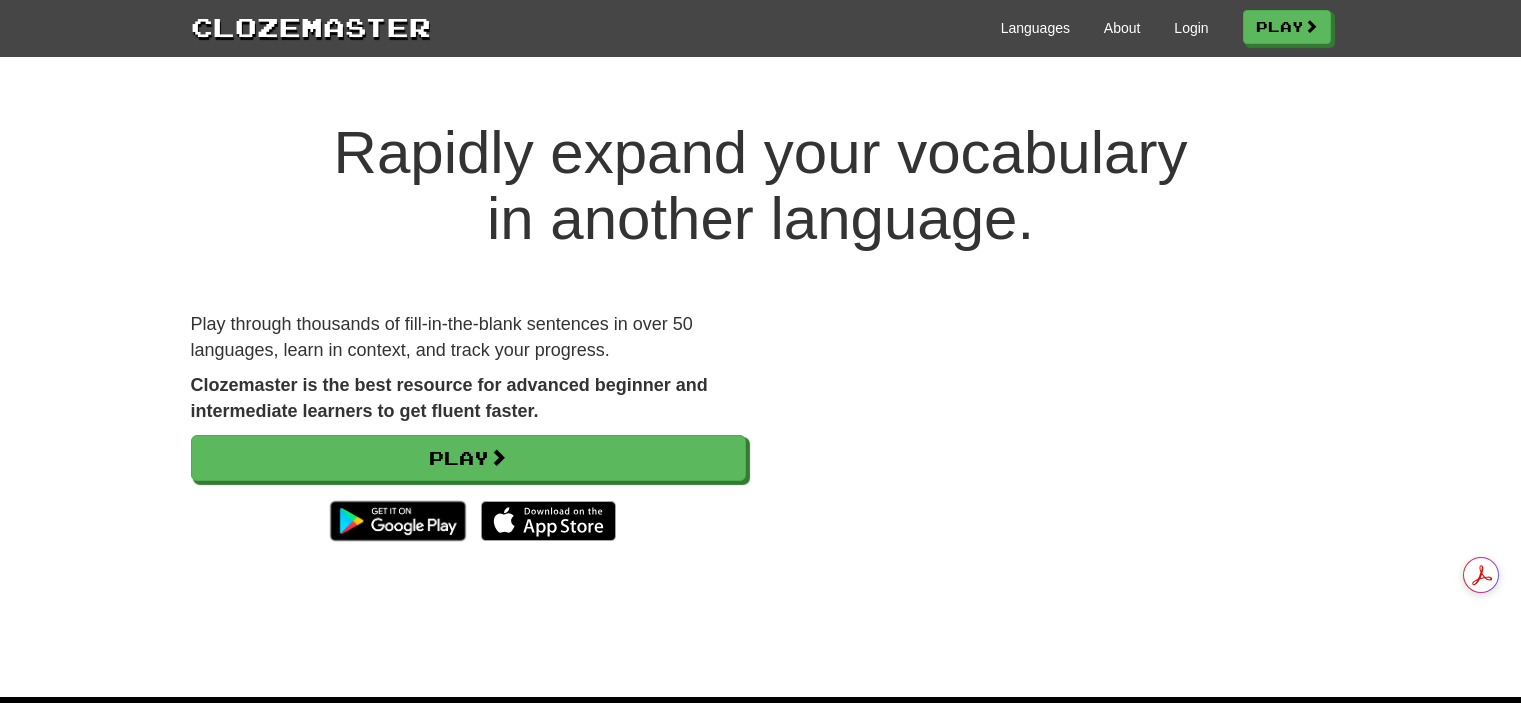 scroll, scrollTop: 0, scrollLeft: 0, axis: both 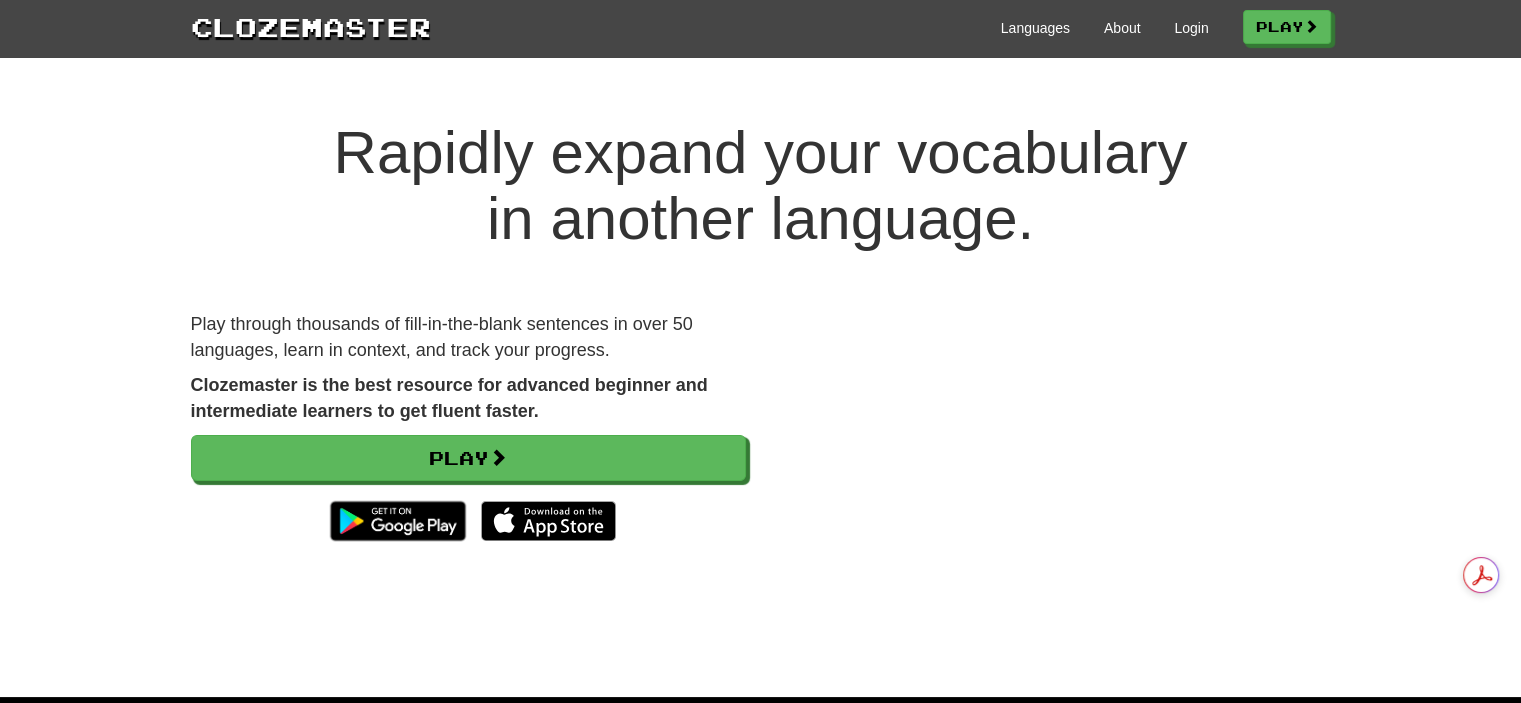 drag, startPoint x: 1212, startPoint y: 35, endPoint x: 1200, endPoint y: 26, distance: 15 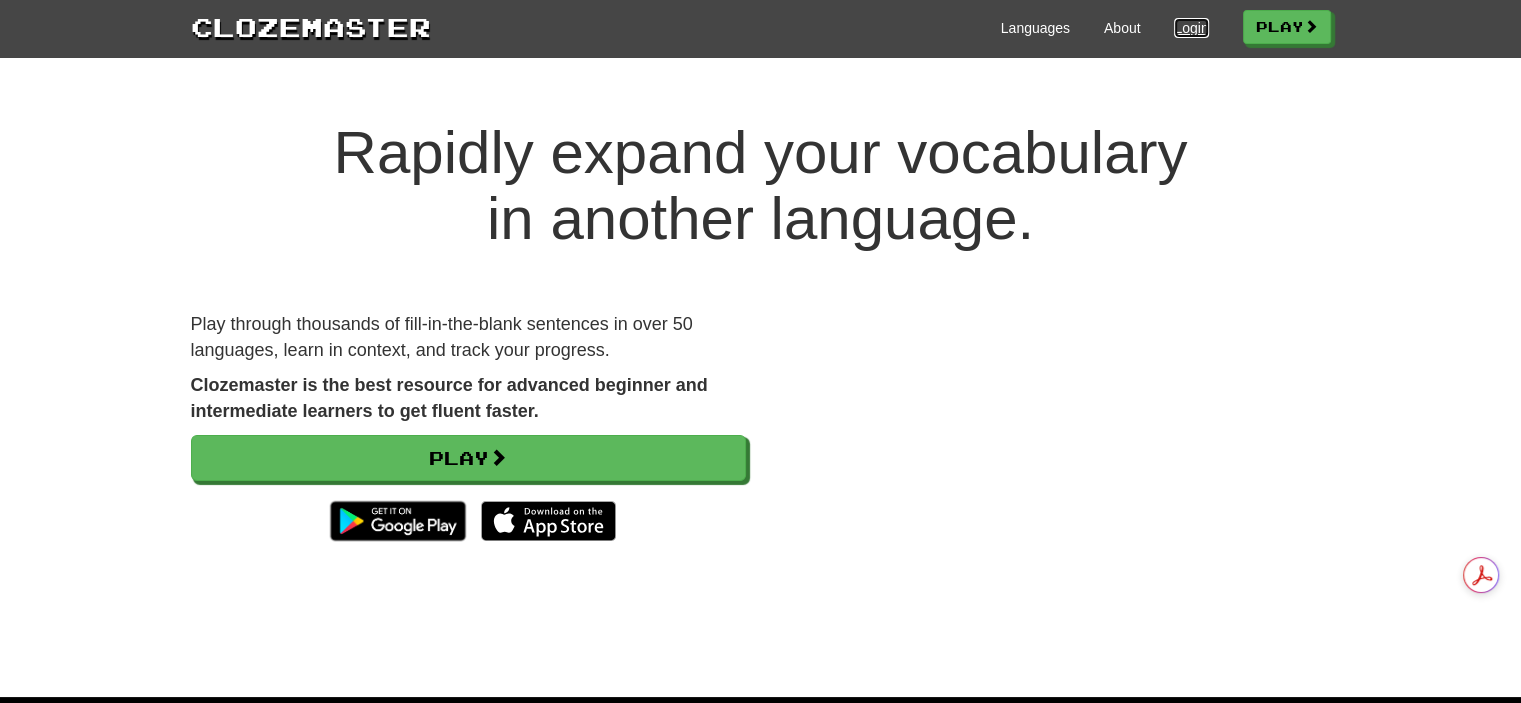 click on "Login" at bounding box center (1191, 28) 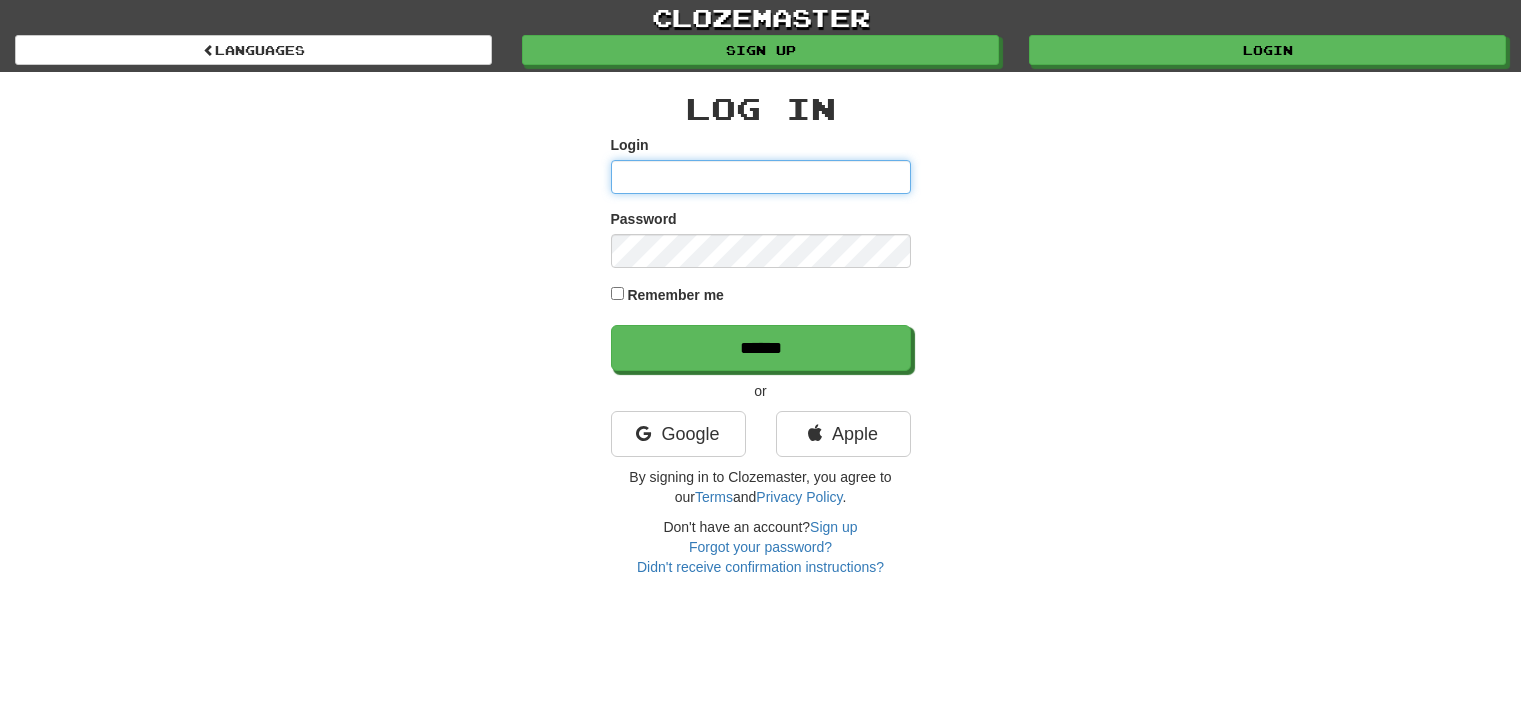 scroll, scrollTop: 0, scrollLeft: 0, axis: both 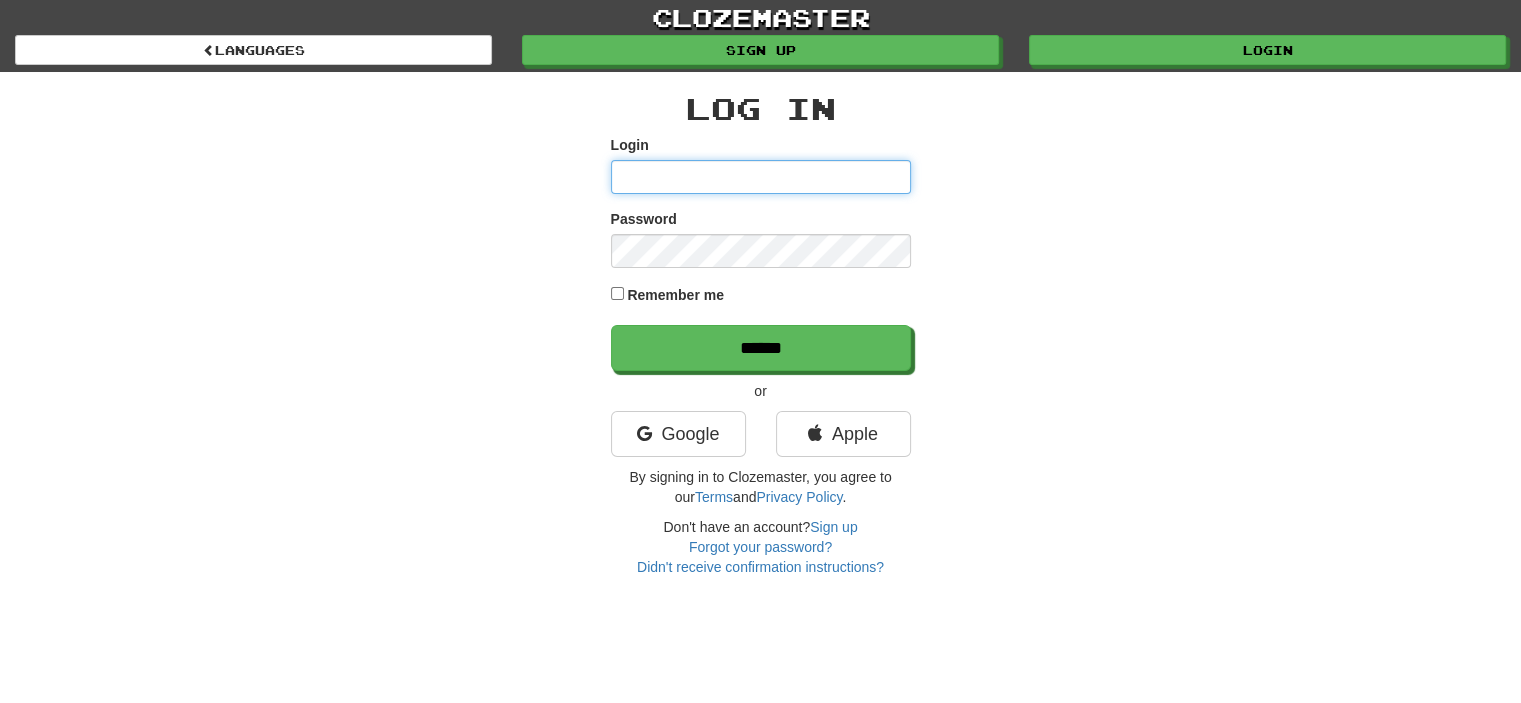 click on "Login" at bounding box center [761, 177] 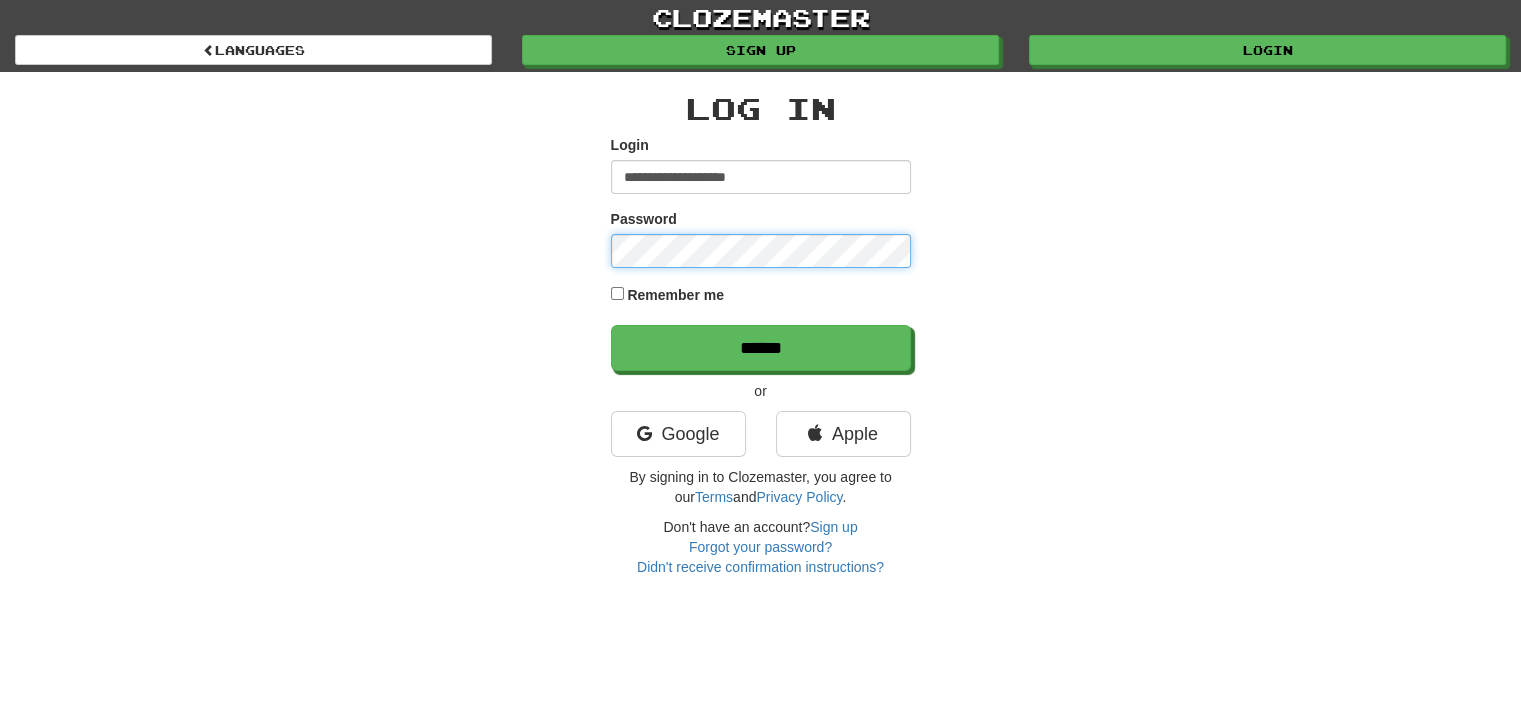 click on "******" at bounding box center (761, 348) 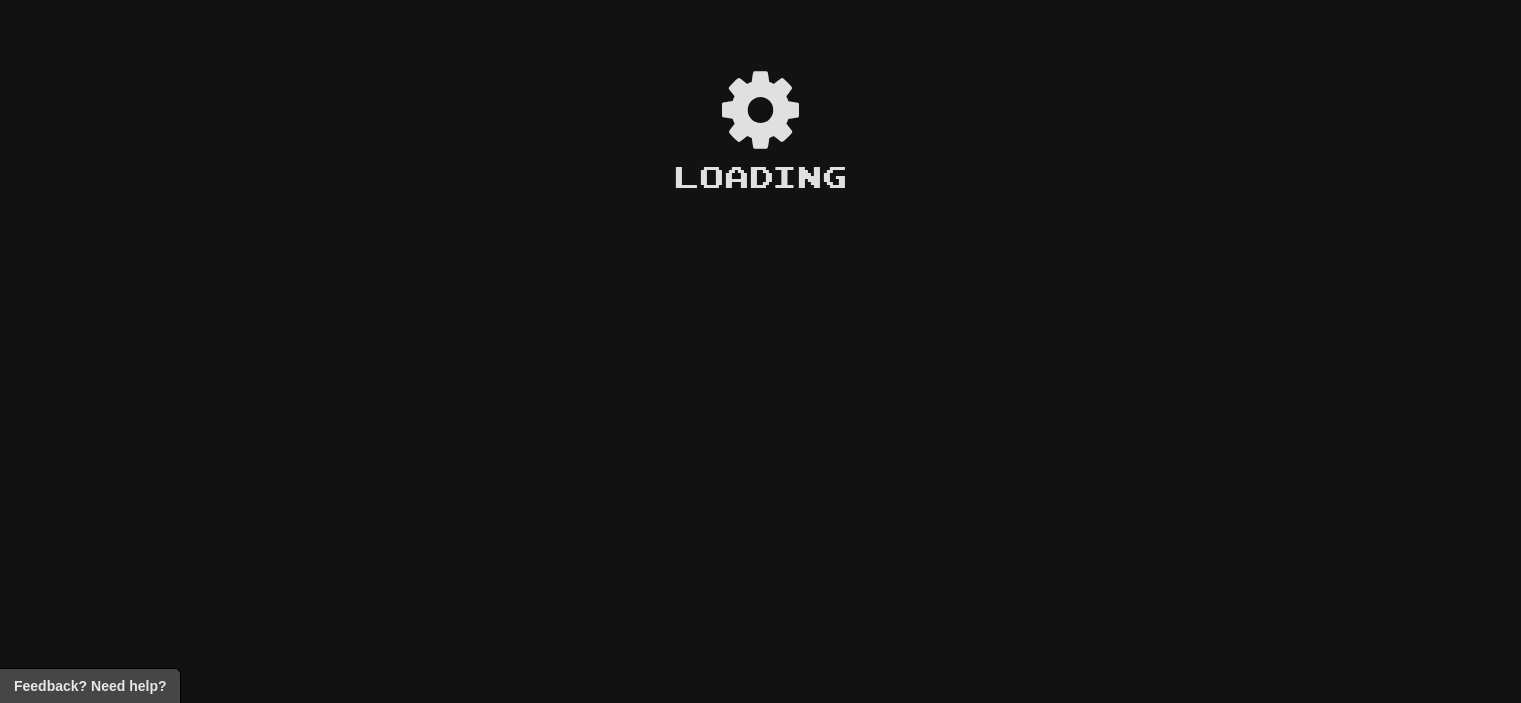 scroll, scrollTop: 0, scrollLeft: 0, axis: both 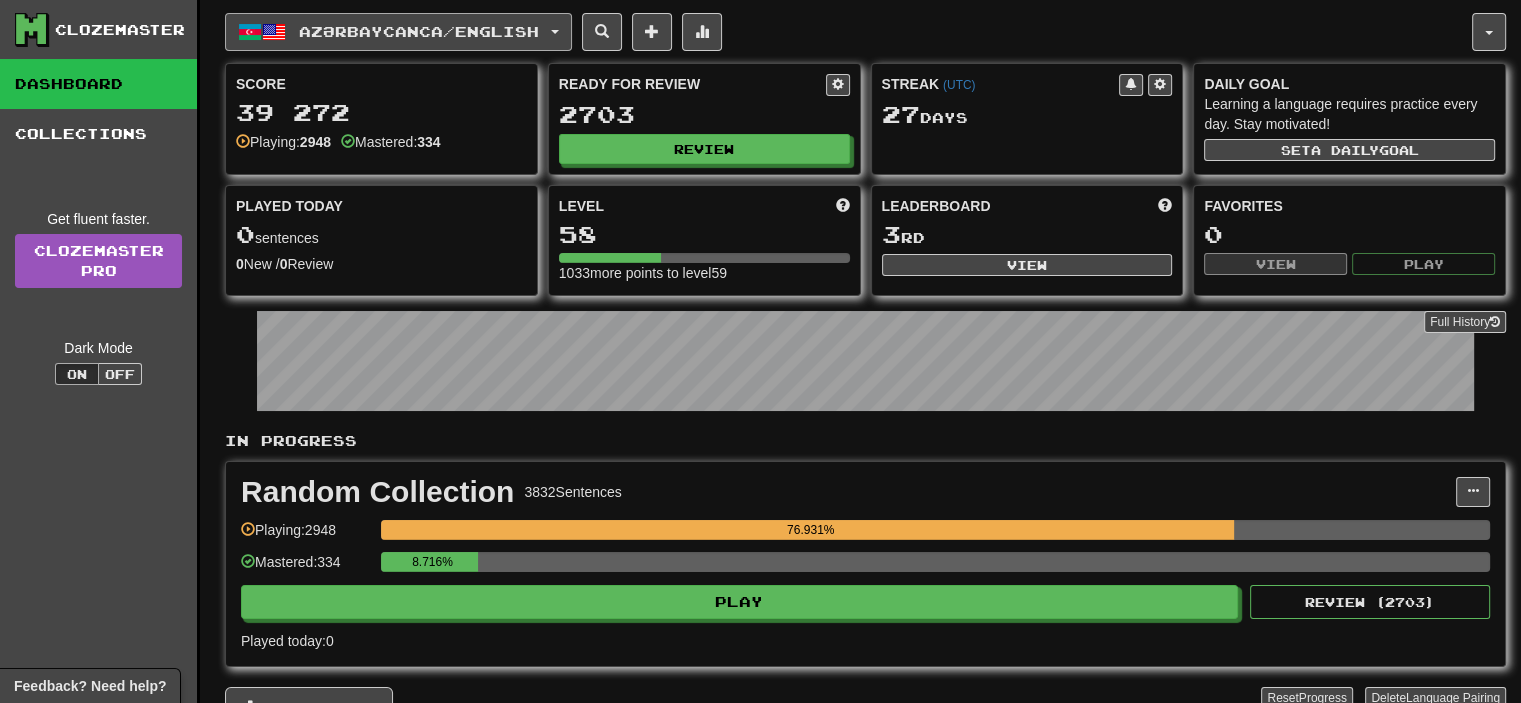 click on "Azərbaycanca  /  English" at bounding box center (398, 32) 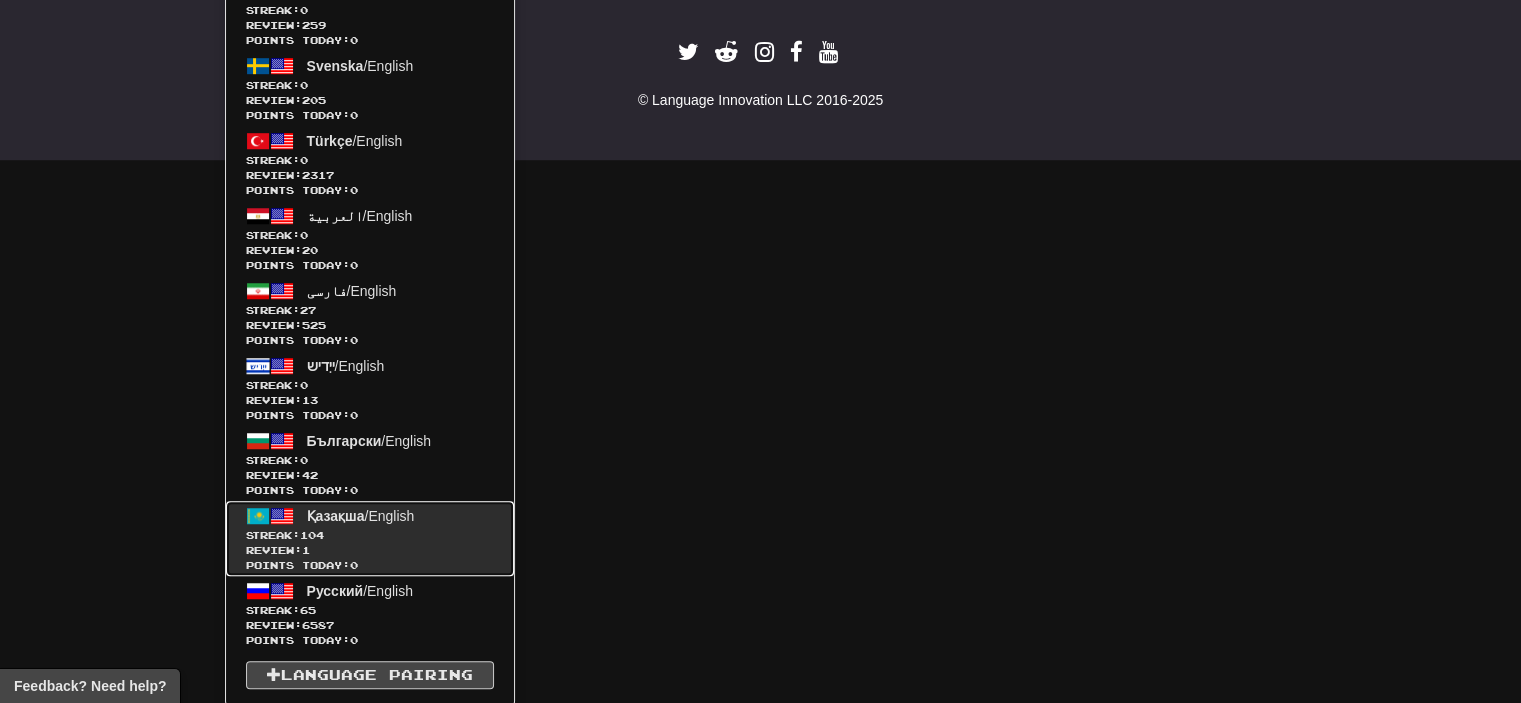 click on "Review:  1" at bounding box center [370, 550] 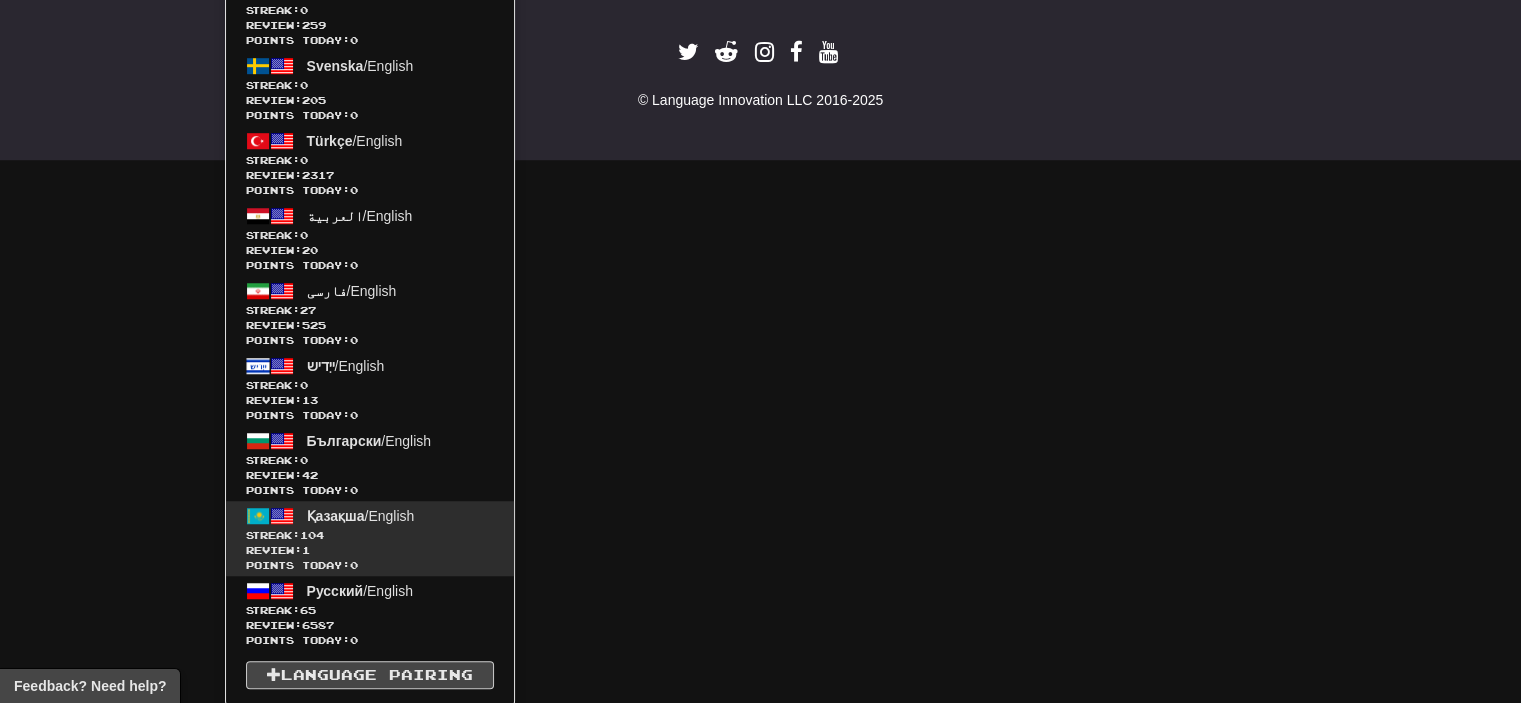 scroll, scrollTop: 736, scrollLeft: 0, axis: vertical 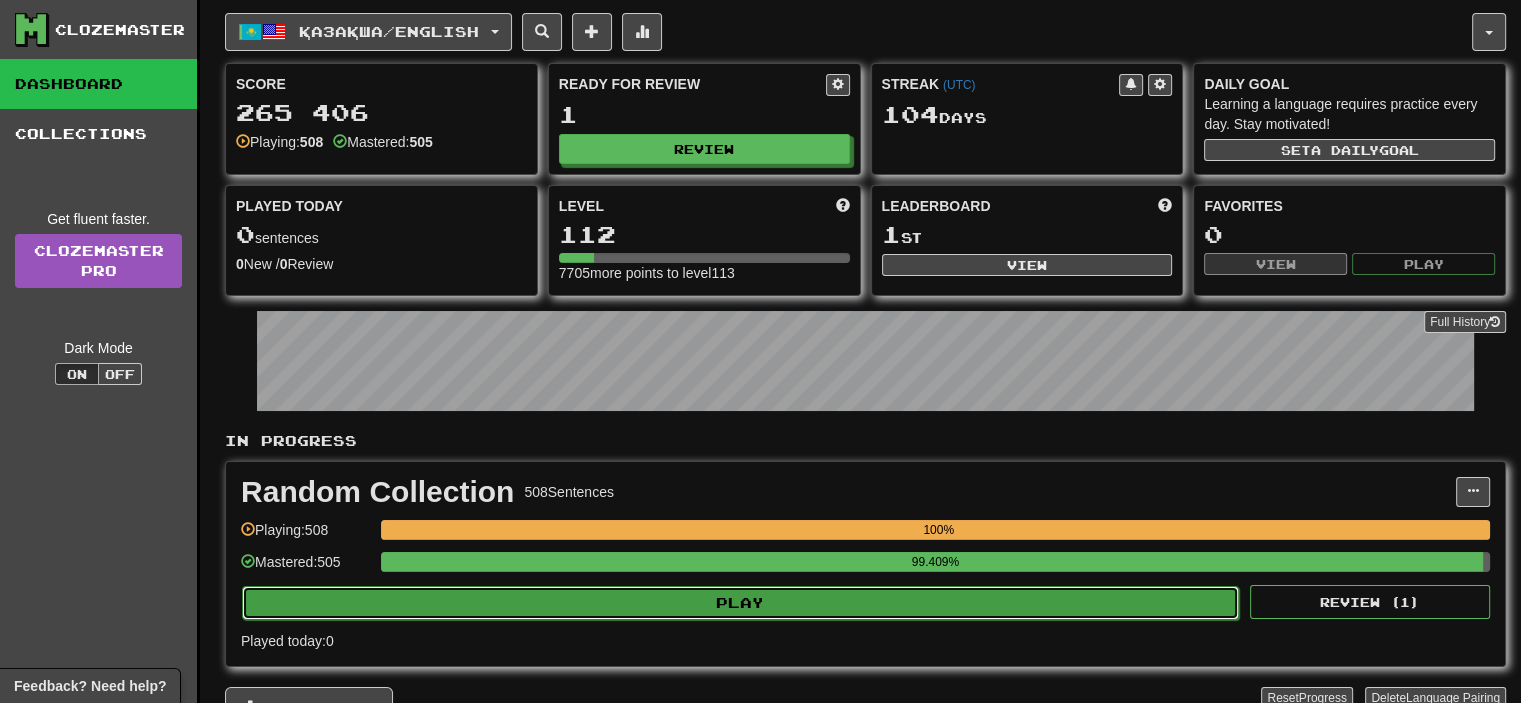 click on "Play" 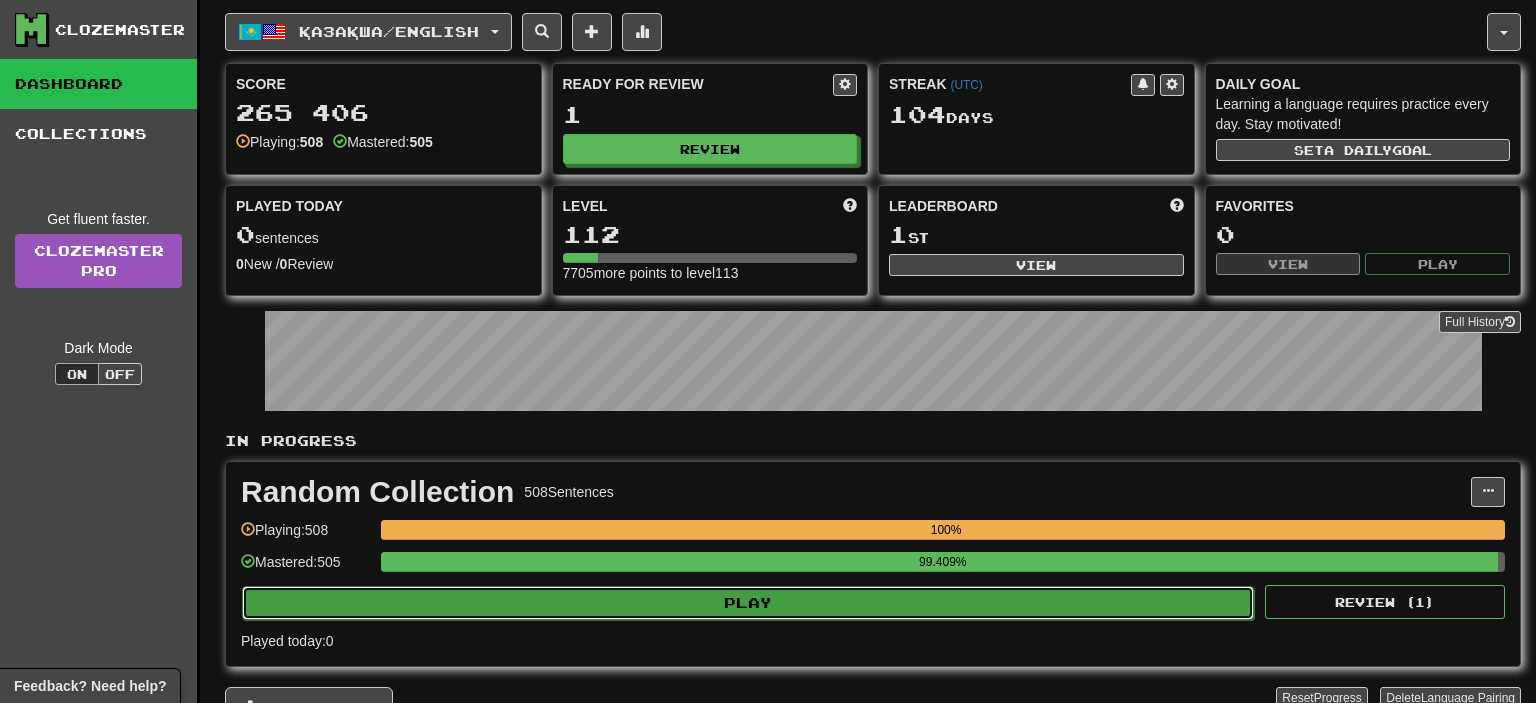 select on "**" 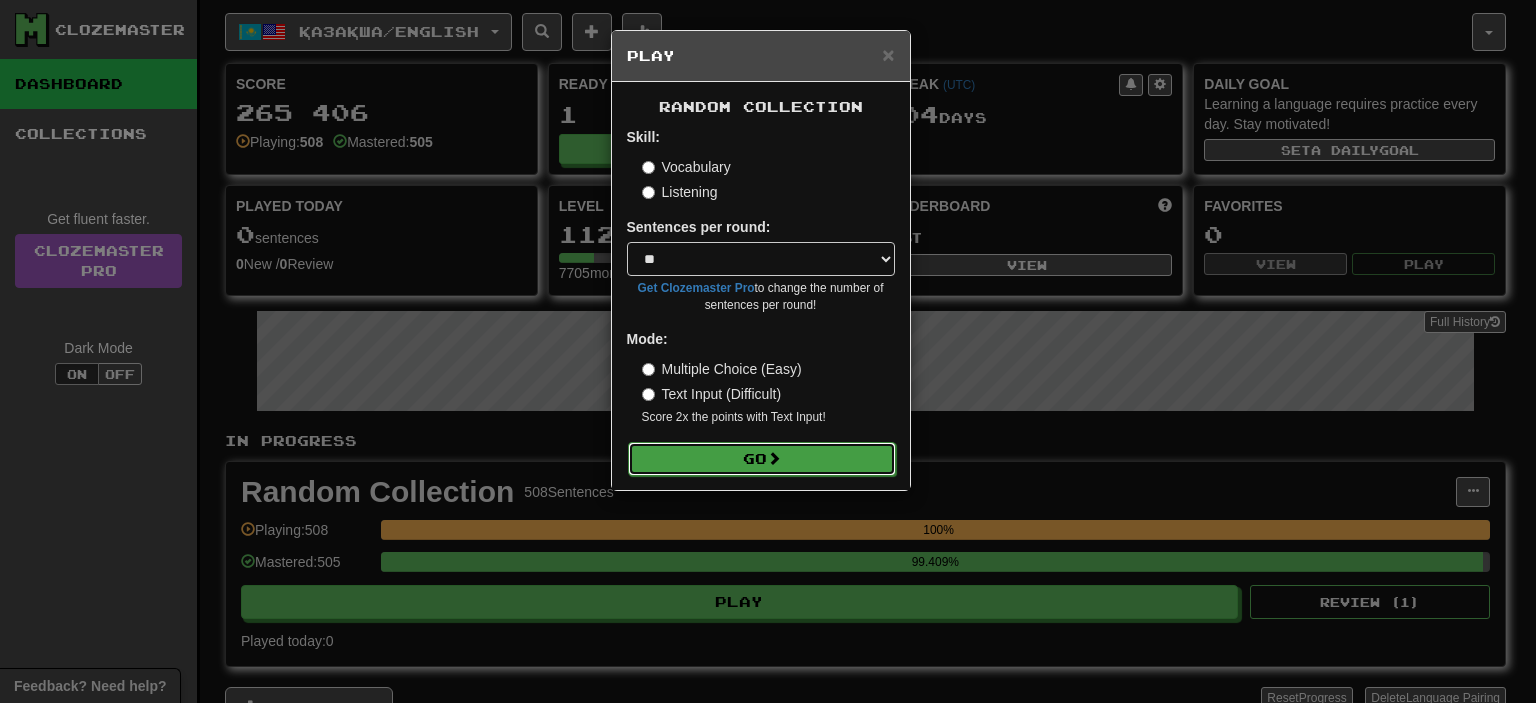 click on "Go" at bounding box center [762, 459] 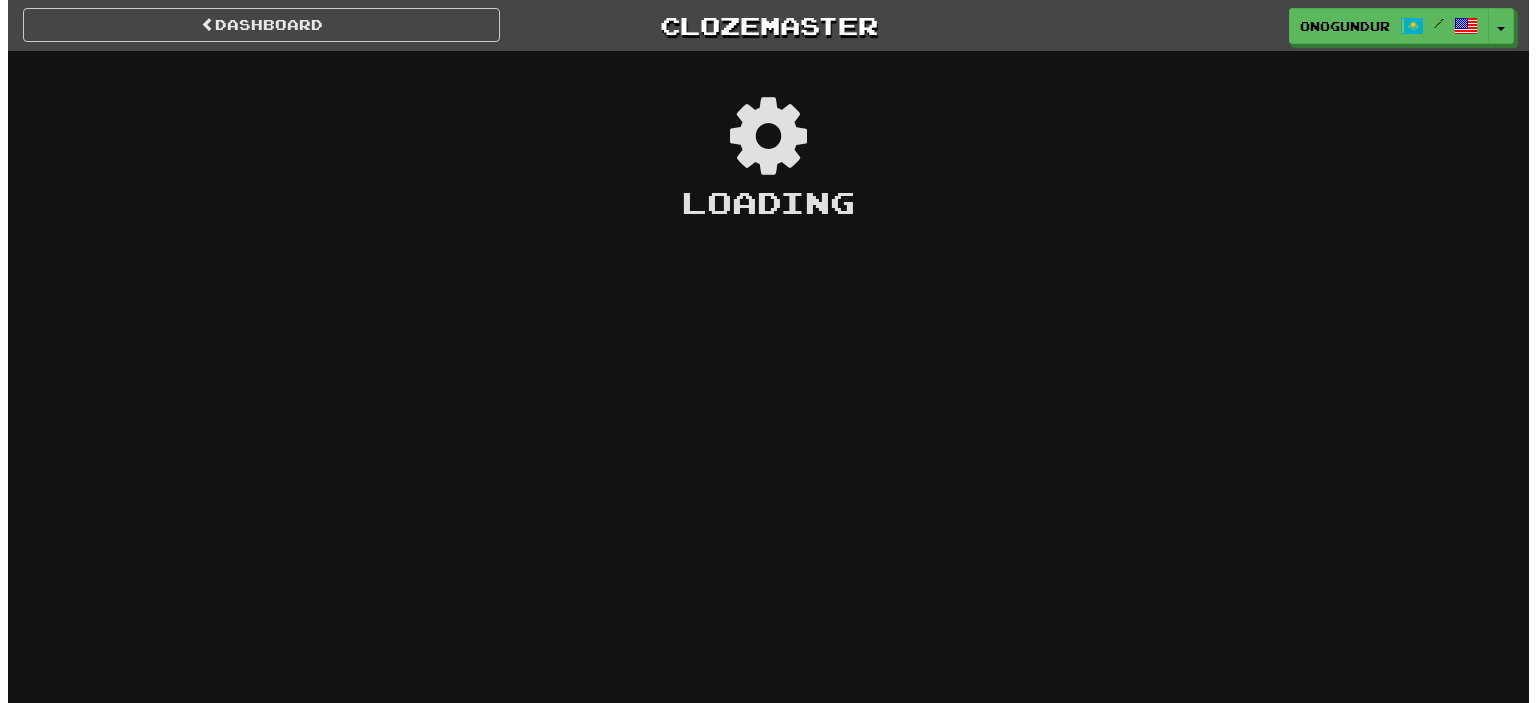 scroll, scrollTop: 0, scrollLeft: 0, axis: both 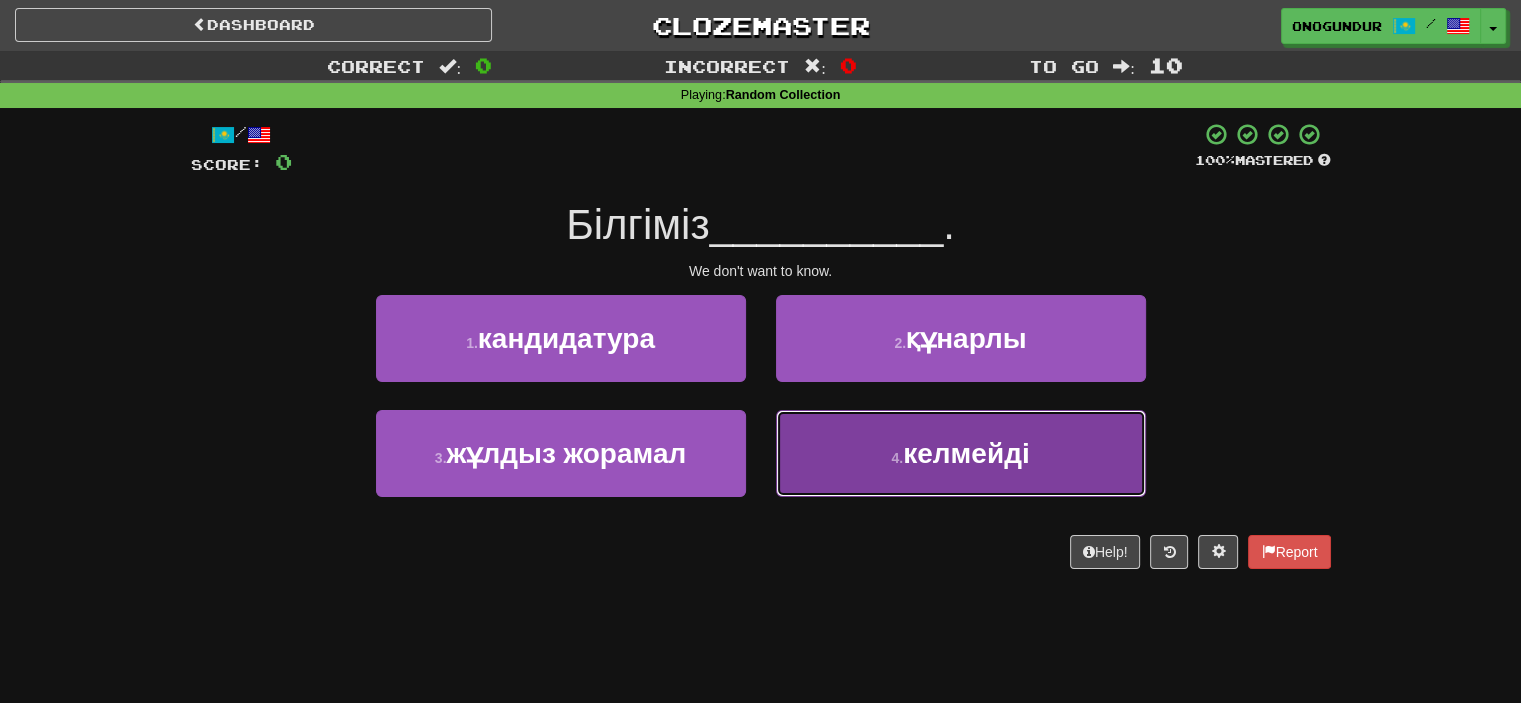 click on "келмейдi" at bounding box center [966, 453] 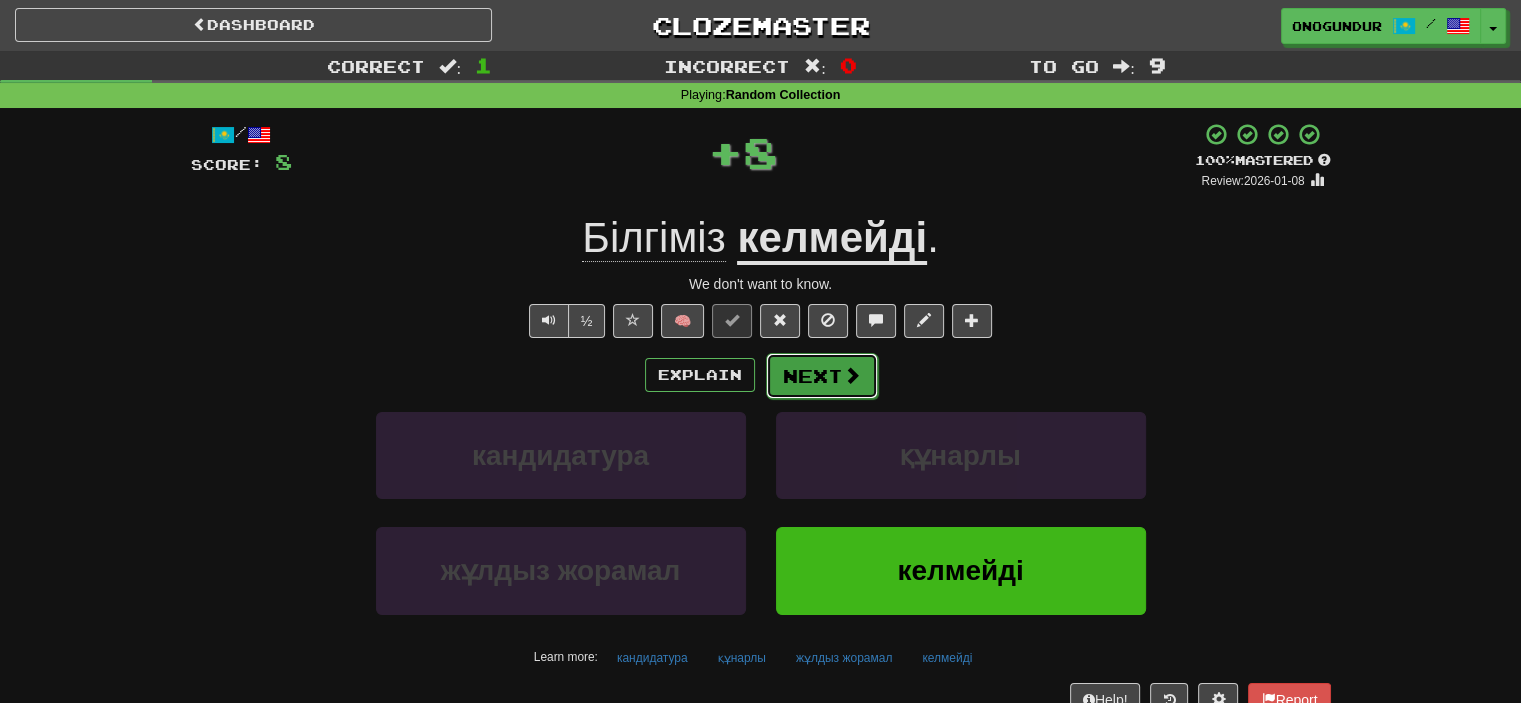 click on "Next" at bounding box center [822, 376] 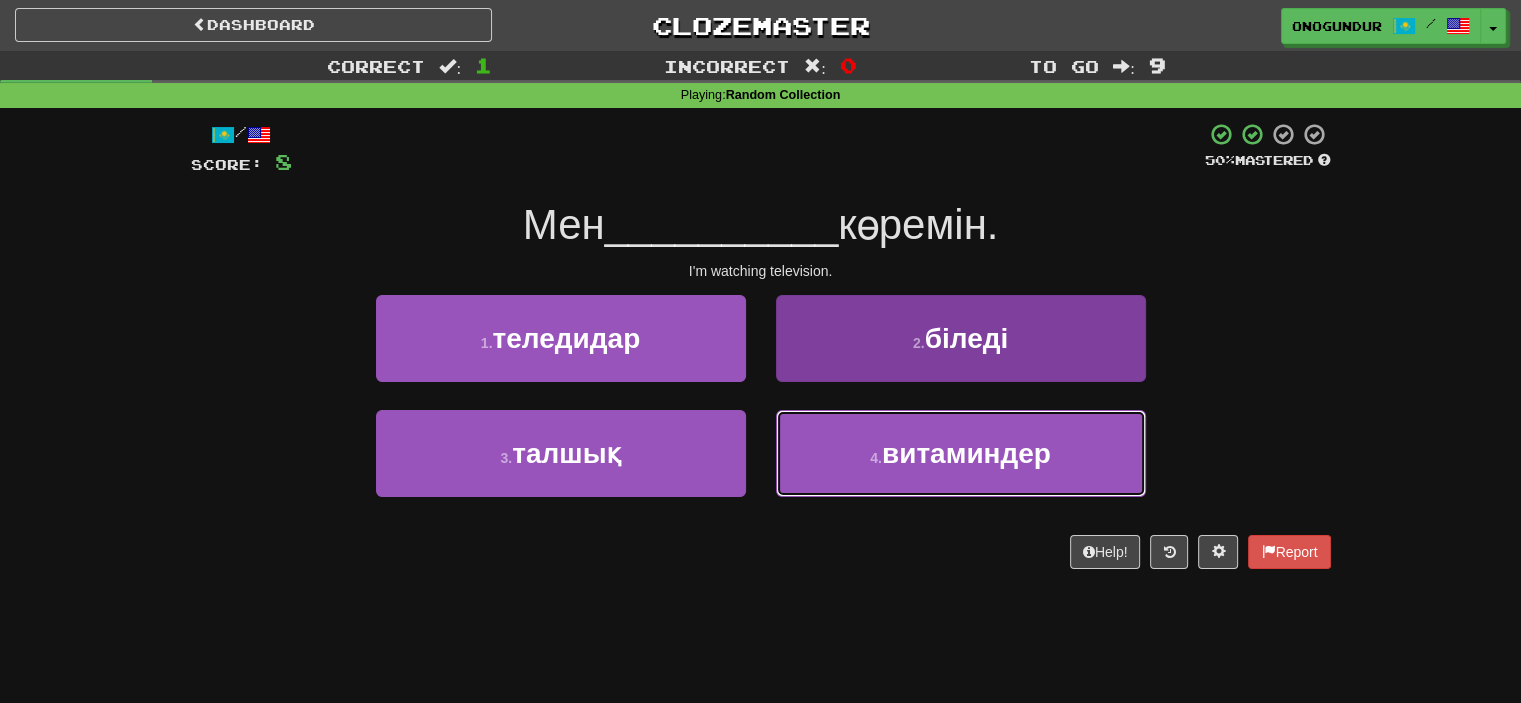 click on "4 .  витаминдер" at bounding box center [961, 453] 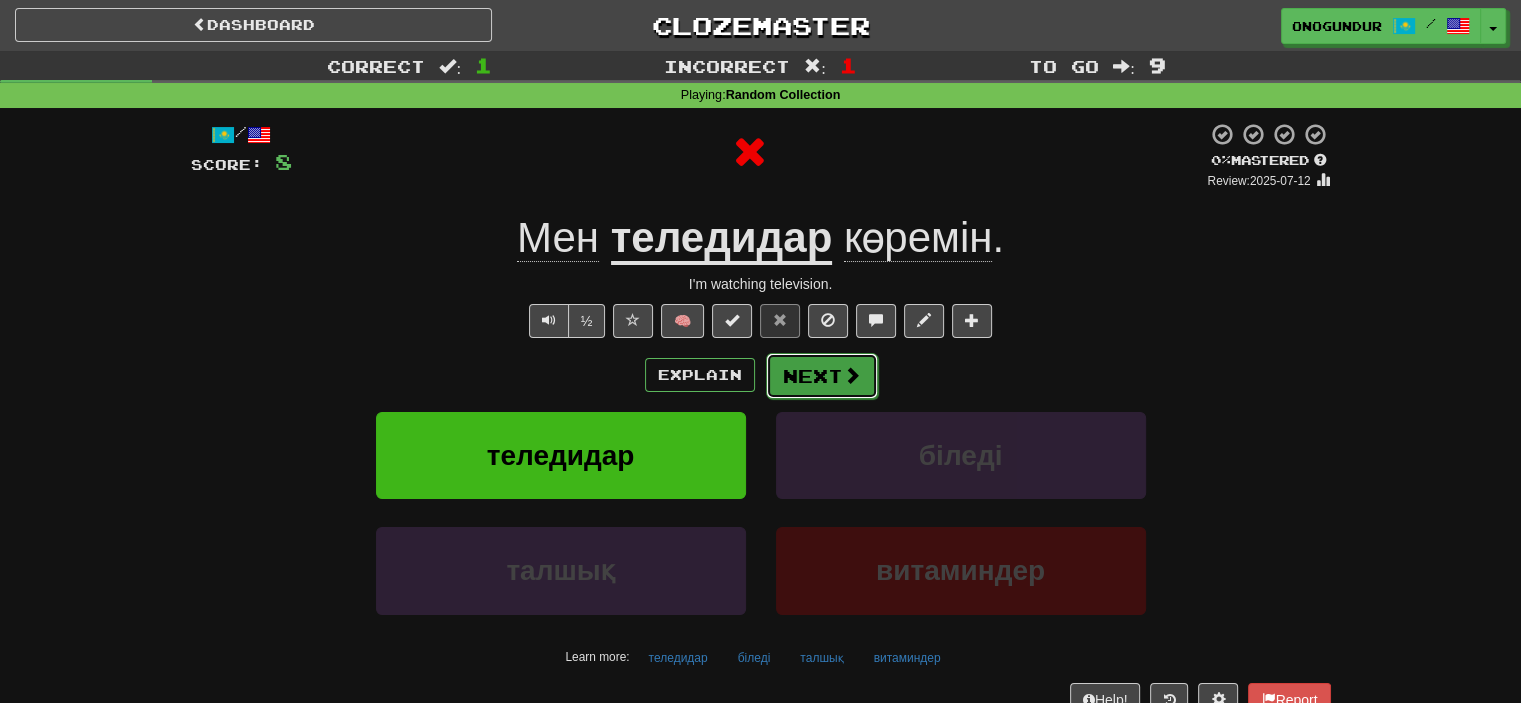 click on "Next" at bounding box center [822, 376] 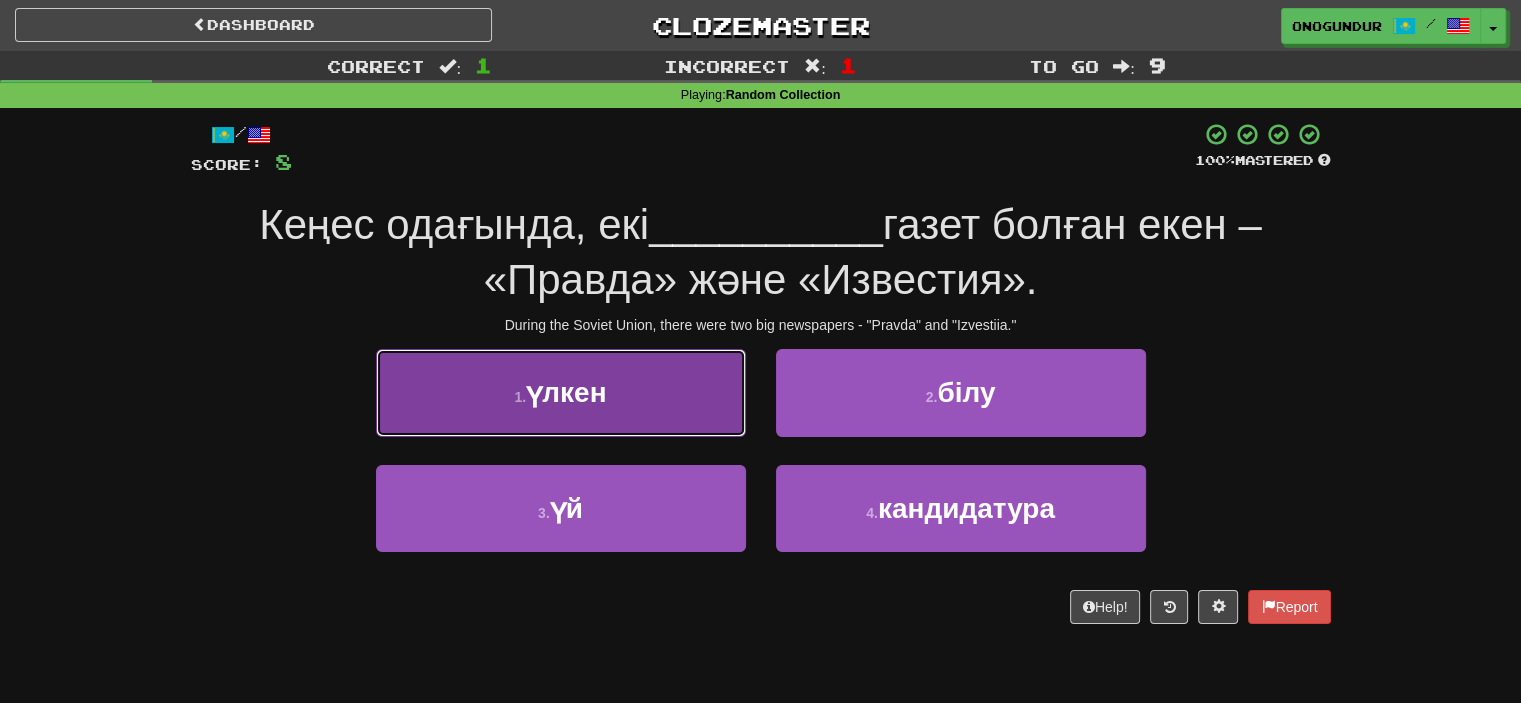 click on "1 .  үлкен" at bounding box center (561, 392) 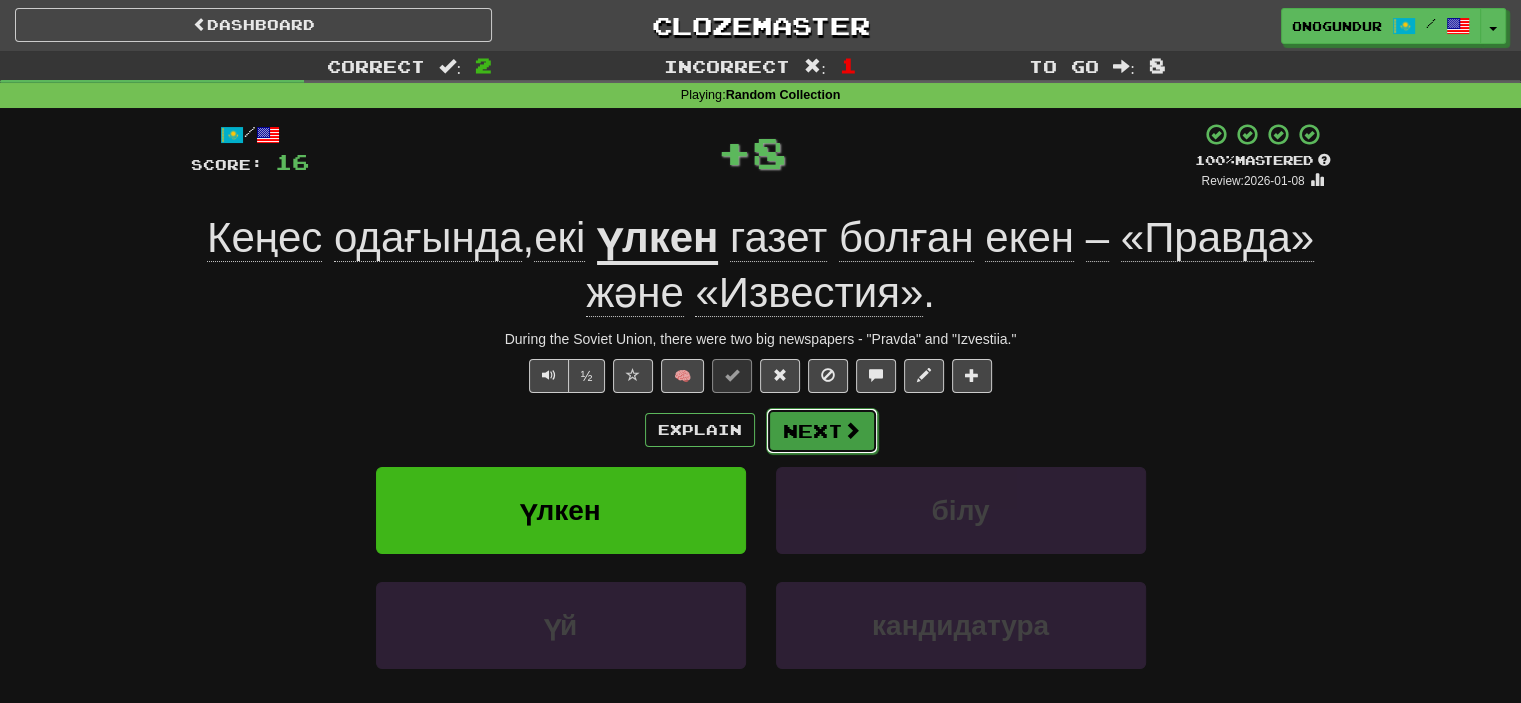 click on "Next" at bounding box center (822, 431) 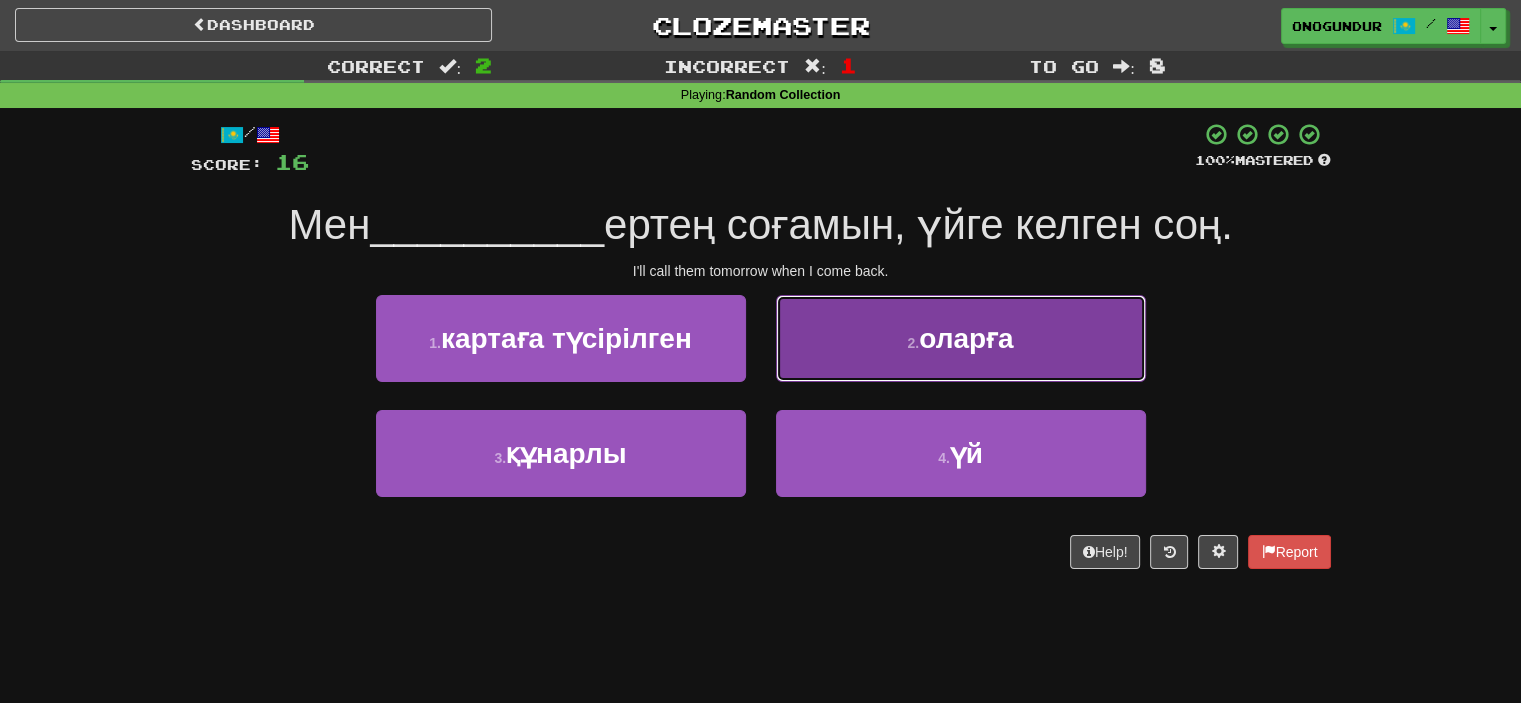 click on "2 .  оларға" at bounding box center (961, 338) 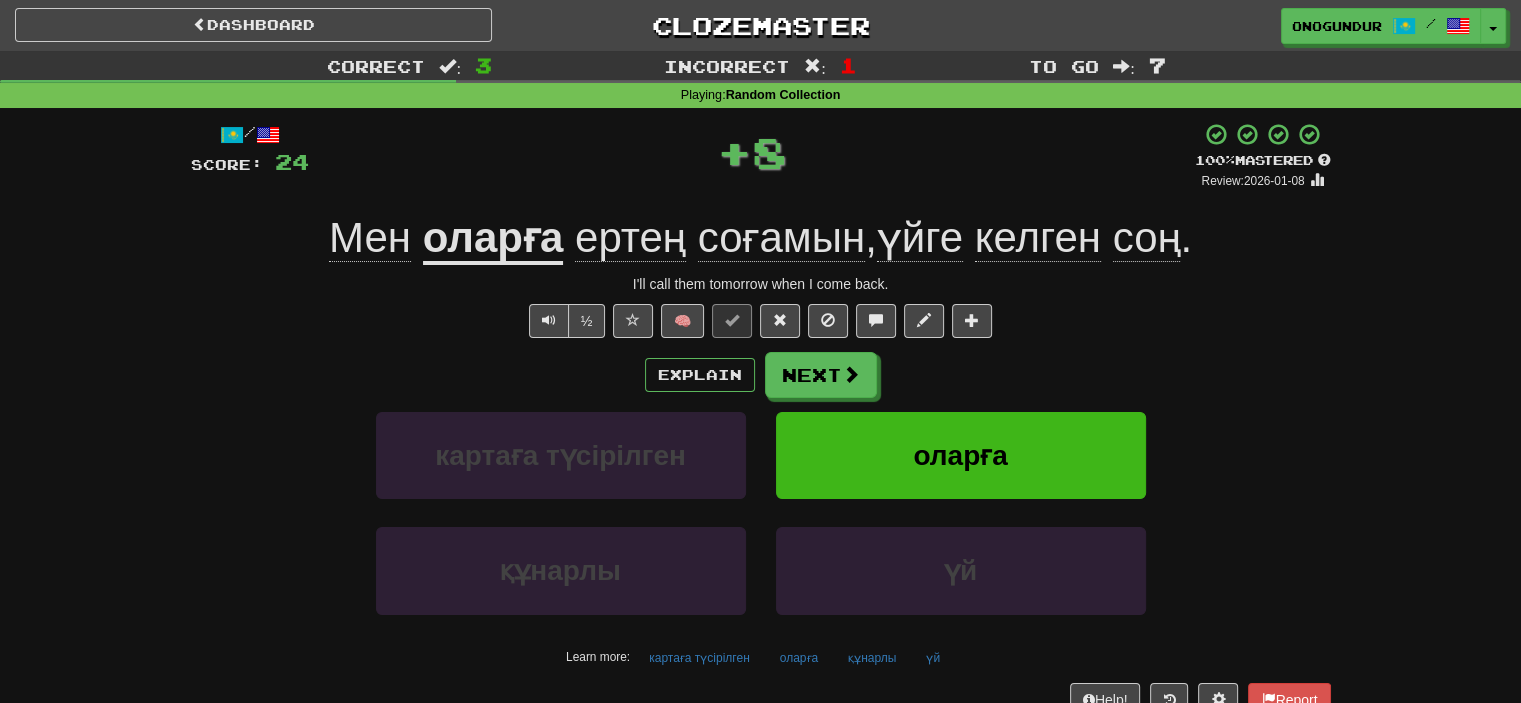 click on "Explain Next картаға түсірілген оларға құнарлы үй Learn more: картаға түсірілген оларға құнарлы үй" at bounding box center [761, 512] 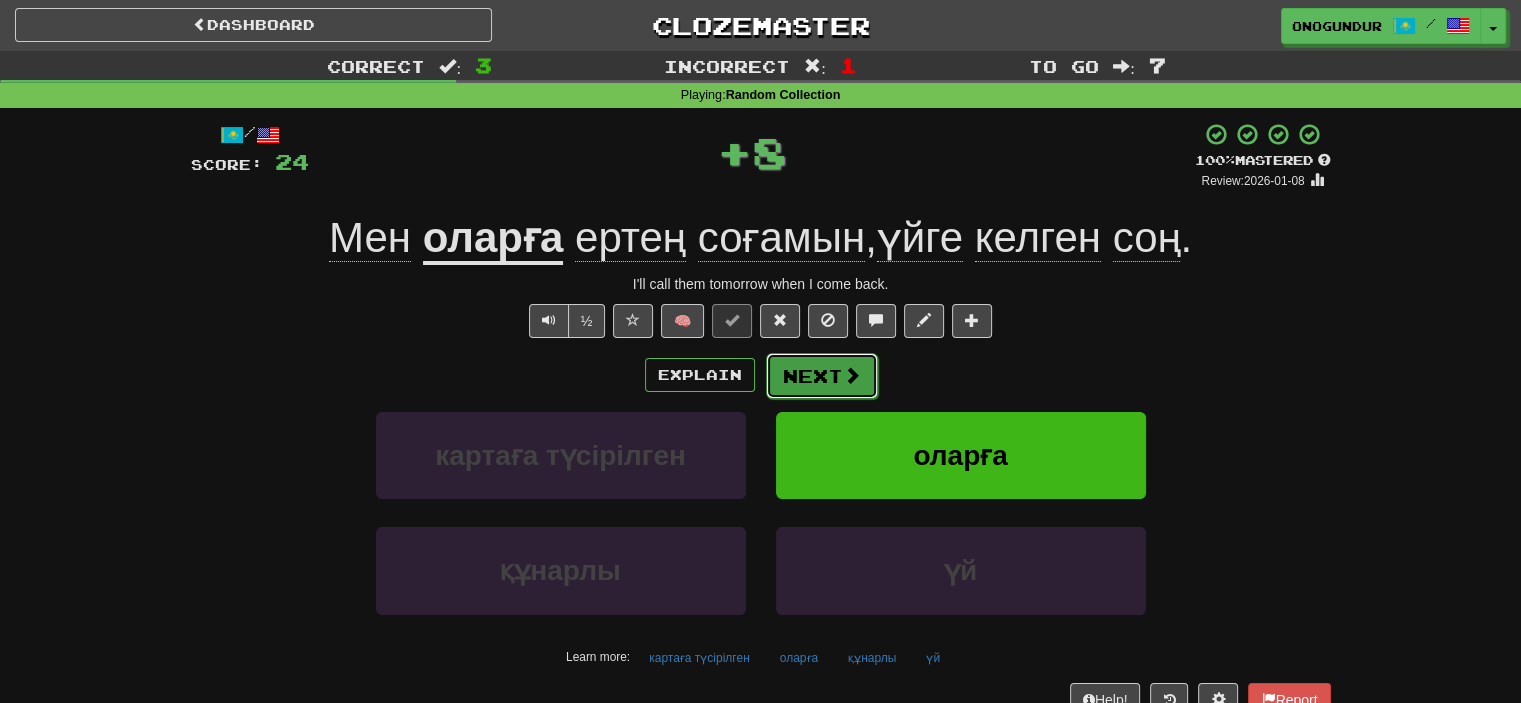 click on "Next" at bounding box center [822, 376] 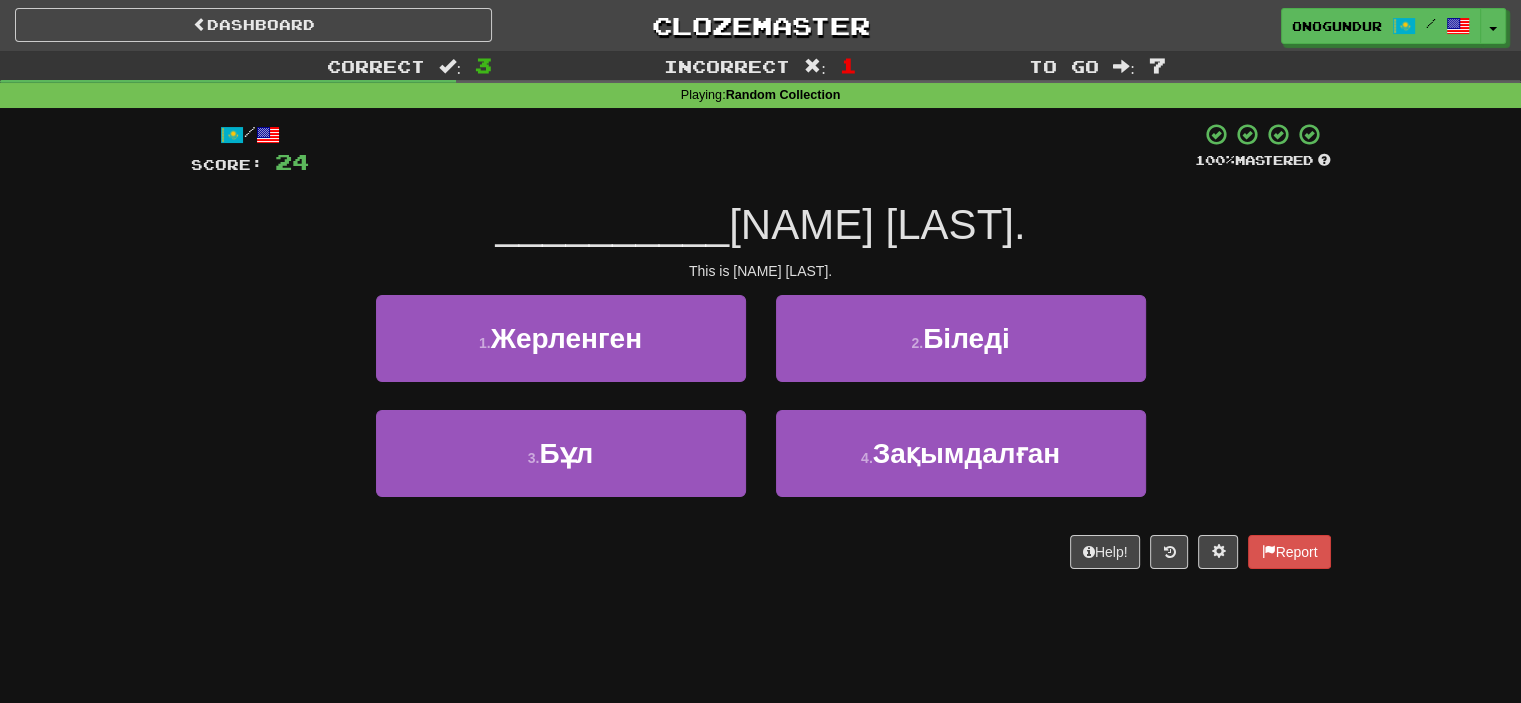 click on "/  Score:   24 100 %  Mastered __________  Брайан Рок. This is Brian Rock. 1 .  Жерленген 2 .  Біледі 3 .  Бұл 4 .  Зақымдалған  Help!  Report" at bounding box center (761, 352) 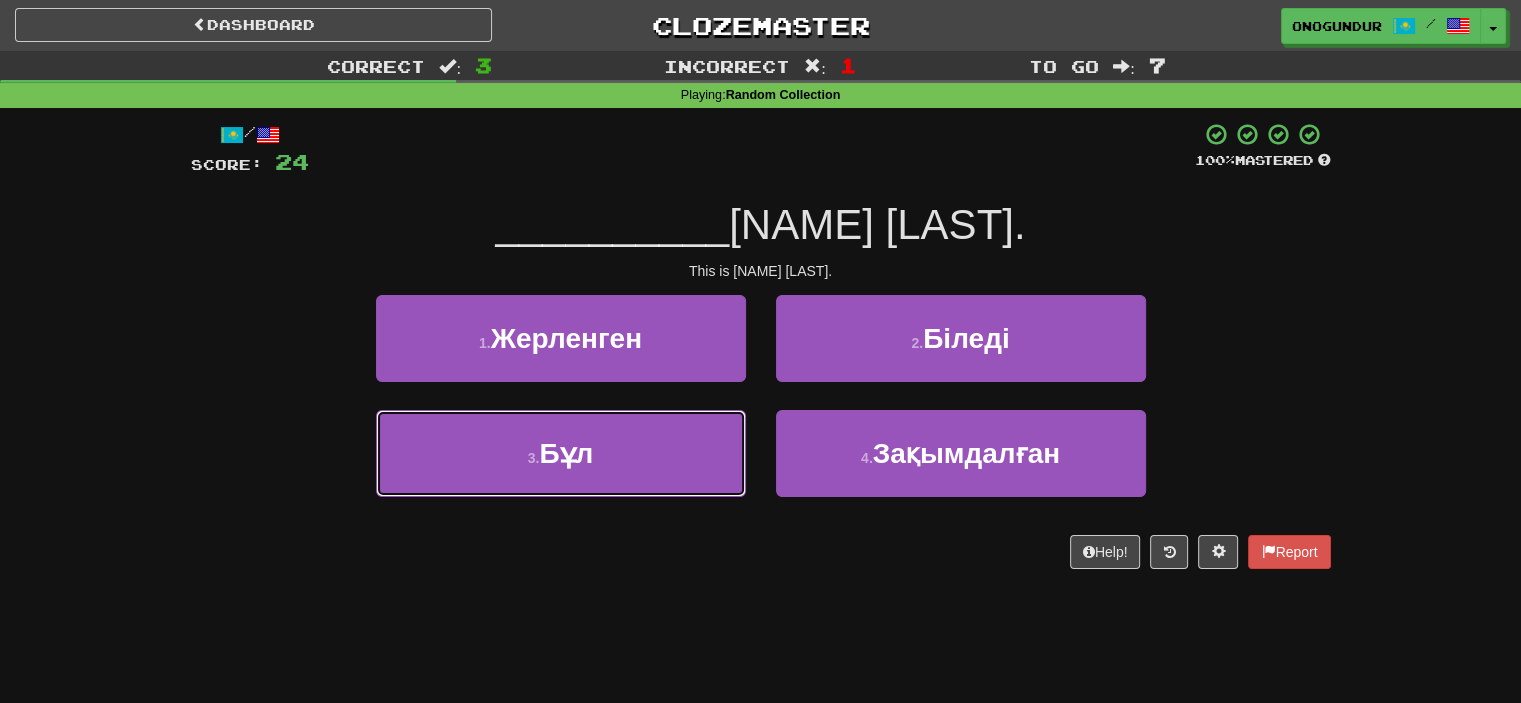 drag, startPoint x: 656, startPoint y: 454, endPoint x: 755, endPoint y: 407, distance: 109.59015 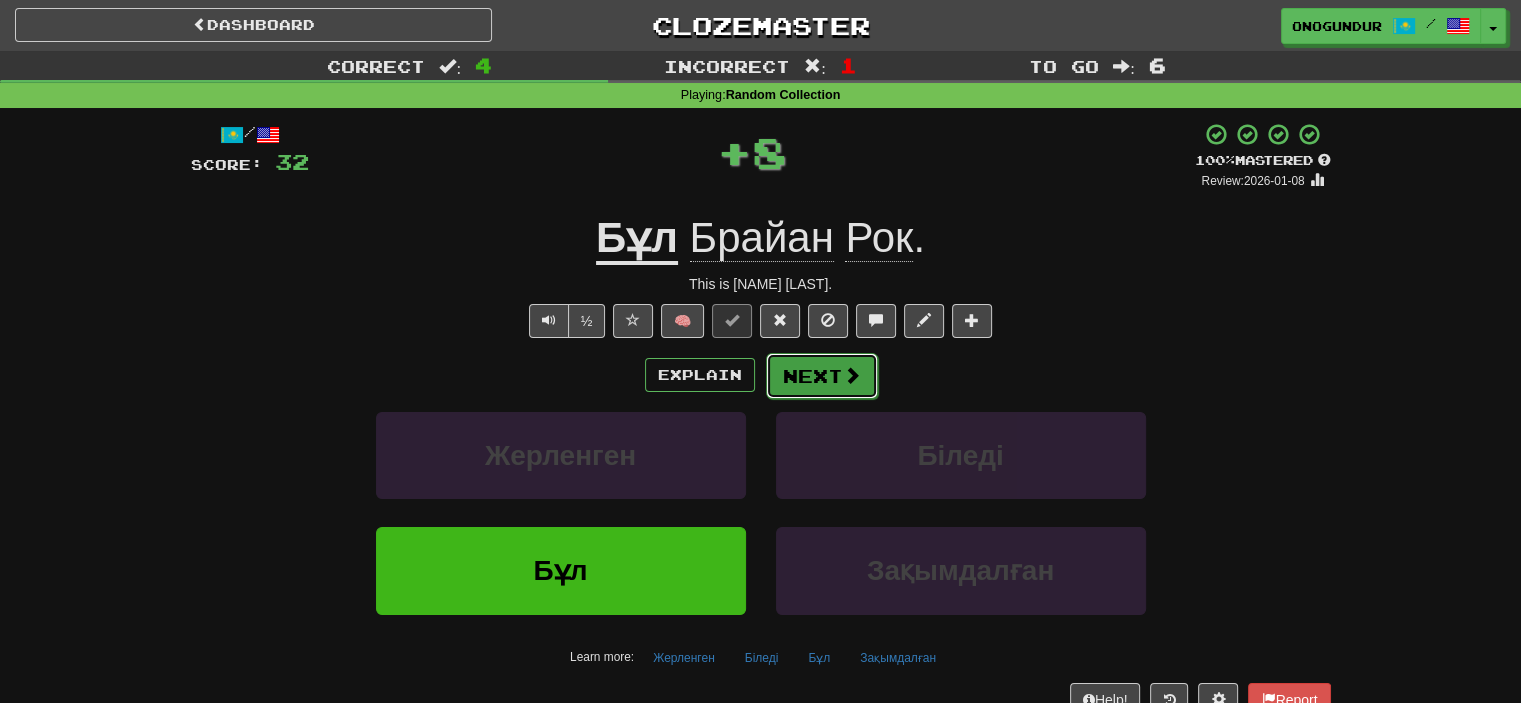 click on "Next" at bounding box center (822, 376) 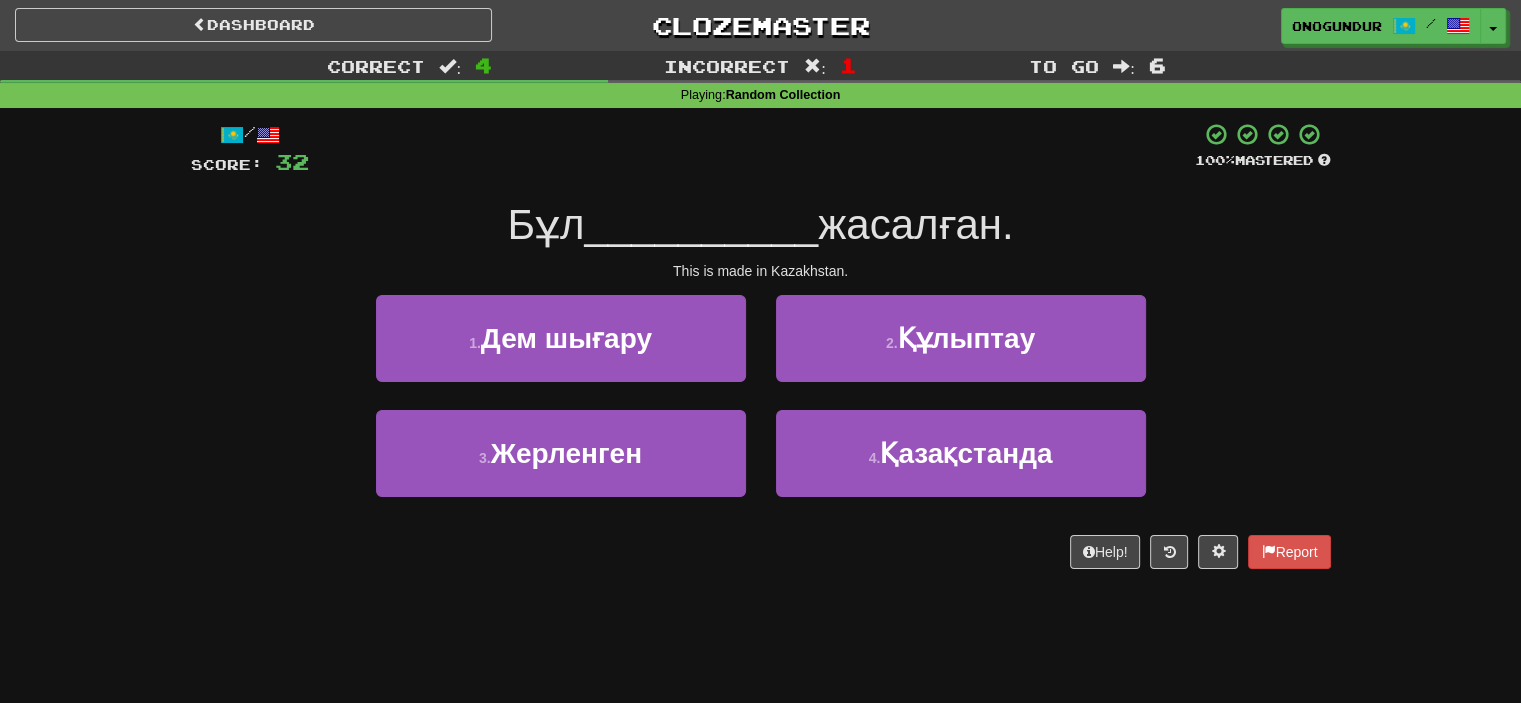 click on "Dashboard
Clozemaster
onogundur
/
Toggle Dropdown
Dashboard
Leaderboard
Activity Feed
Notifications
Profile
Discussions
Azərbaycanca
/
English
Streak:
27
Review:
2,703
Points Today: 0
Català
/
English
Streak:
0
Review:
10
Points Today: 0
Deutsch
/
English
Streak:
0
Review:
1,979
Points Today: 0
Español
/
English
Streak:
0
Review:
1,381
Points Today: 0
Esperanto
/
English
Streak:
0
Review:
1,035
Points Today: 0
Français
/
English
Streak:
0
Review:
19
Points Today: 0
Hrvatski
/
English
Streak:
0
Review:
278
Points Today: 0
Íslenska
/" at bounding box center (760, 351) 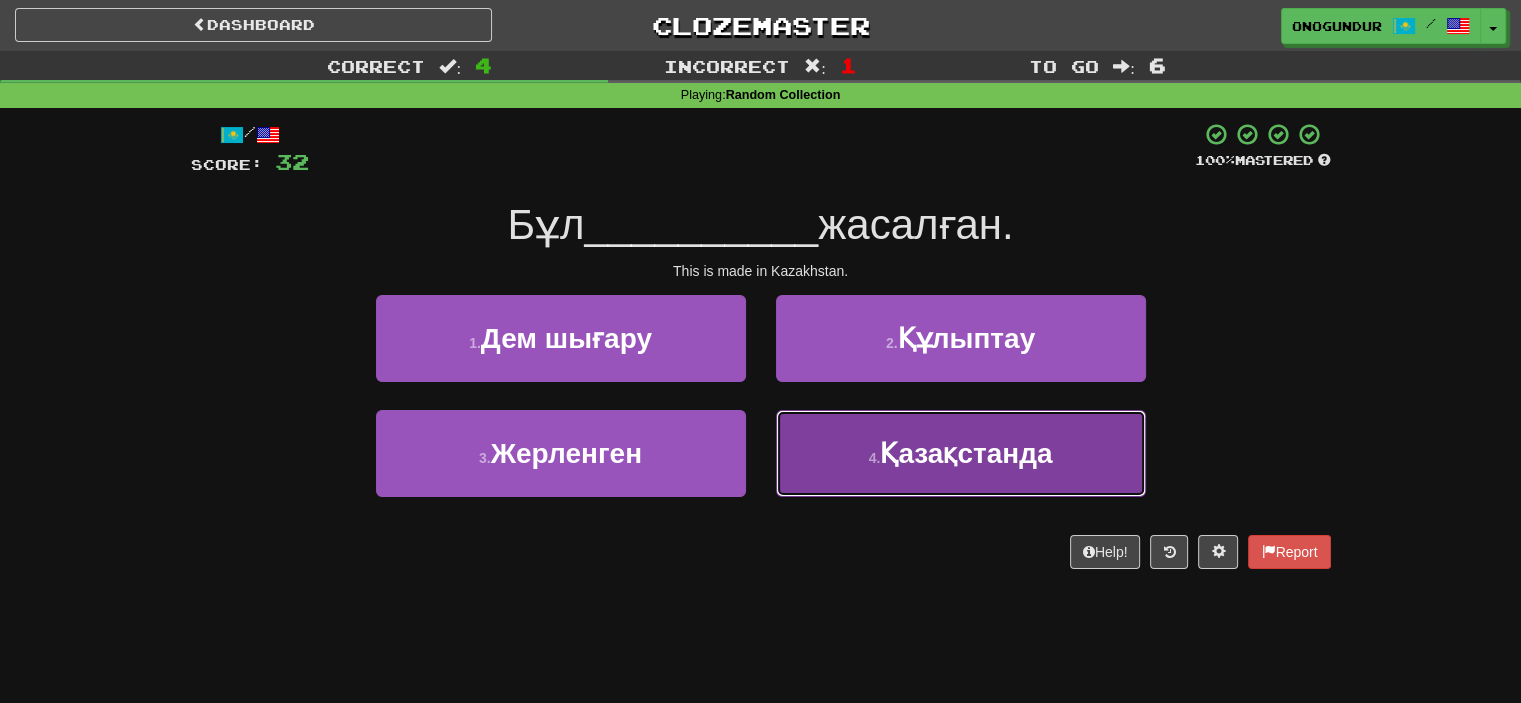 click on "4 .  Қазақстанда" at bounding box center (961, 453) 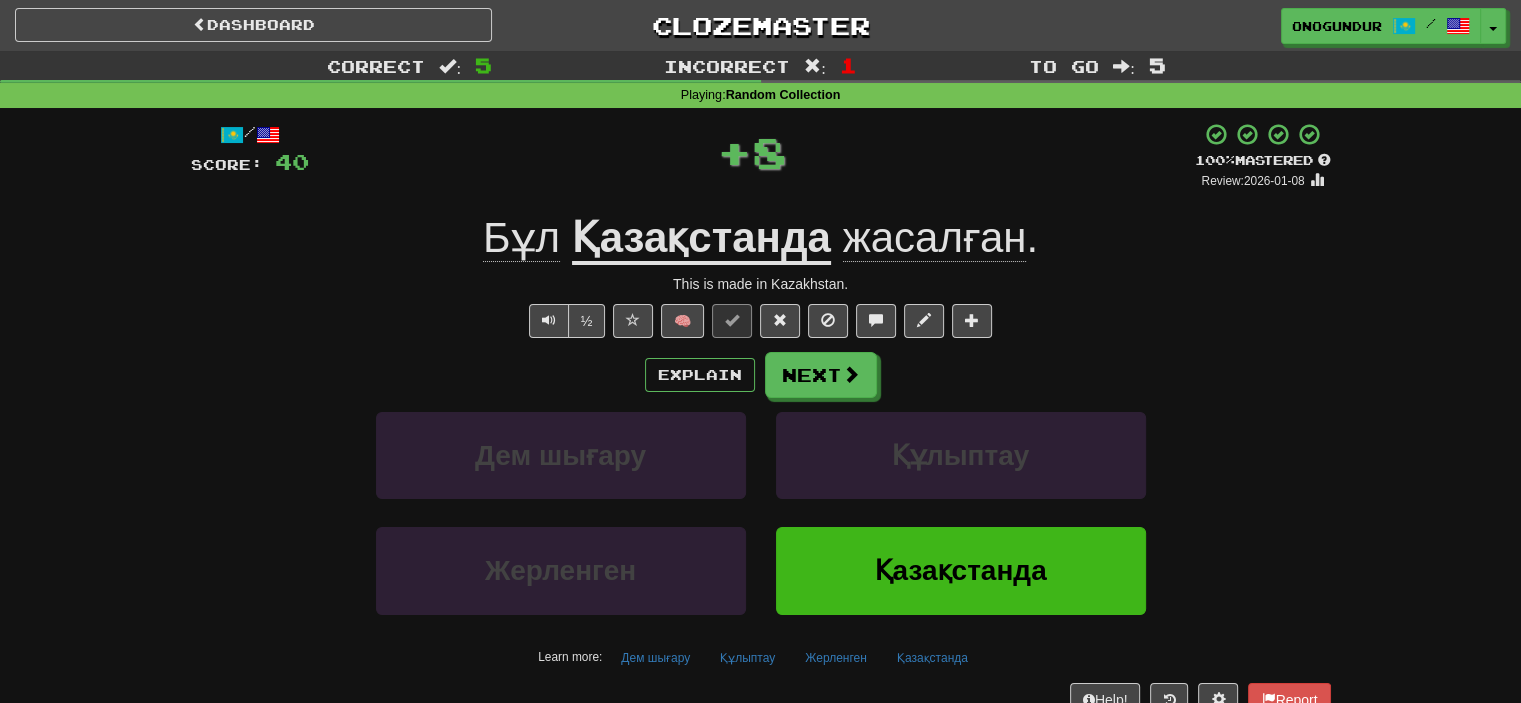 click on "Explain Next Дем шығару Құлыптау Жерленген Қазақстанда Learn more: Дем шығару Құлыптау Жерленген Қазақстанда" at bounding box center [761, 512] 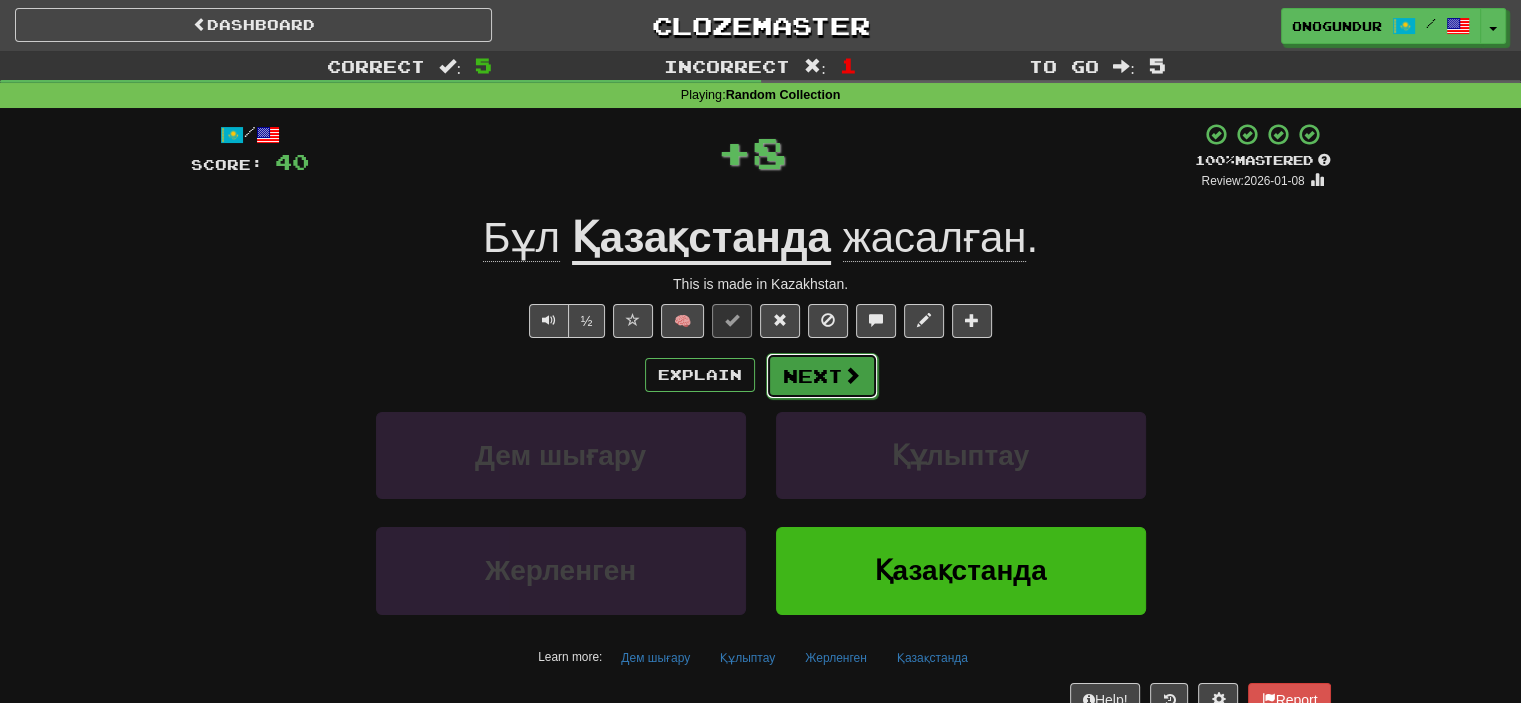 click on "Next" at bounding box center [822, 376] 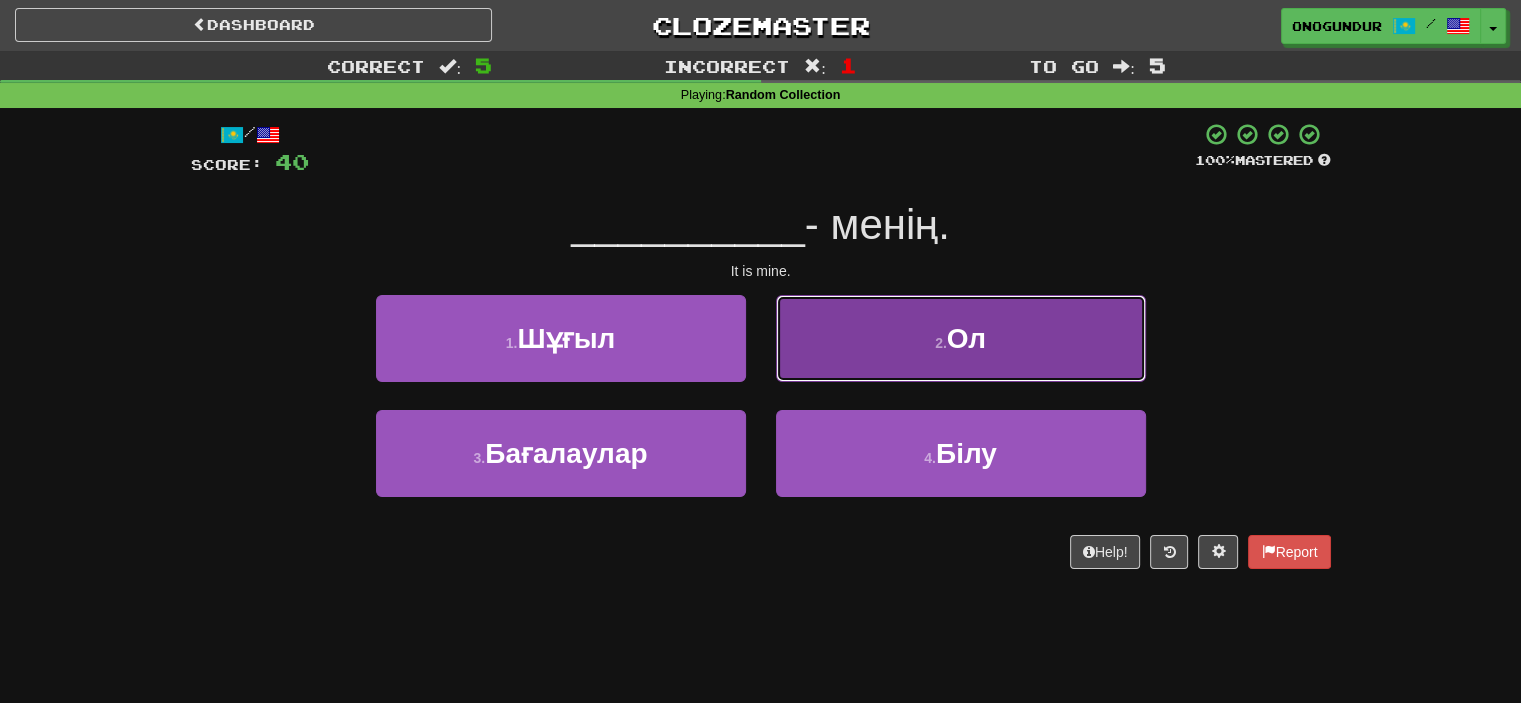 click on "2 .  Ол" at bounding box center [961, 338] 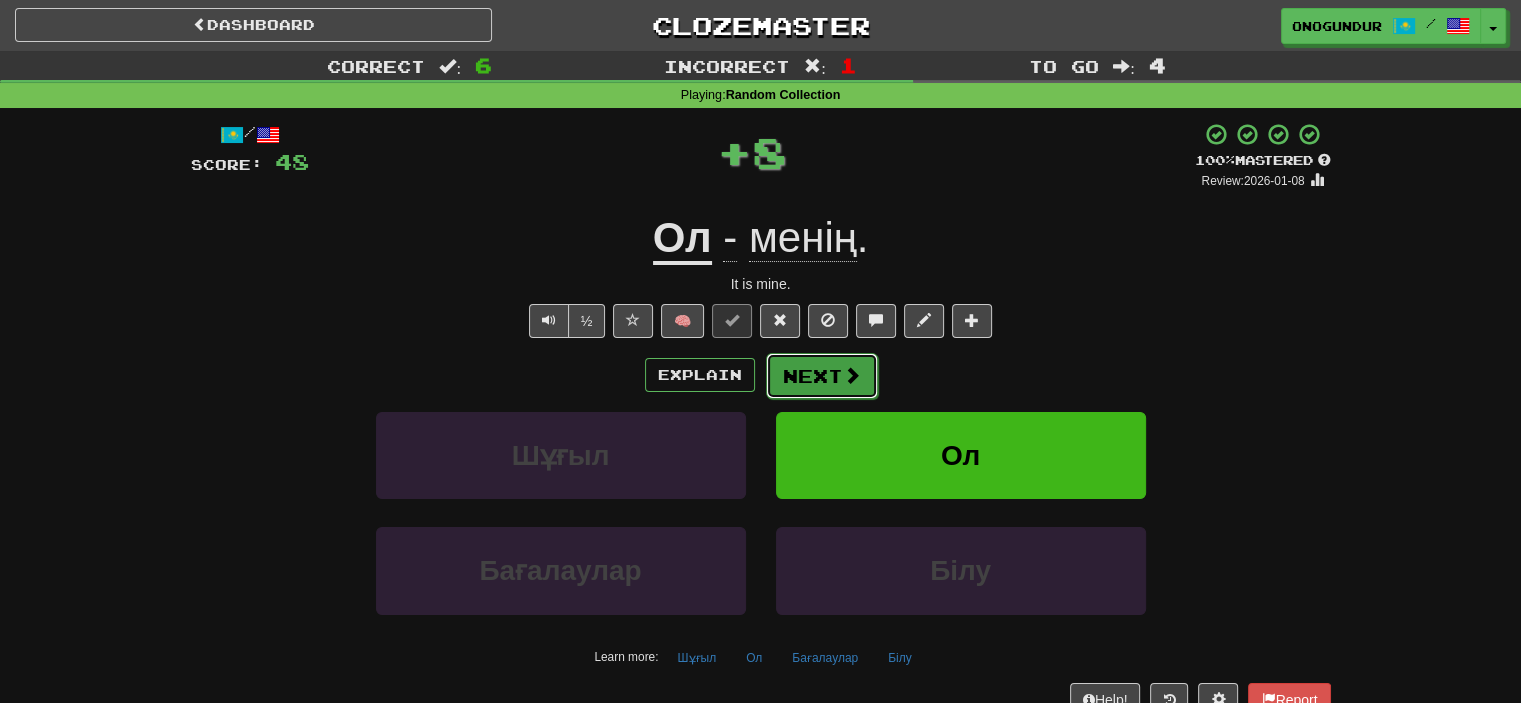 click on "Next" at bounding box center [822, 376] 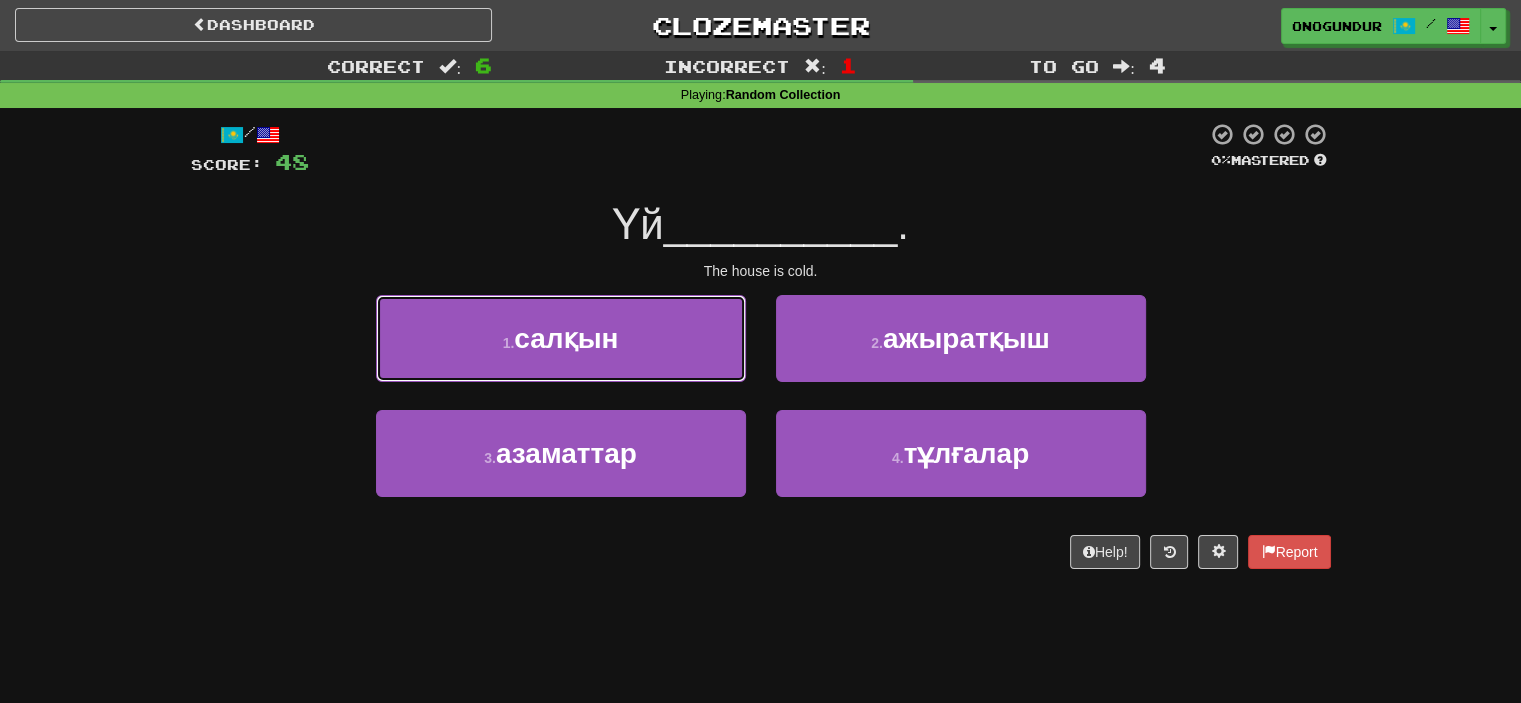drag, startPoint x: 671, startPoint y: 379, endPoint x: 707, endPoint y: 383, distance: 36.221542 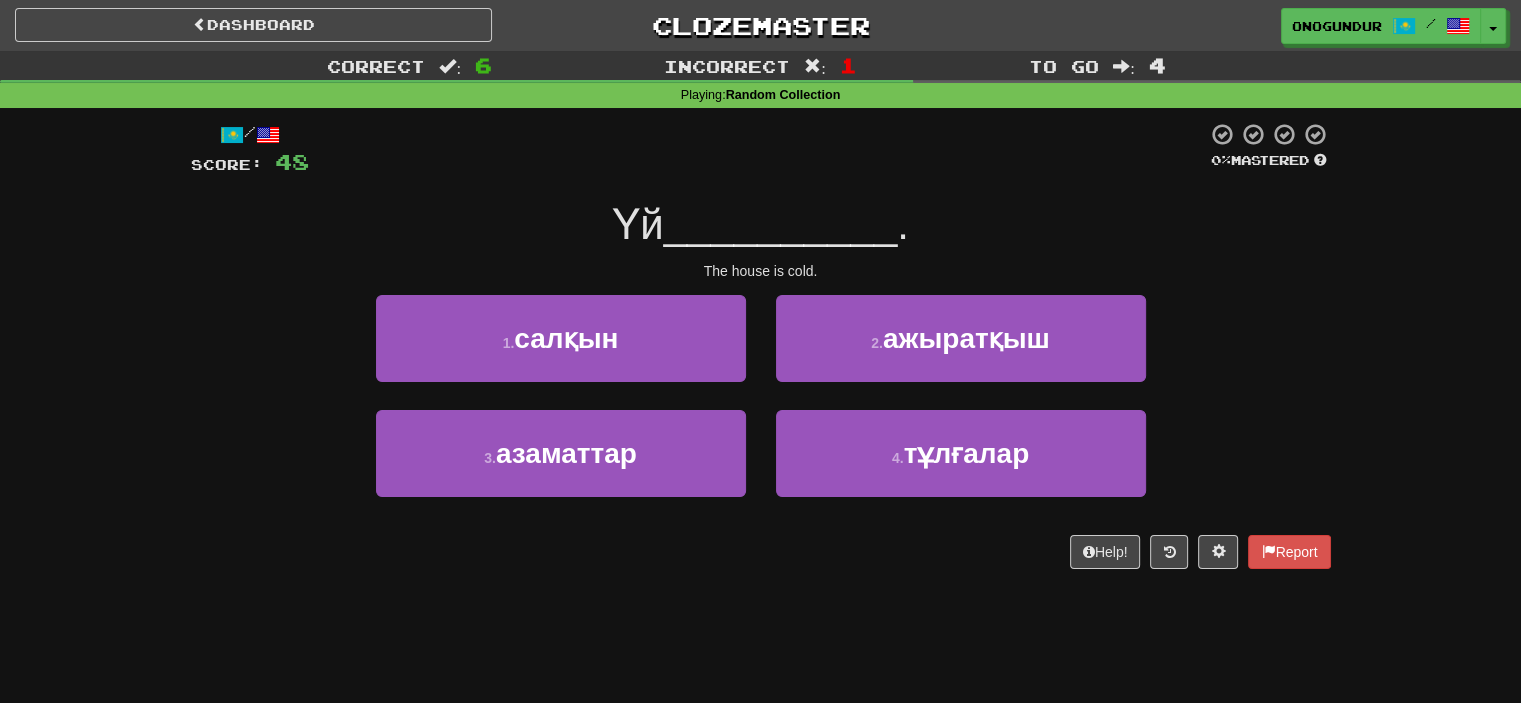 click on "2 .  ажыратқыш" at bounding box center (961, 352) 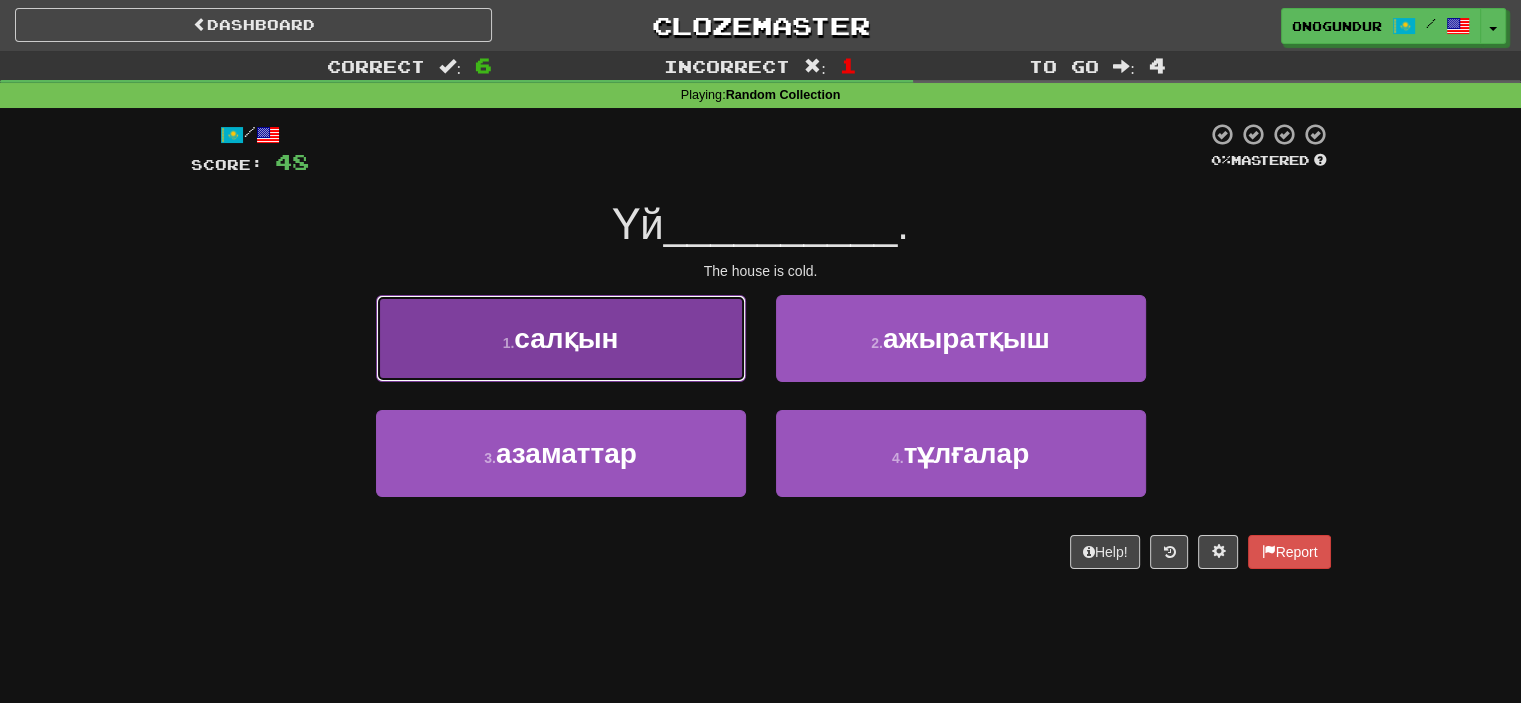 click on "1 .  салқын" at bounding box center [561, 338] 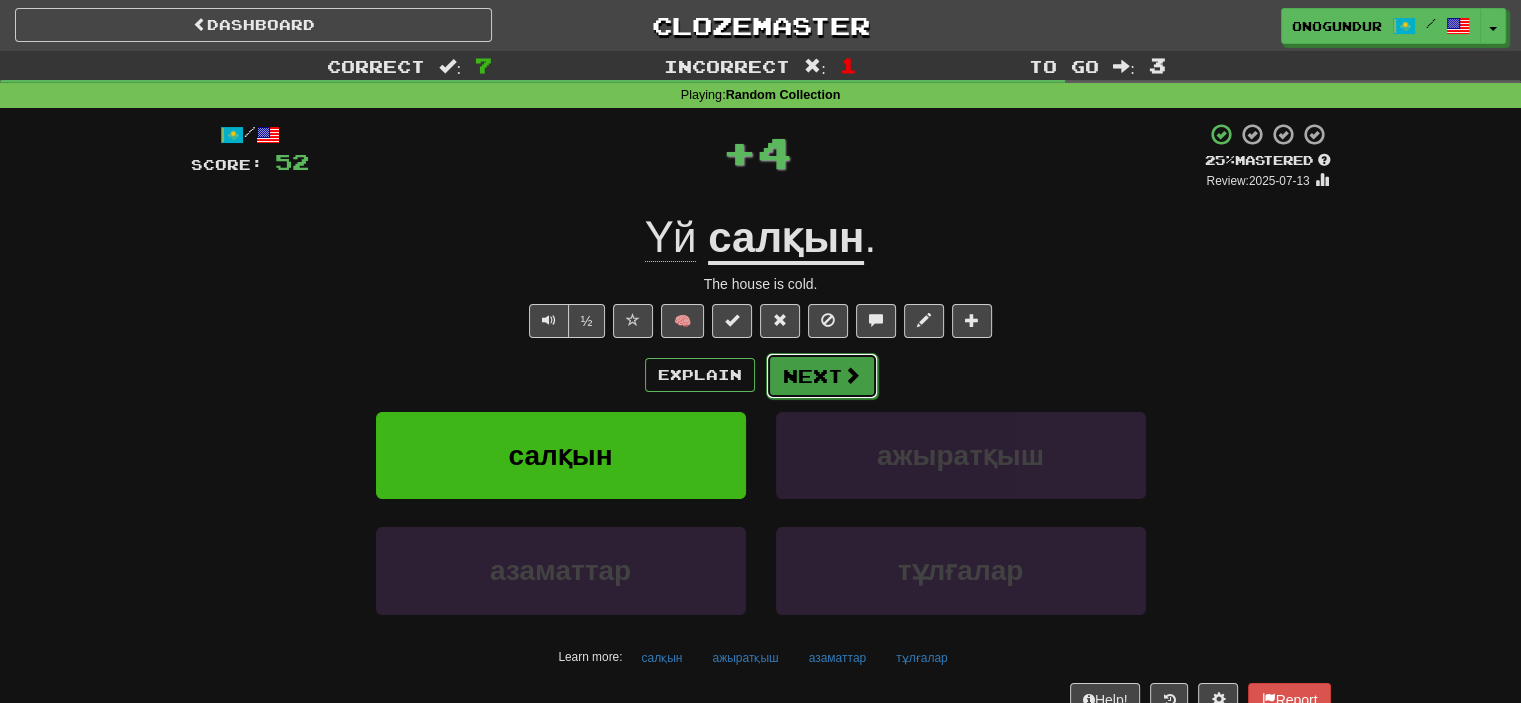 click on "Next" at bounding box center (822, 376) 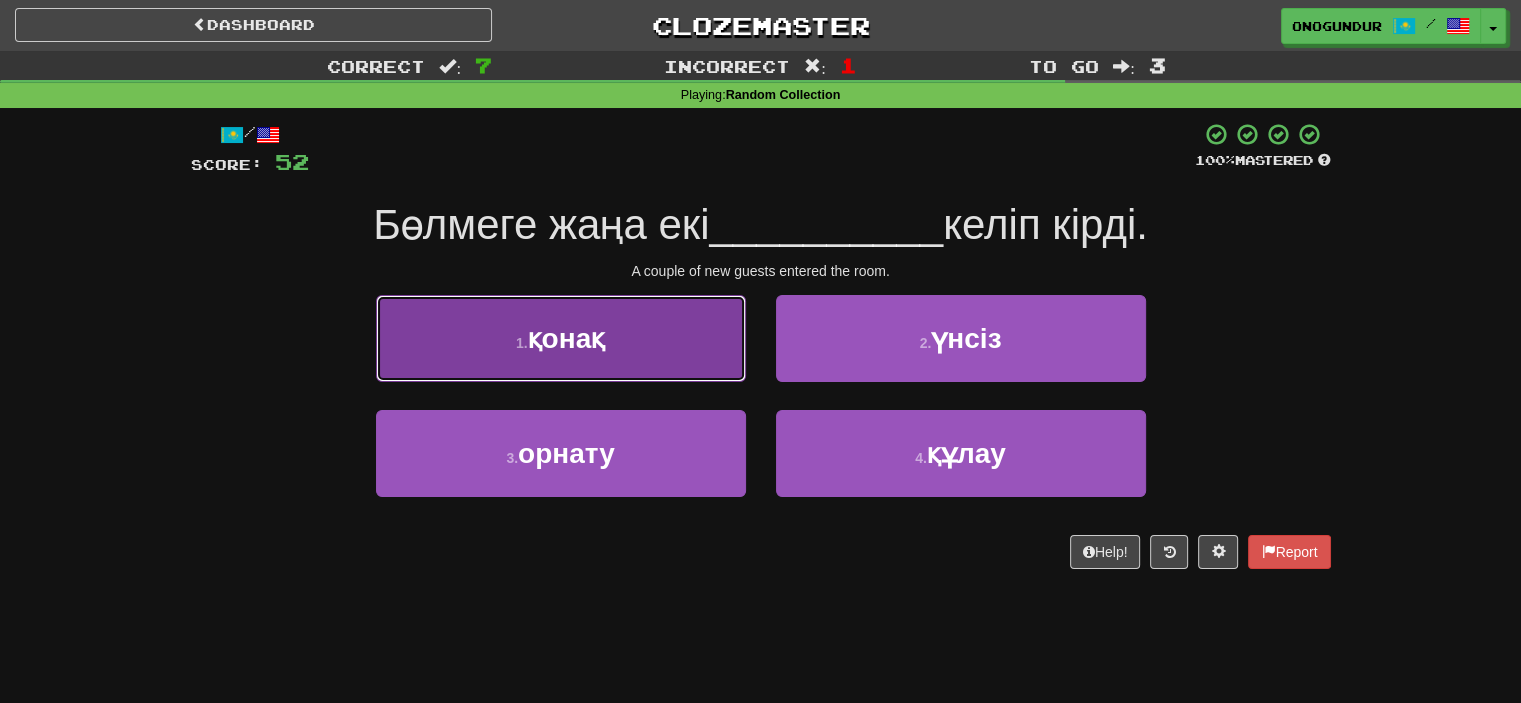 click on "1 .  қонақ" at bounding box center (561, 338) 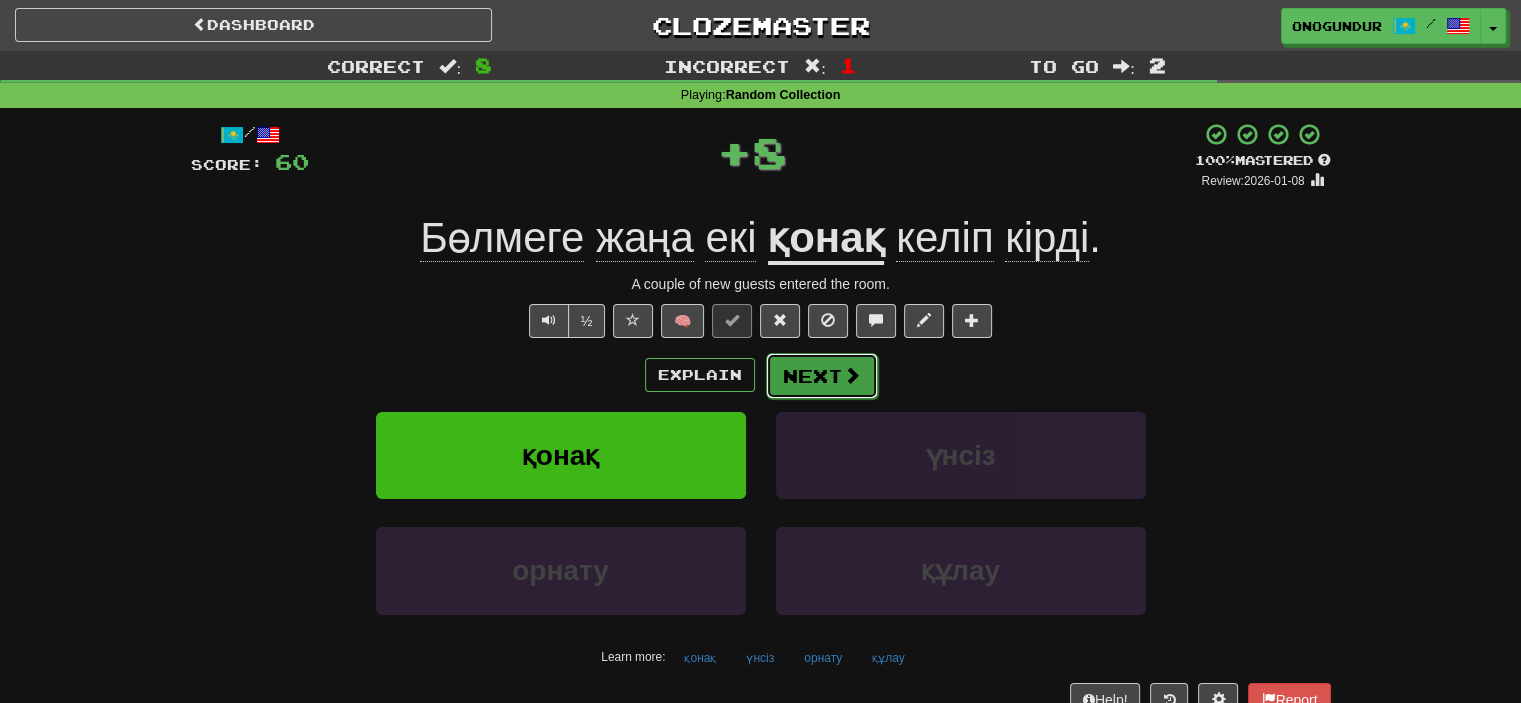 click on "Next" at bounding box center [822, 376] 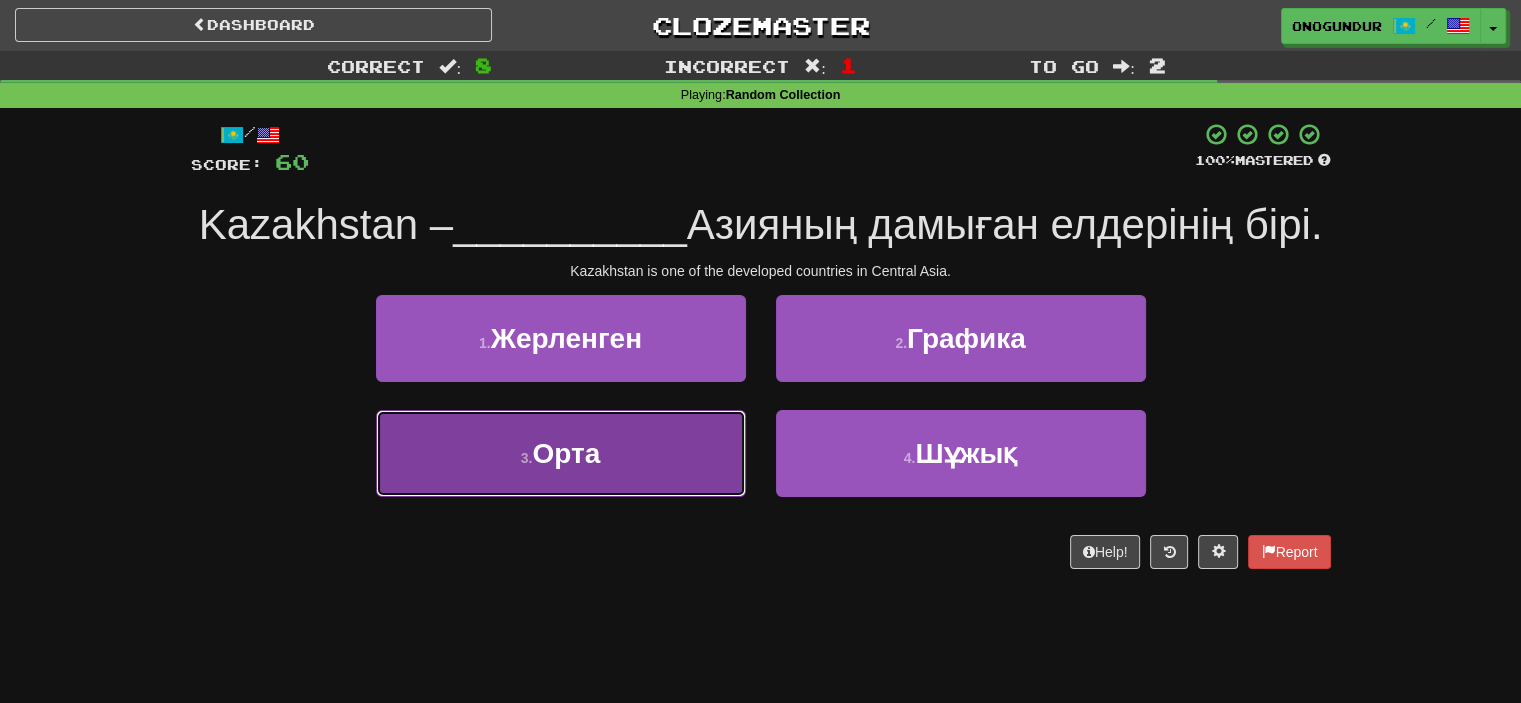 click on "3 .  Орта" at bounding box center (561, 453) 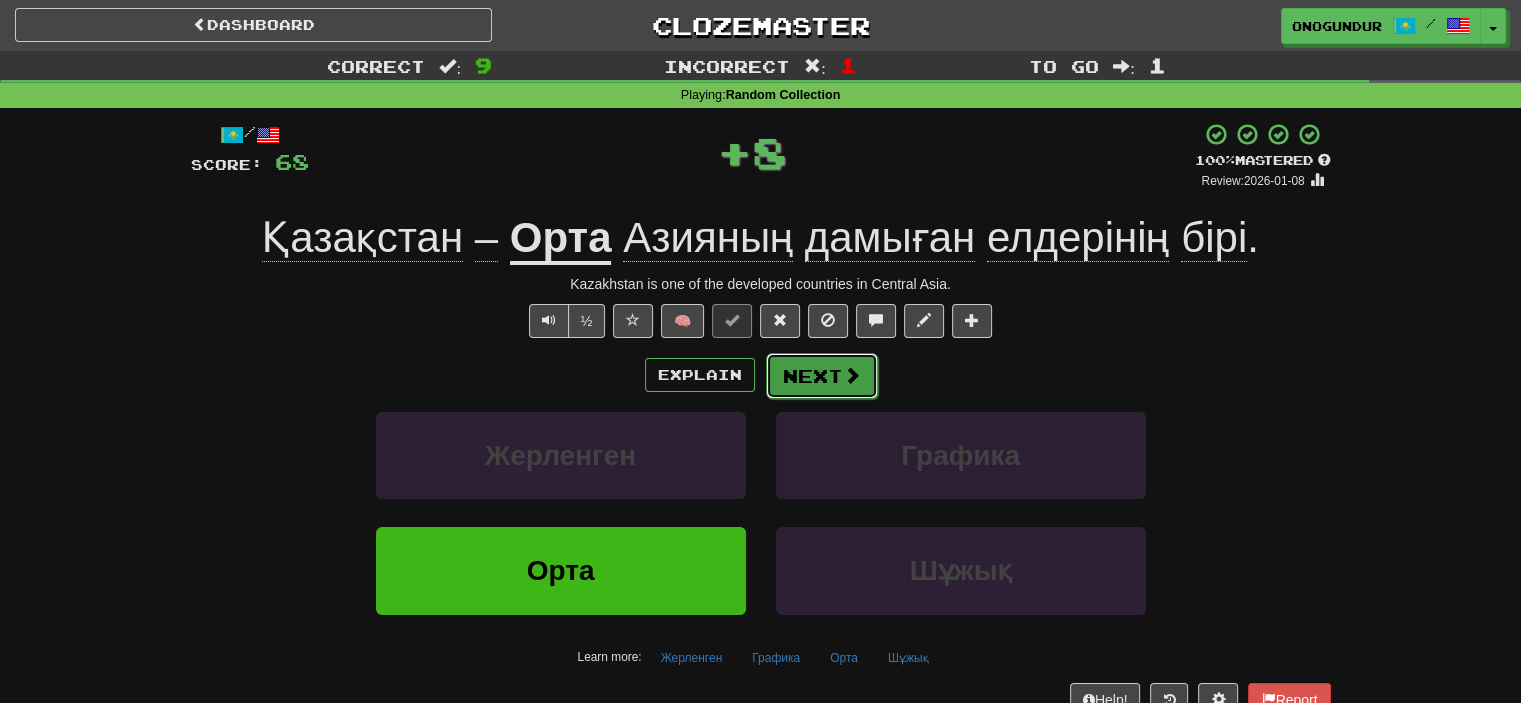 click on "Next" at bounding box center [822, 376] 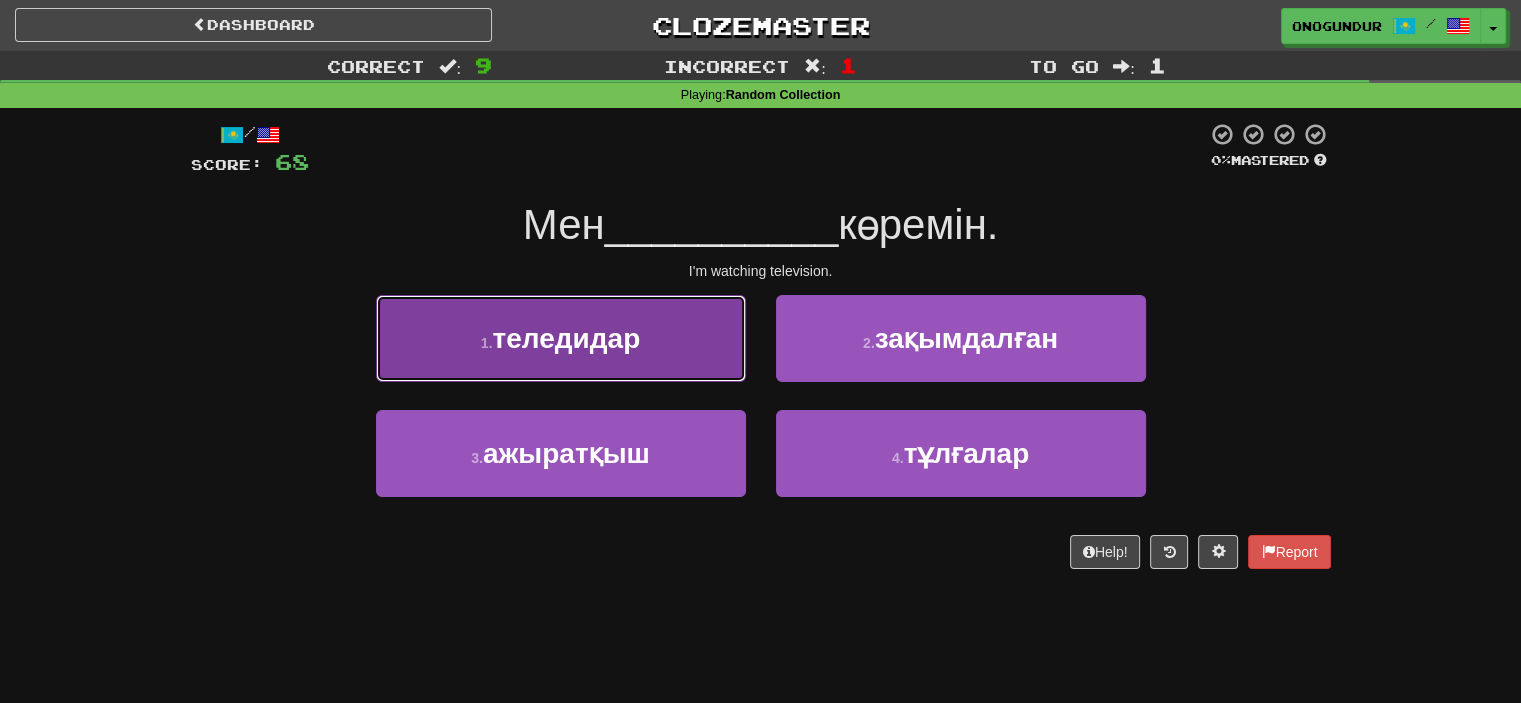click on "1 .  теледидар" at bounding box center (561, 338) 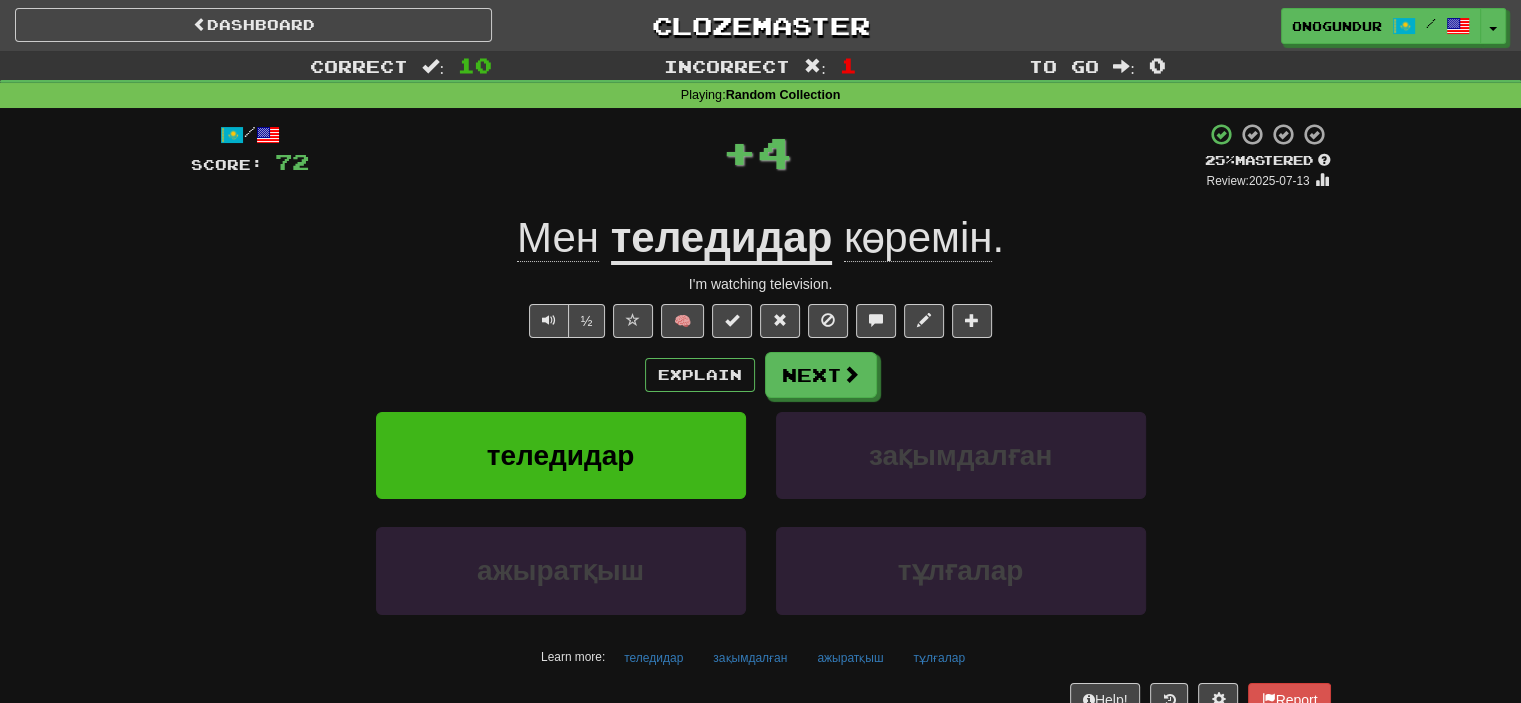 click on "Next" at bounding box center (821, 375) 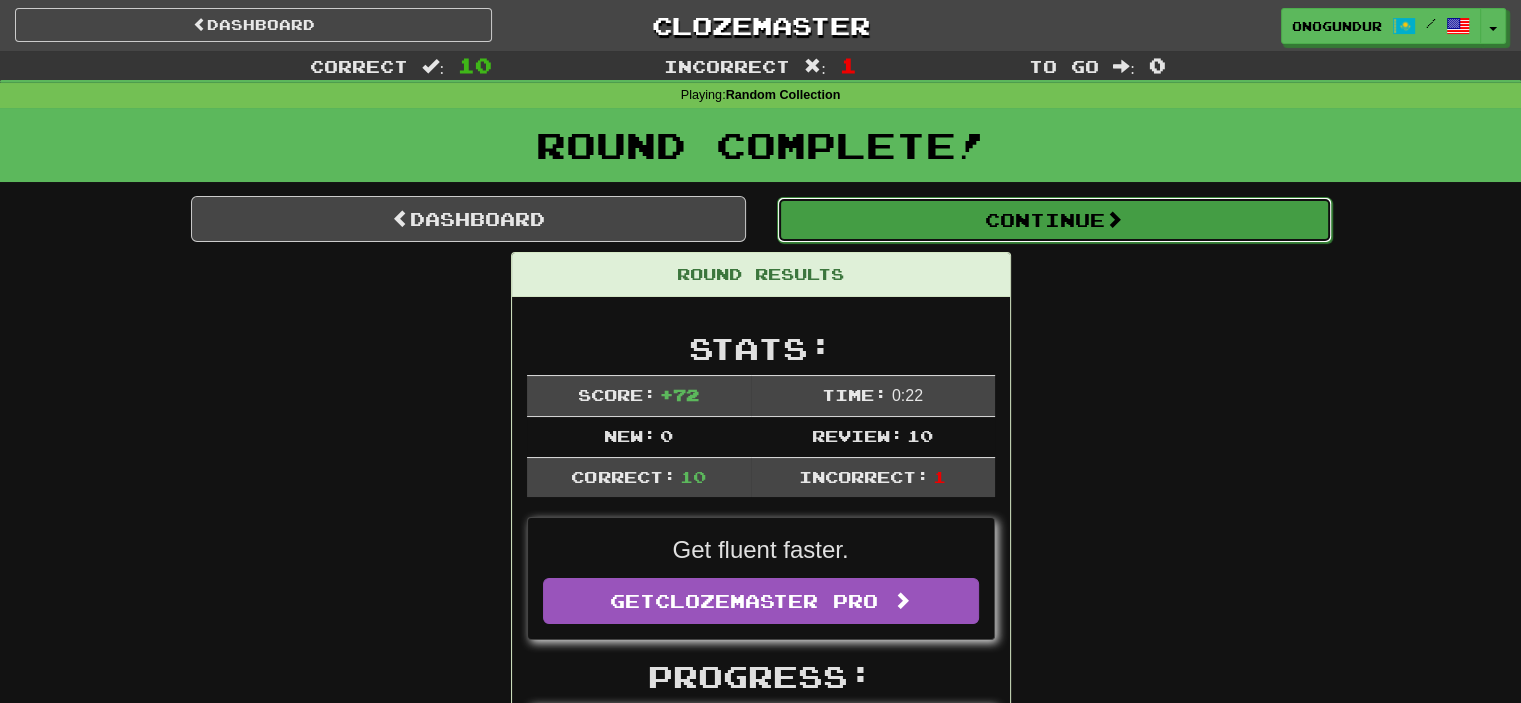 click on "Continue" at bounding box center (1054, 220) 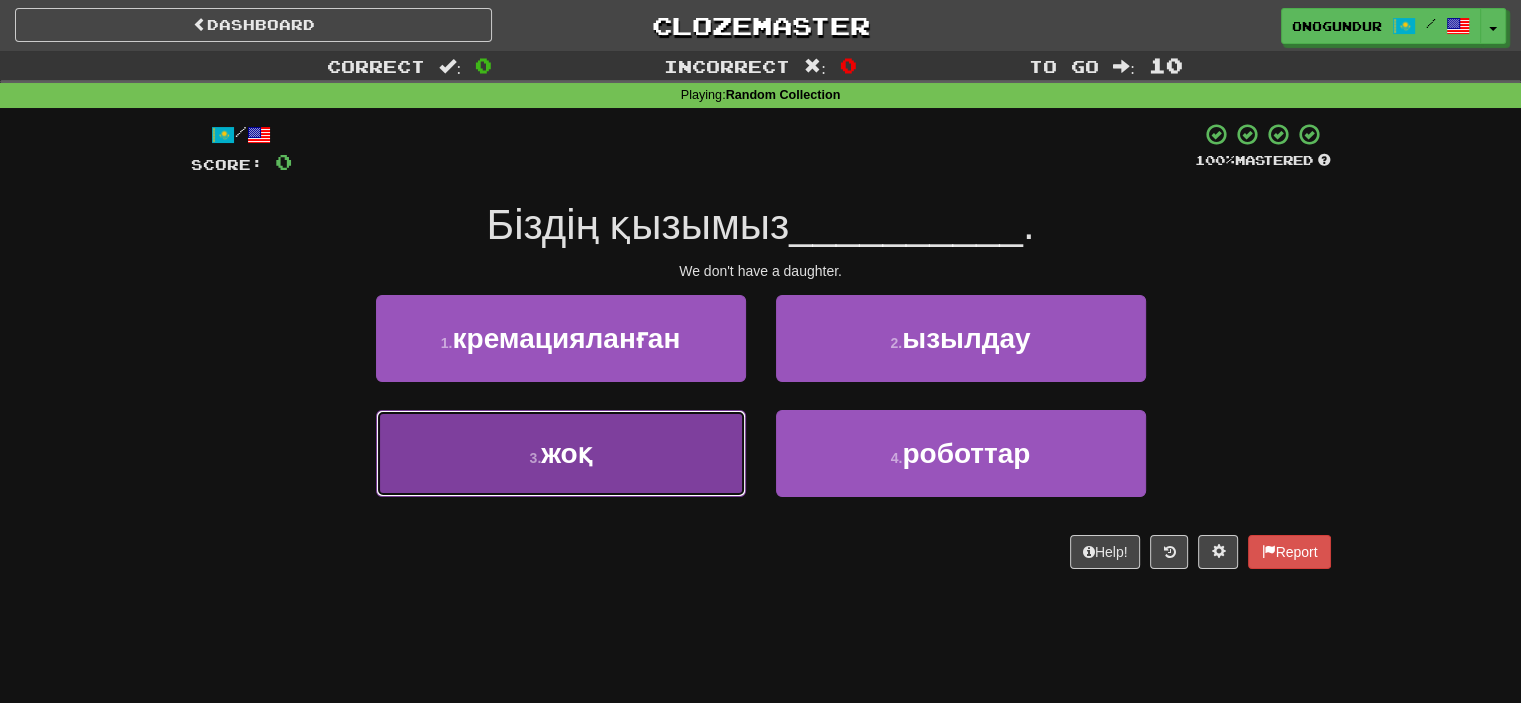 click on "3 .  жоқ" at bounding box center (561, 453) 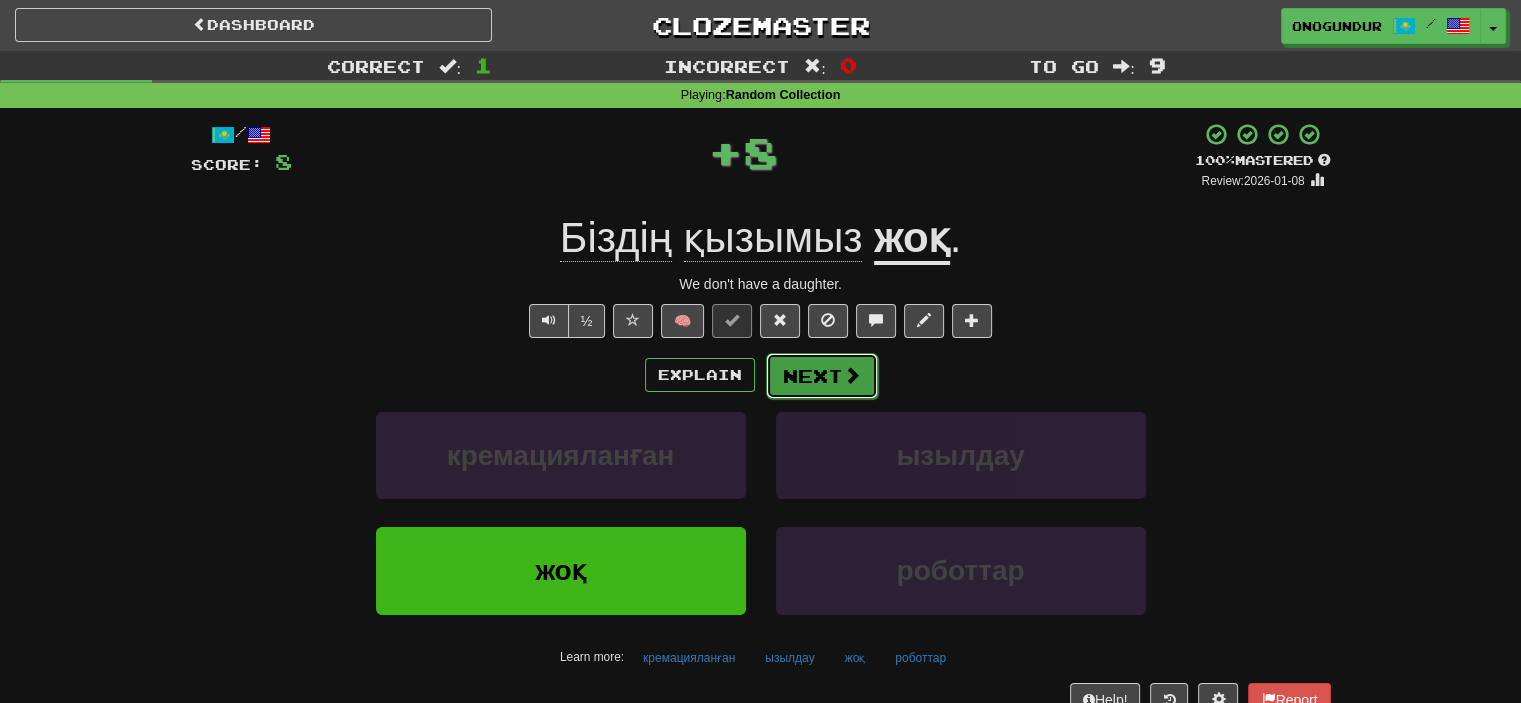 click on "Next" at bounding box center (822, 376) 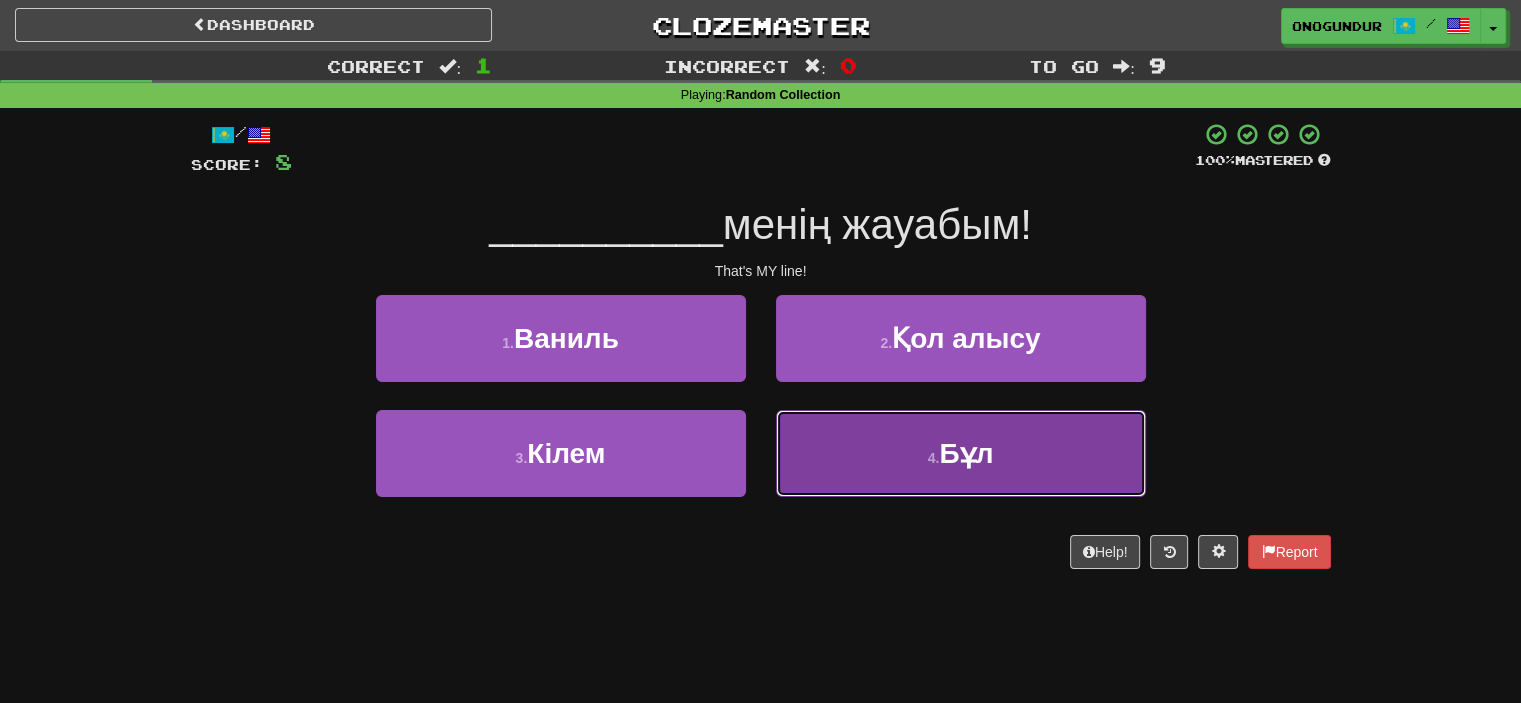 click on "4 .  Бұл" at bounding box center [961, 453] 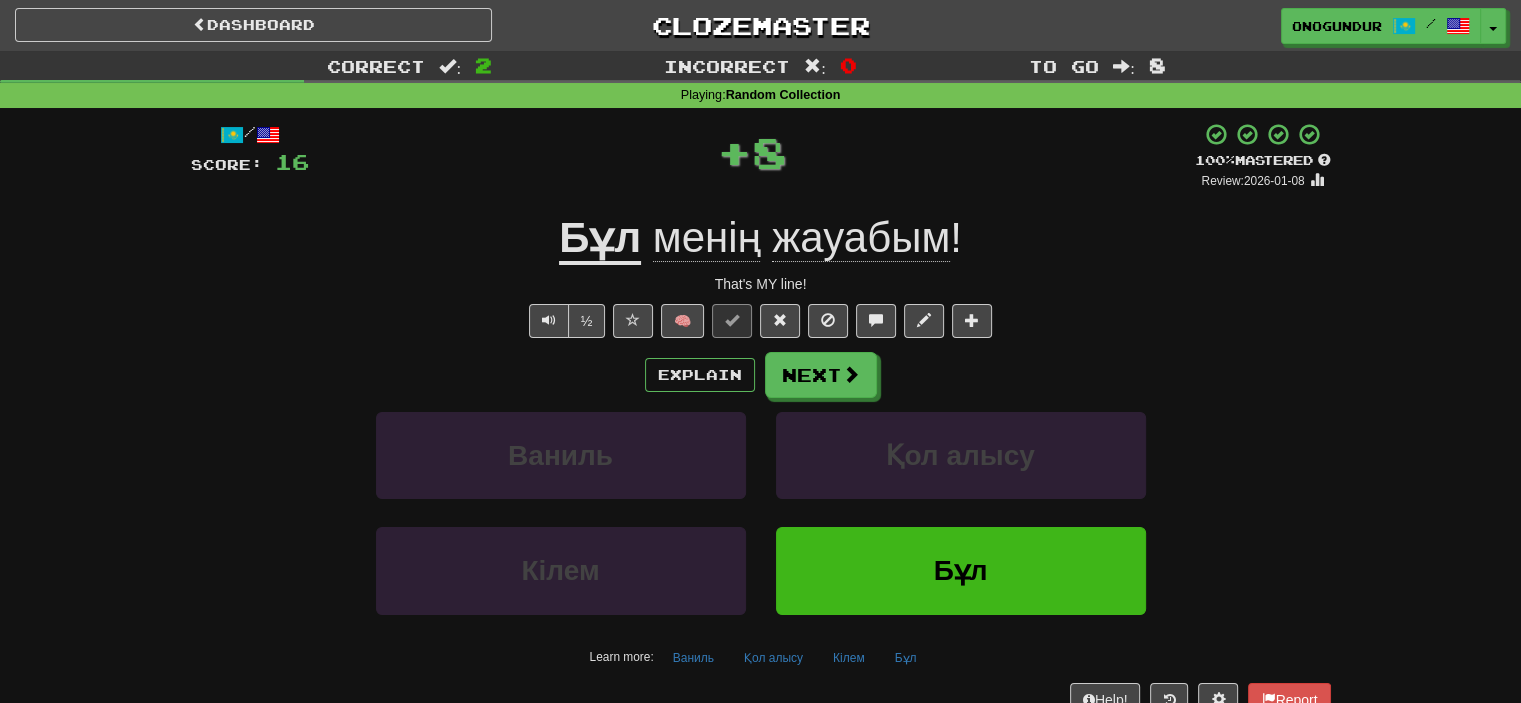 click on "Next" at bounding box center (821, 375) 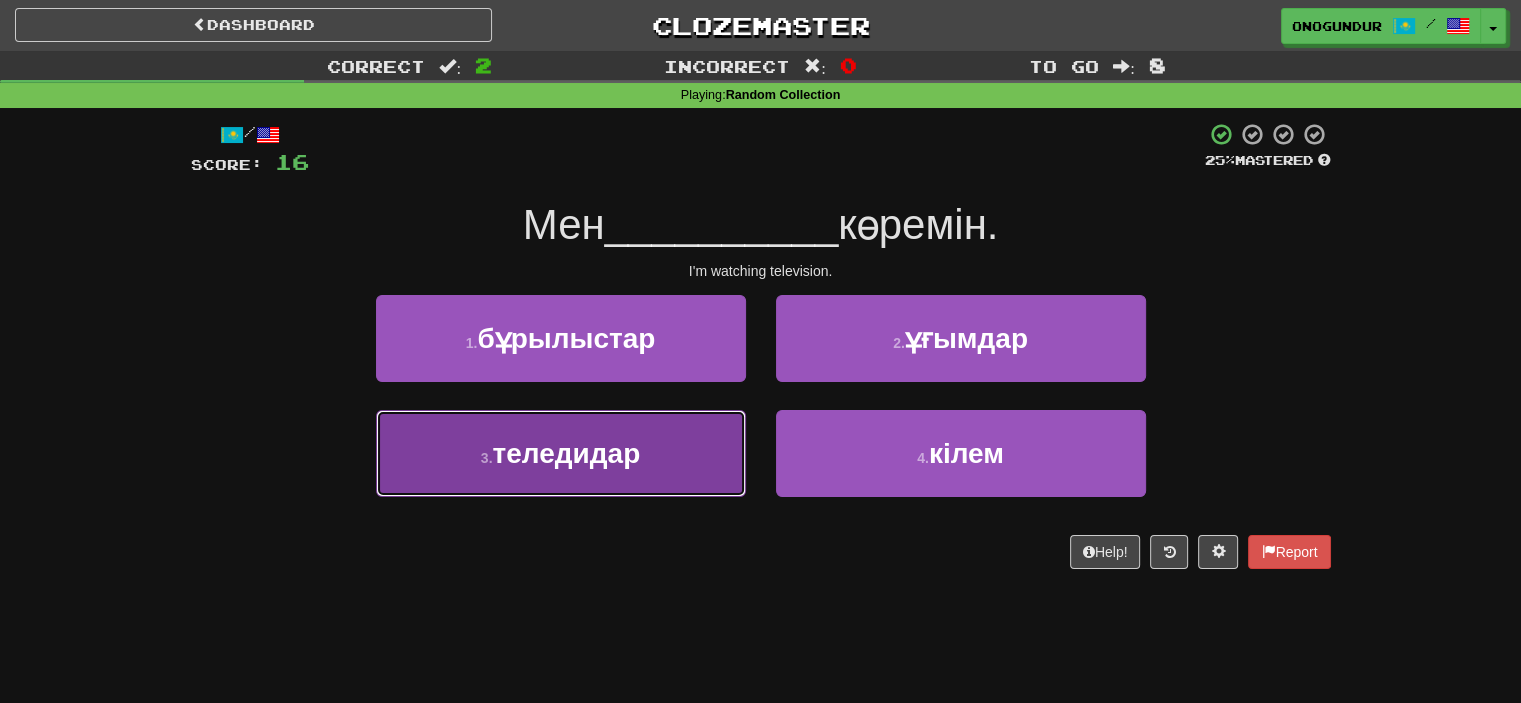 click on "3 .  теледидар" at bounding box center (561, 453) 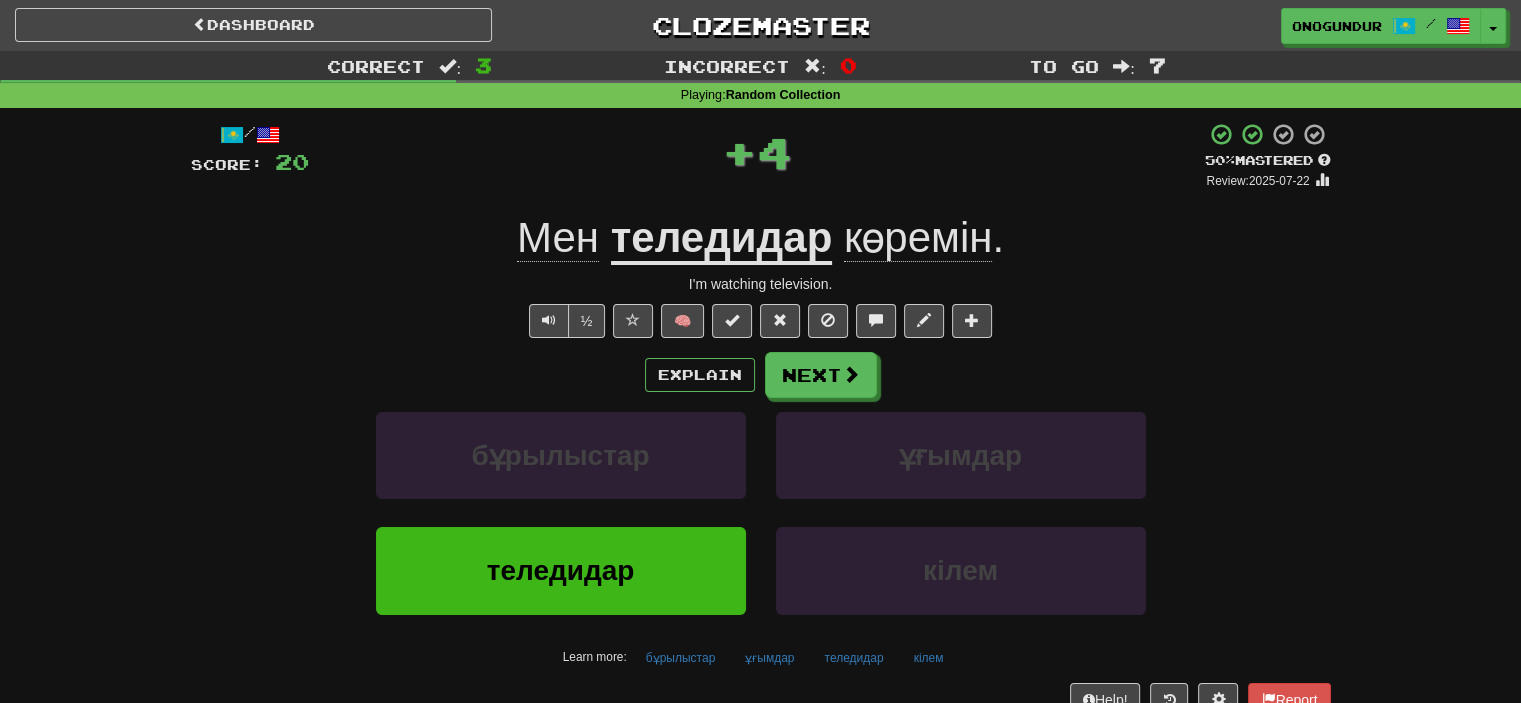 click on "Next" at bounding box center (821, 375) 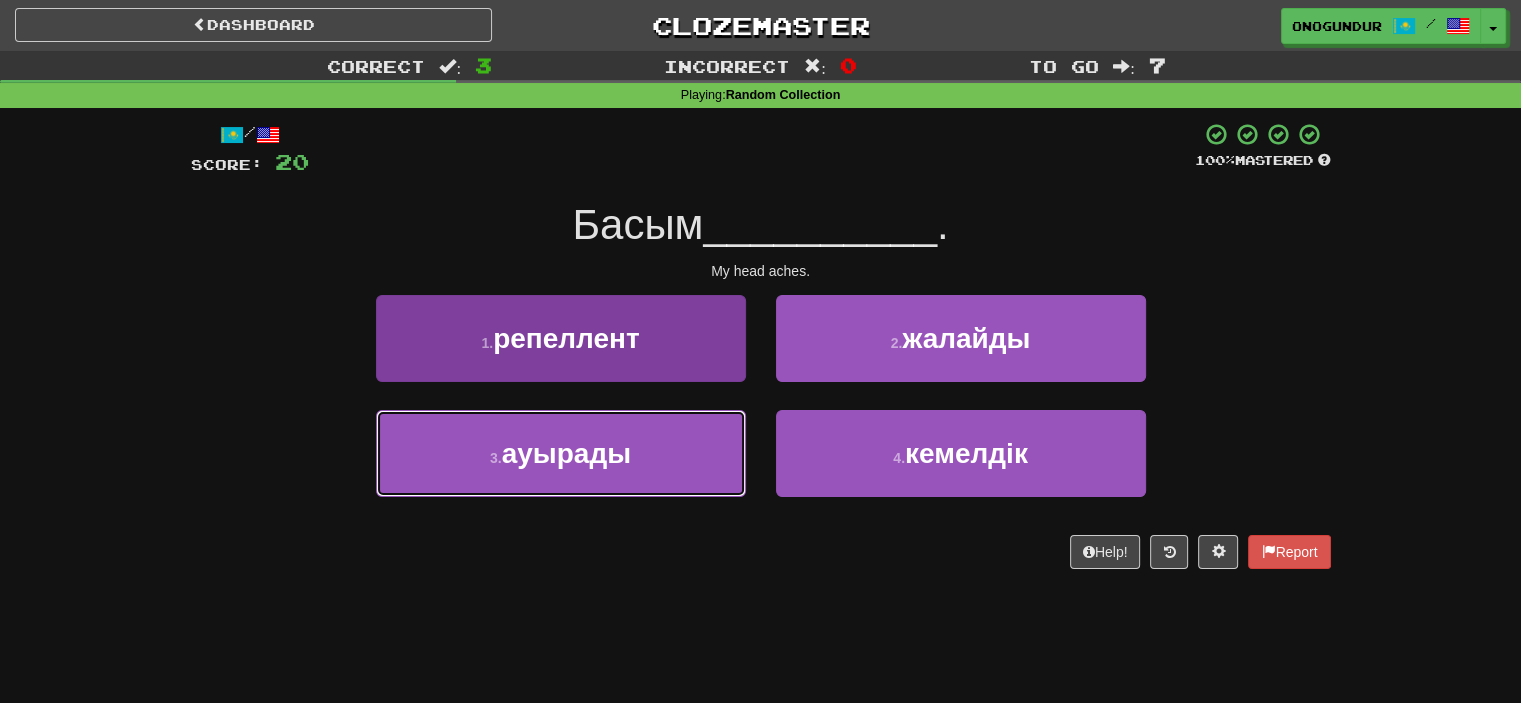 drag, startPoint x: 694, startPoint y: 435, endPoint x: 730, endPoint y: 414, distance: 41.677334 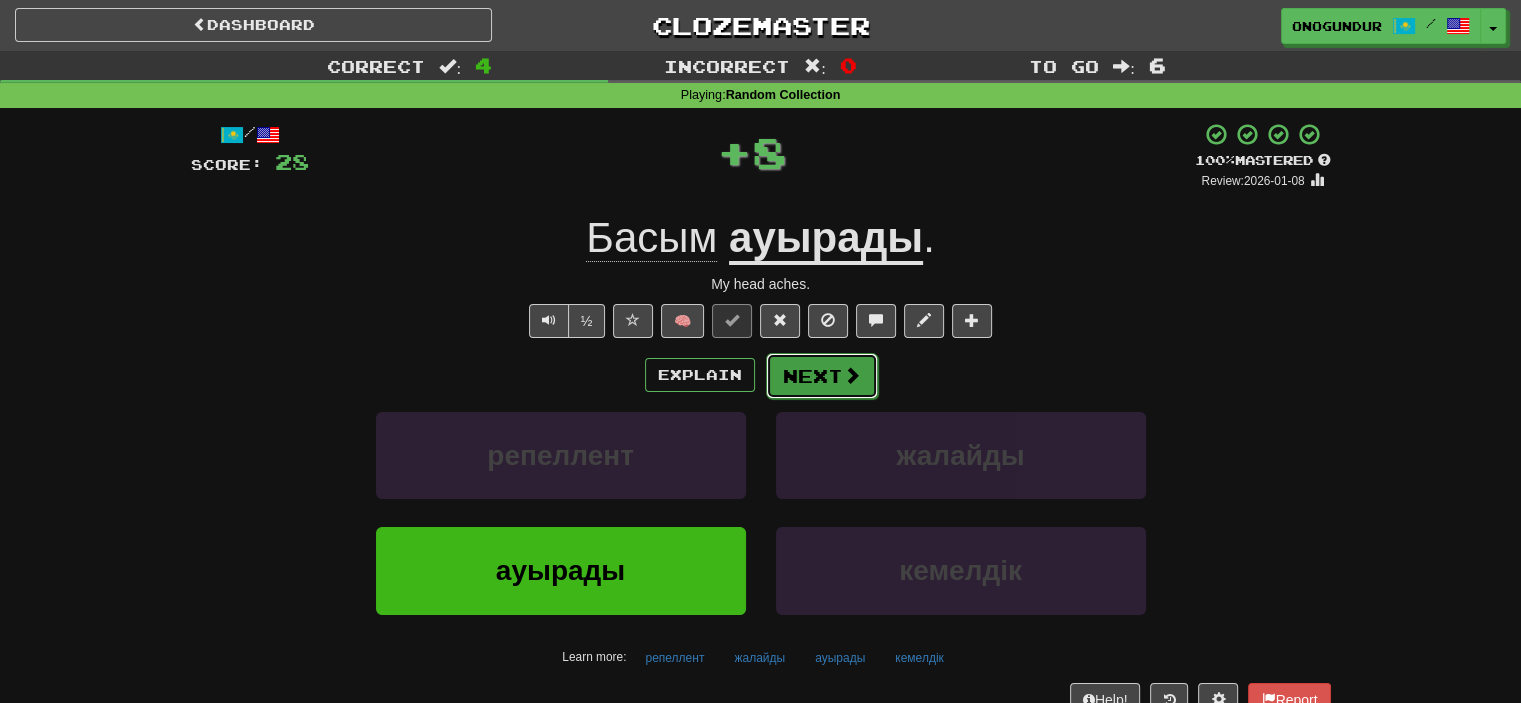 click on "Next" at bounding box center (822, 376) 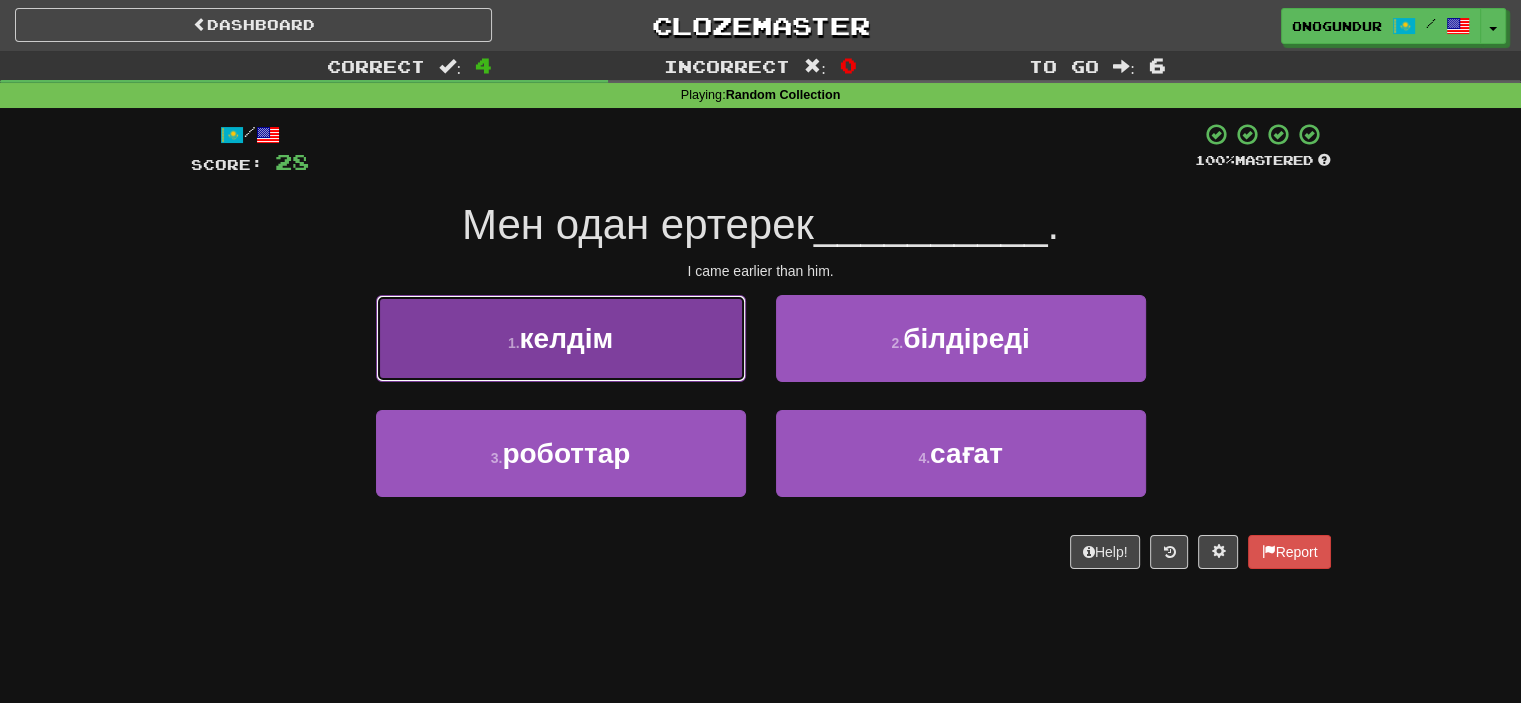 click on "1 .  келдім" at bounding box center (561, 338) 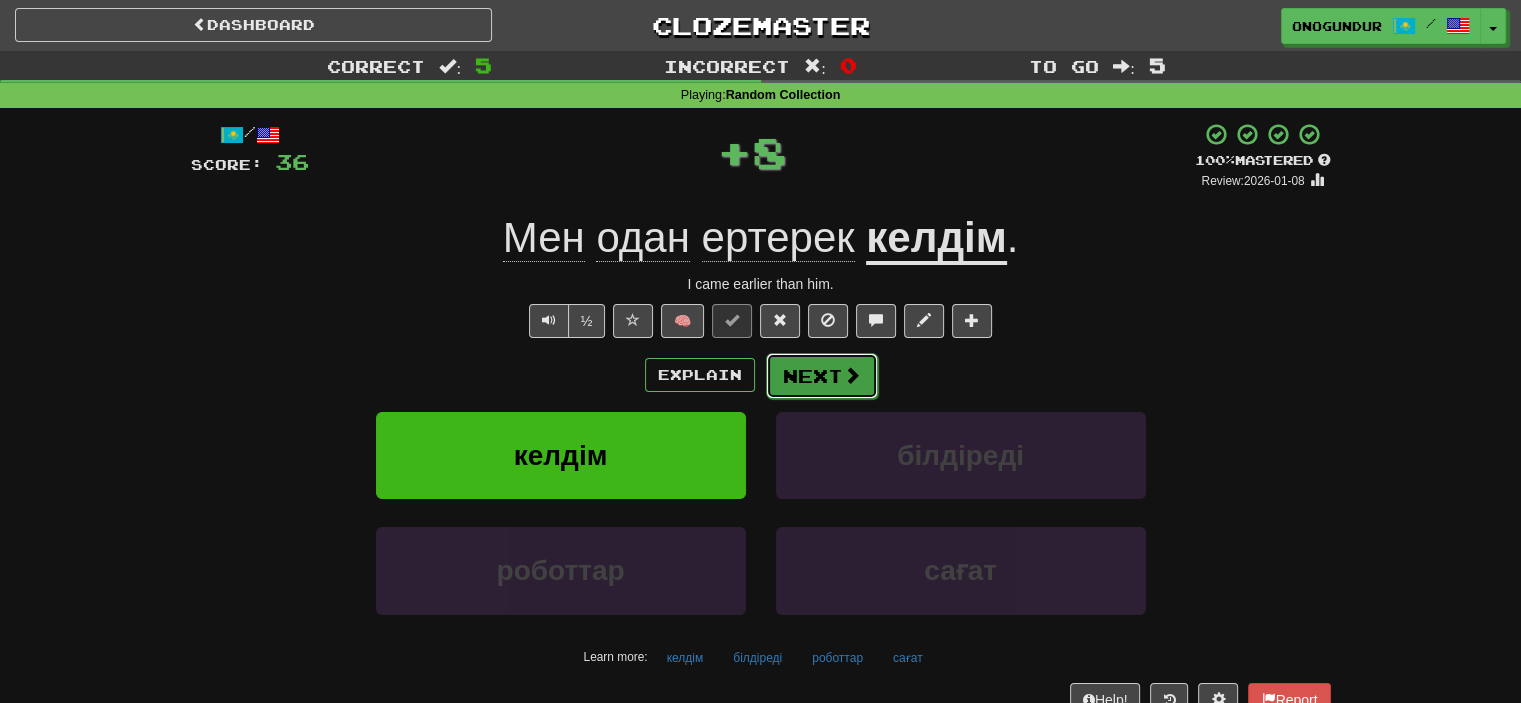 drag, startPoint x: 790, startPoint y: 349, endPoint x: 800, endPoint y: 352, distance: 10.440307 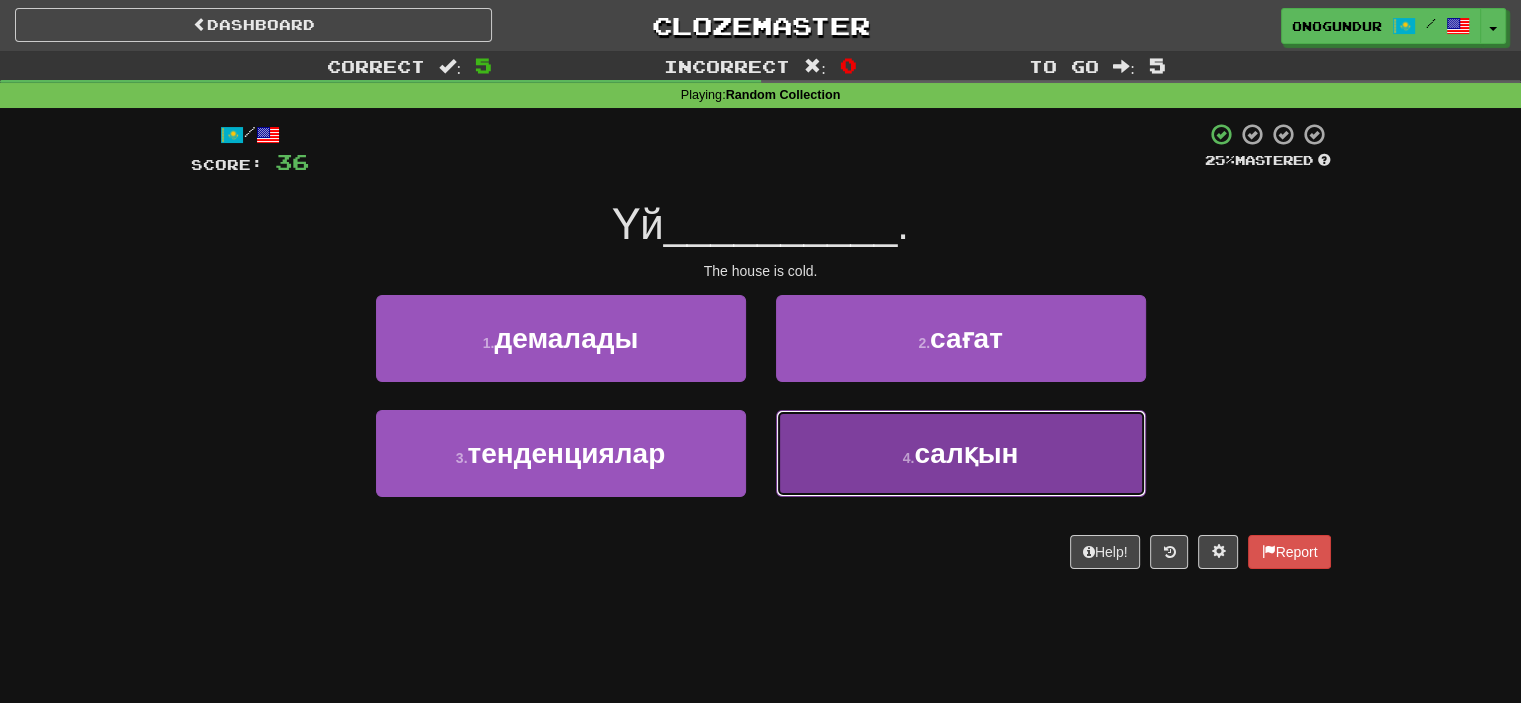 click on "4 .  салқын" at bounding box center [961, 453] 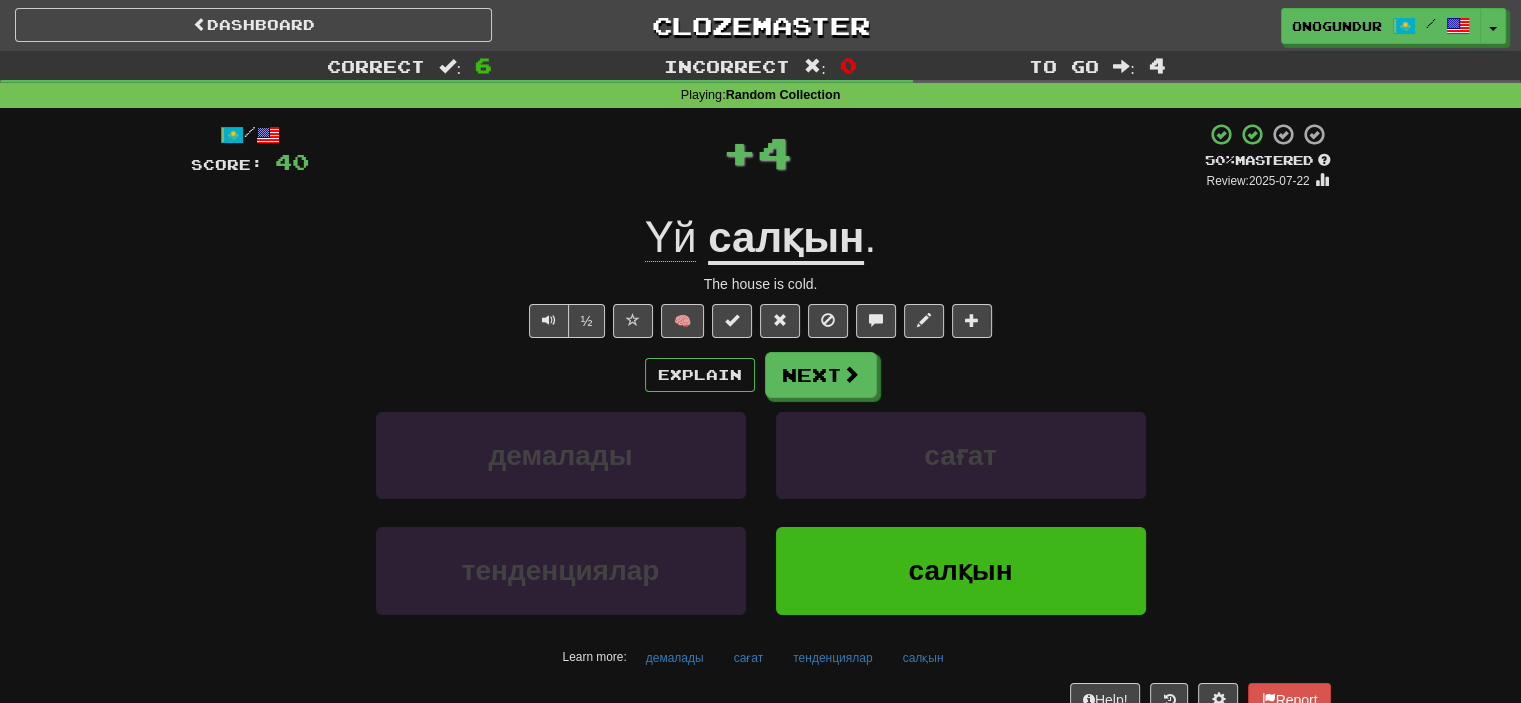 click on "Next" at bounding box center [821, 375] 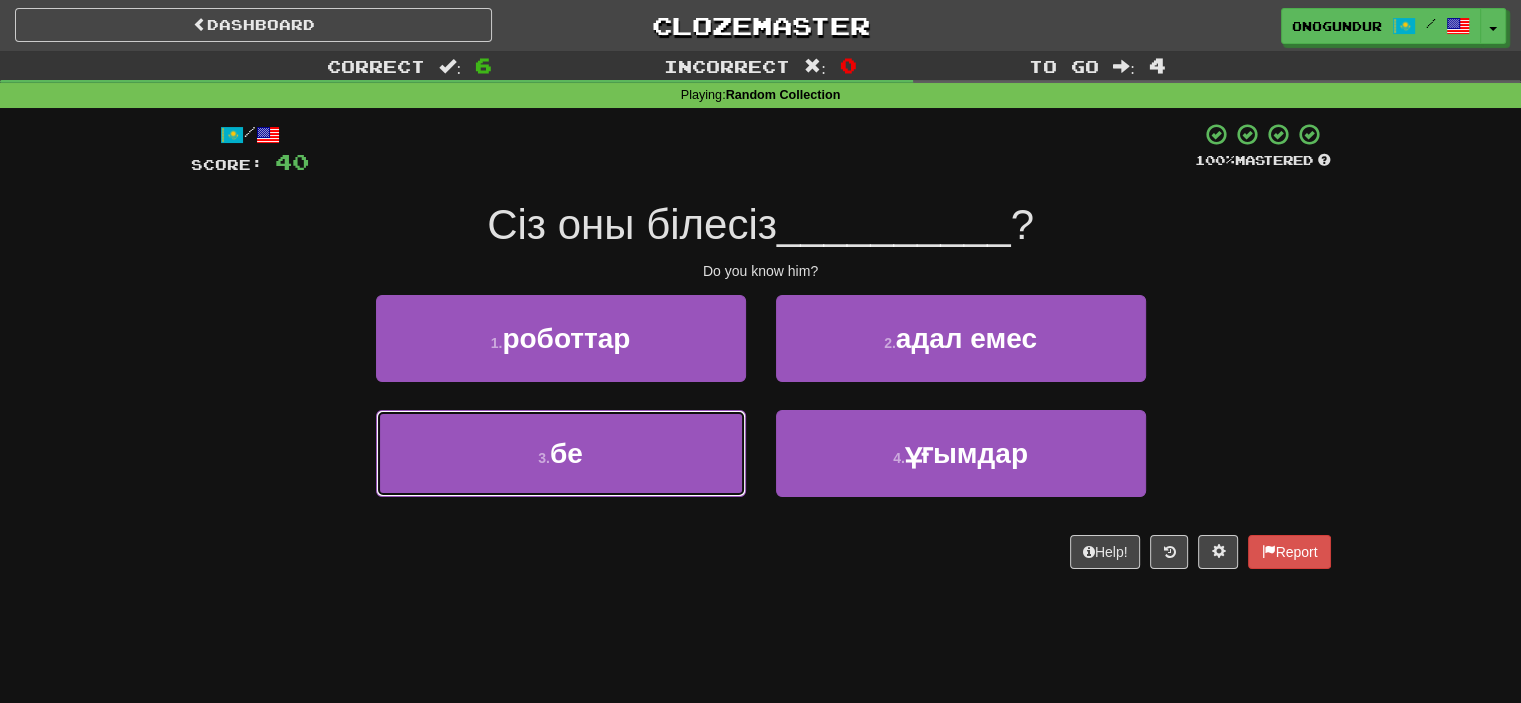 drag, startPoint x: 700, startPoint y: 455, endPoint x: 802, endPoint y: 399, distance: 116.3615 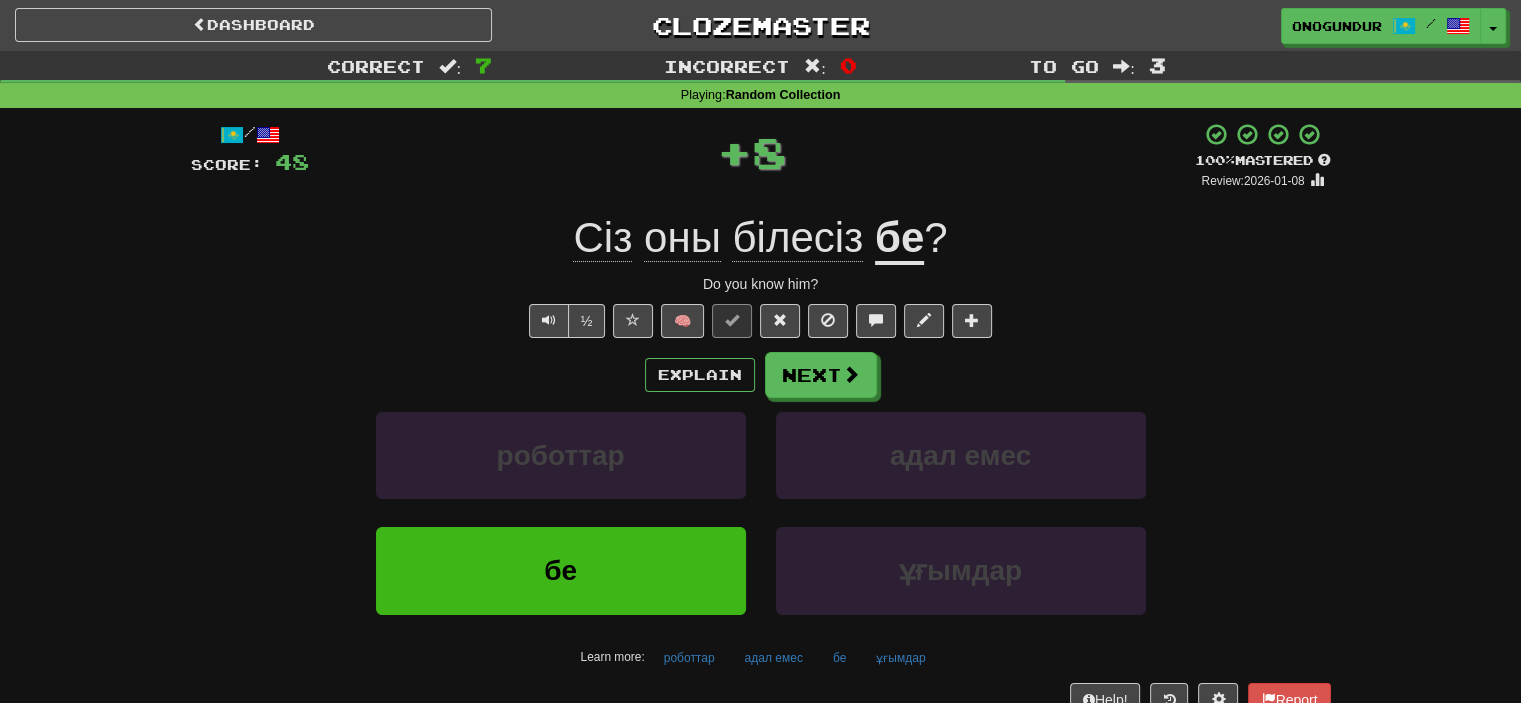 click on "Next" at bounding box center (821, 375) 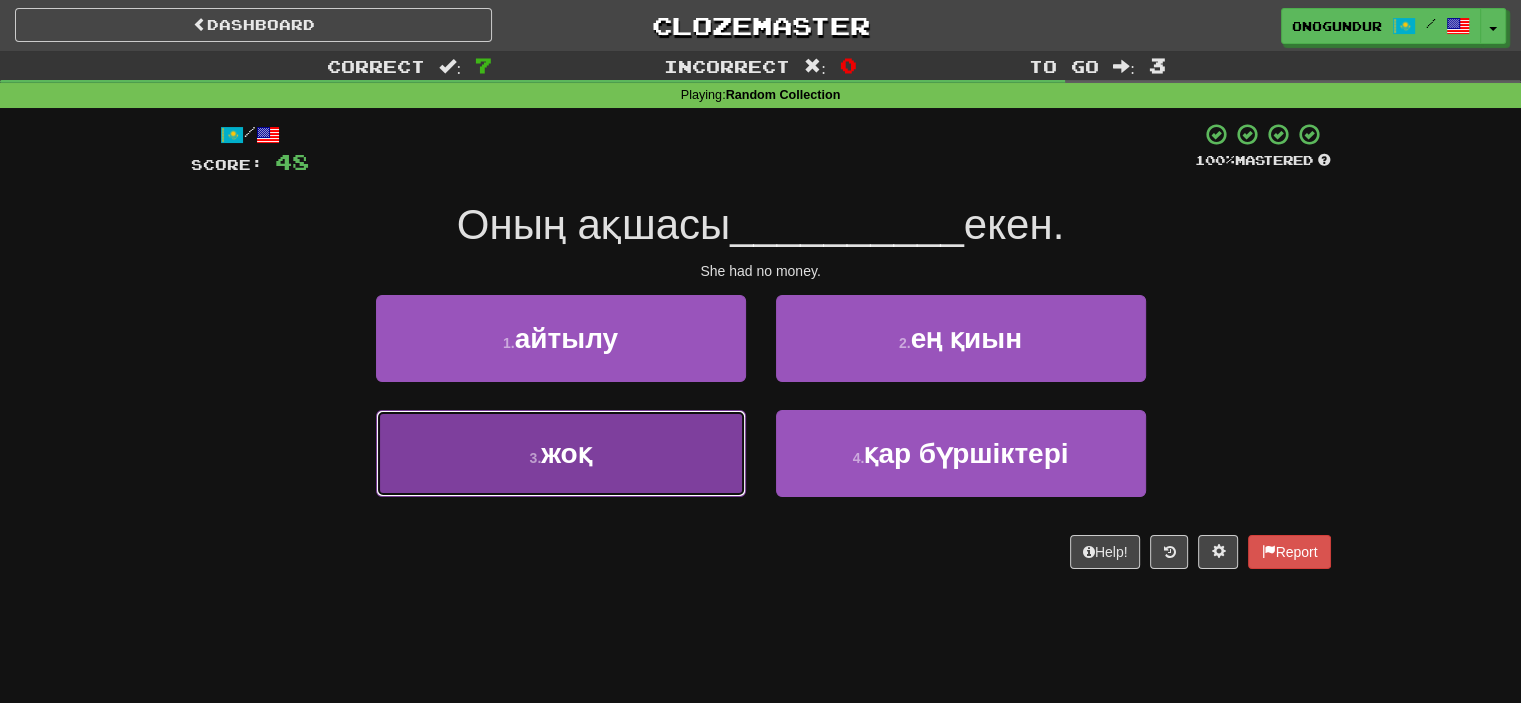 click on "3 .  жоқ" at bounding box center (561, 453) 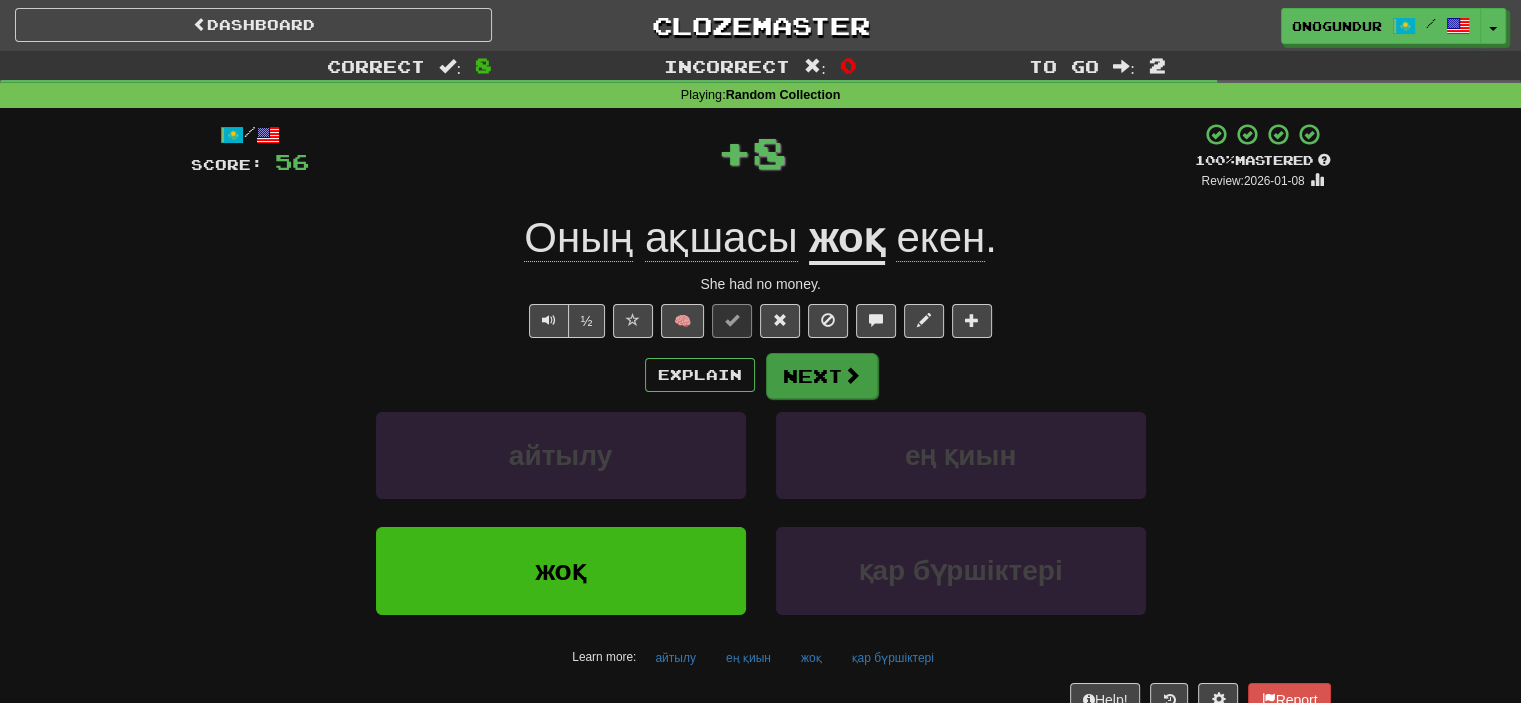 click on "/  Score:   56 + 8 100 %  Mastered Review:  2026-01-08 Оның   ақшасы   жоқ   екен . She had no money. ½ 🧠 Explain Next айтылу ең қиын жоқ қар бүршіктері Learn more: айтылу ең қиын жоқ қар бүршіктері  Help!  Report Sentence Source" at bounding box center (761, 435) 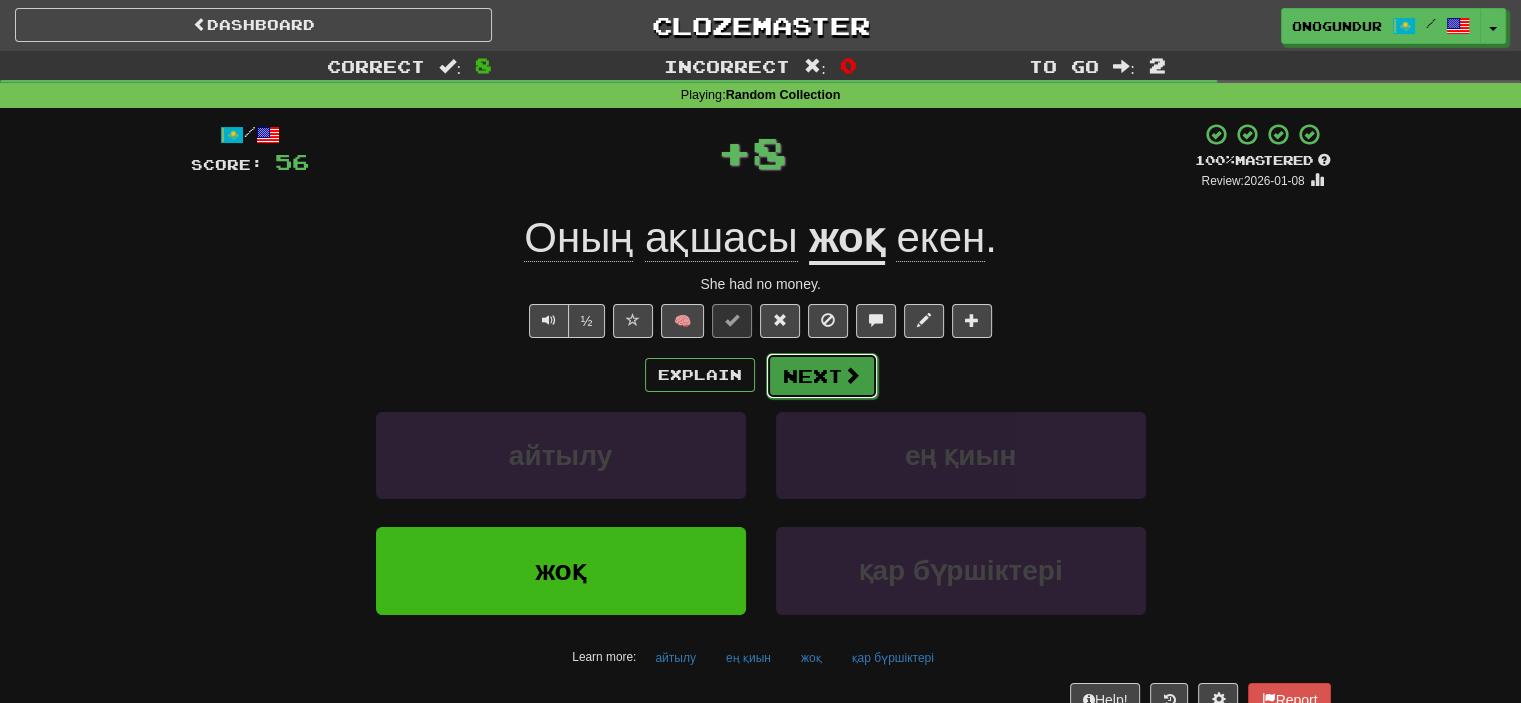 click on "Next" at bounding box center [822, 376] 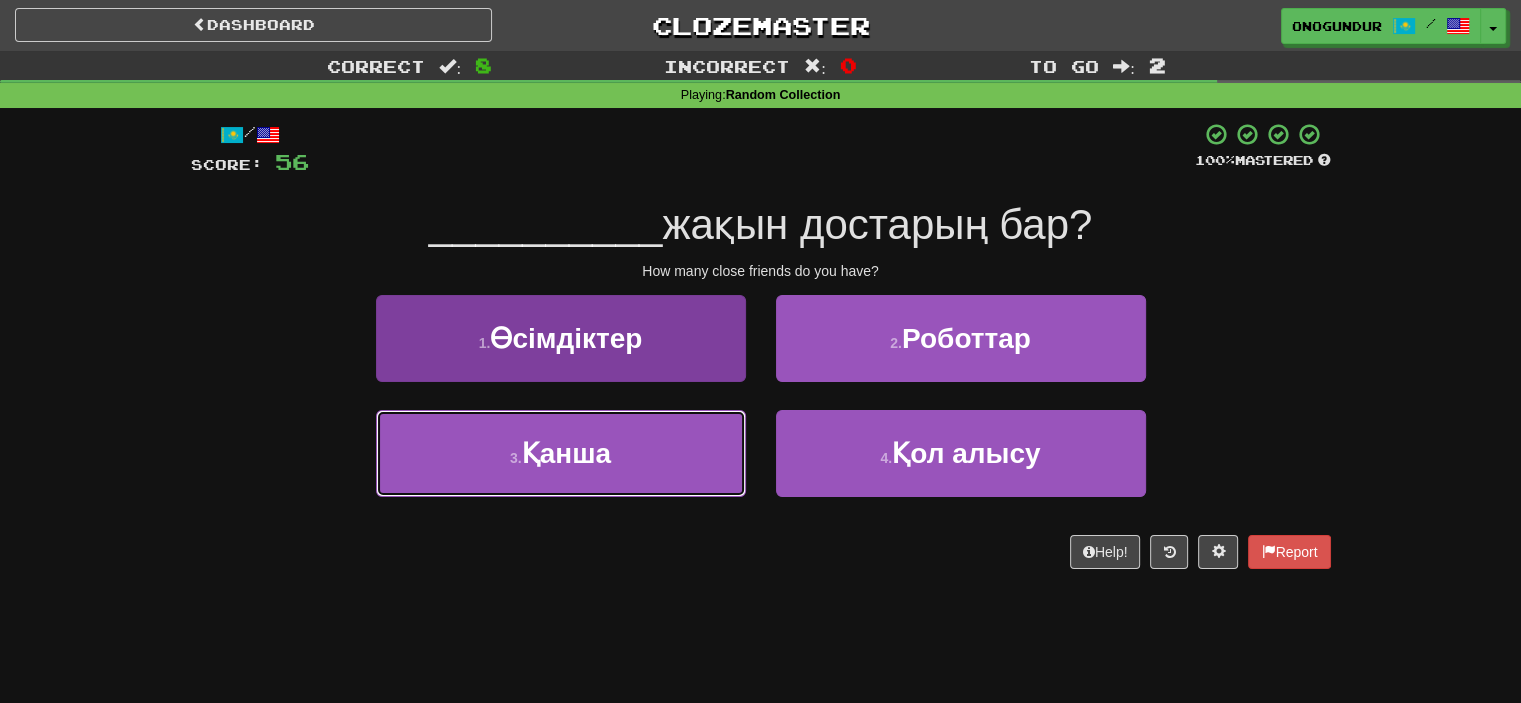 click on "3 .  Қанша" at bounding box center [561, 453] 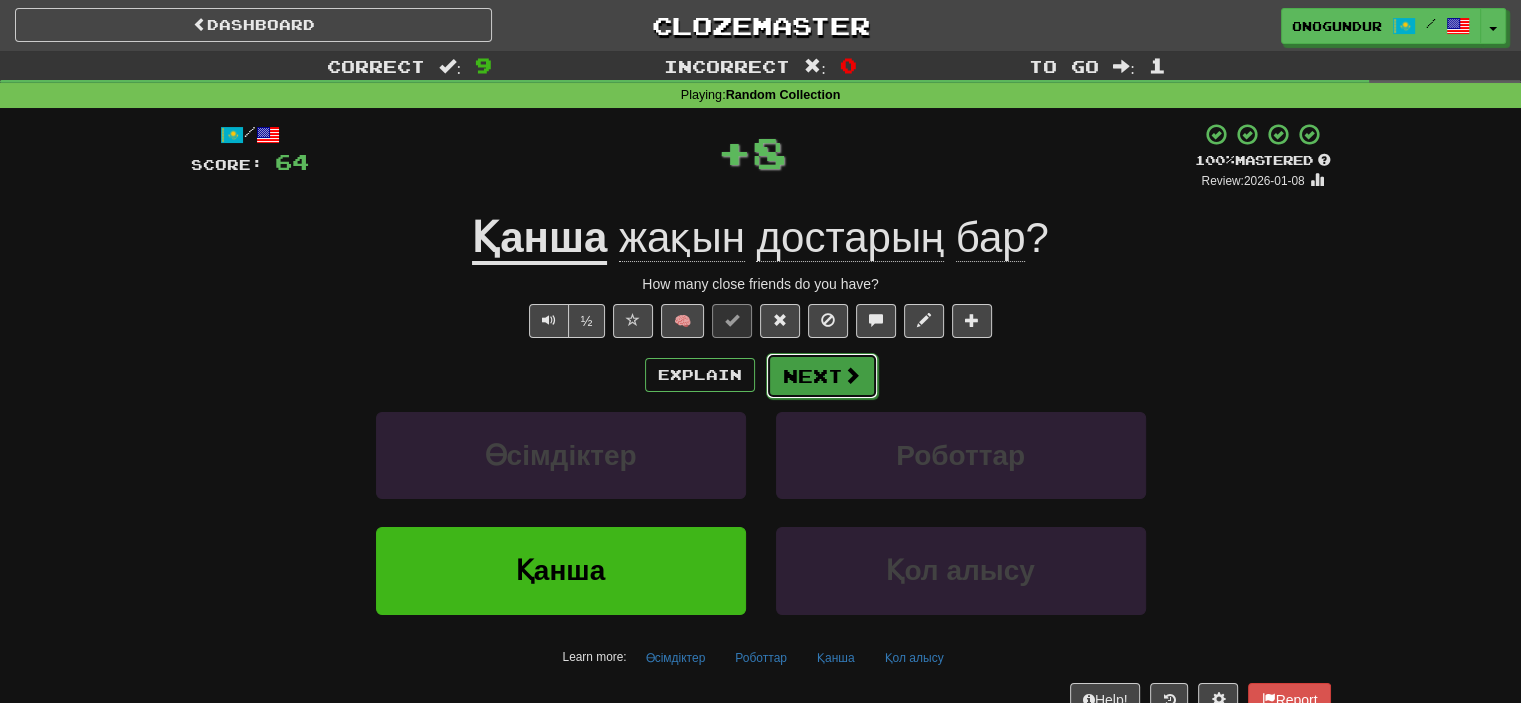 click on "Next" at bounding box center (822, 376) 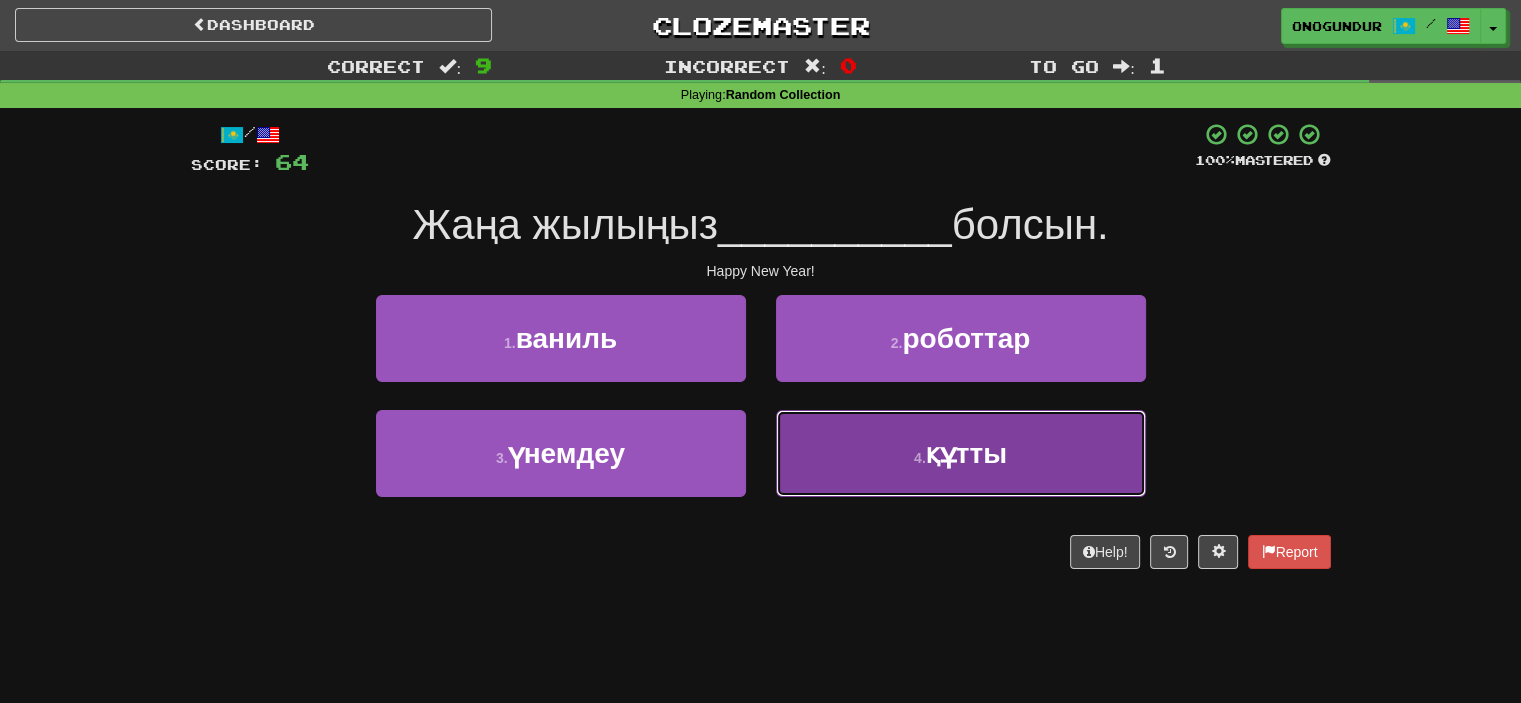 click on "4 .  құтты" at bounding box center [961, 453] 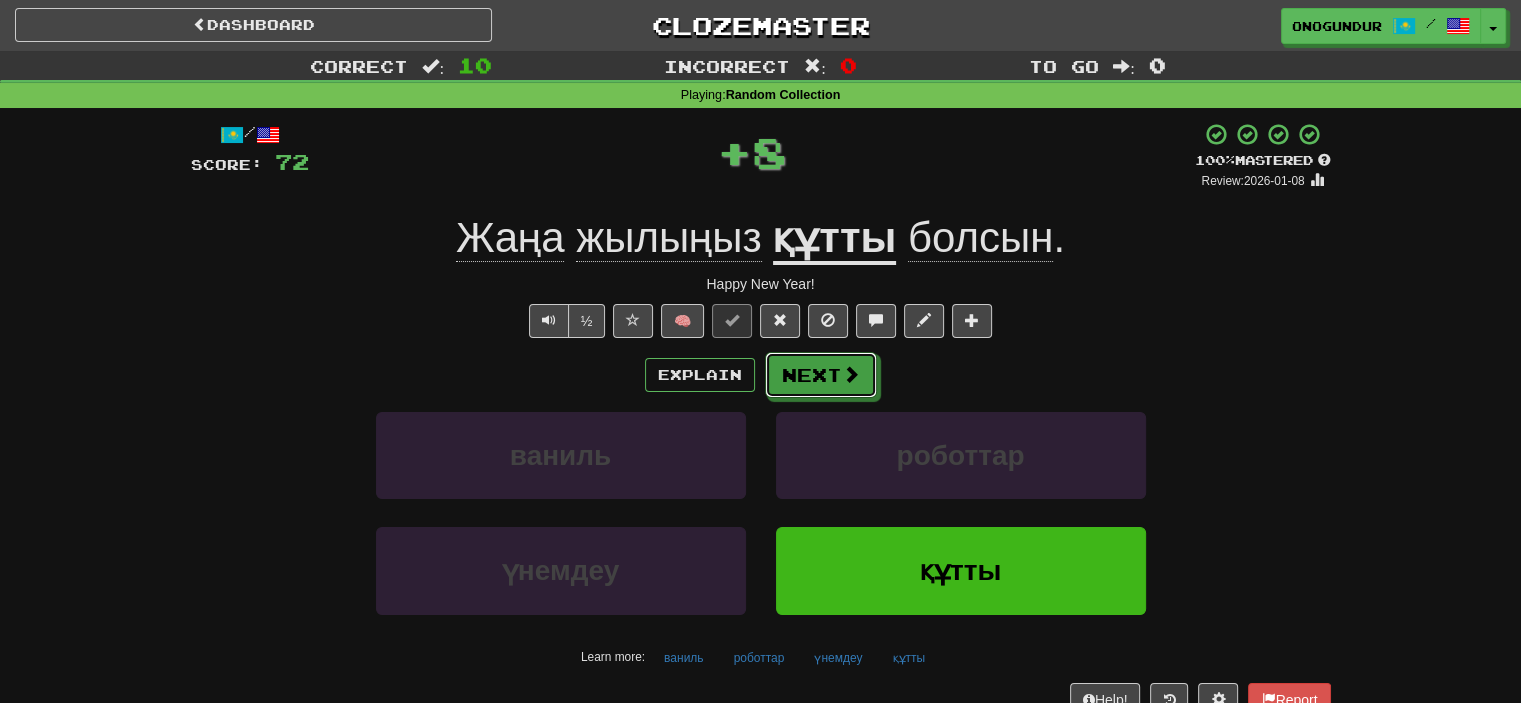 drag, startPoint x: 824, startPoint y: 361, endPoint x: 820, endPoint y: 384, distance: 23.345236 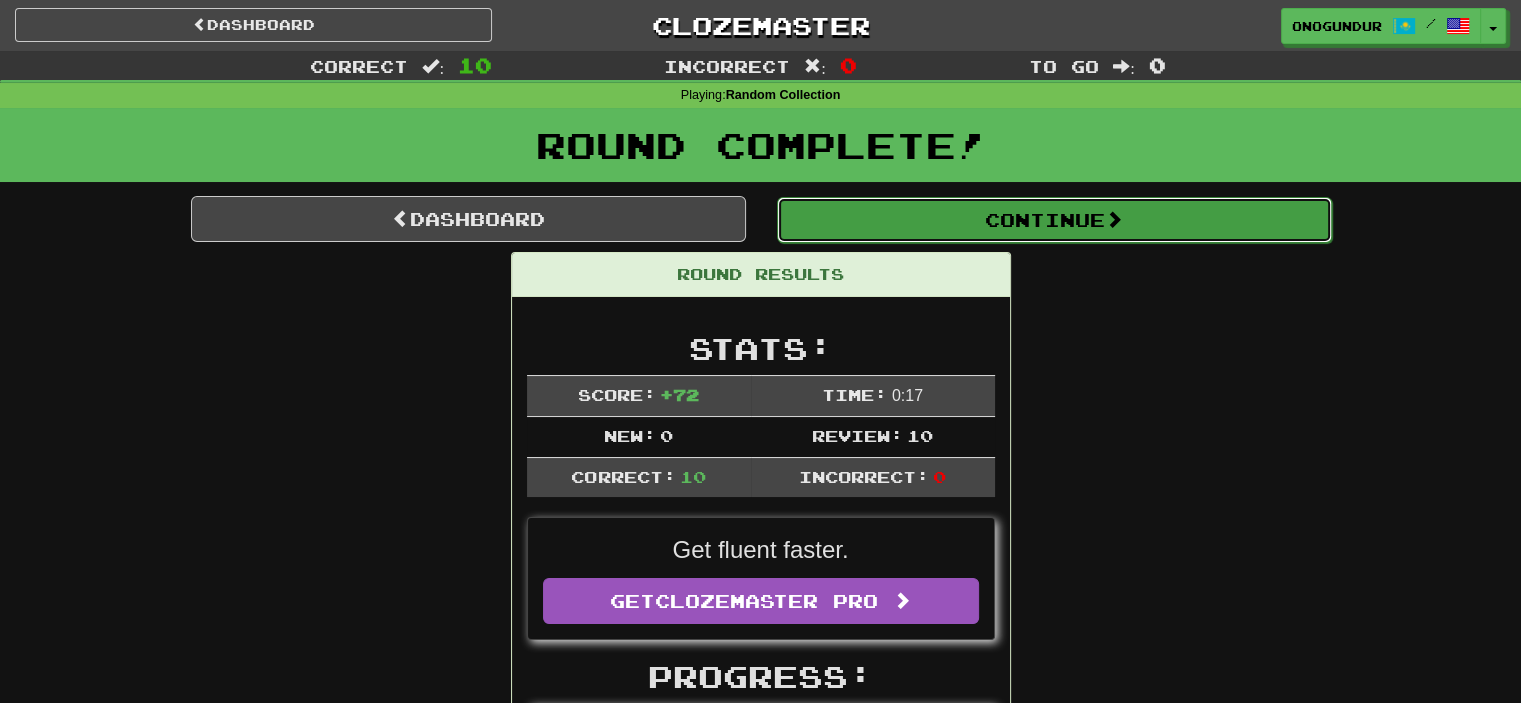click on "Continue" at bounding box center [1054, 220] 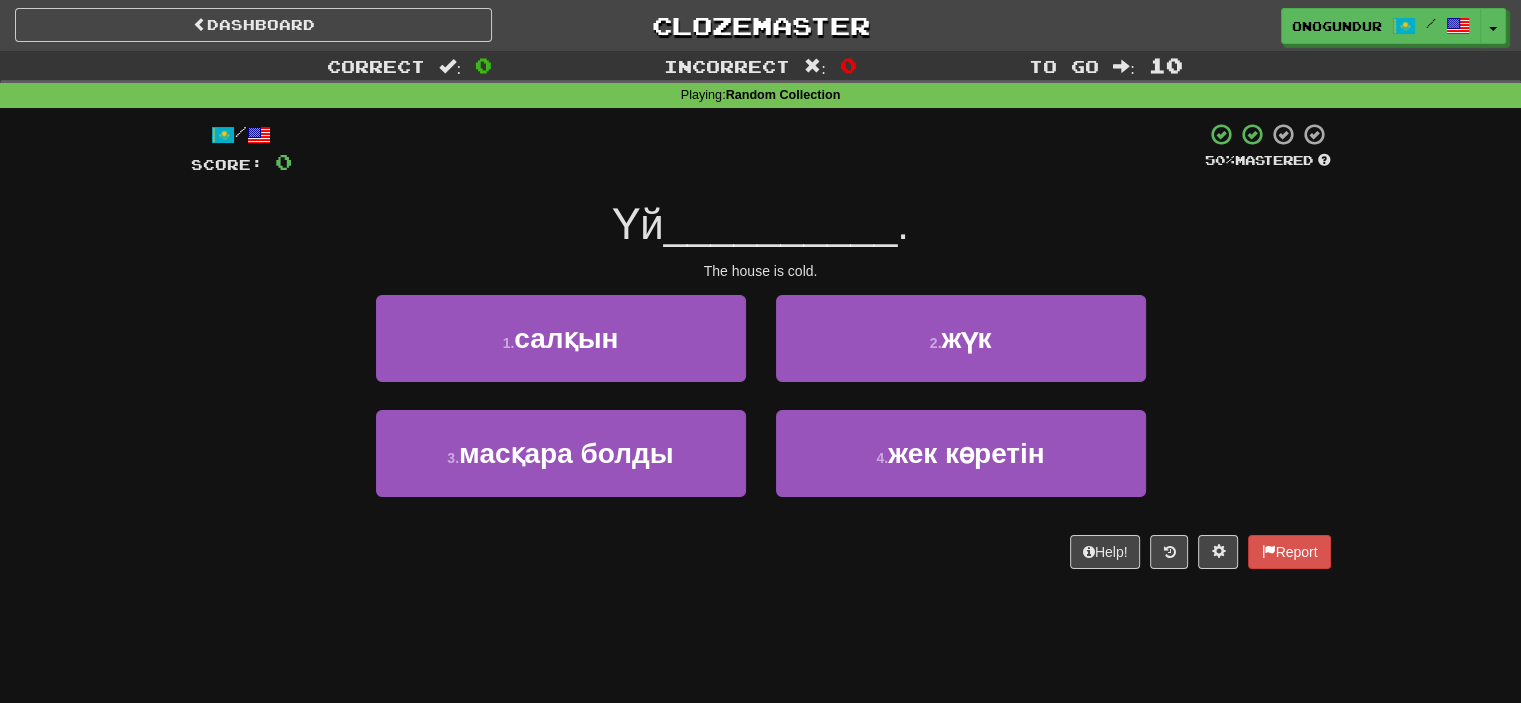 drag, startPoint x: 688, startPoint y: 388, endPoint x: 708, endPoint y: 391, distance: 20.22375 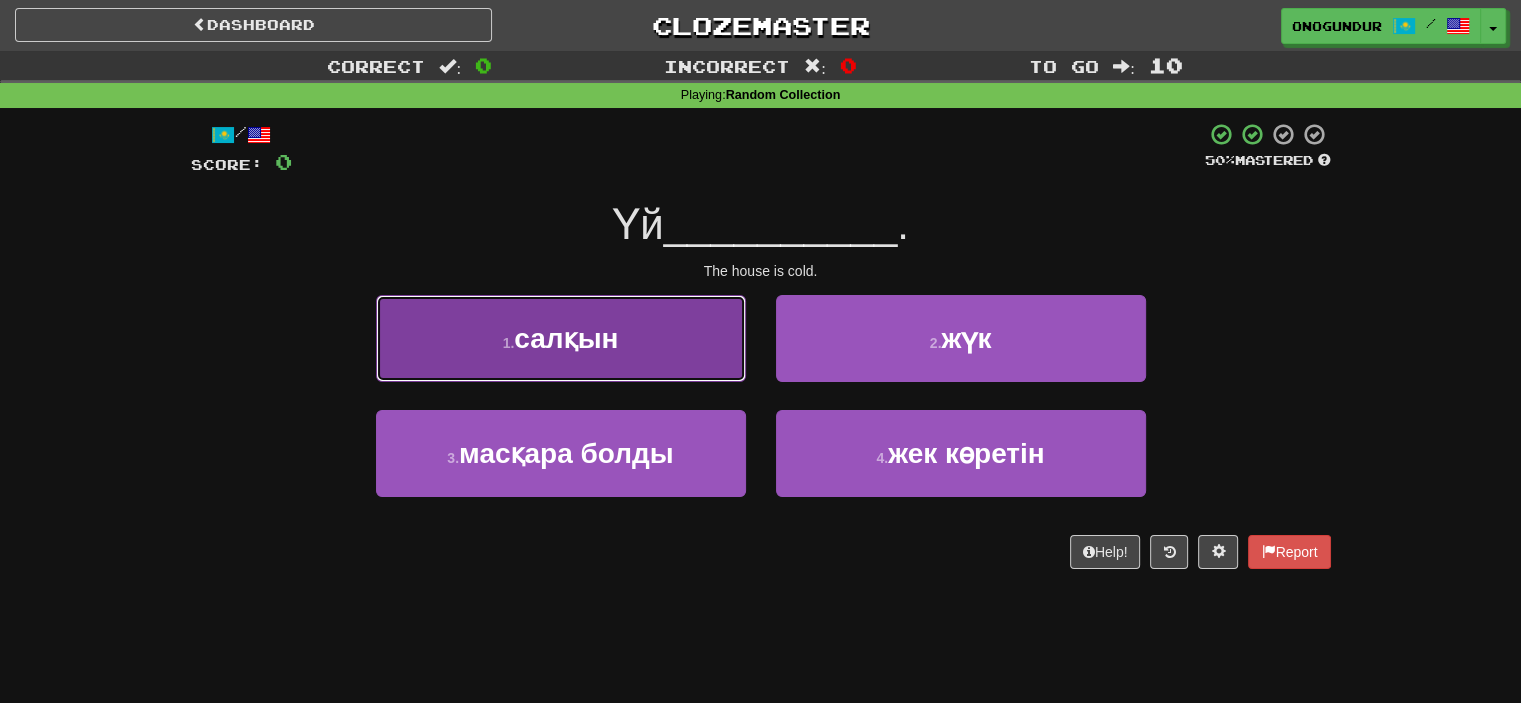 drag, startPoint x: 676, startPoint y: 368, endPoint x: 688, endPoint y: 373, distance: 13 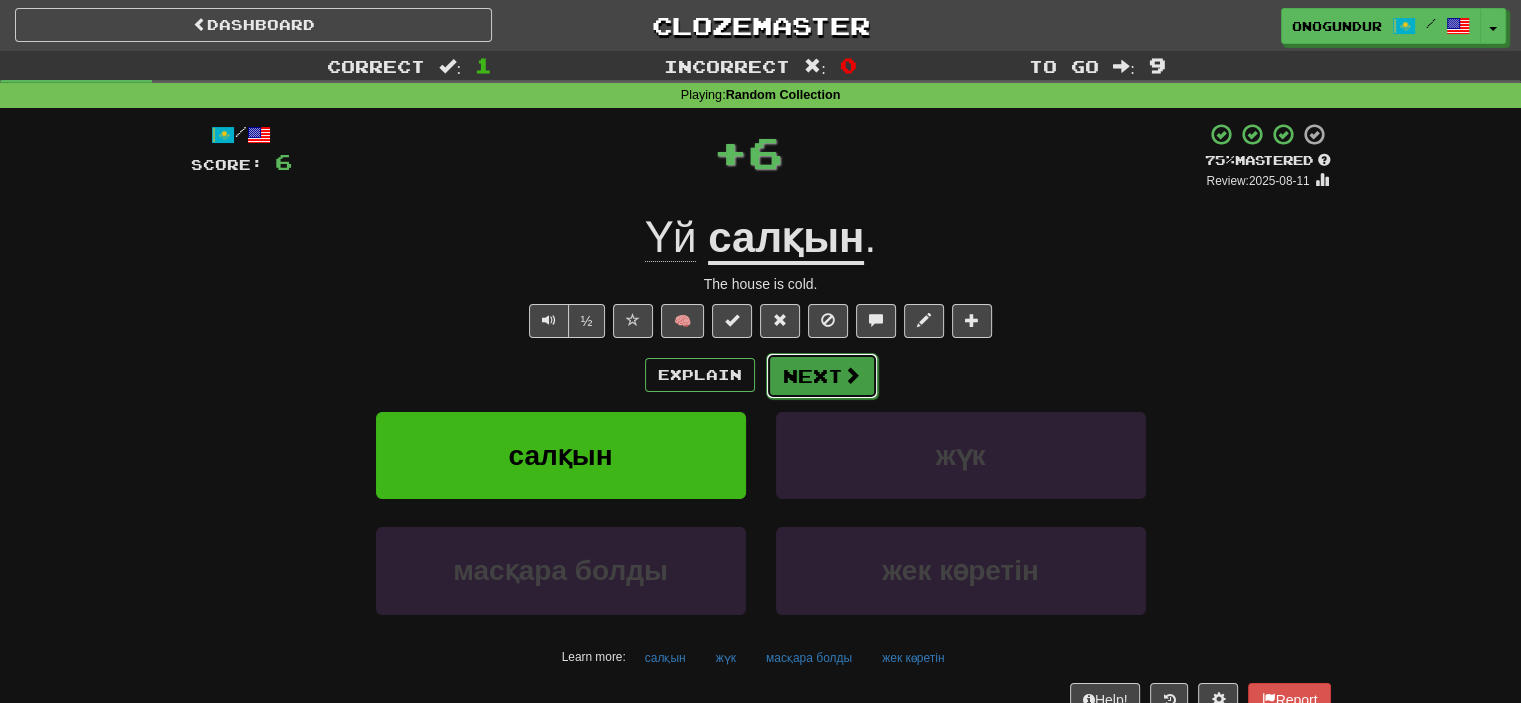 click on "Next" at bounding box center (822, 376) 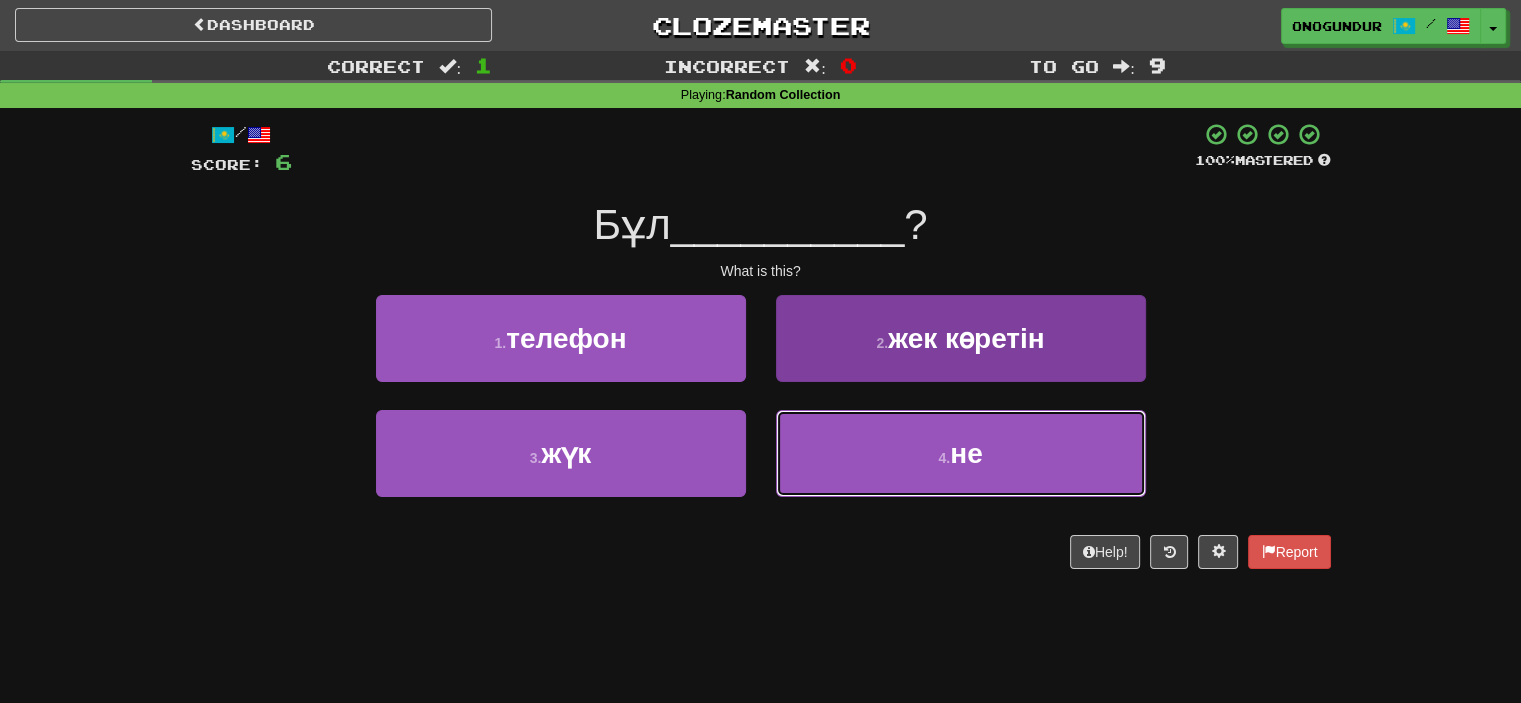 click on "4 .  не" at bounding box center [961, 453] 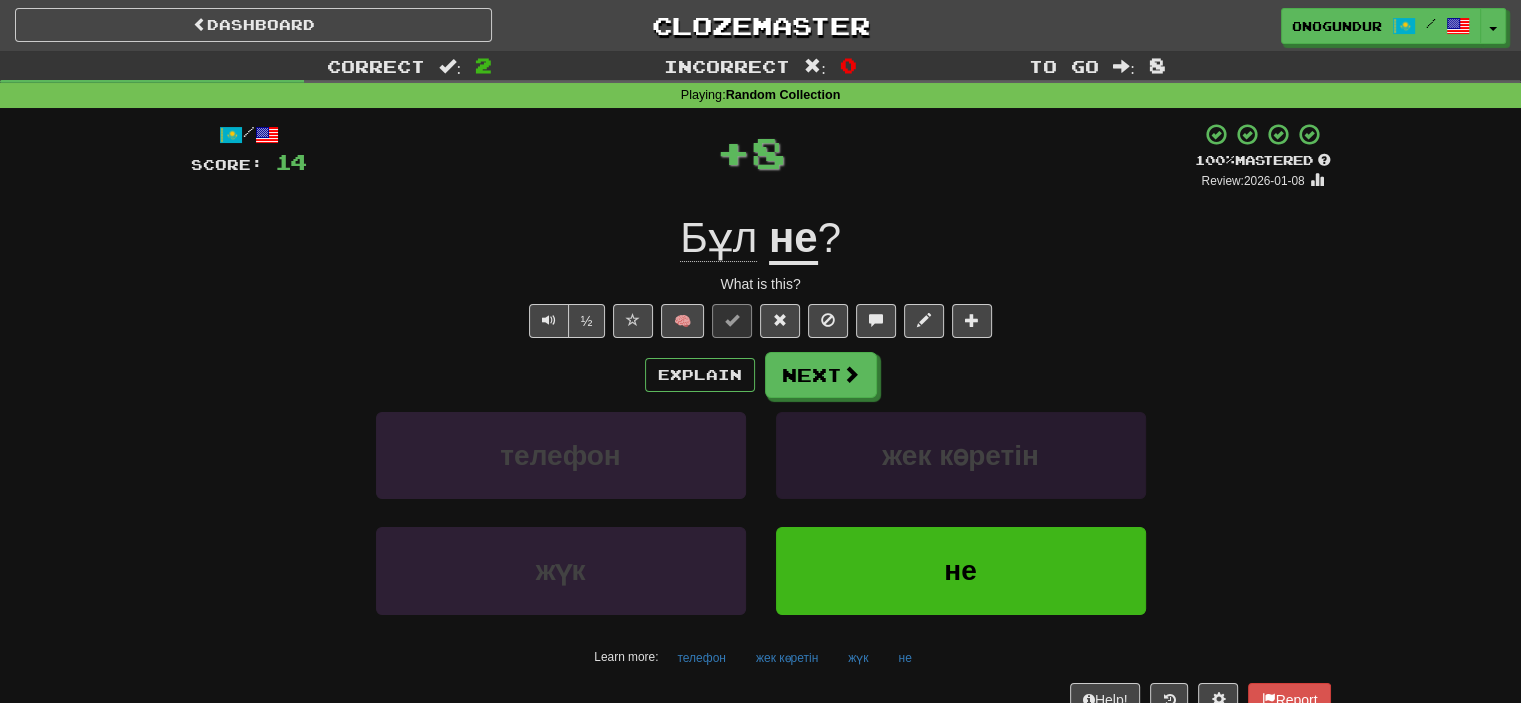 click on "Next" at bounding box center (821, 375) 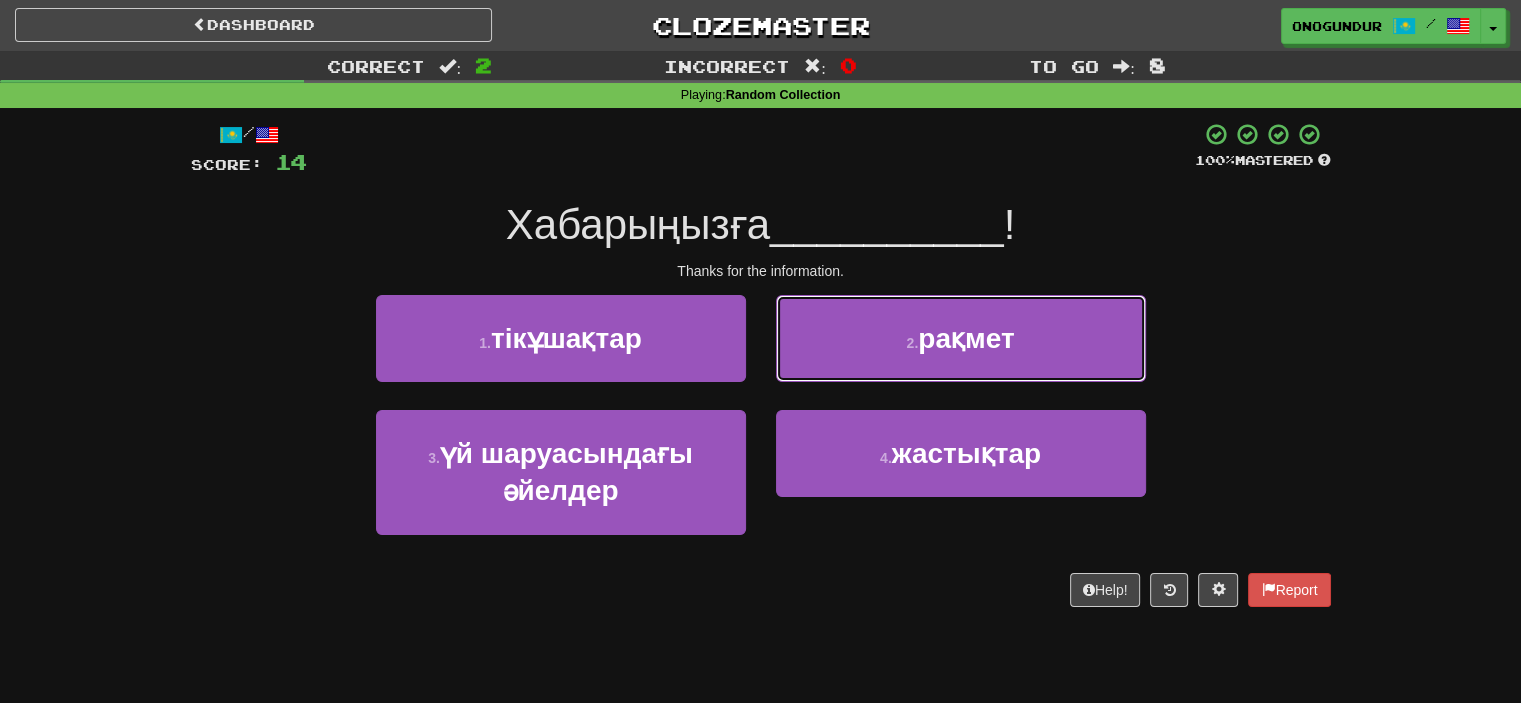 drag, startPoint x: 908, startPoint y: 312, endPoint x: 865, endPoint y: 346, distance: 54.81788 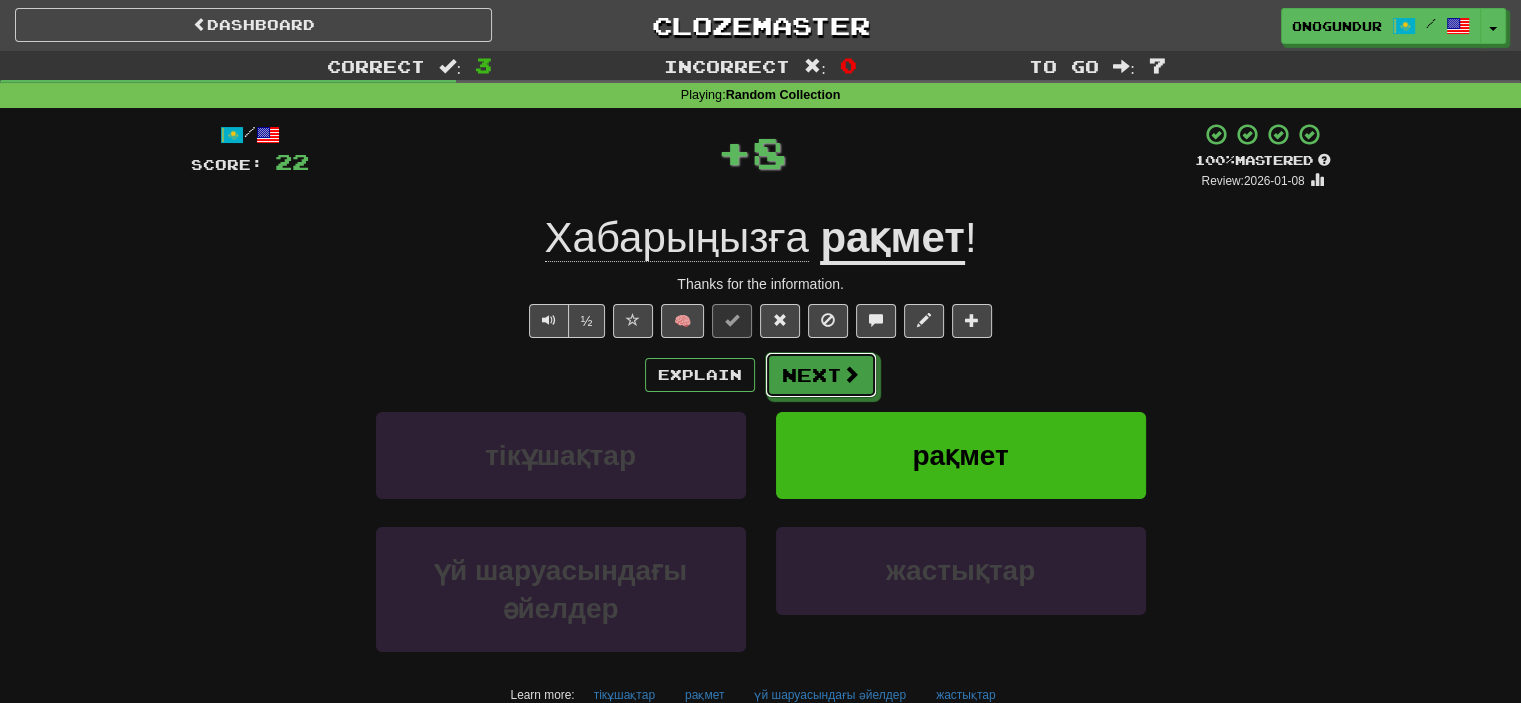 click on "Next" at bounding box center [821, 375] 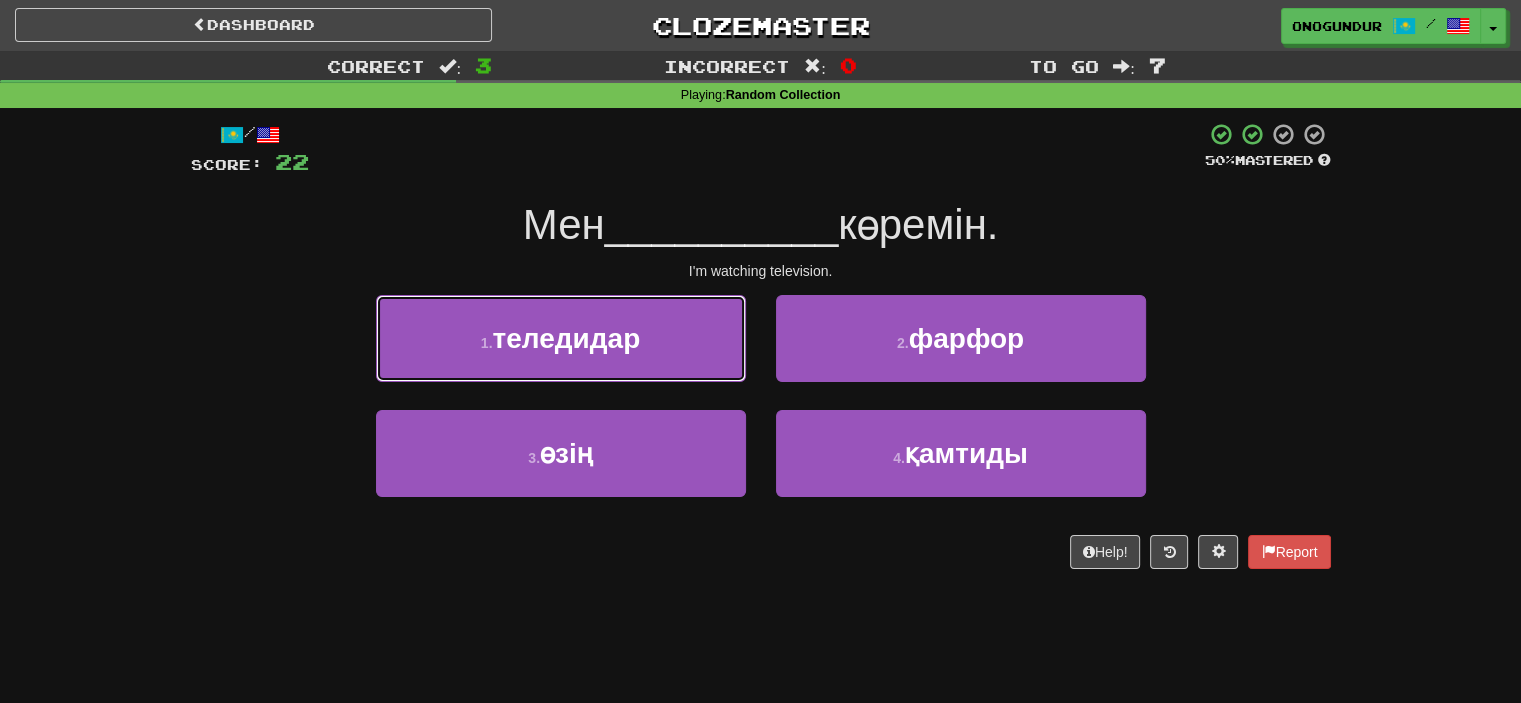drag, startPoint x: 653, startPoint y: 339, endPoint x: 676, endPoint y: 347, distance: 24.351591 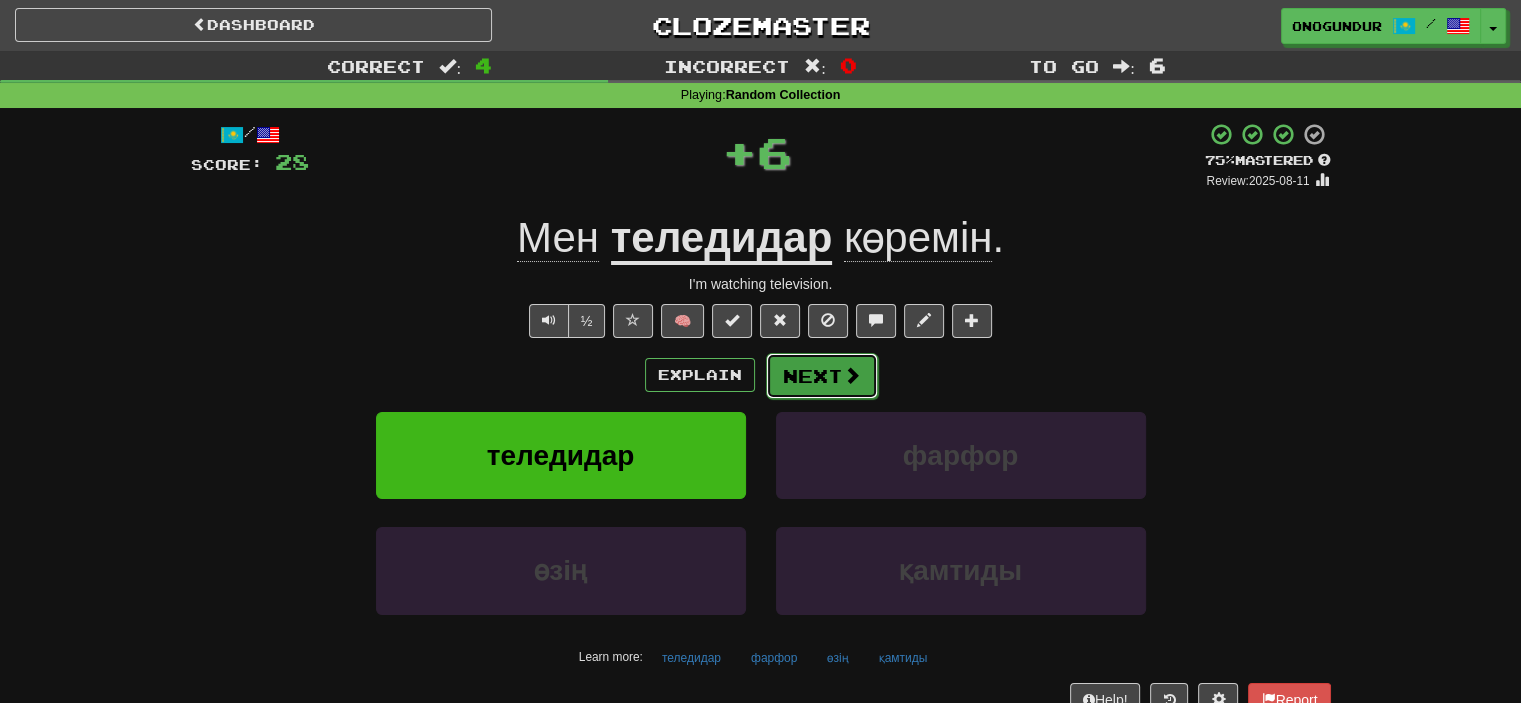 click on "Next" at bounding box center (822, 376) 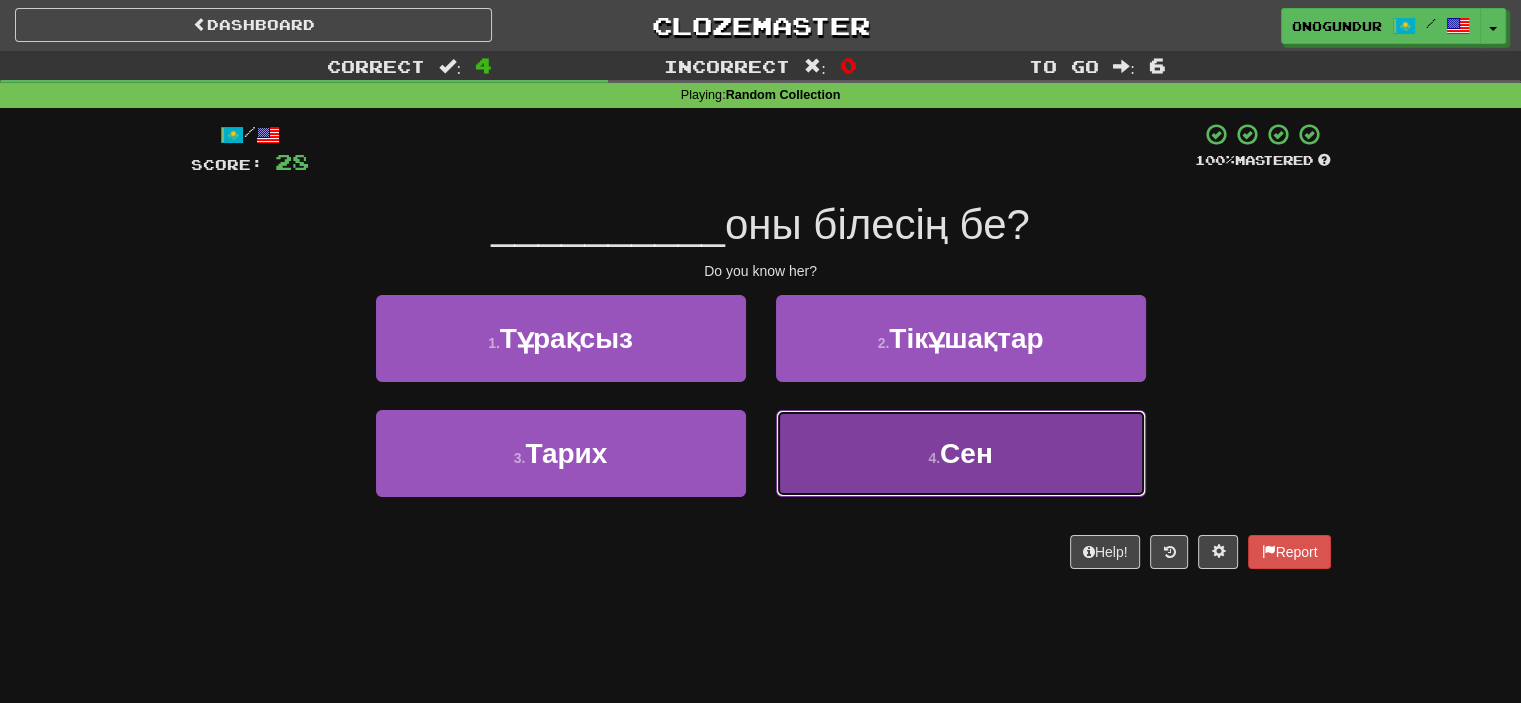 click on "4 .  Сен" at bounding box center (961, 453) 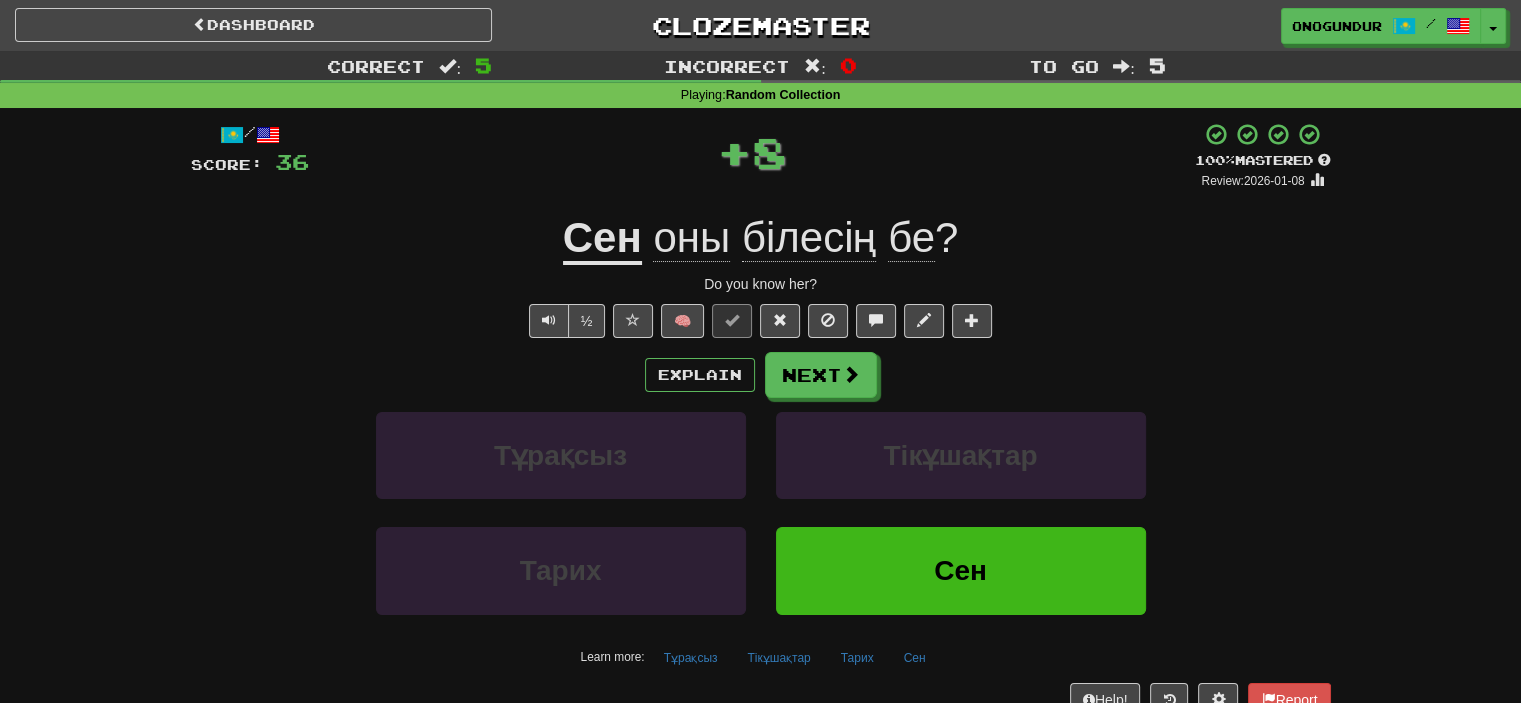 click on "Next" at bounding box center [821, 375] 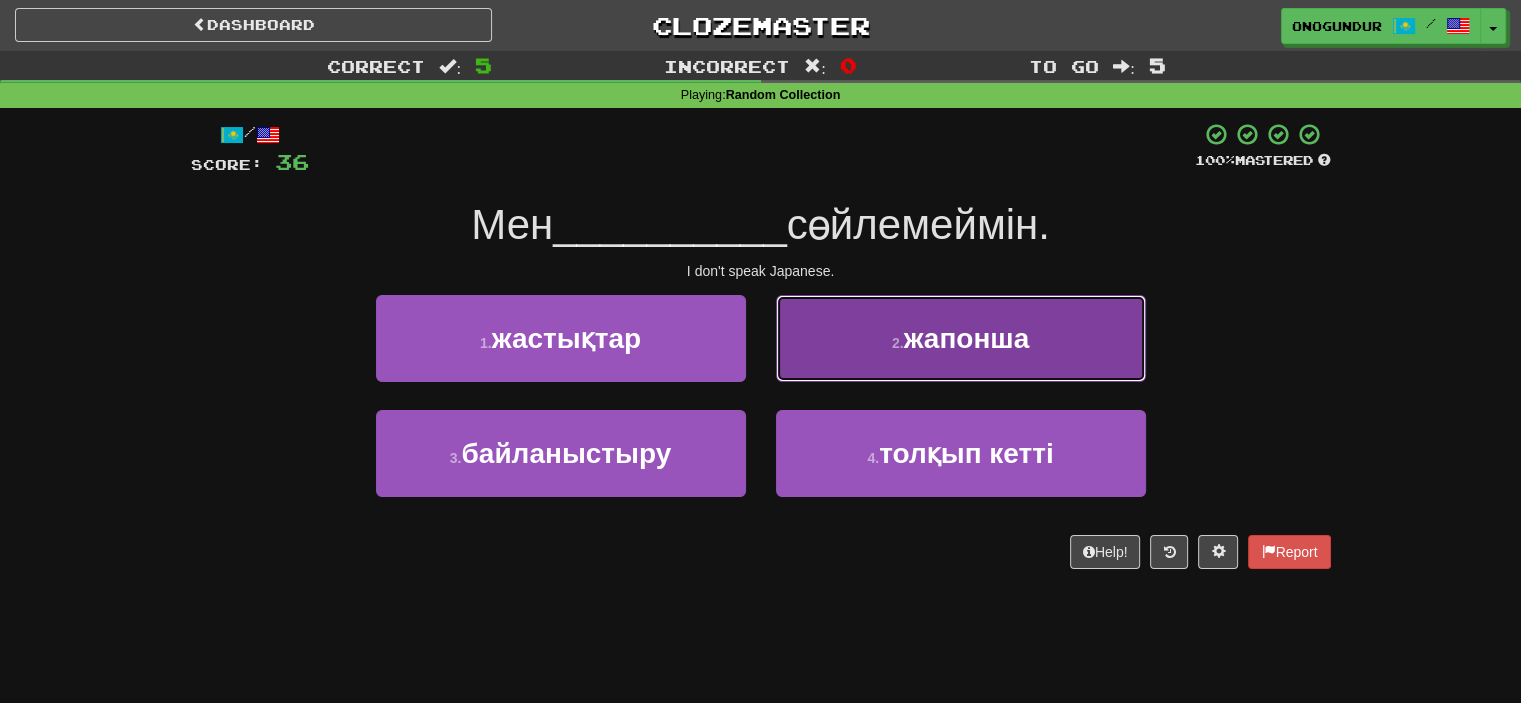 click on "2 .  жапонша" at bounding box center (961, 338) 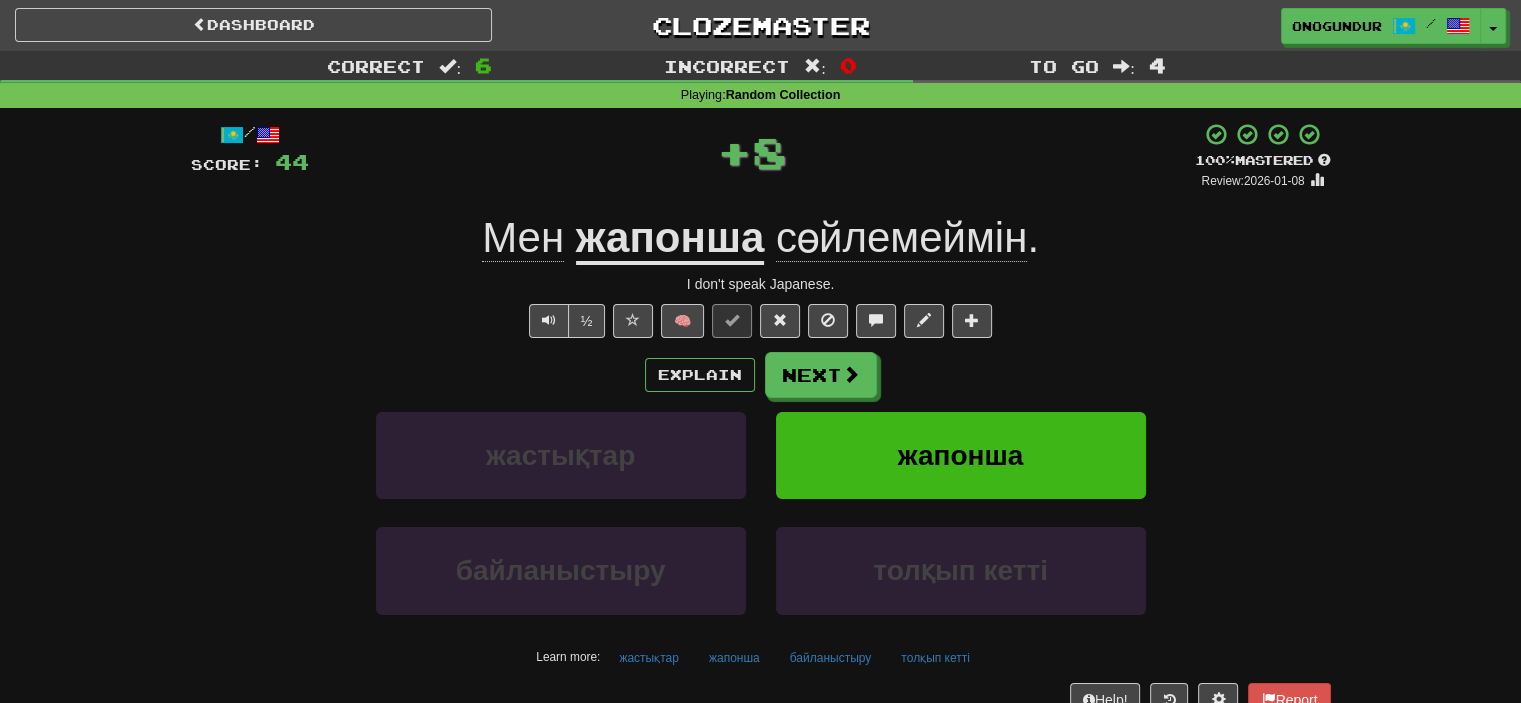 click on "Next" at bounding box center (821, 375) 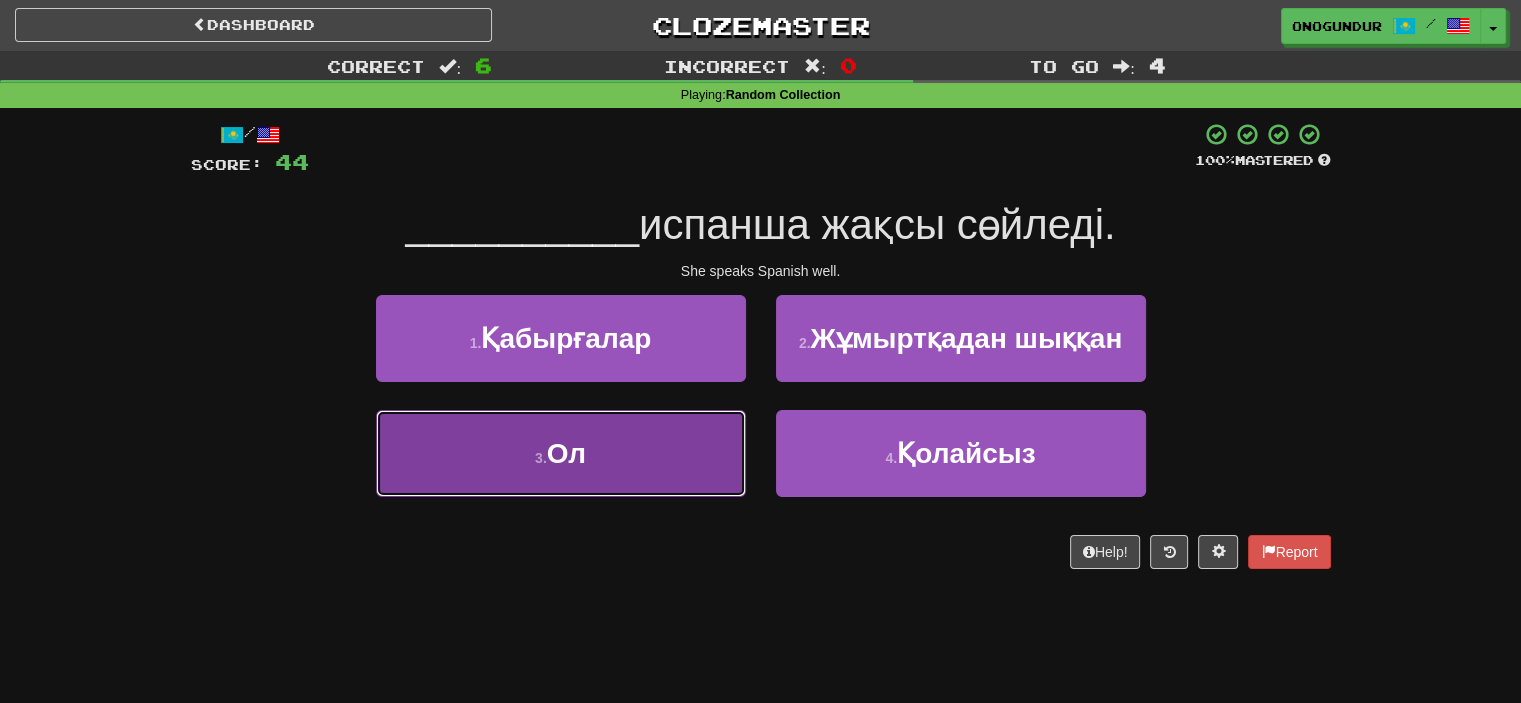 click on "3 .  Ол" at bounding box center (561, 453) 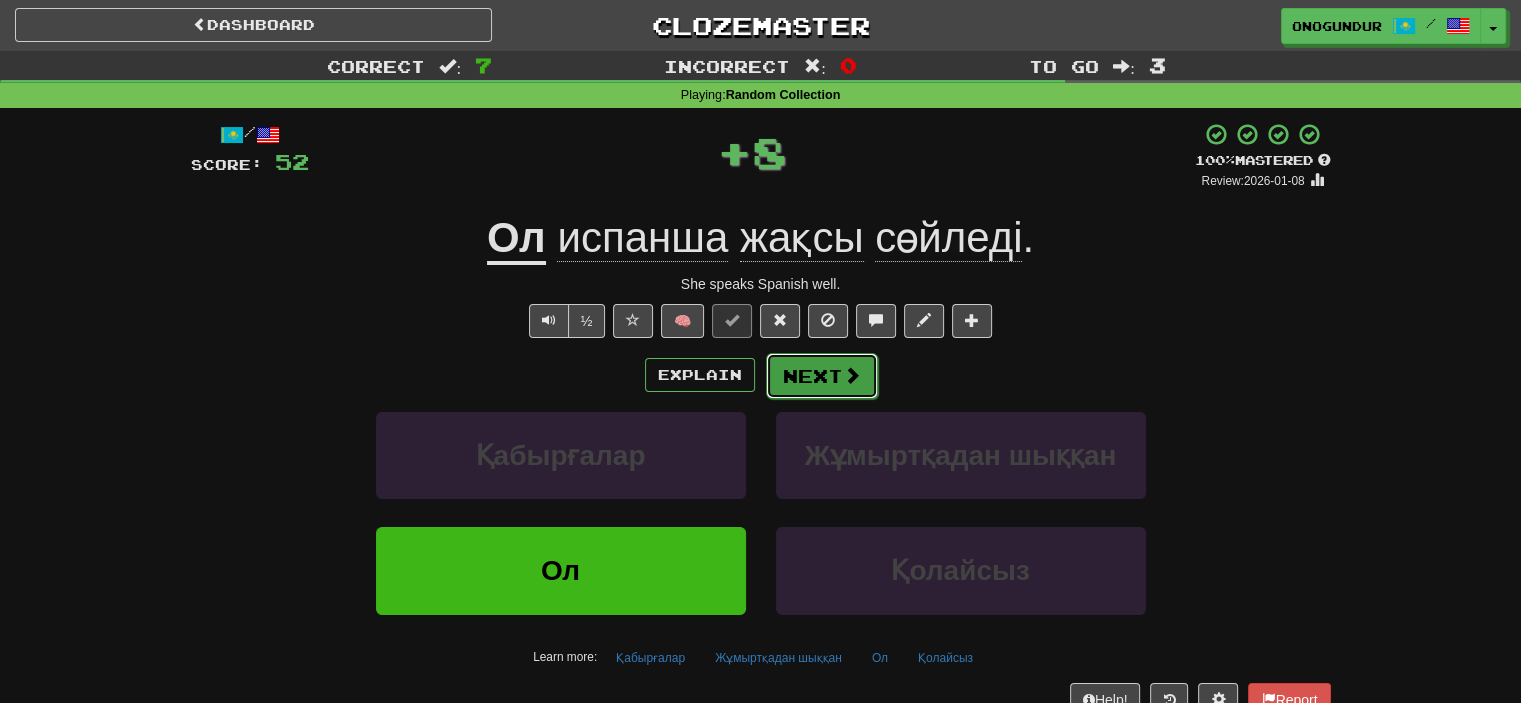 click on "Next" at bounding box center [822, 376] 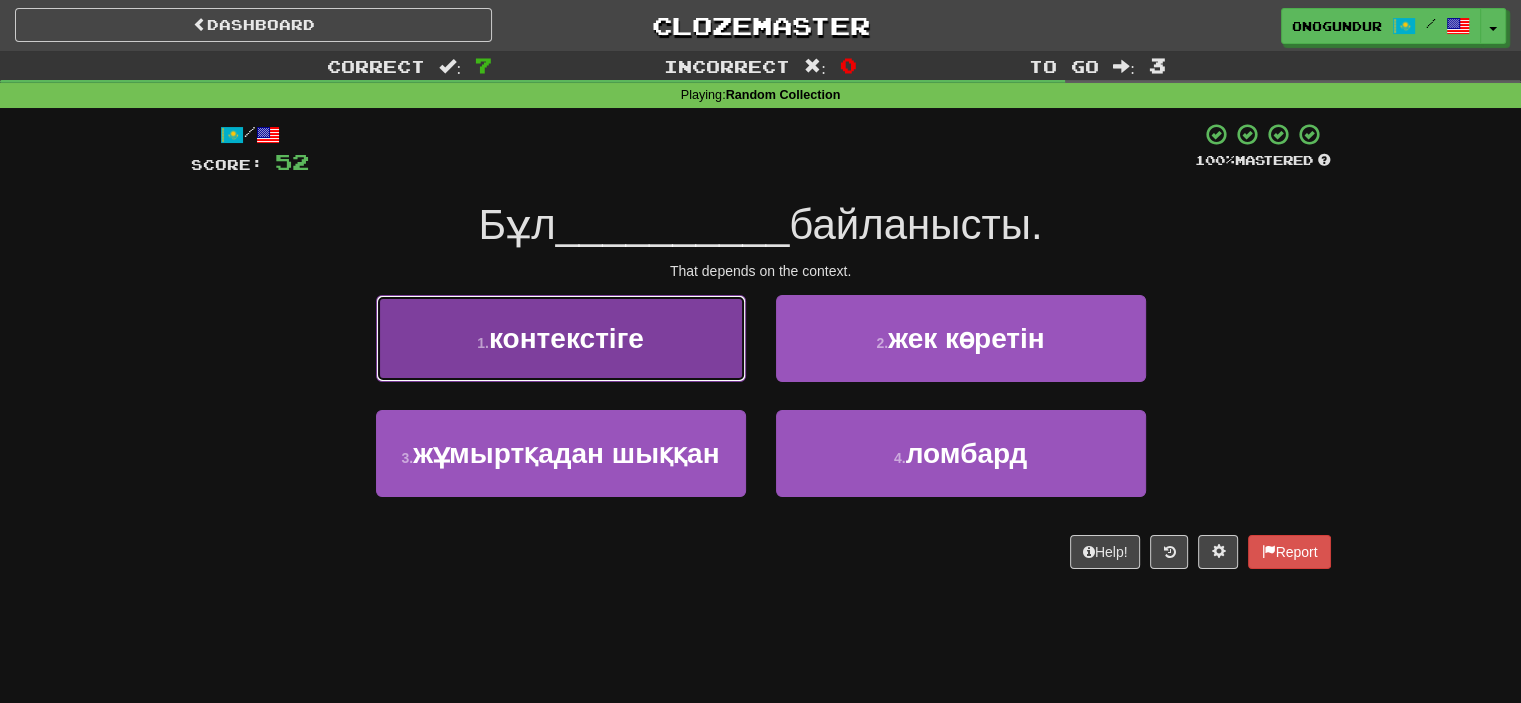 drag, startPoint x: 684, startPoint y: 352, endPoint x: 694, endPoint y: 353, distance: 10.049875 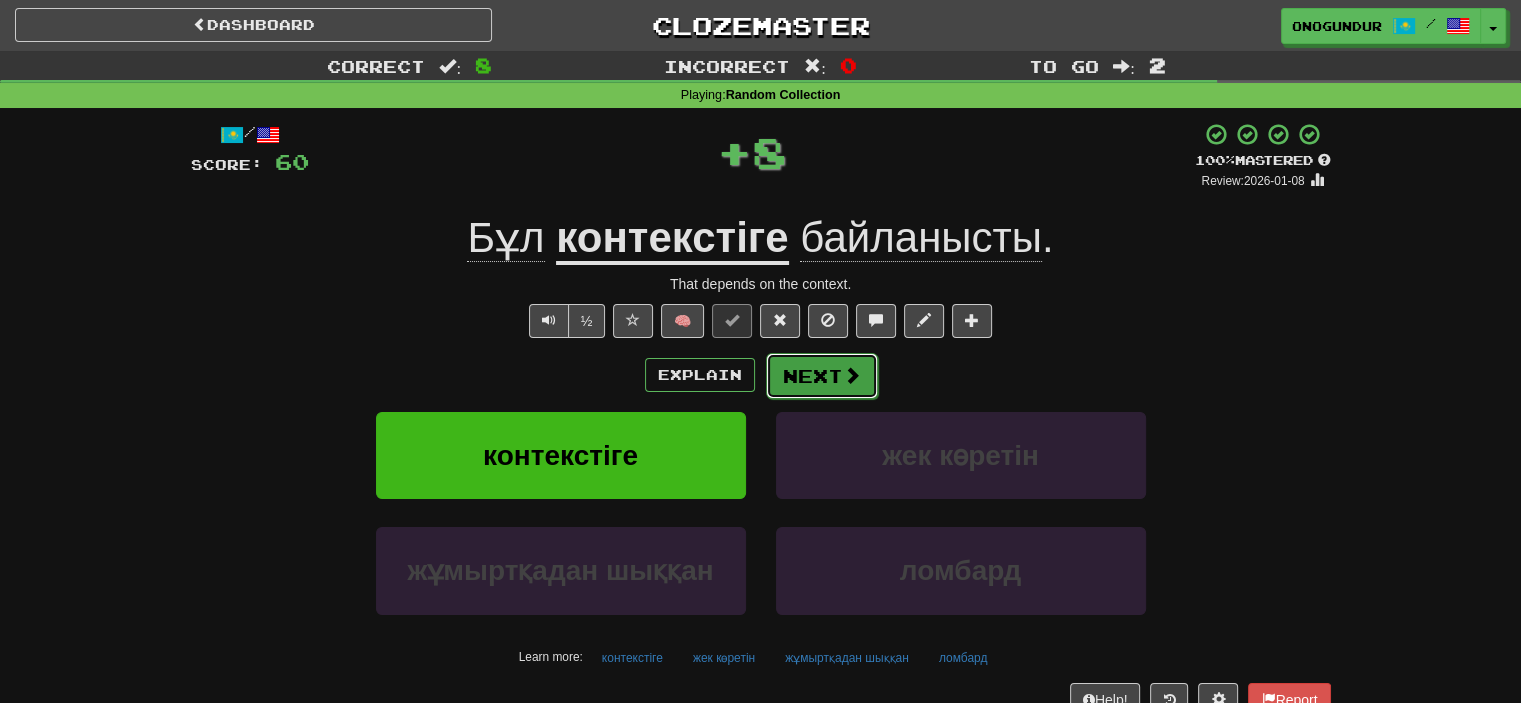 drag, startPoint x: 694, startPoint y: 353, endPoint x: 840, endPoint y: 363, distance: 146.34207 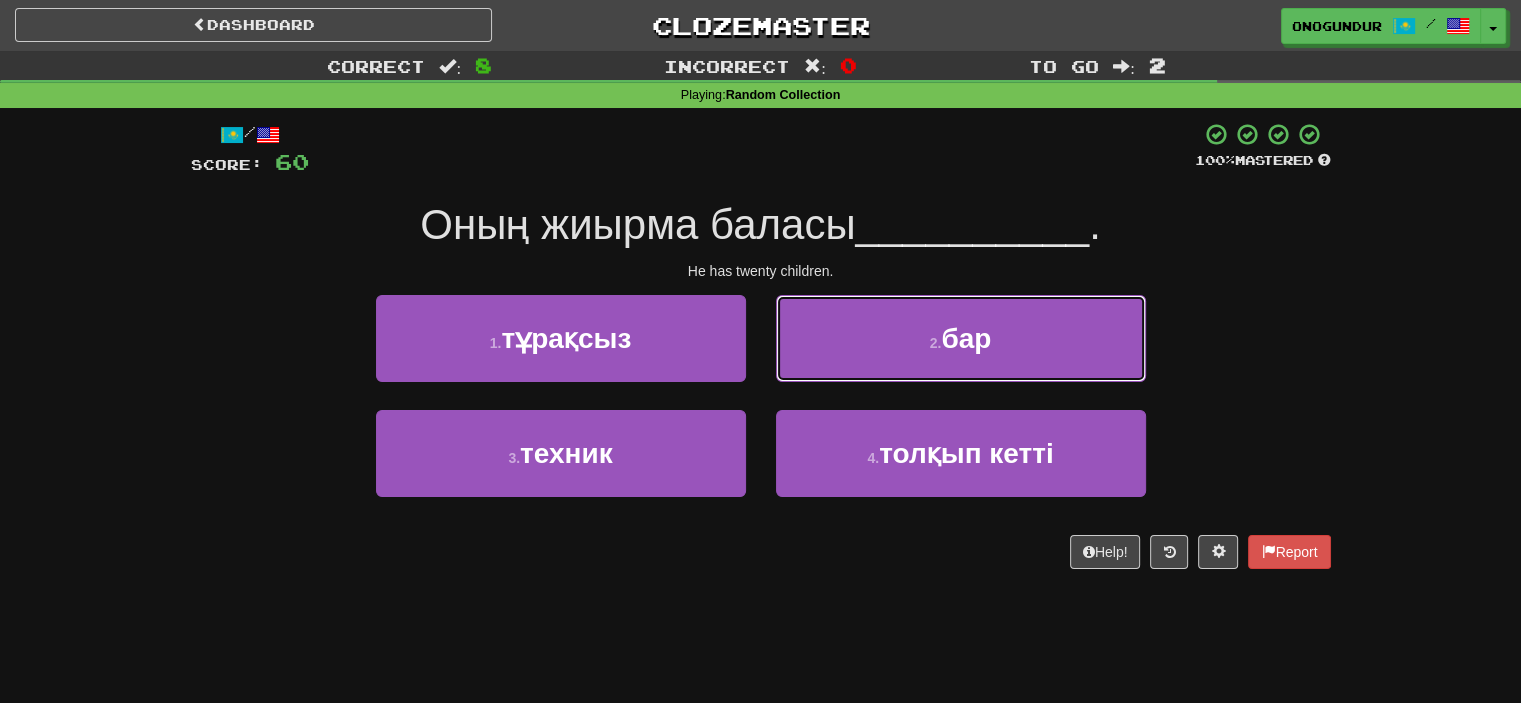drag, startPoint x: 921, startPoint y: 344, endPoint x: 911, endPoint y: 348, distance: 10.770329 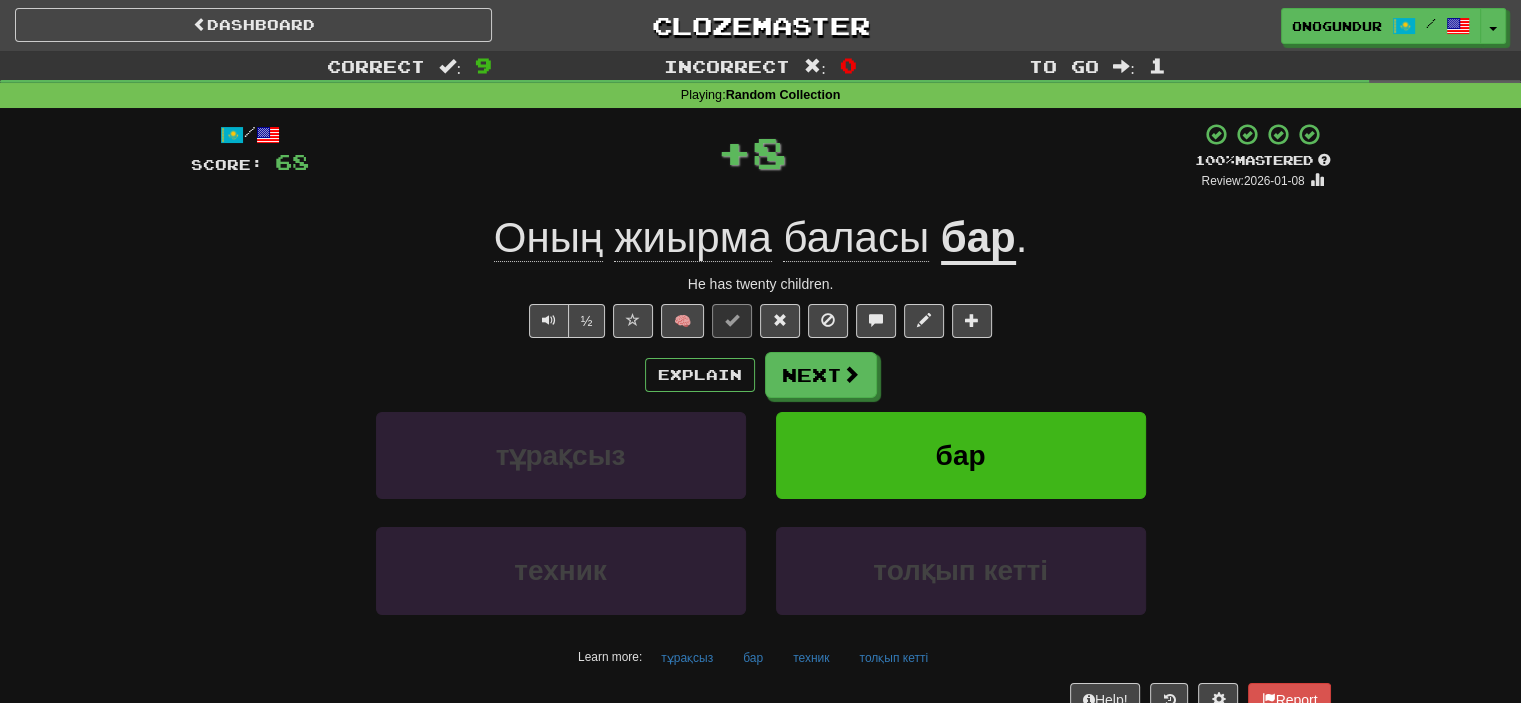 click on "Next" at bounding box center (821, 375) 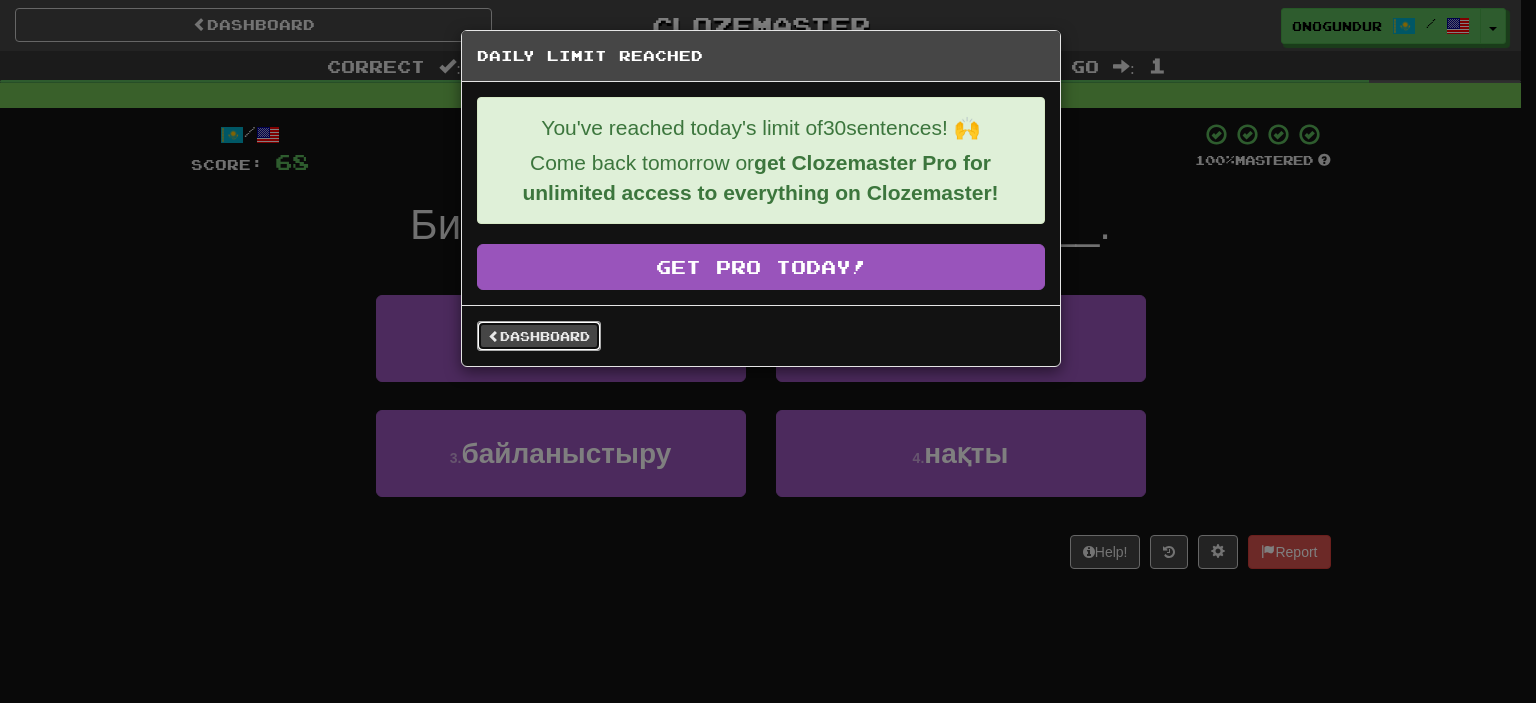 click on "Dashboard" at bounding box center (539, 336) 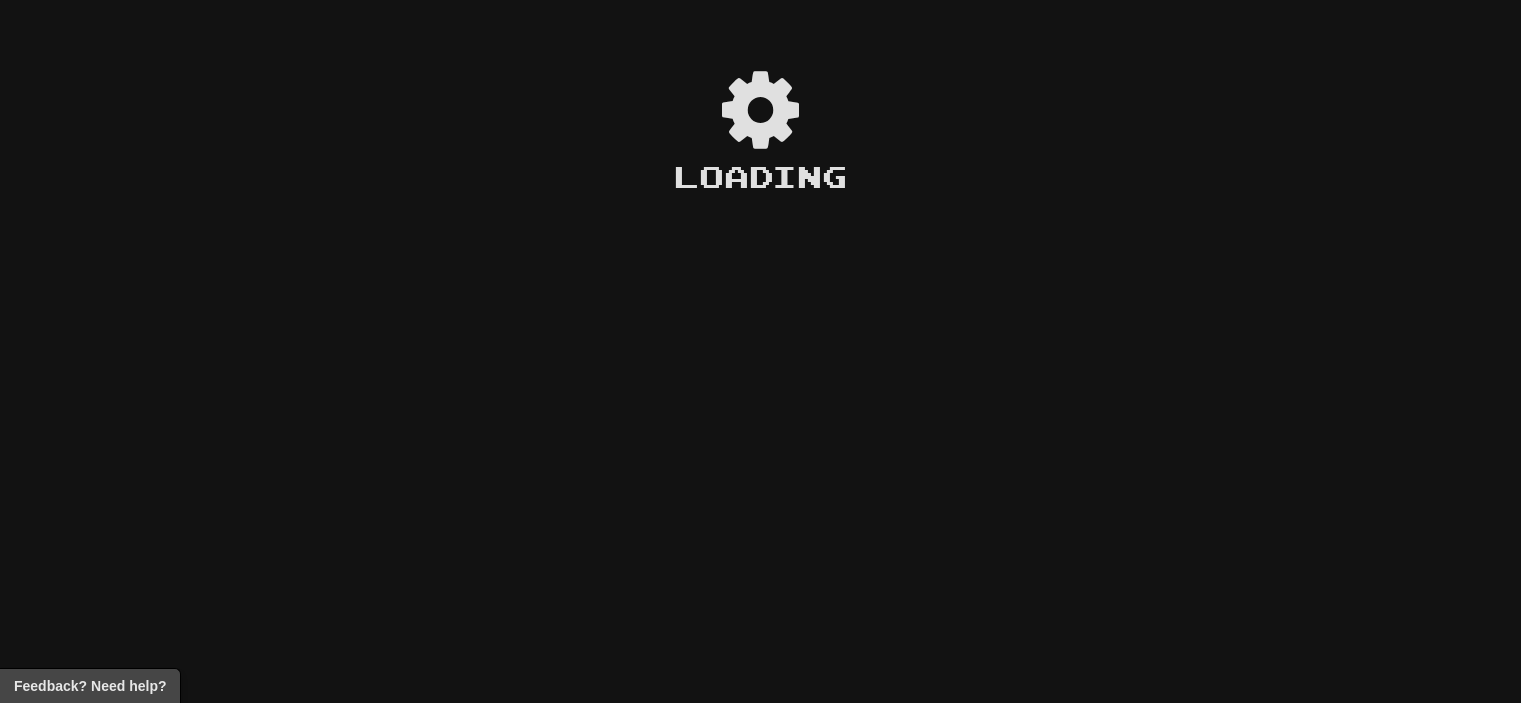 scroll, scrollTop: 0, scrollLeft: 0, axis: both 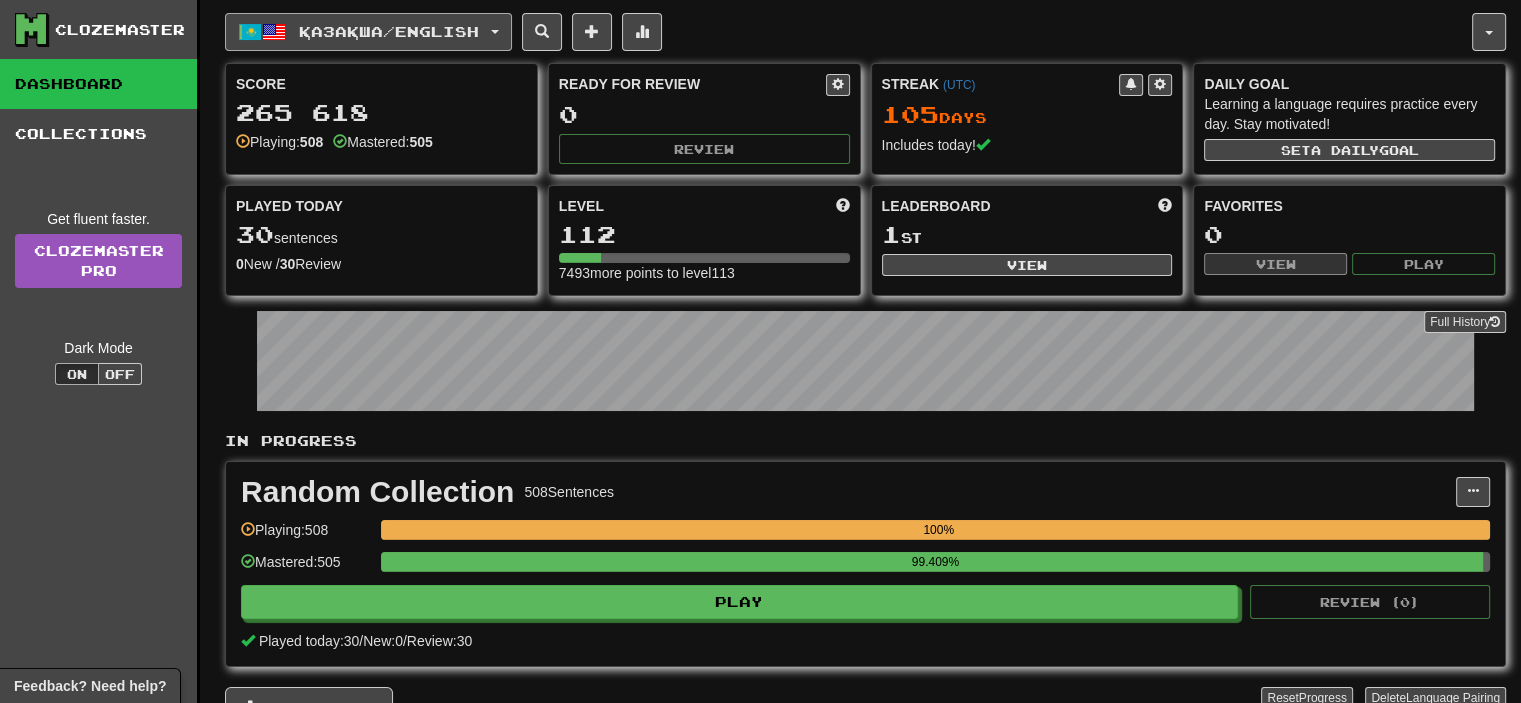 click on "Қазақша  /  English" 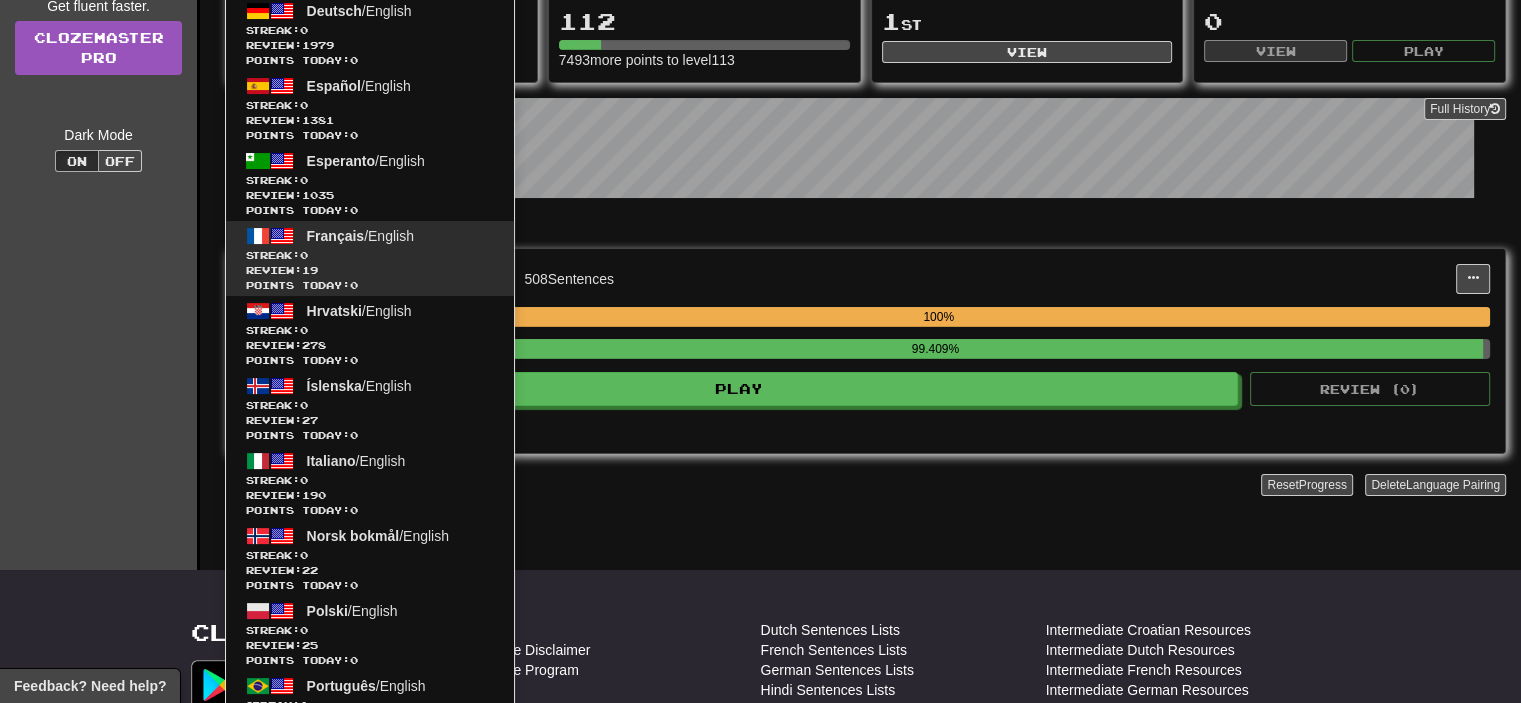 scroll, scrollTop: 0, scrollLeft: 0, axis: both 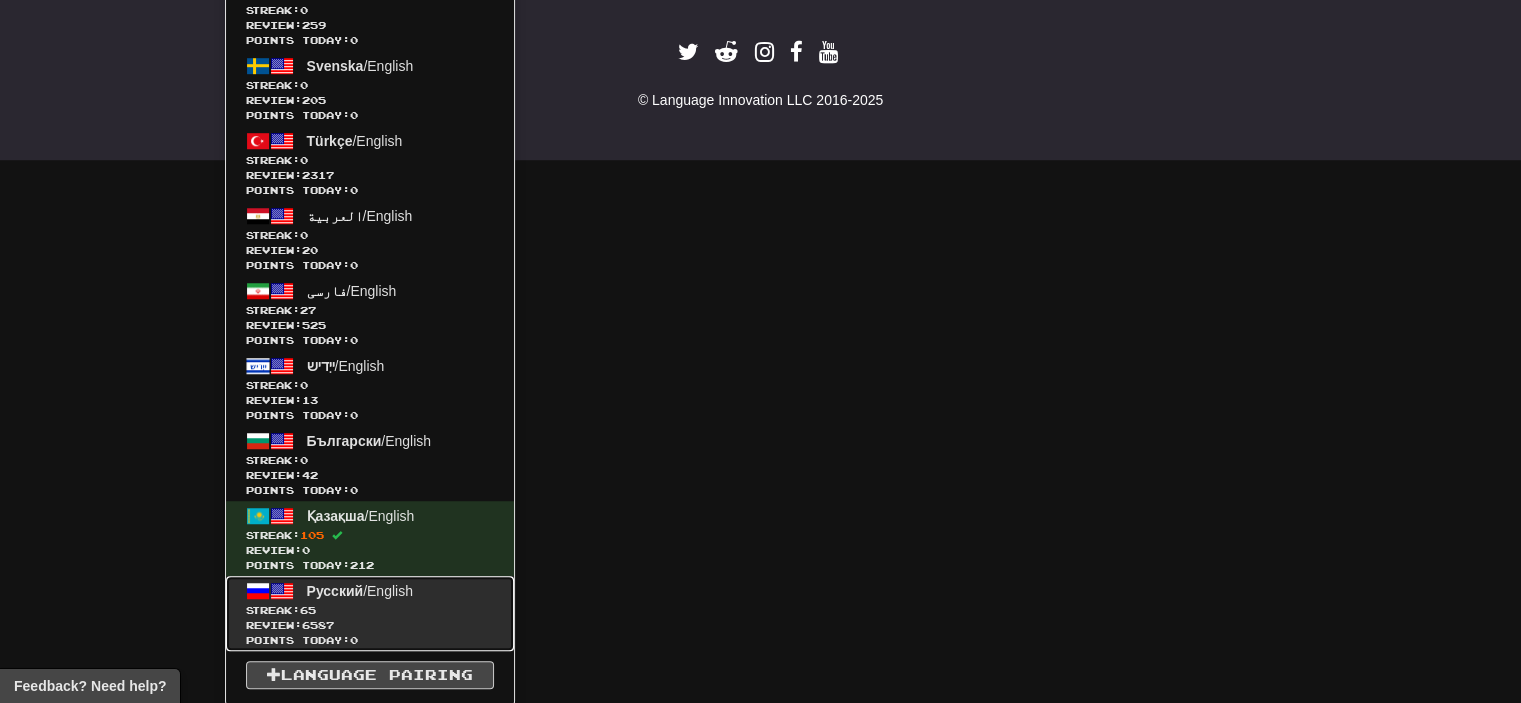 click 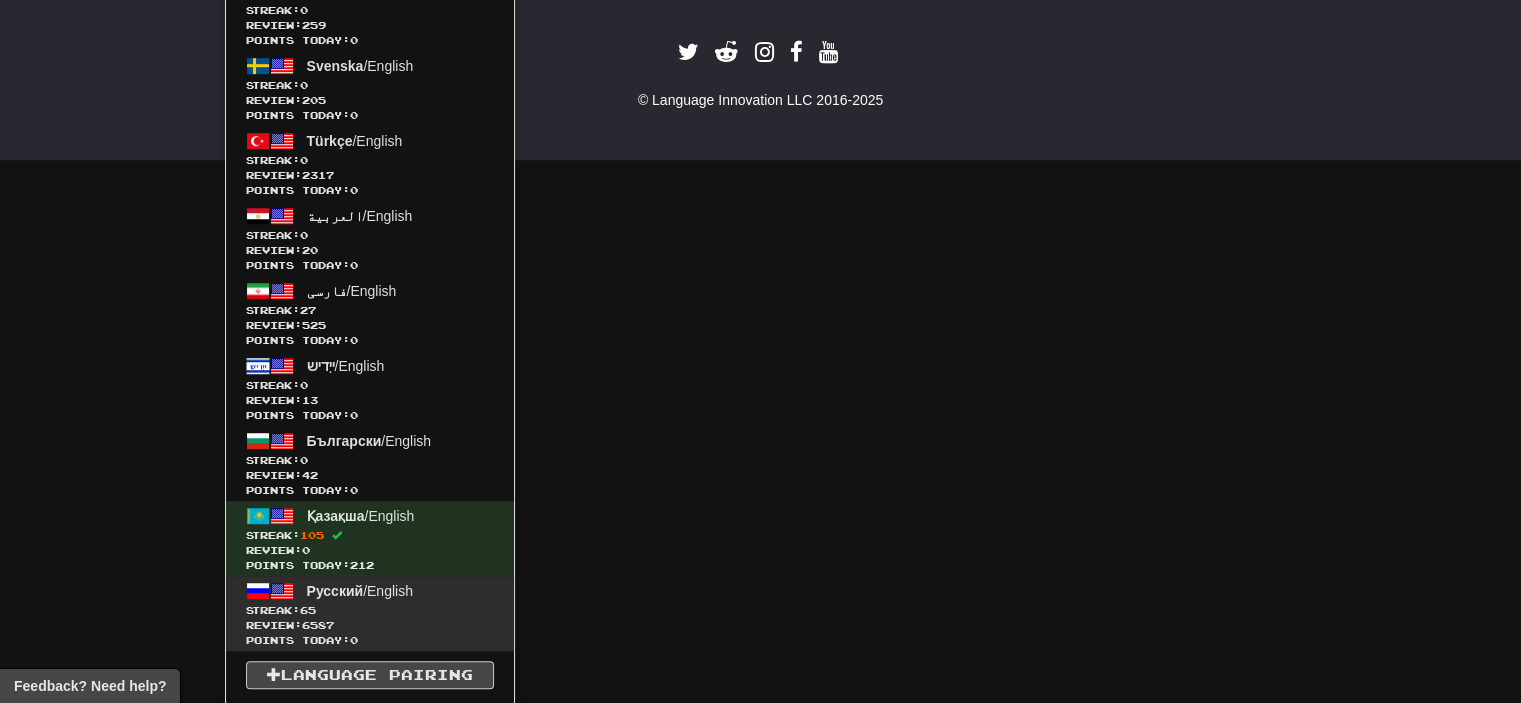 scroll, scrollTop: 736, scrollLeft: 0, axis: vertical 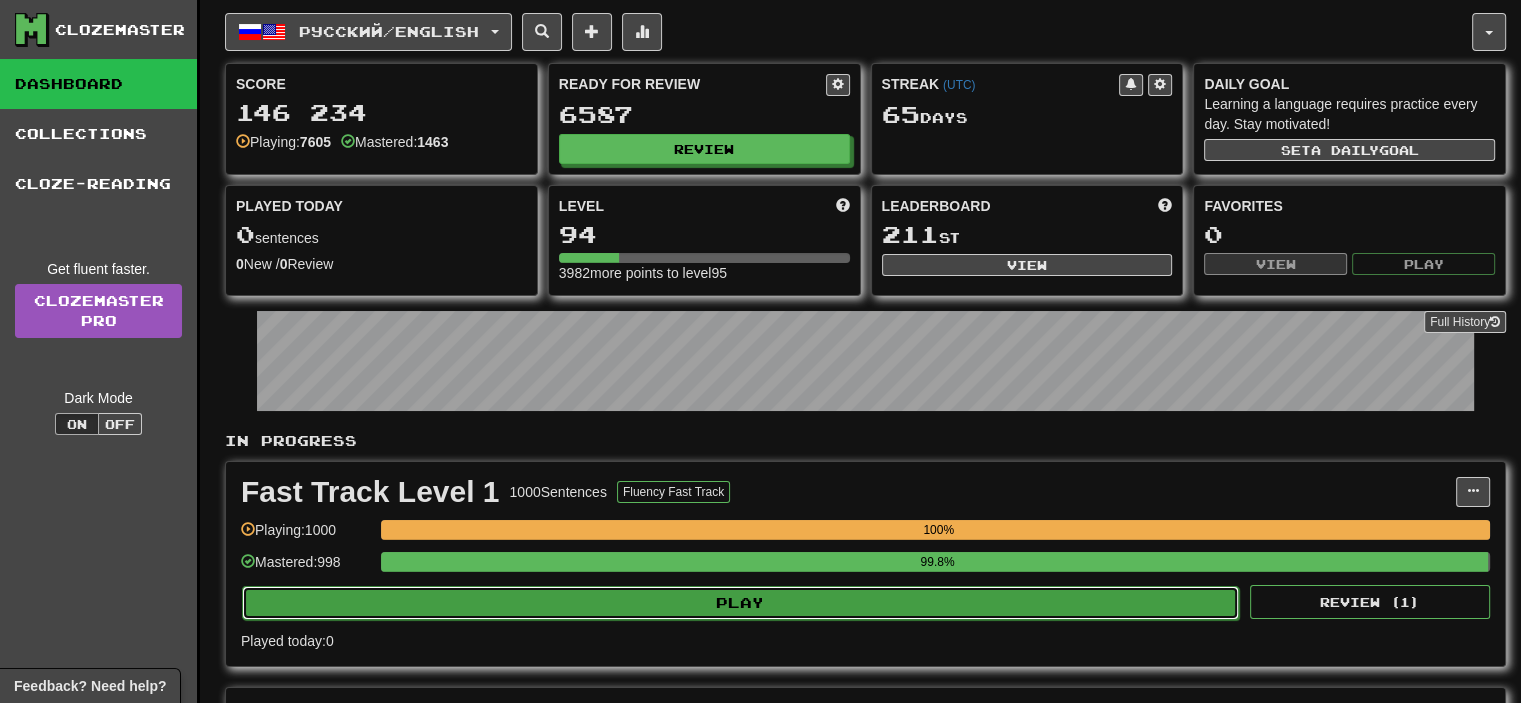 click on "Play" at bounding box center (740, 603) 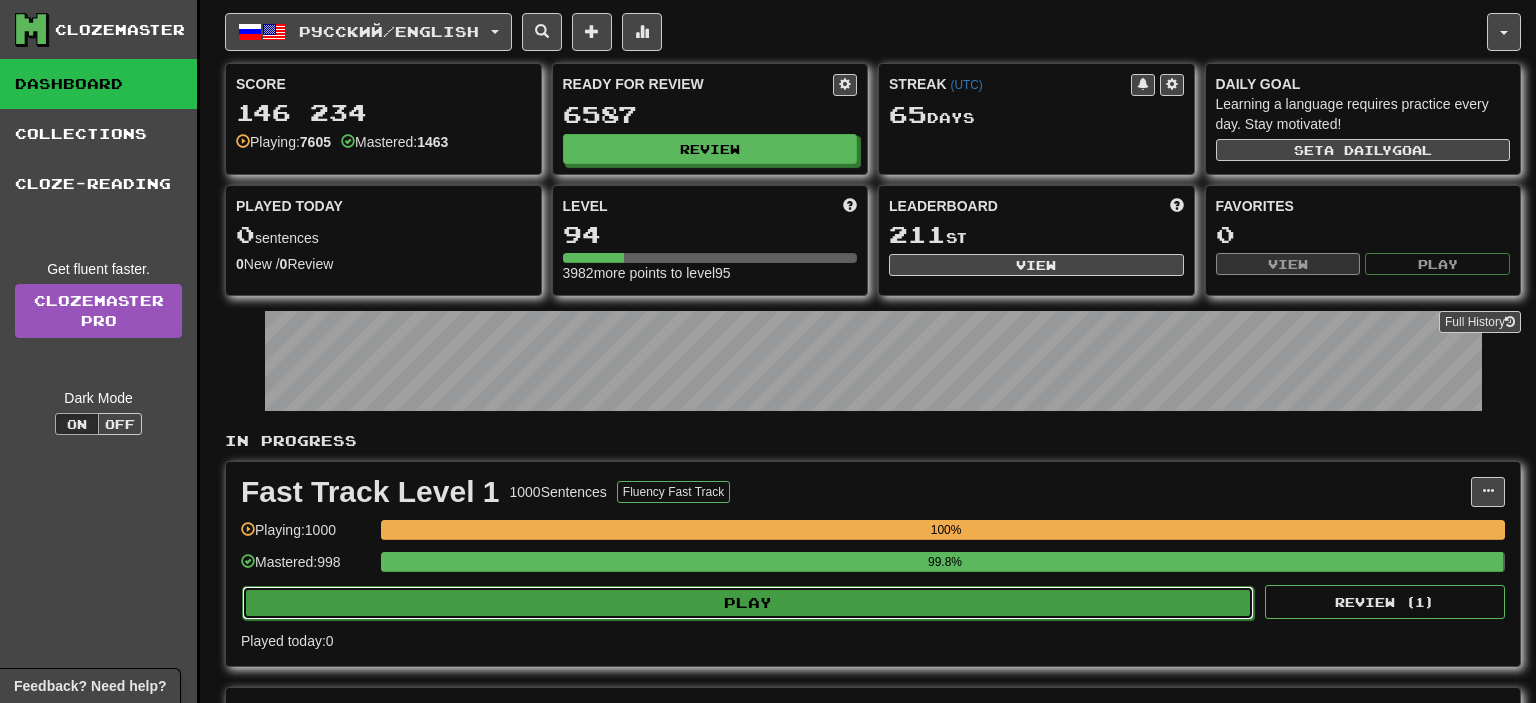 select on "**" 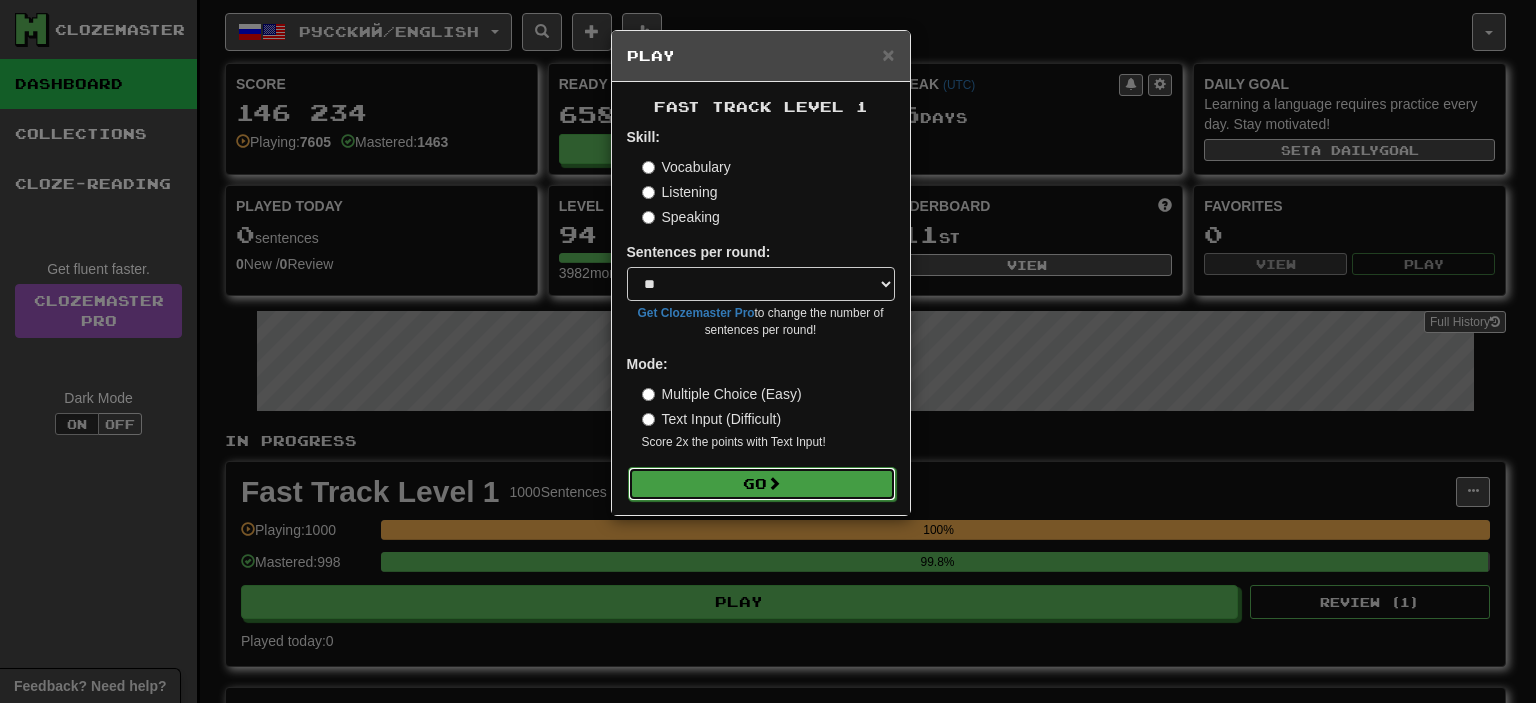 click on "Go" at bounding box center (762, 484) 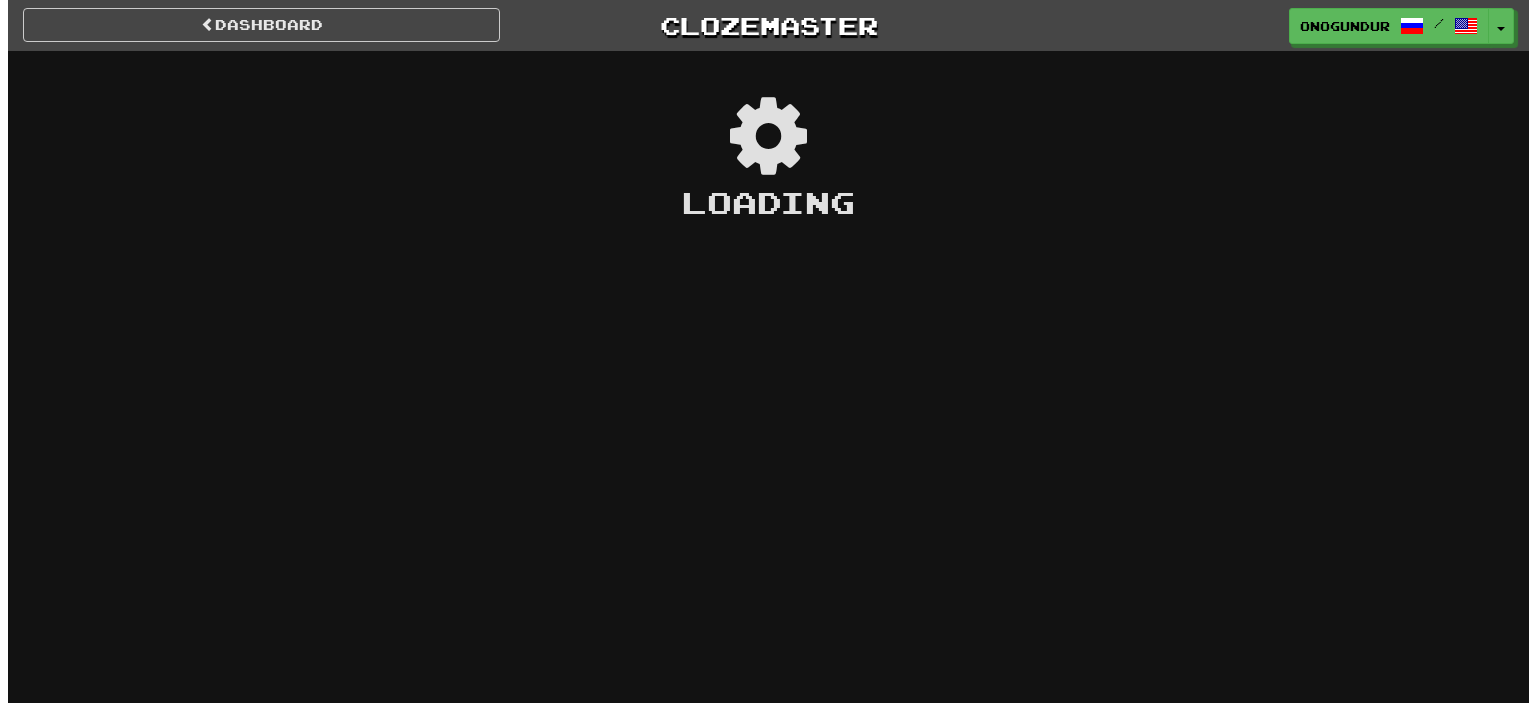 scroll, scrollTop: 0, scrollLeft: 0, axis: both 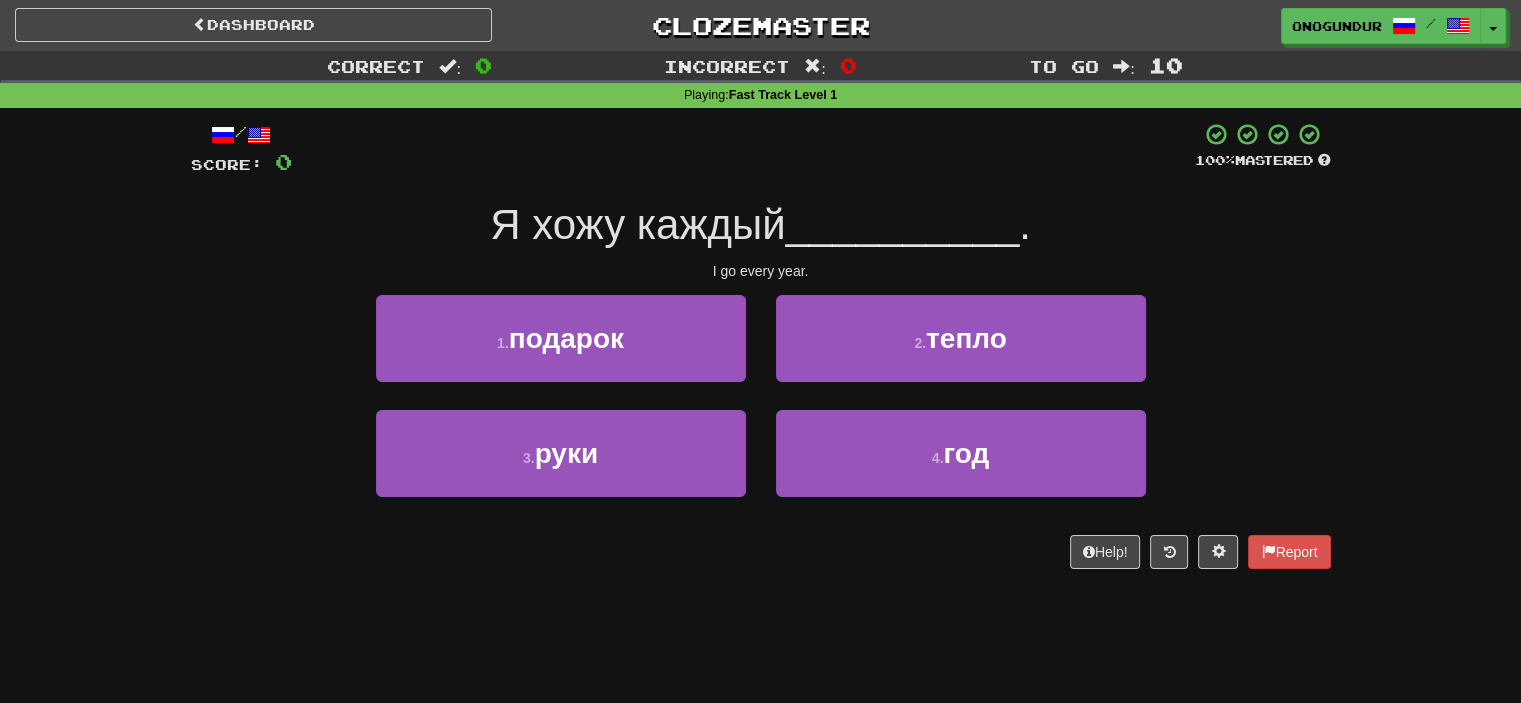 click on "Dashboard
Clozemaster
onogundur
/
Toggle Dropdown
Dashboard
Leaderboard
Activity Feed
Notifications
Profile
Discussions
Azərbaycanca
/
English
Streak:
27
Review:
2,703
Points Today: 0
Català
/
English
Streak:
0
Review:
10
Points Today: 0
Deutsch
/
English
Streak:
0
Review:
1,979
Points Today: 0
Español
/
English
Streak:
0
Review:
1,381
Points Today: 0
Esperanto
/
English
Streak:
0
Review:
1,035
Points Today: 0
Français
/
English
Streak:
0
Review:
19
Points Today: 0
Hrvatski
/
English
Streak:
0
Review:
278
Points Today: 0
Íslenska
/" at bounding box center [760, 351] 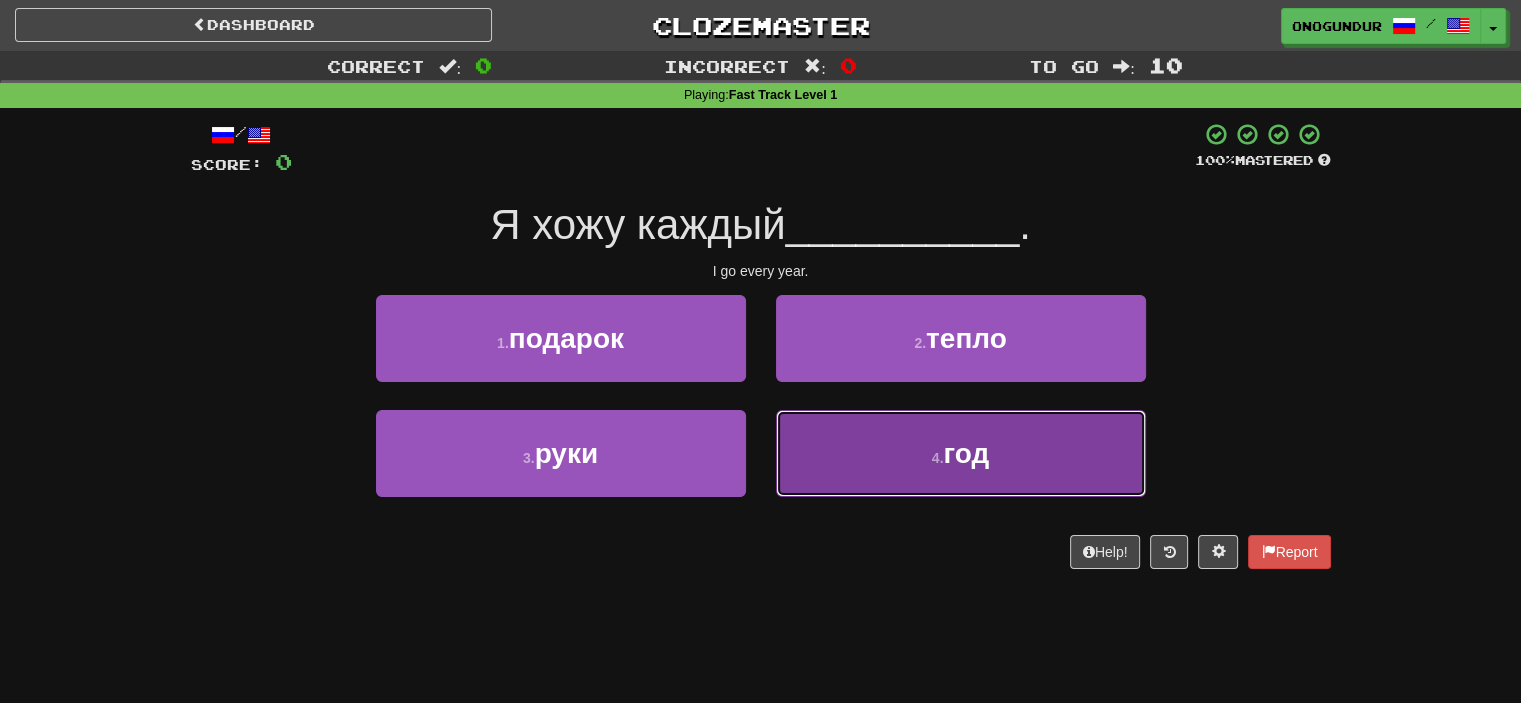 click on "4 .  год" at bounding box center (961, 453) 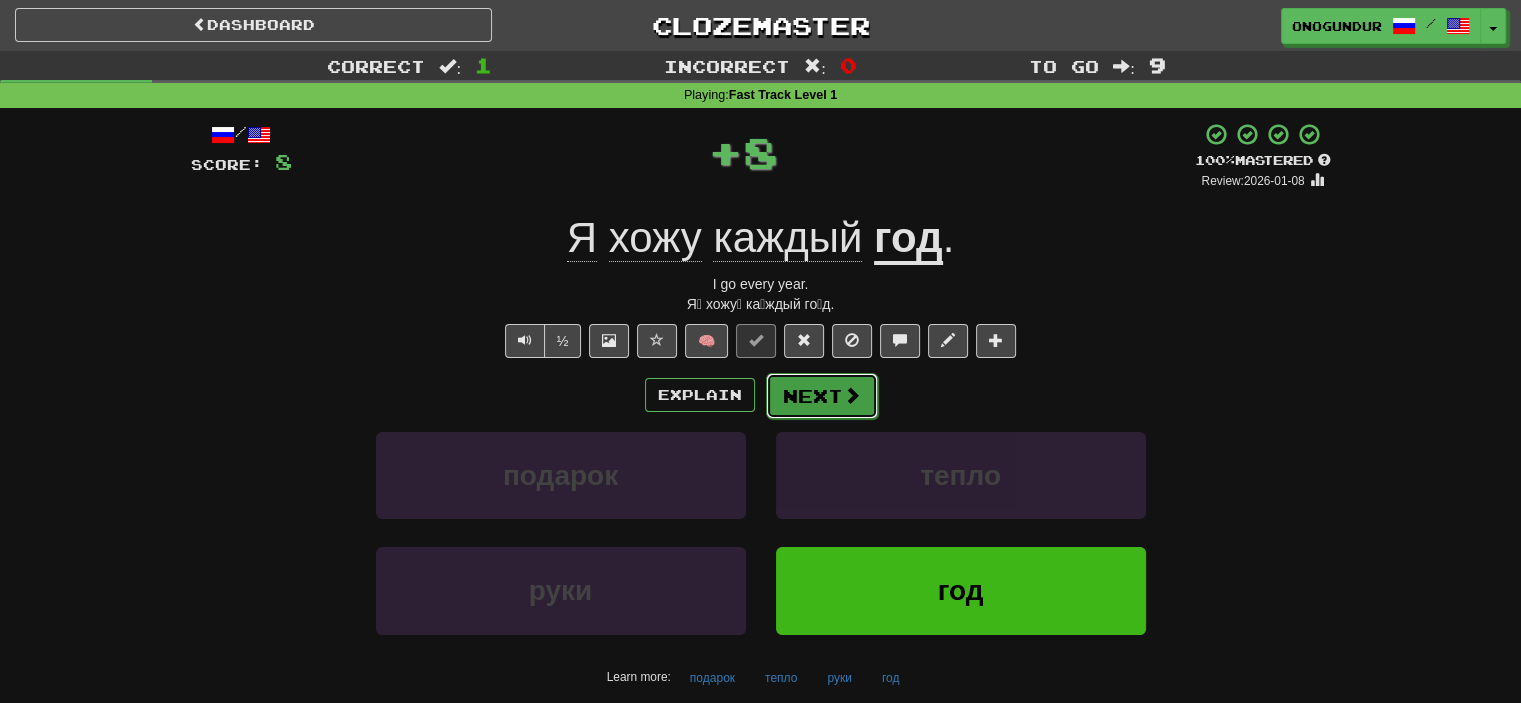 click on "Next" at bounding box center [822, 396] 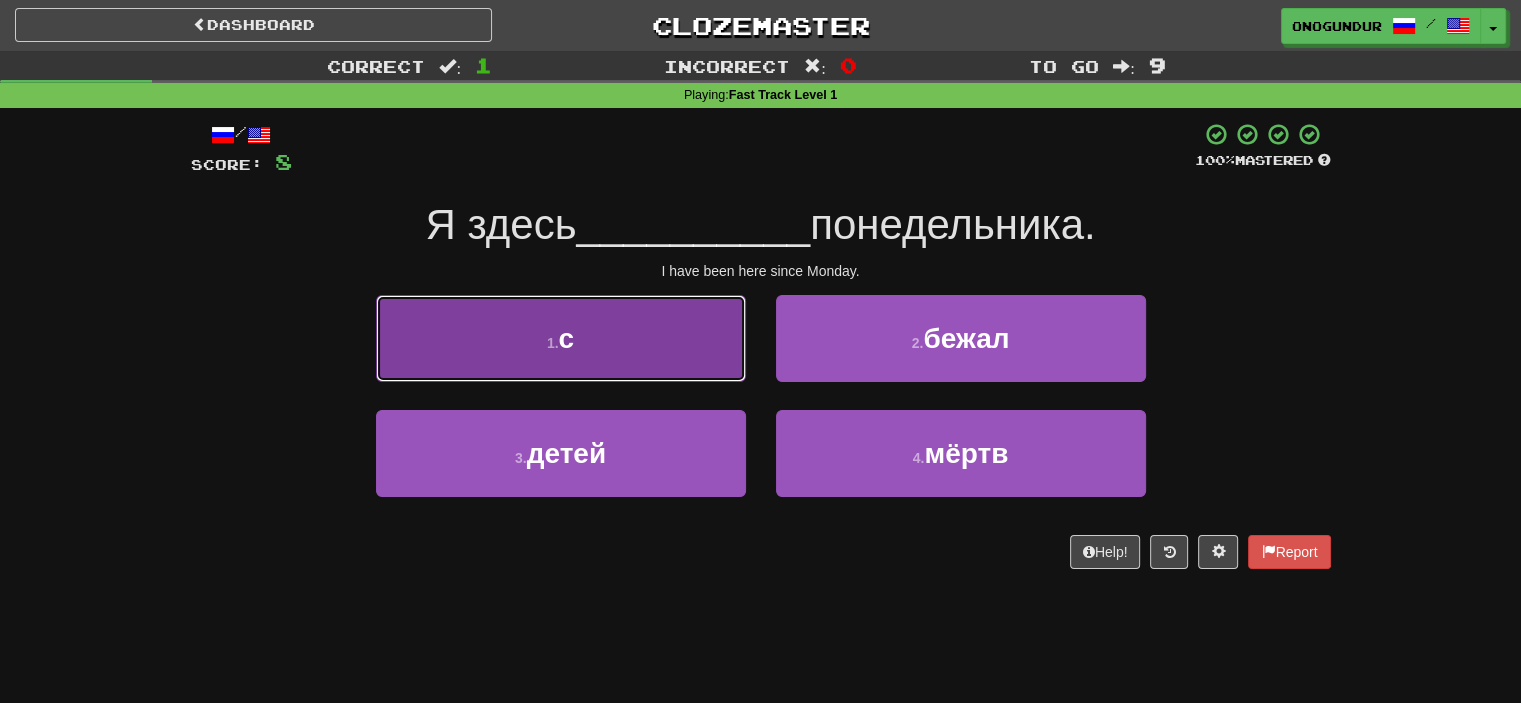 click on "1 .  с" at bounding box center (561, 338) 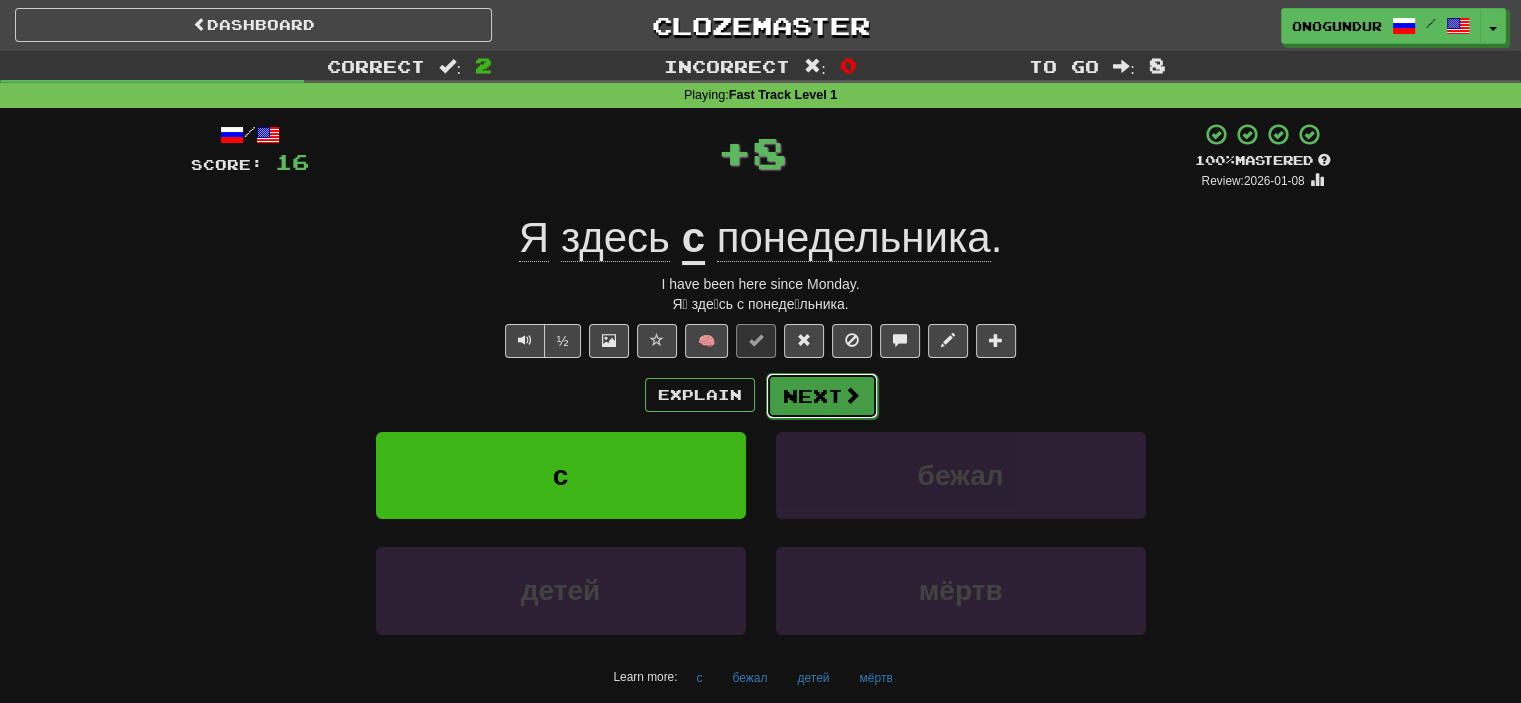 click on "Next" at bounding box center (822, 396) 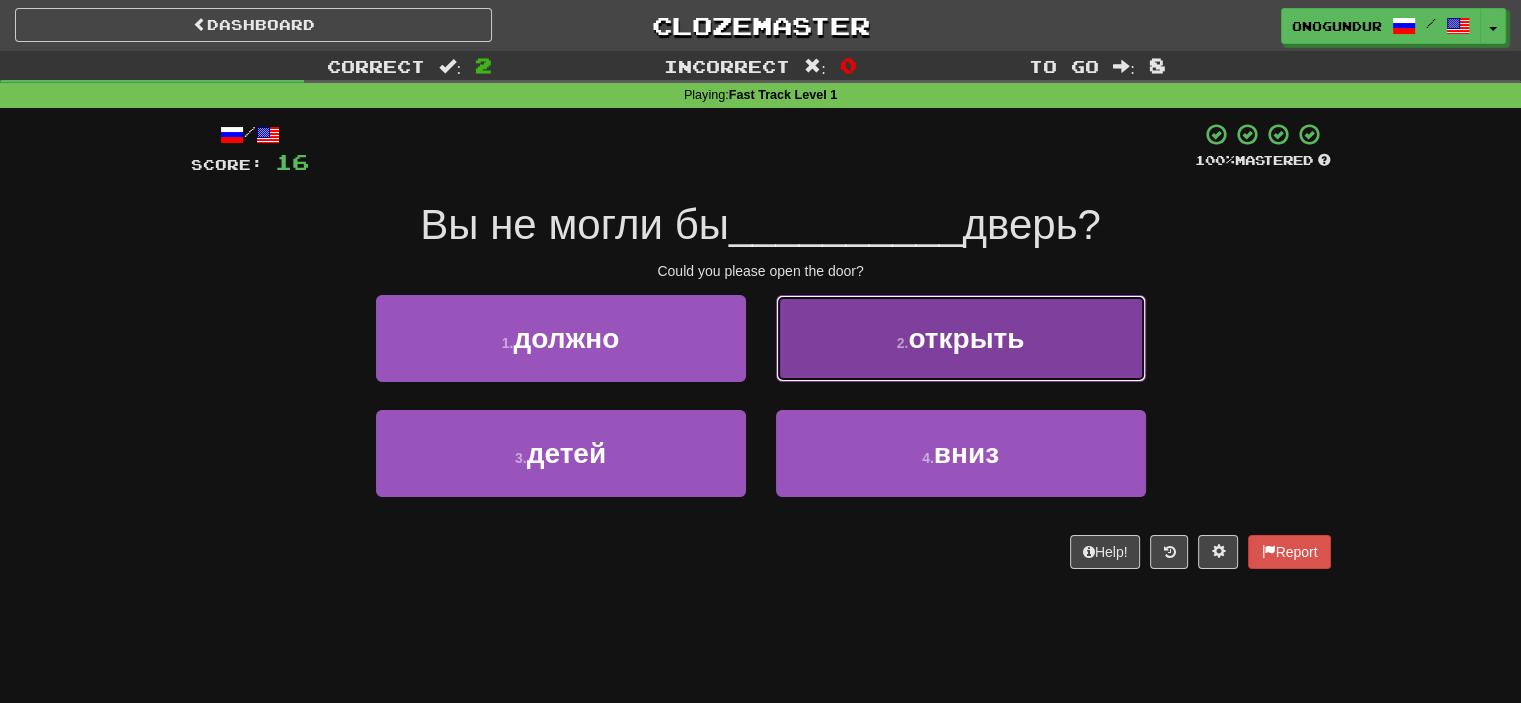 drag, startPoint x: 872, startPoint y: 338, endPoint x: 864, endPoint y: 352, distance: 16.124516 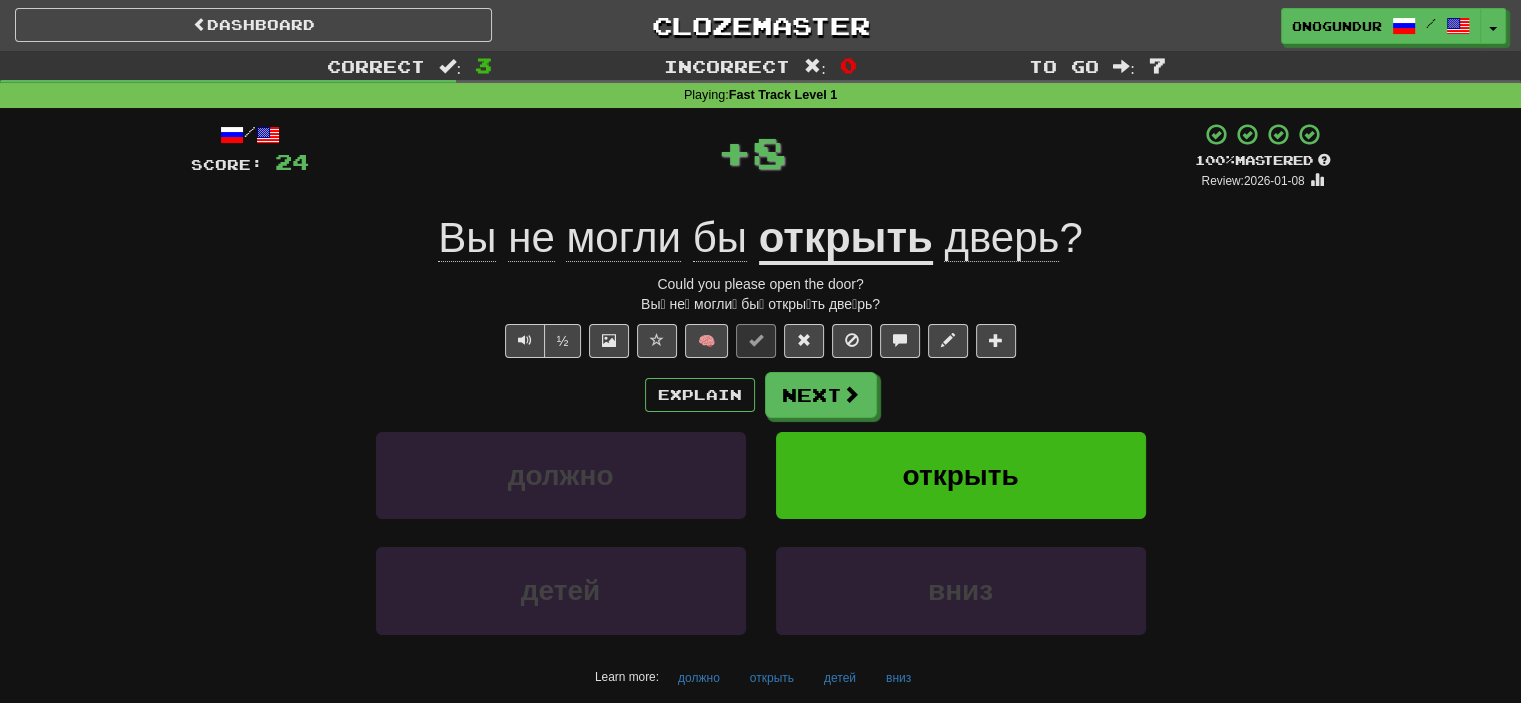 click on "/  Score:   24 + 8 100 %  Mastered Review:  2026-01-08 Вы   не   могли   бы   открыть   дверь ? Could you please open the door? Вы́ не́ могли́ бы́ откры́ть две́рь? ½ 🧠 Explain Next должно открыть детей вниз Learn more: должно открыть детей вниз  Help!  Report" at bounding box center (761, 429) 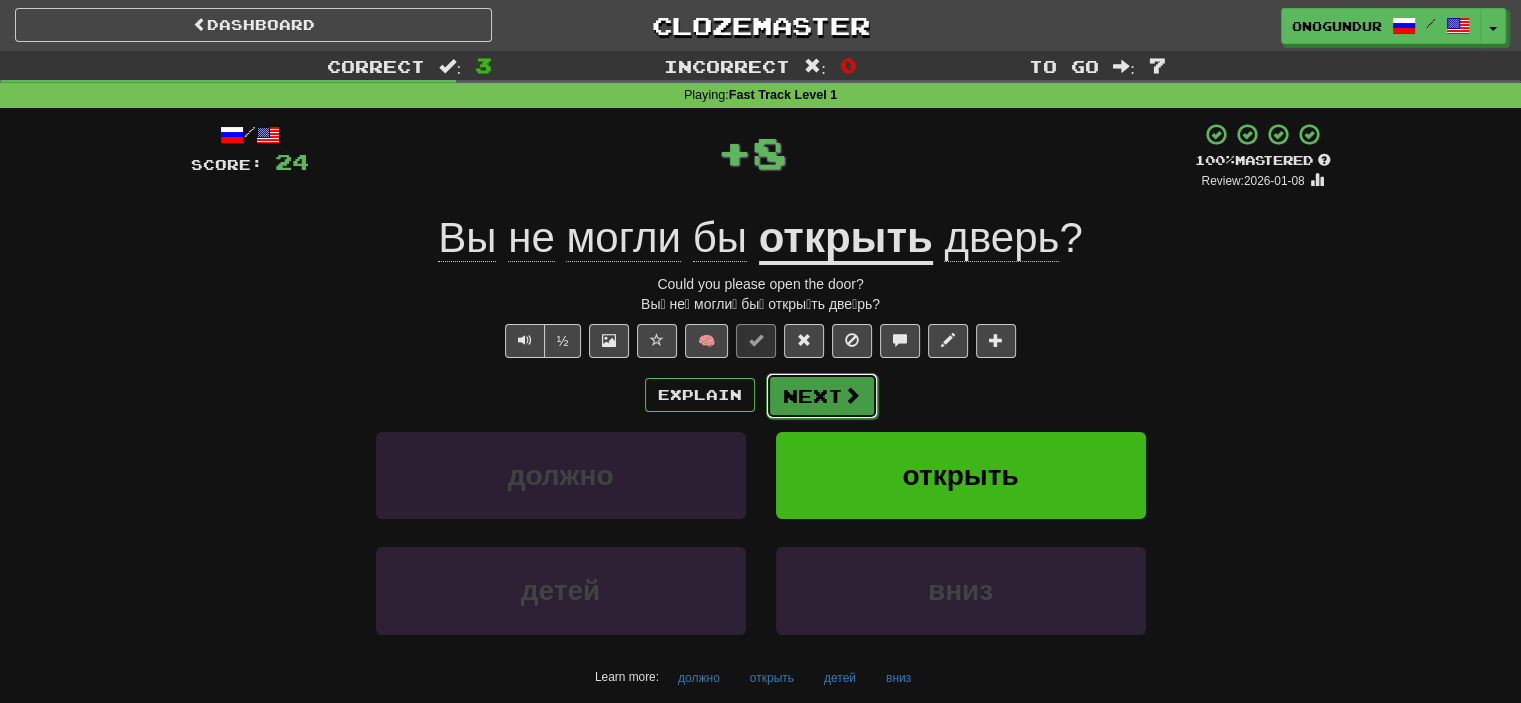 click on "Next" at bounding box center [822, 396] 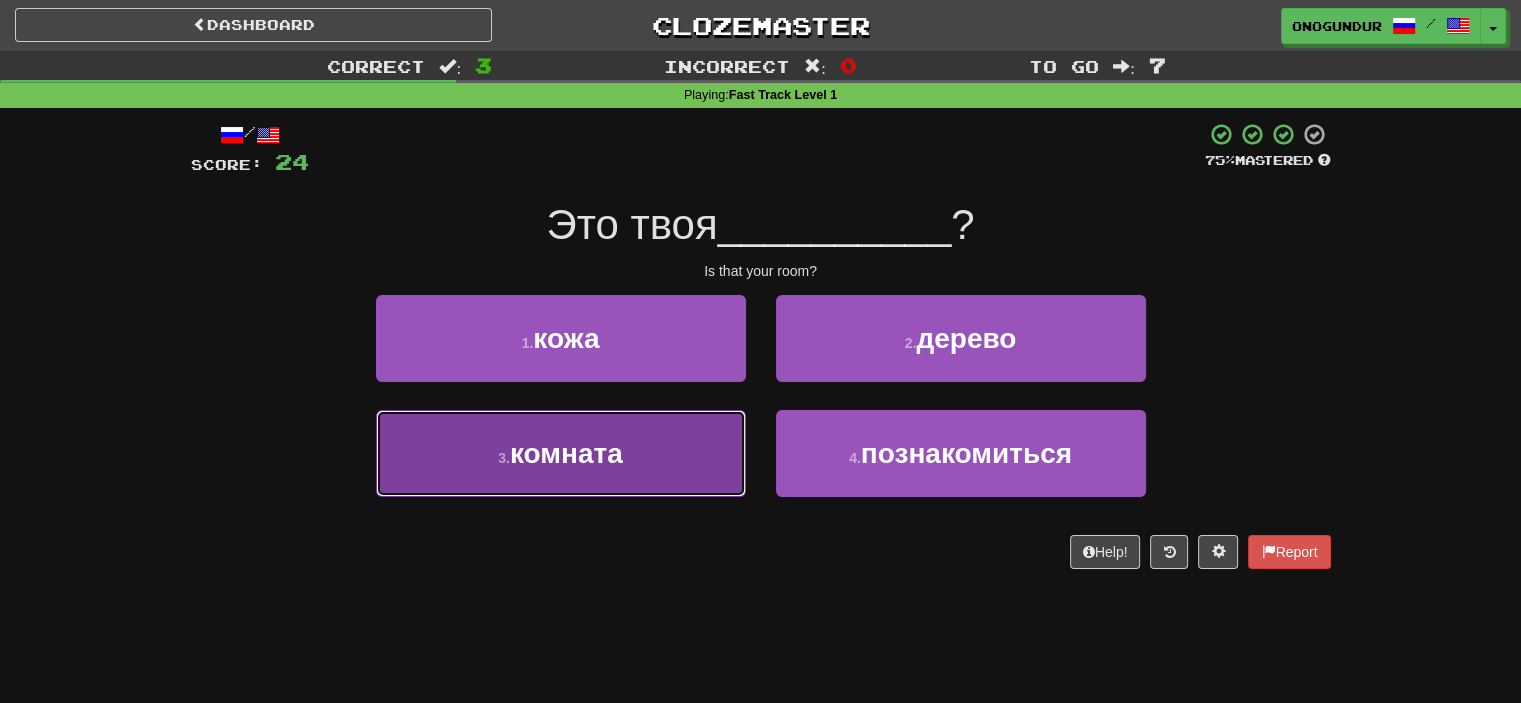 click on "3 .  комната" at bounding box center (561, 453) 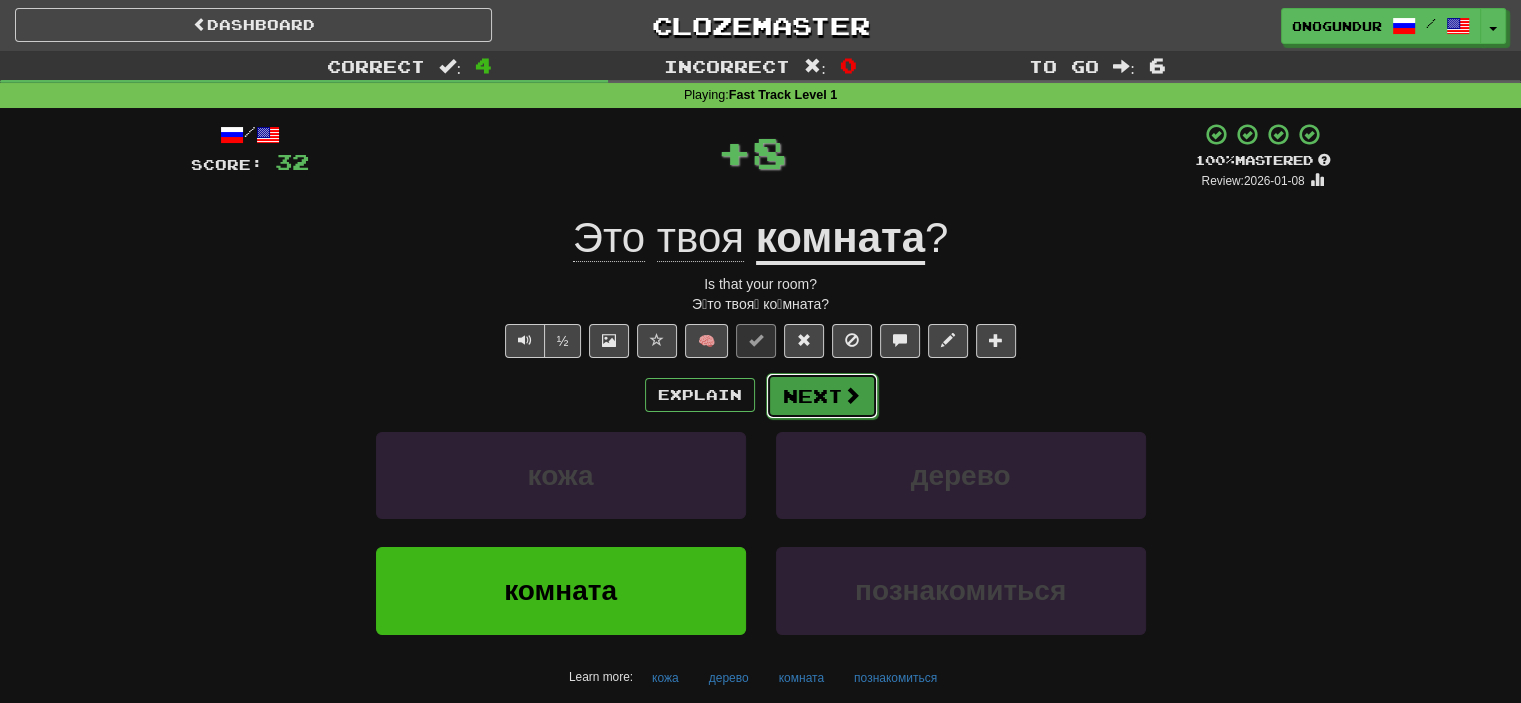 click on "Next" at bounding box center [822, 396] 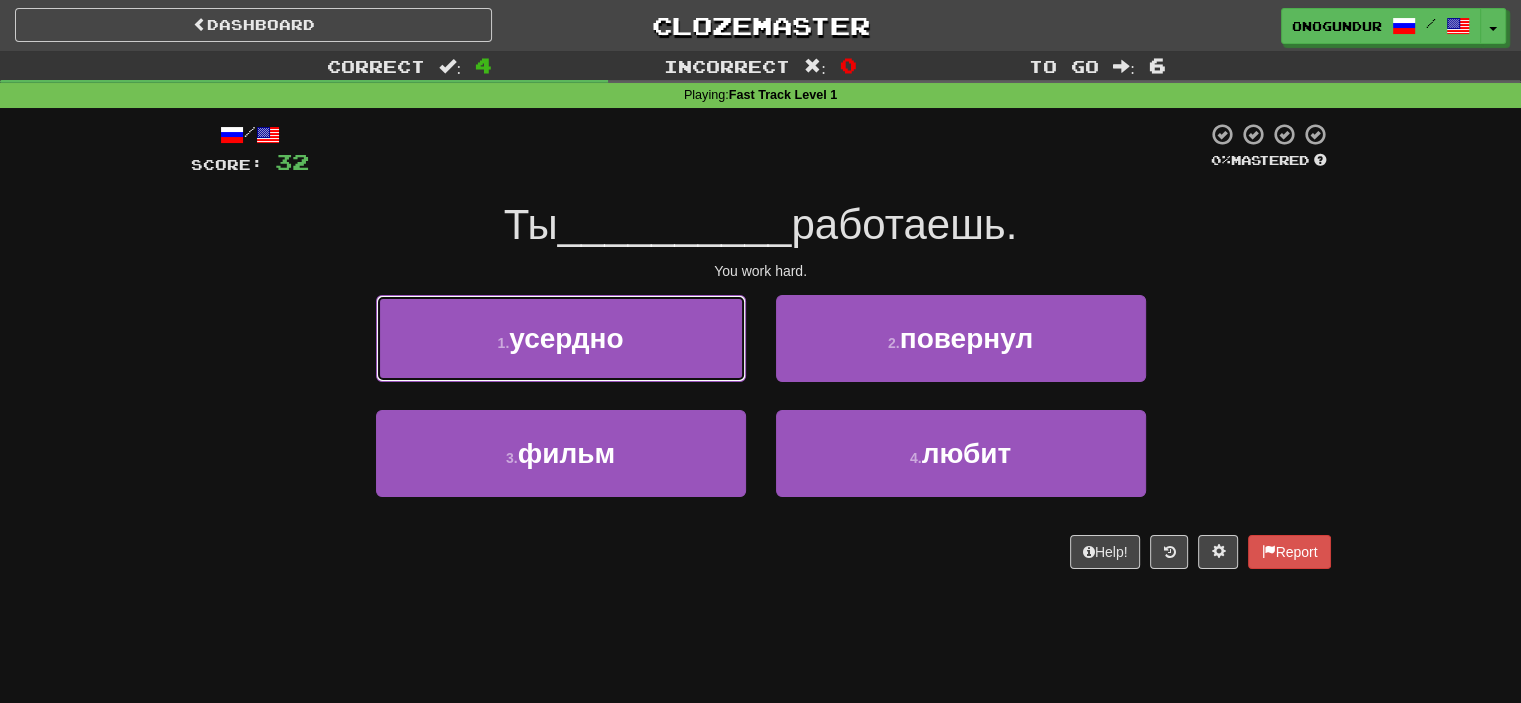 drag, startPoint x: 696, startPoint y: 351, endPoint x: 728, endPoint y: 364, distance: 34.539833 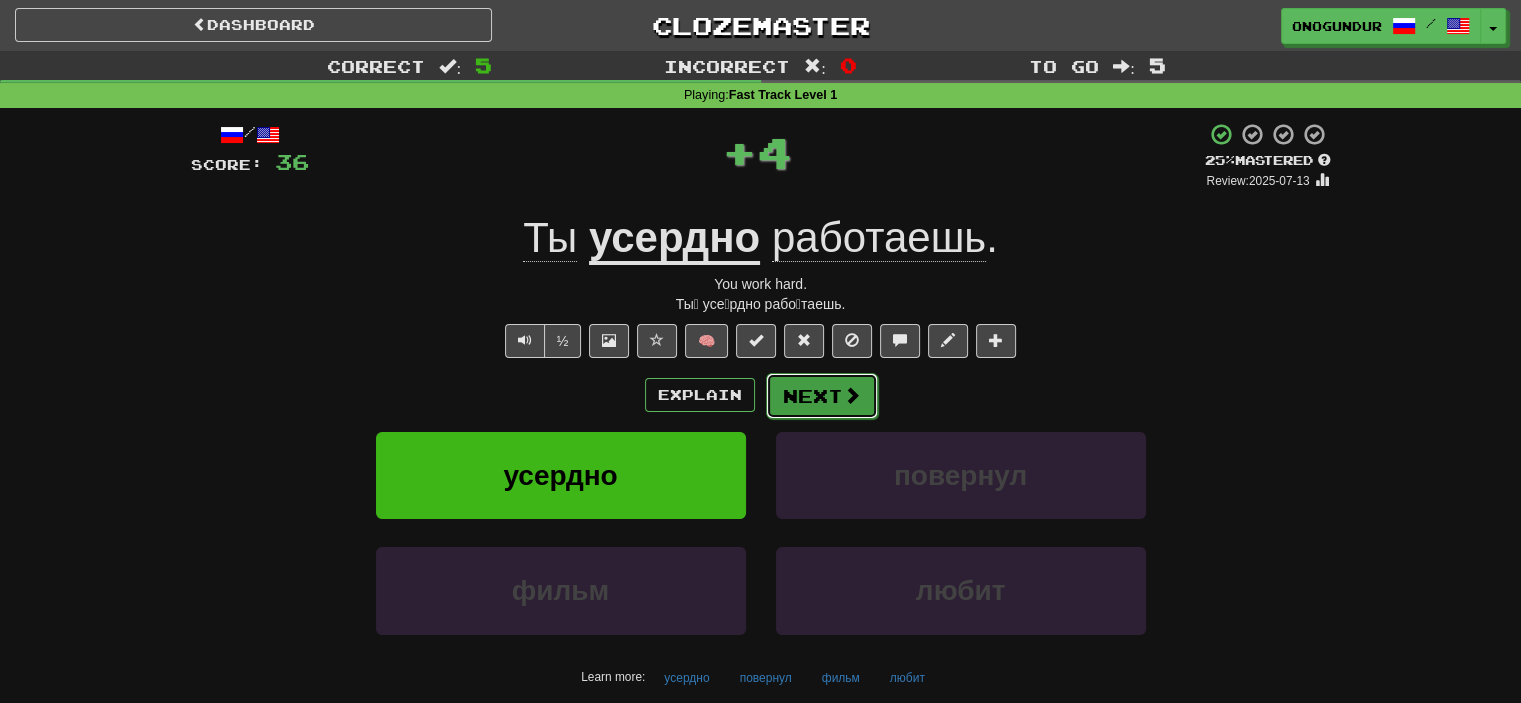 click on "Next" at bounding box center [822, 396] 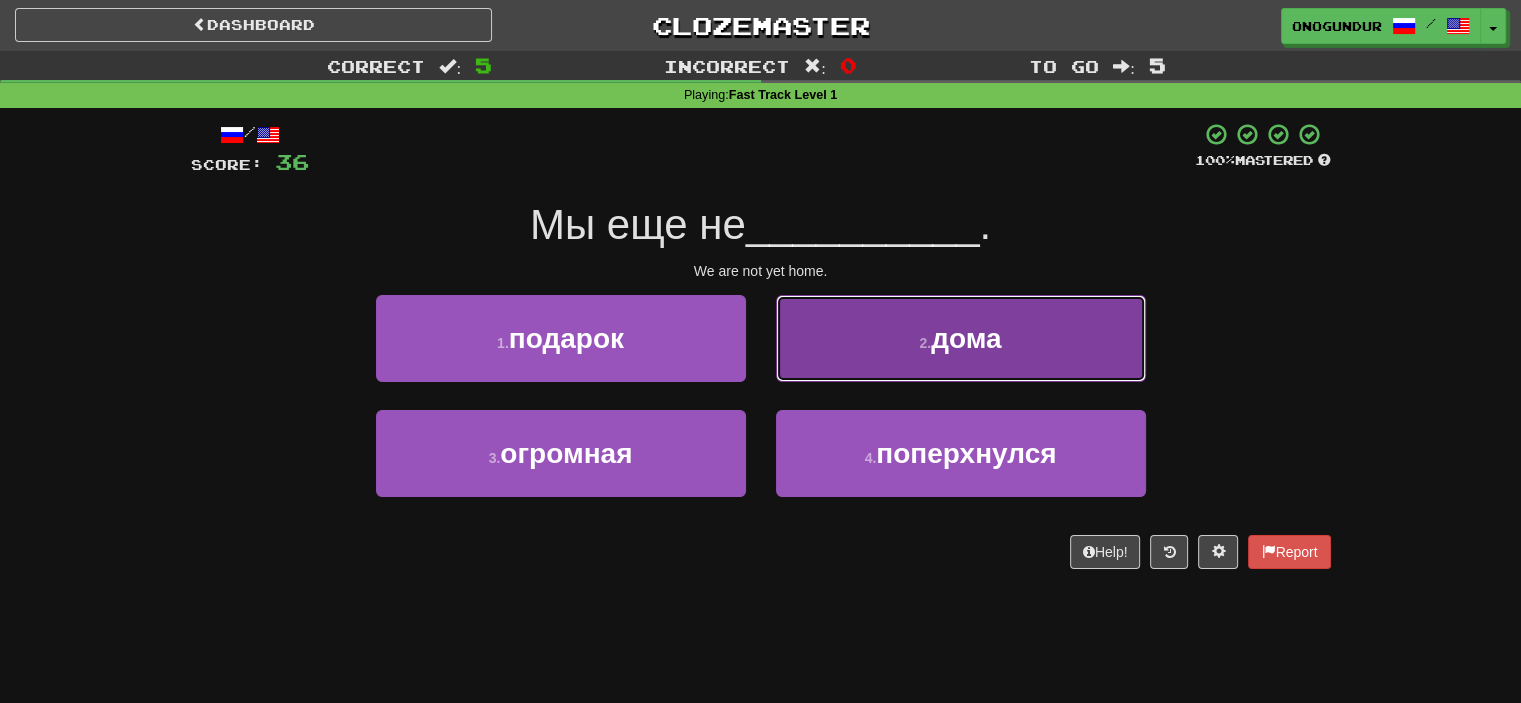 click on "2 .  дома" at bounding box center (961, 338) 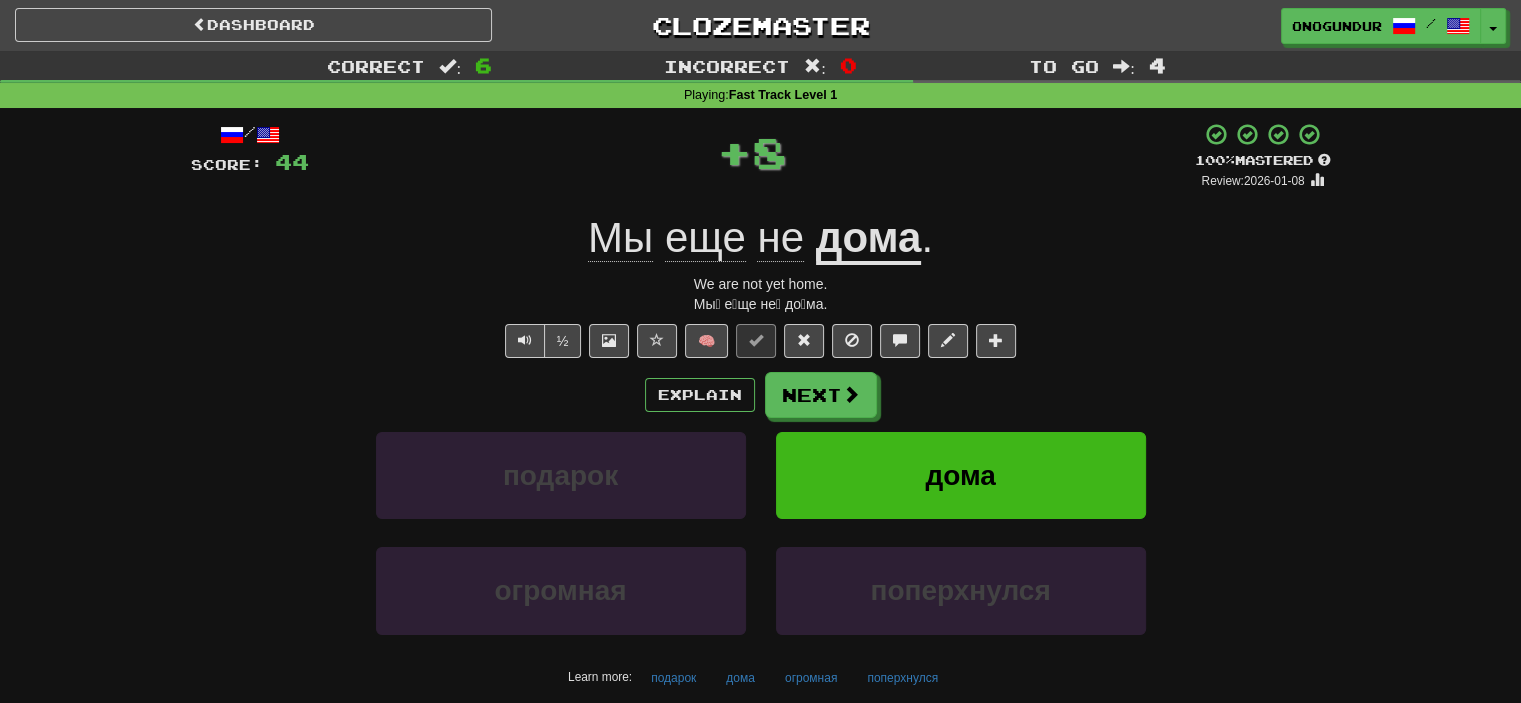 click on "/  Score:   44 + 8 100 %  Mastered Review:  2026-01-08 Мы   еще   не   дома . We are not yet home. Мы́ е́ще не́ до́ма. ½ 🧠 Explain Next подарок дома огромная поперхнулся Learn more: подарок дома огромная поперхнулся  Help!  Report" at bounding box center [761, 429] 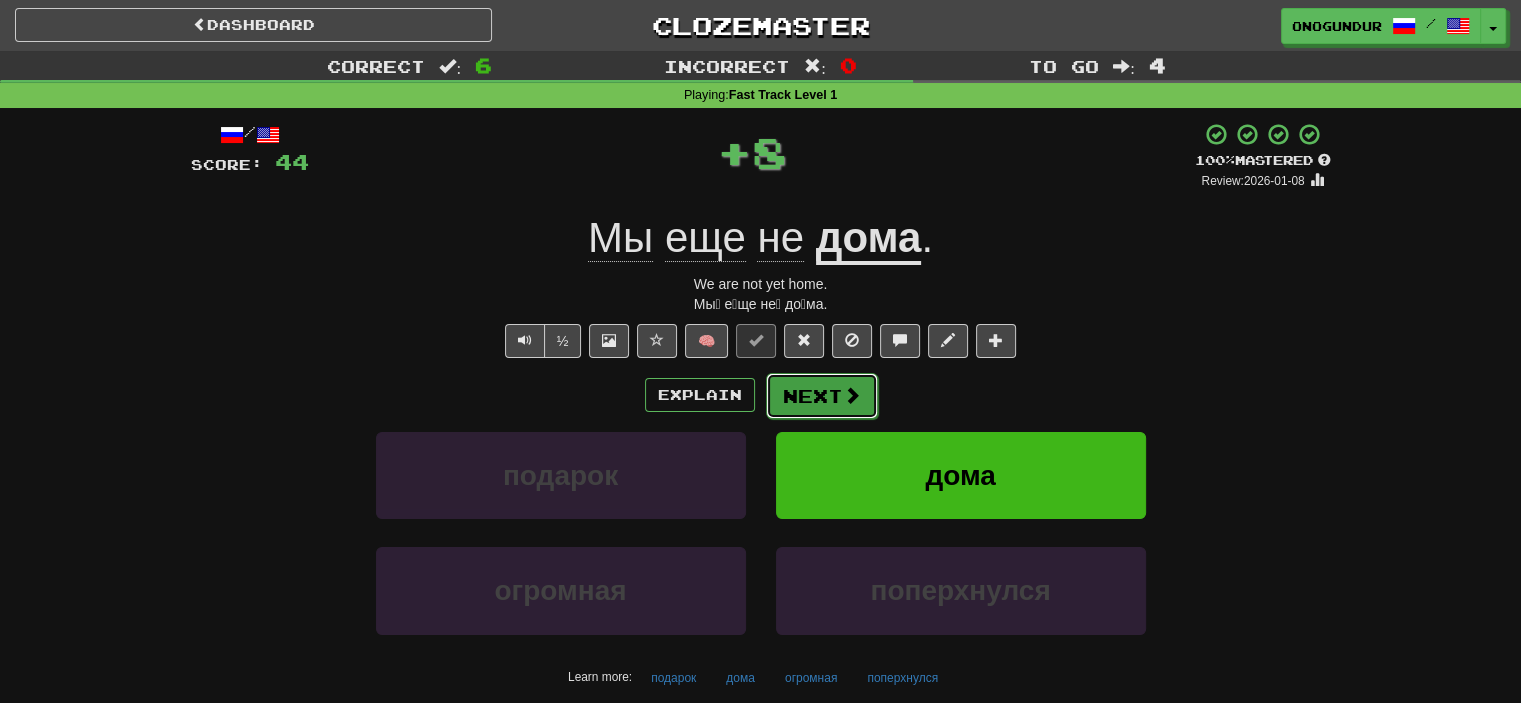 click on "Next" at bounding box center [822, 396] 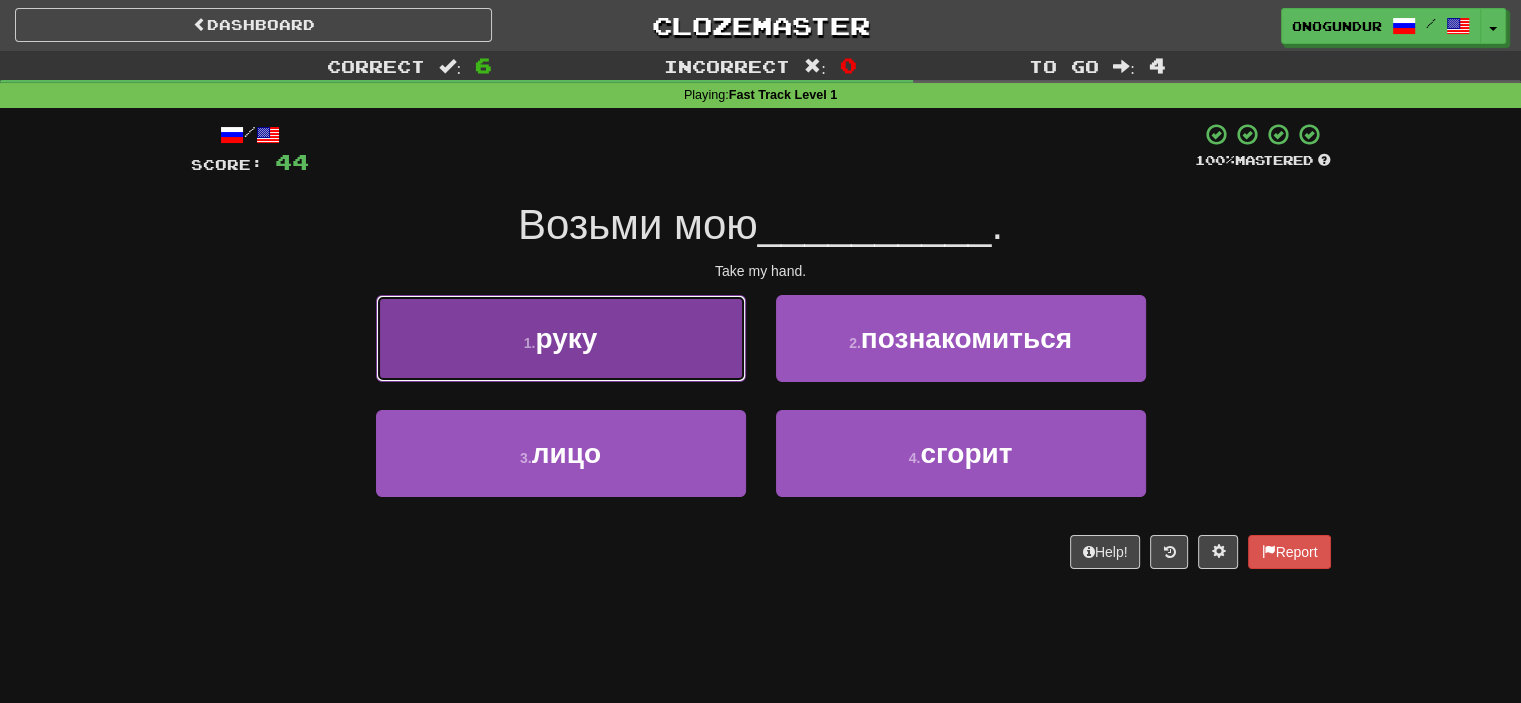 drag, startPoint x: 662, startPoint y: 335, endPoint x: 671, endPoint y: 343, distance: 12.0415945 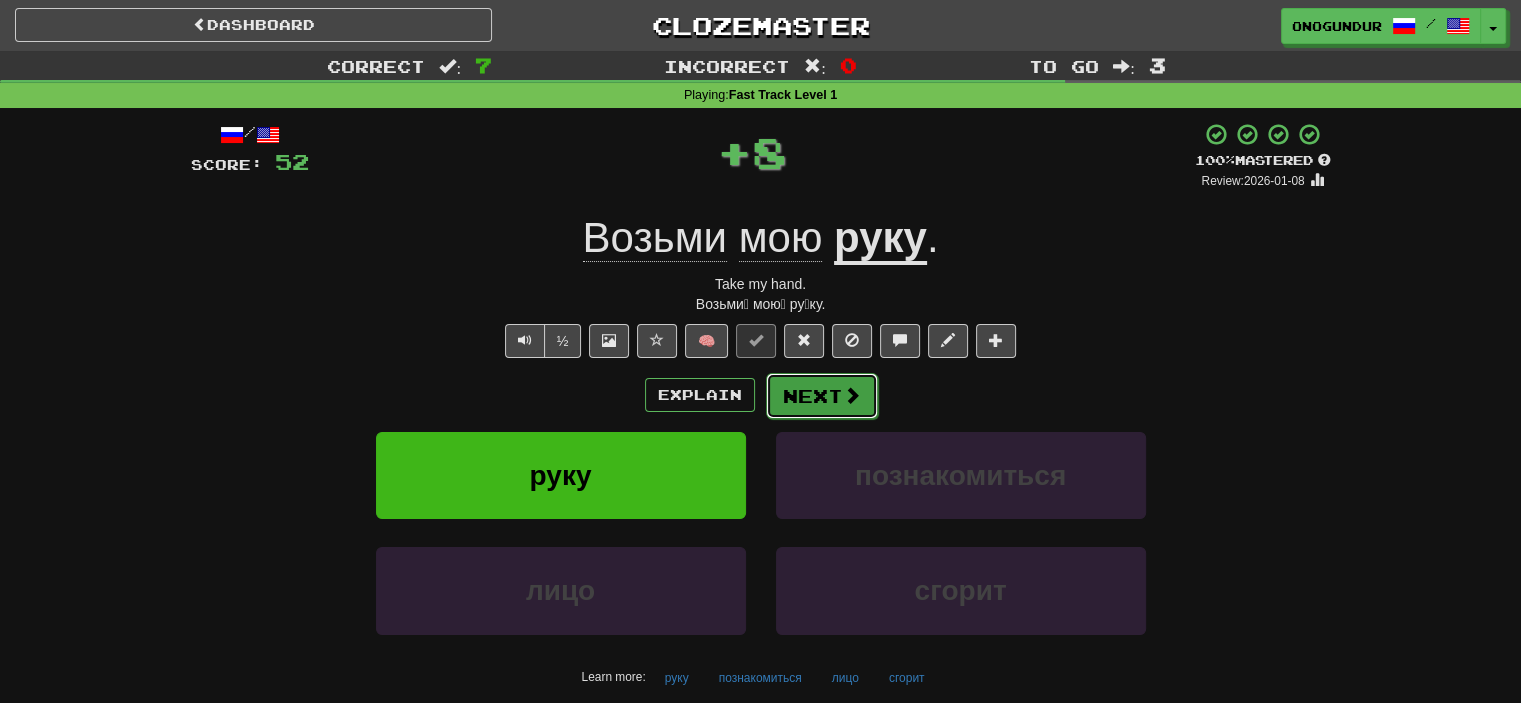 click on "Next" at bounding box center [822, 396] 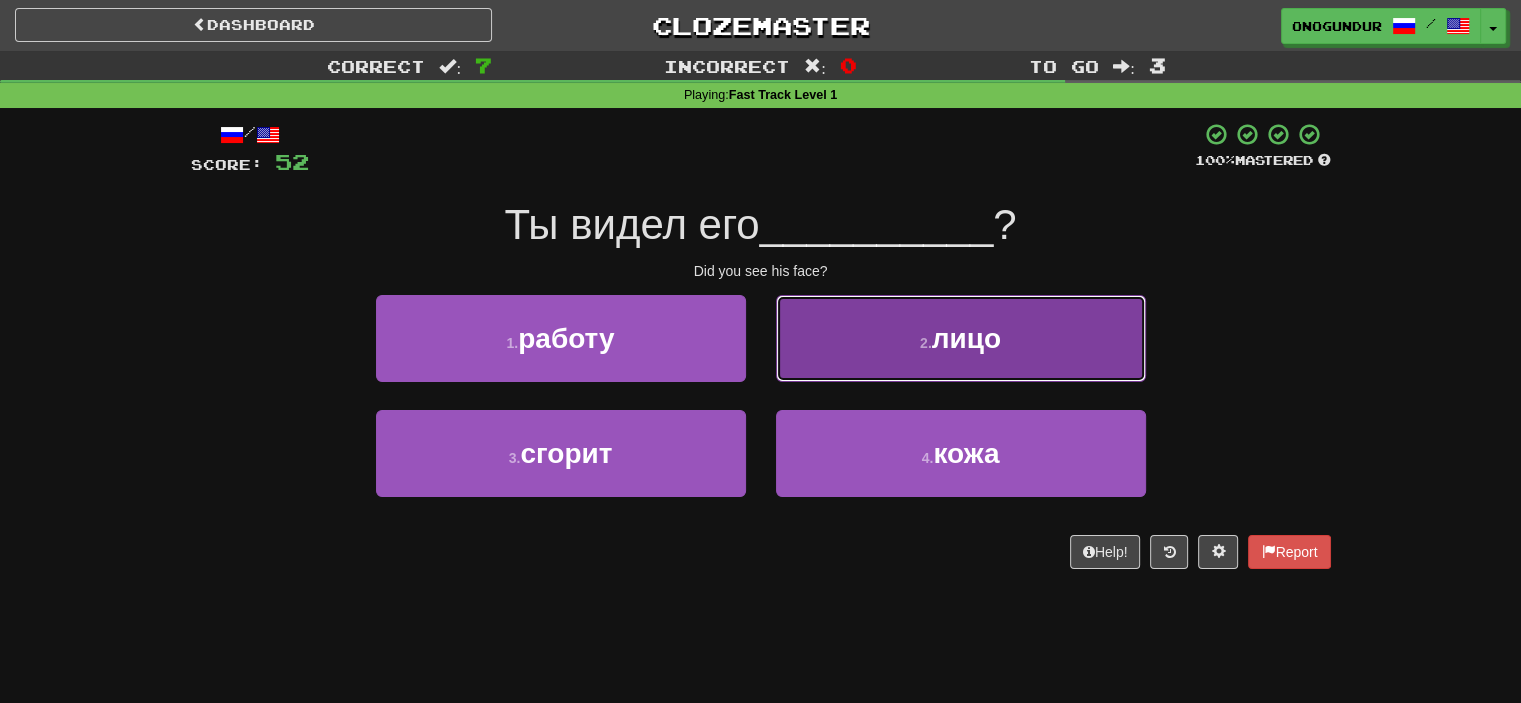 click on "2 .  лицо" at bounding box center [961, 338] 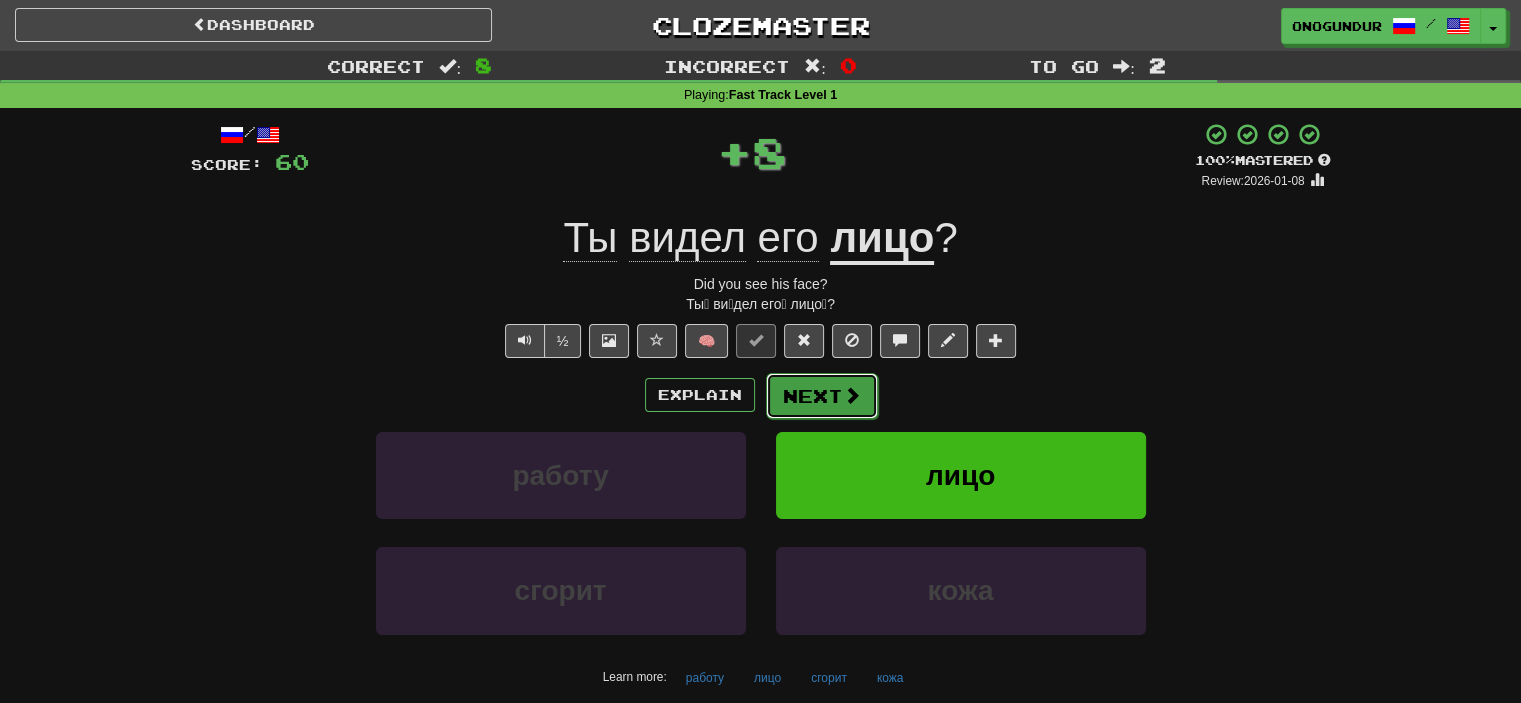 click on "Next" at bounding box center [822, 396] 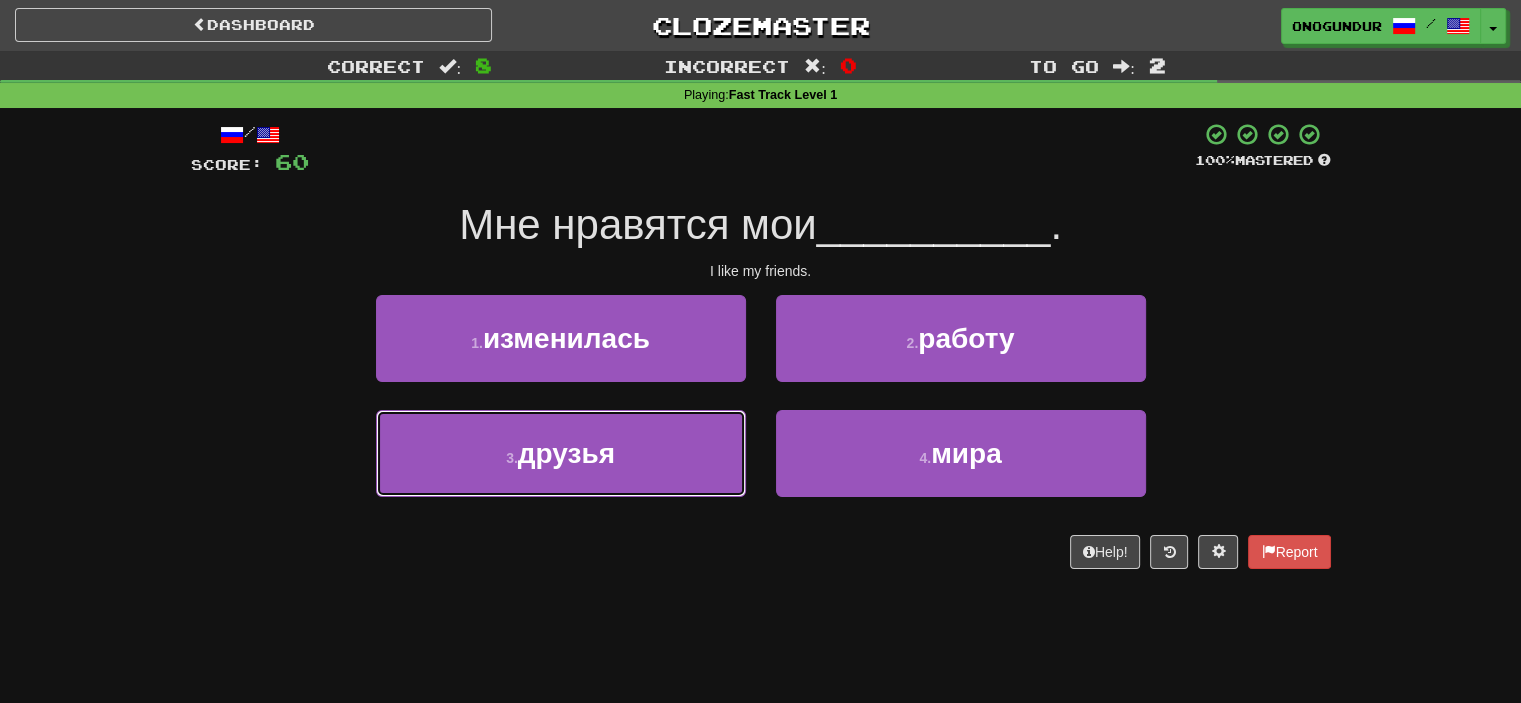 drag, startPoint x: 655, startPoint y: 449, endPoint x: 716, endPoint y: 430, distance: 63.89053 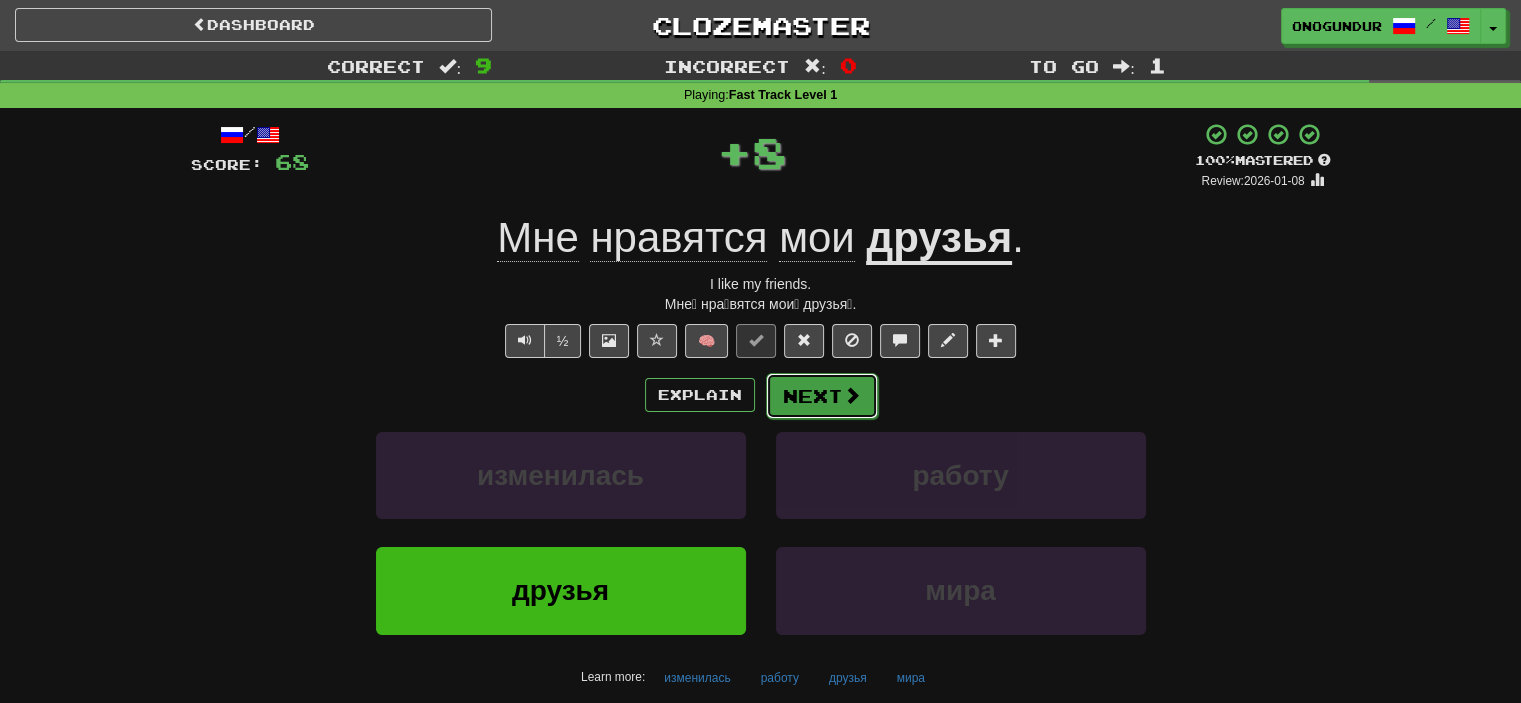 drag, startPoint x: 735, startPoint y: 420, endPoint x: 767, endPoint y: 409, distance: 33.83785 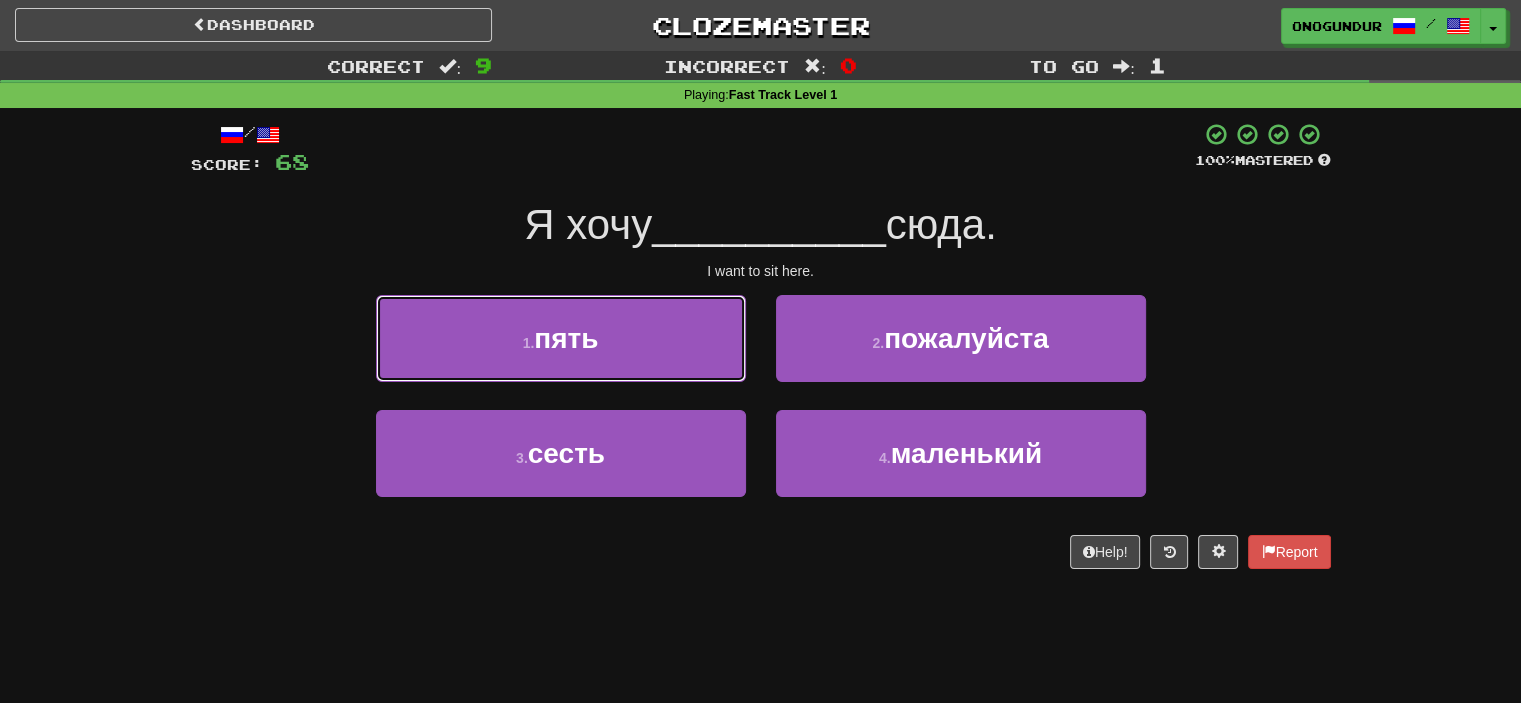 click on "1 .  пять" at bounding box center (561, 338) 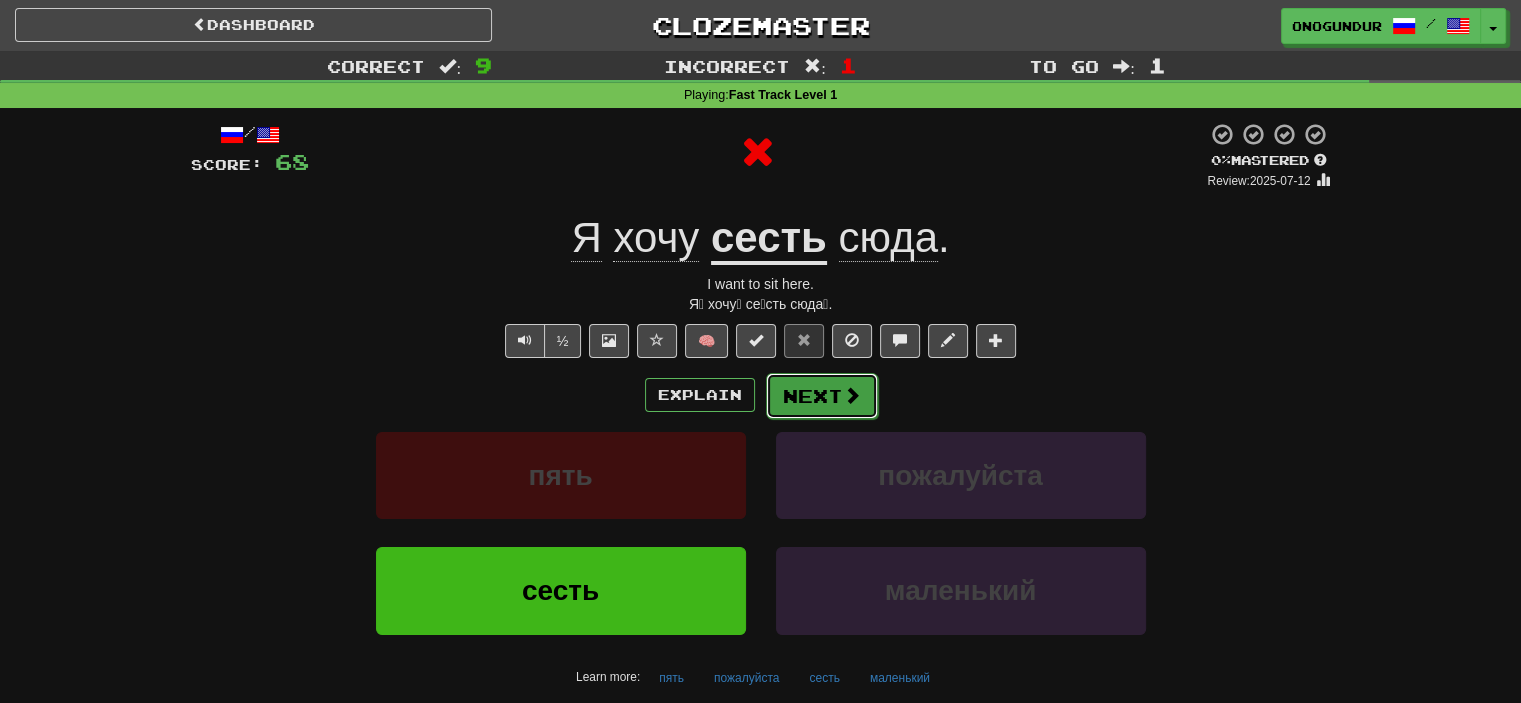 click on "Next" at bounding box center (822, 396) 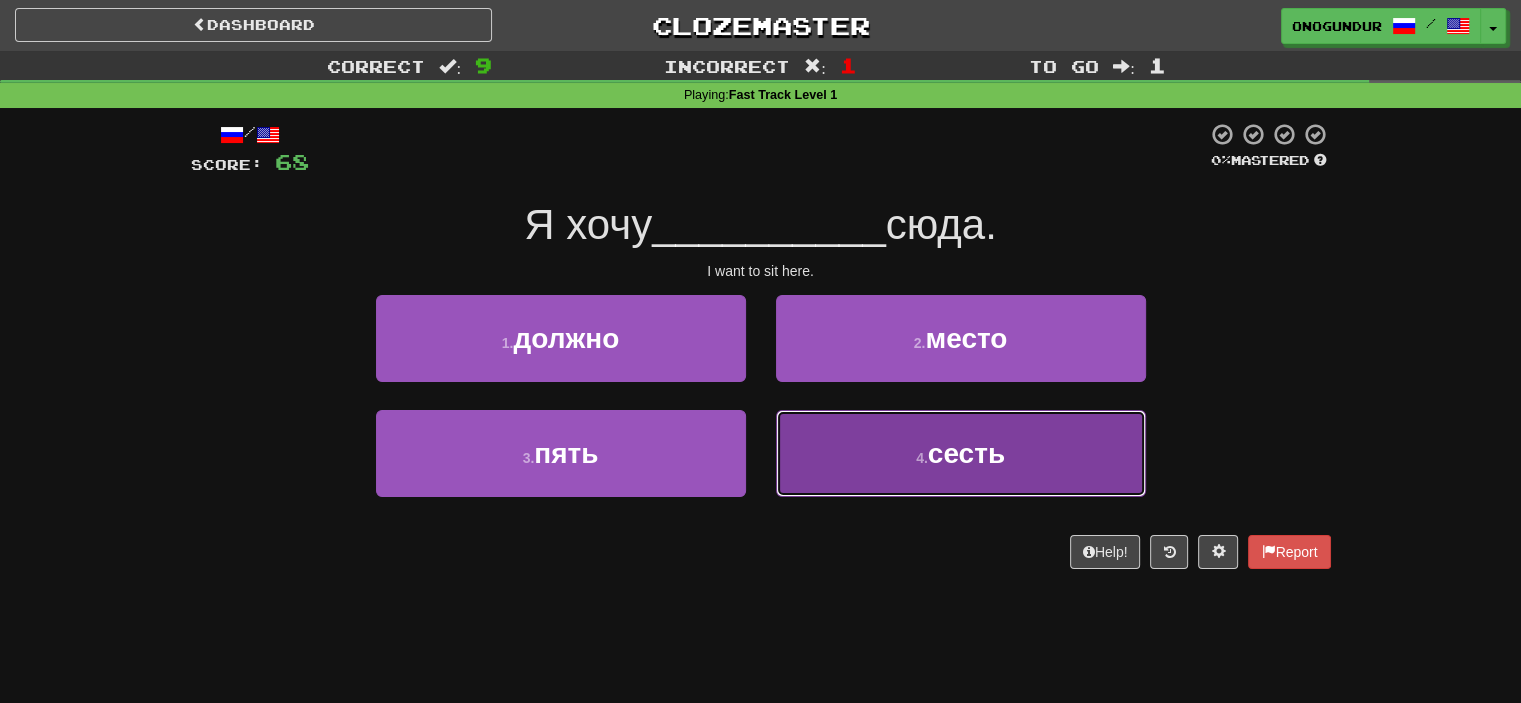 click on "4 .  сесть" at bounding box center [961, 453] 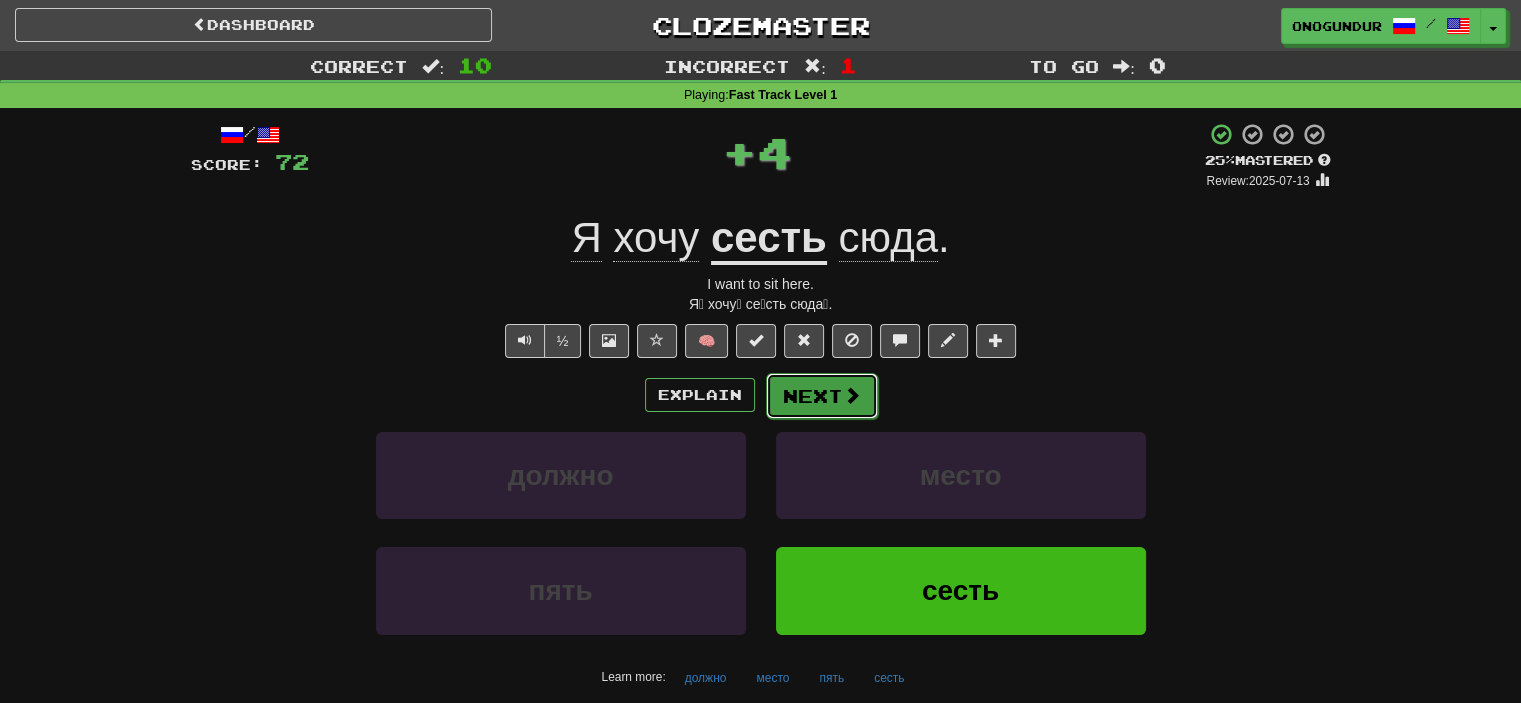 click on "Next" at bounding box center (822, 396) 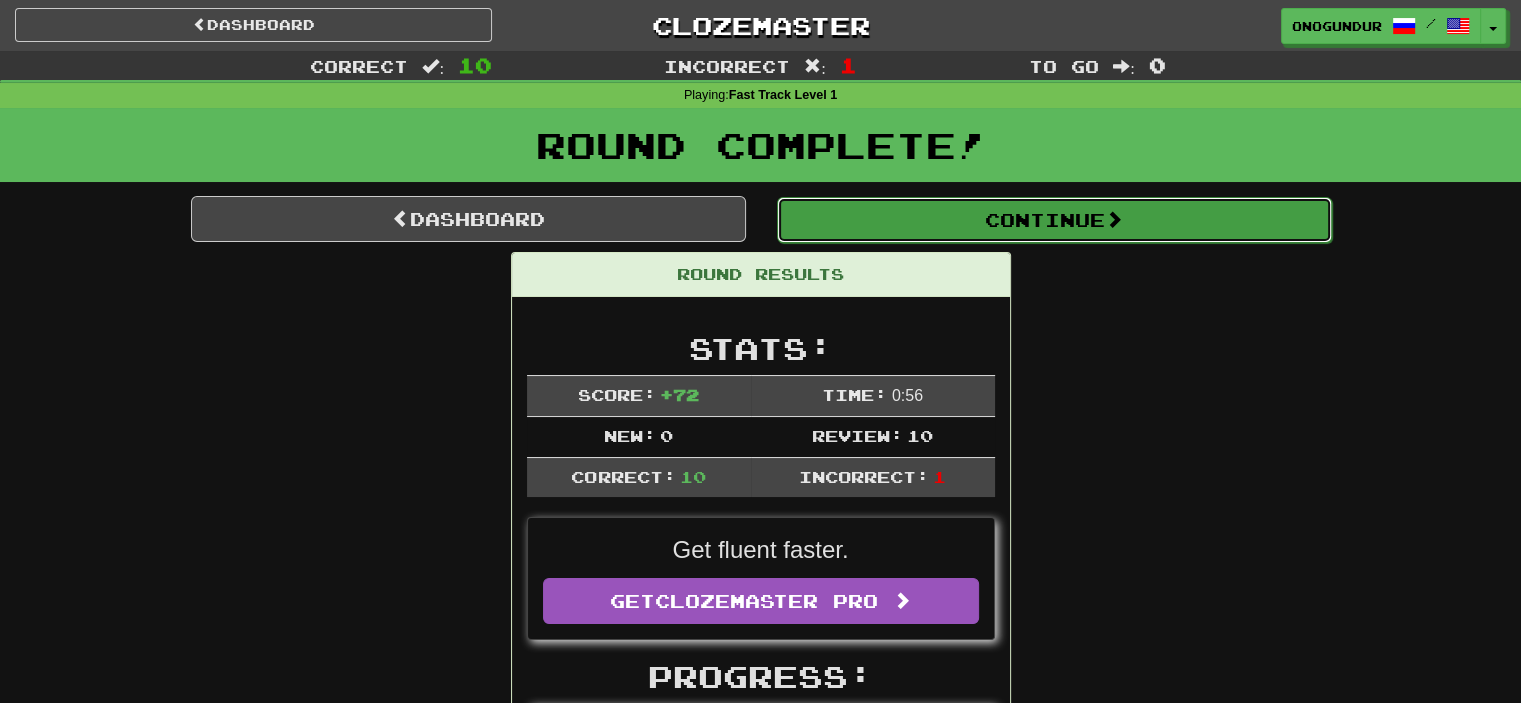 click on "Continue" at bounding box center (1054, 220) 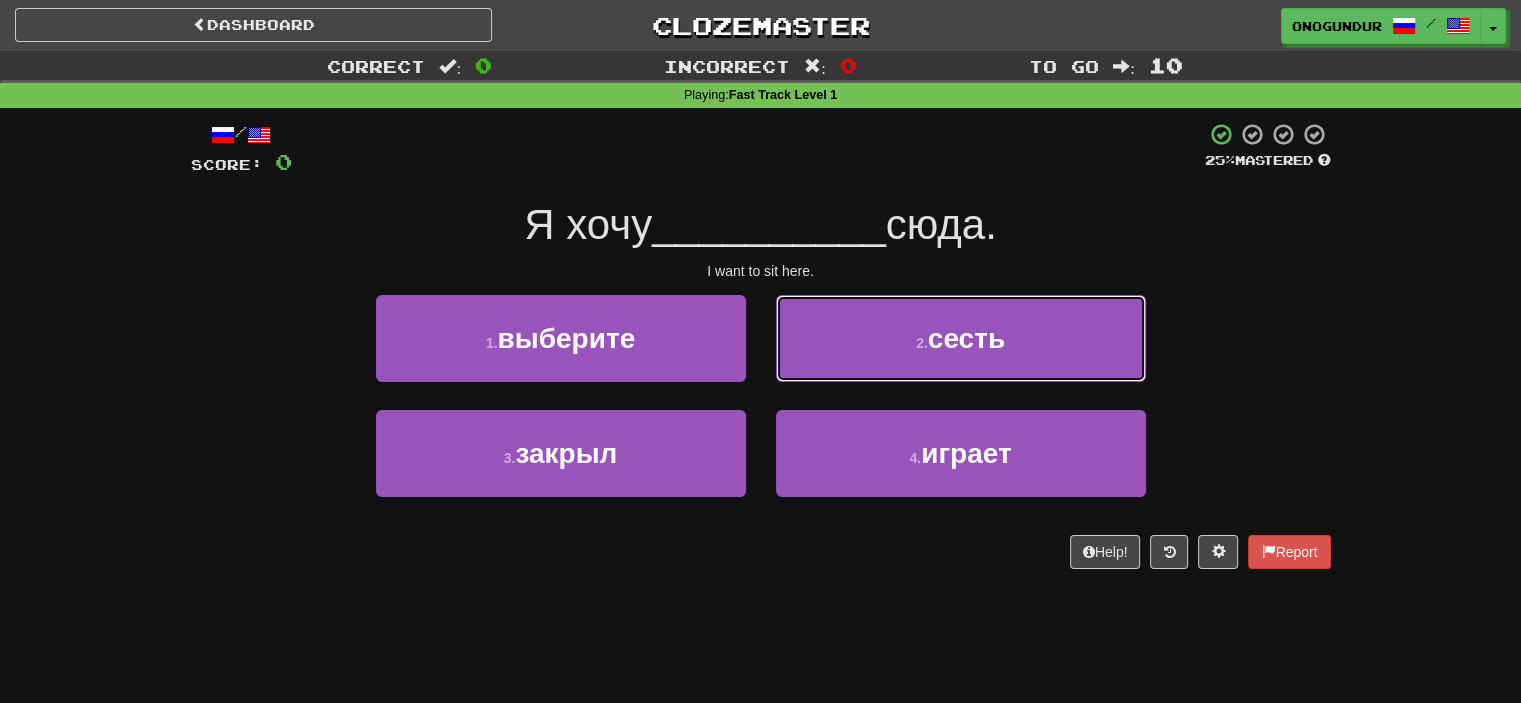 drag, startPoint x: 925, startPoint y: 328, endPoint x: 844, endPoint y: 370, distance: 91.24144 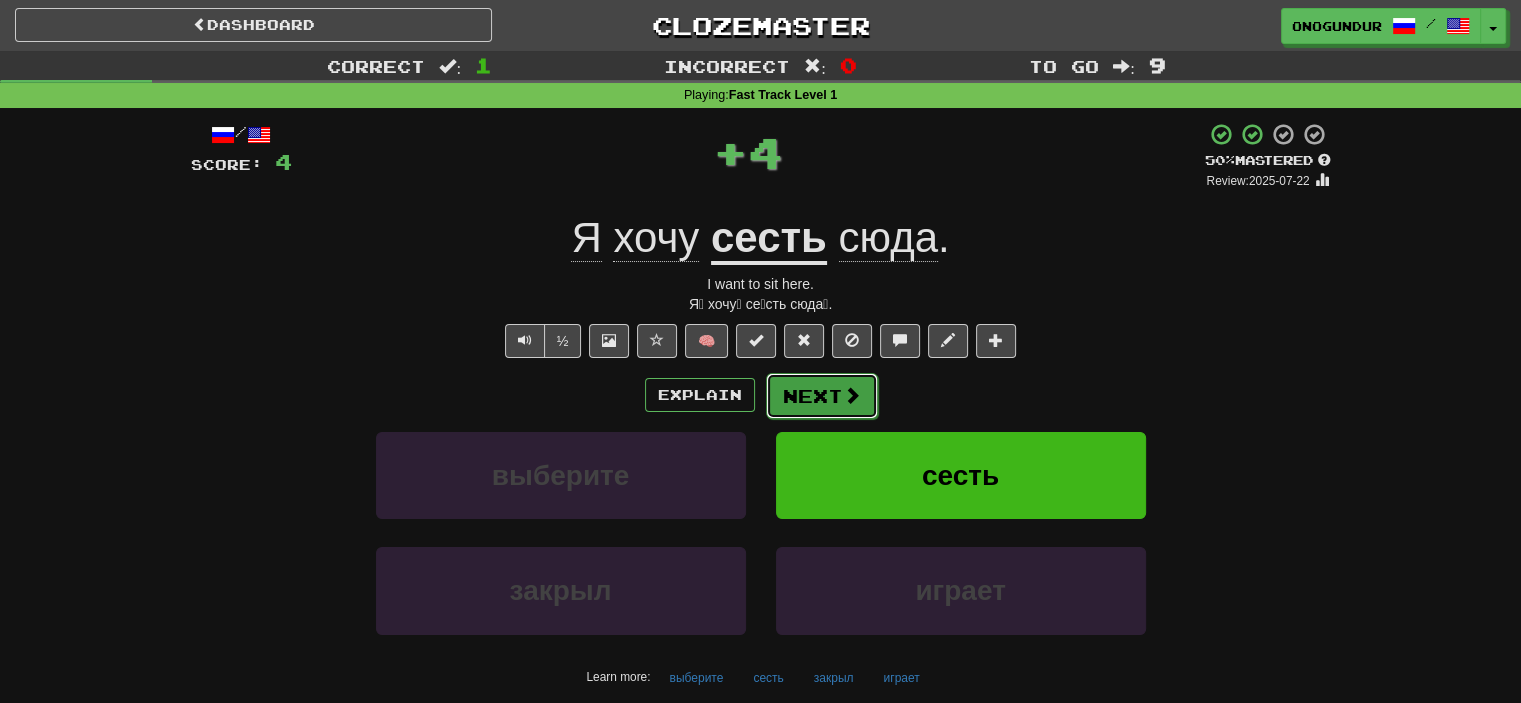 click on "Next" at bounding box center (822, 396) 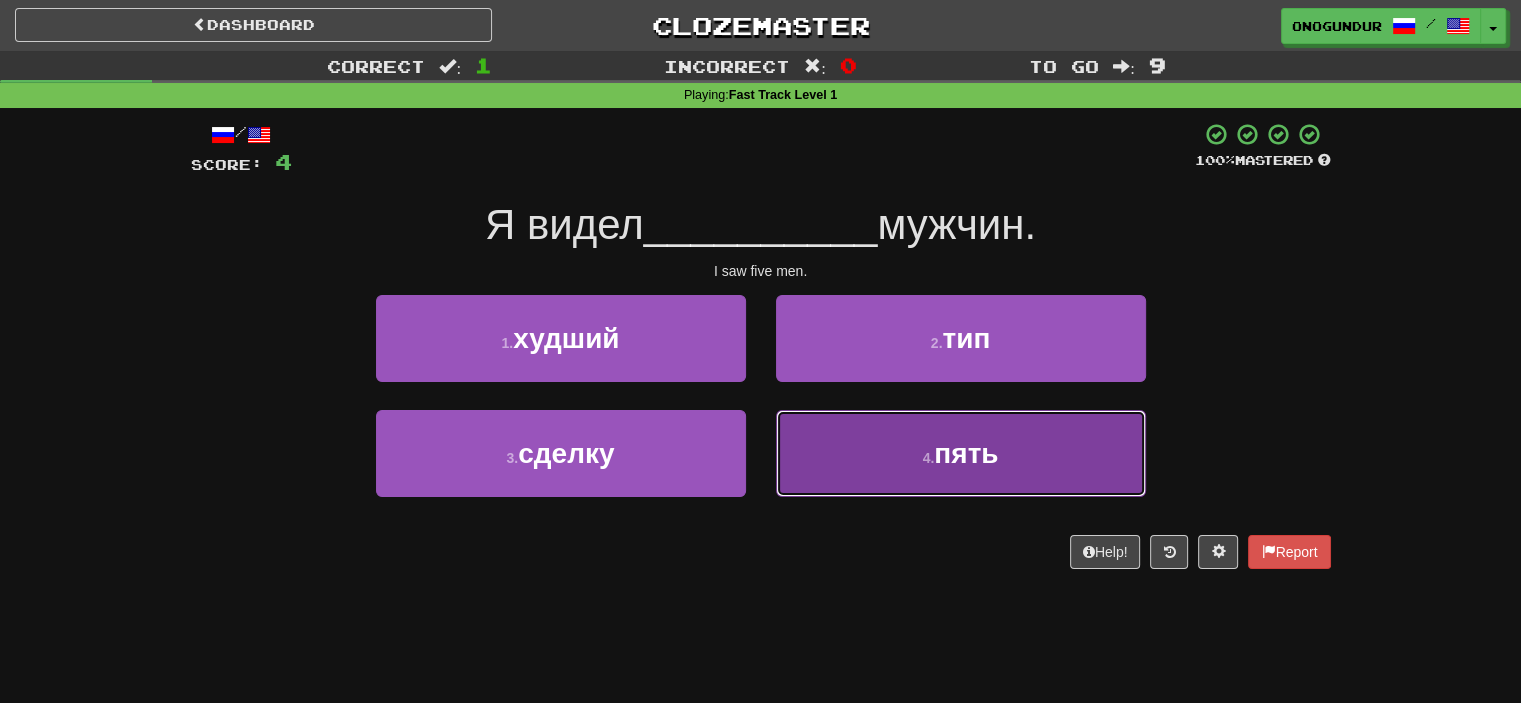 click on "4 .  пять" at bounding box center [961, 453] 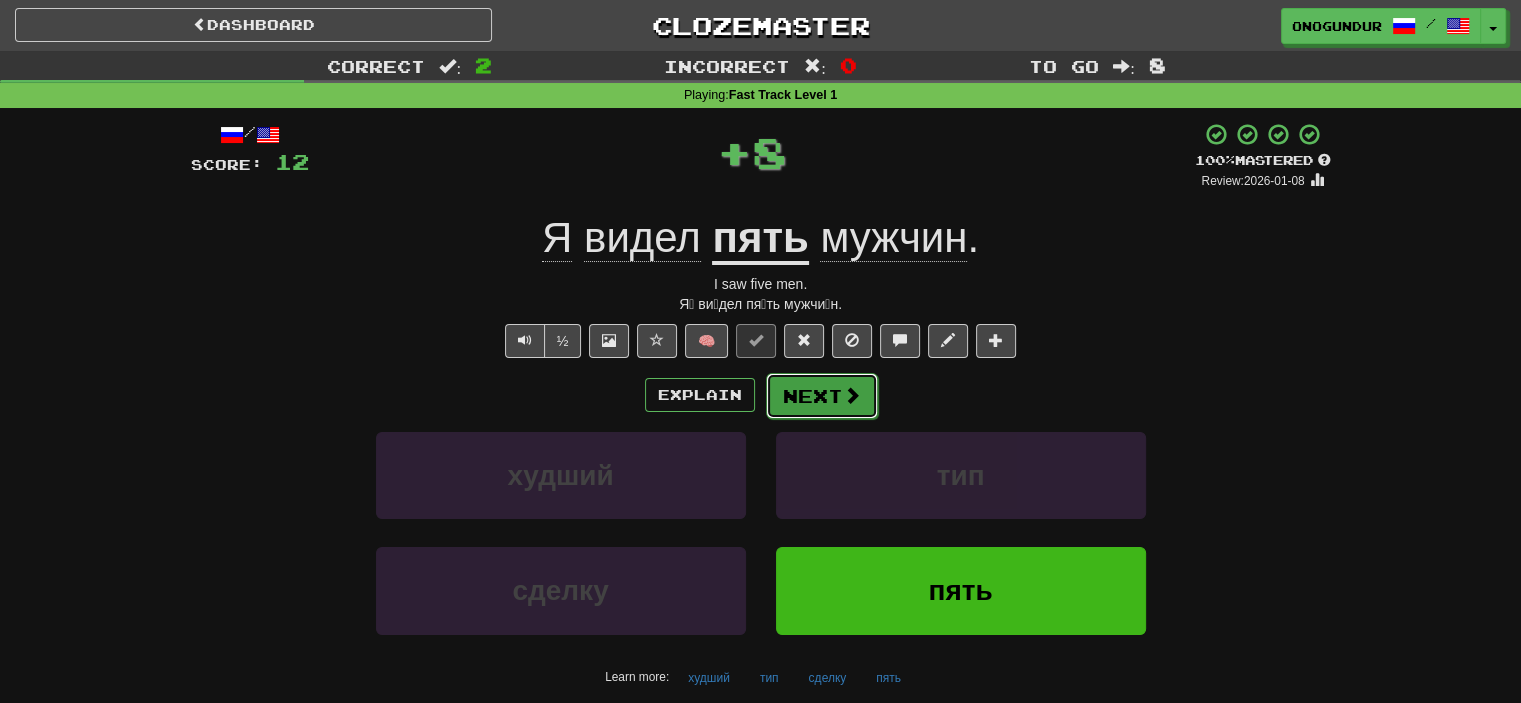 click on "Next" at bounding box center (822, 396) 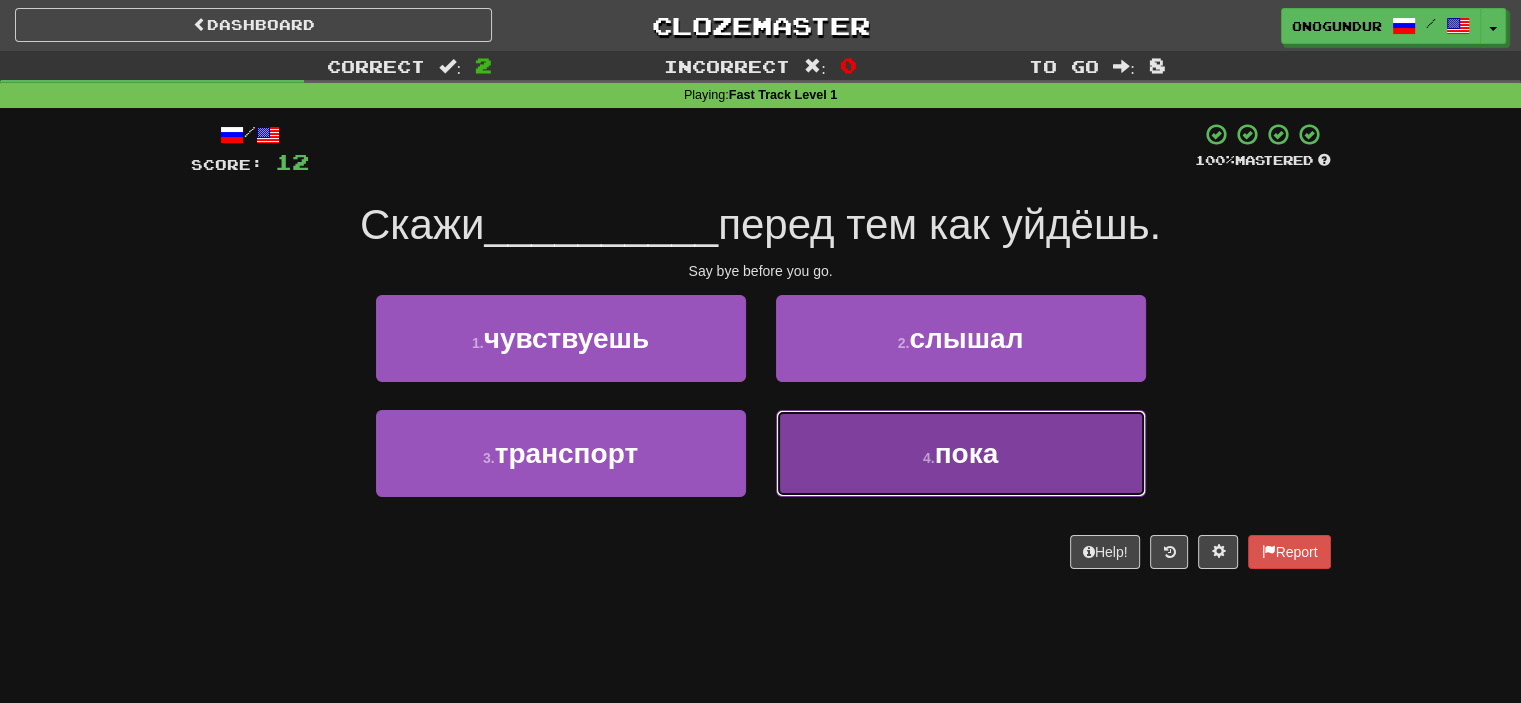 click on "4 .  пока" at bounding box center [961, 453] 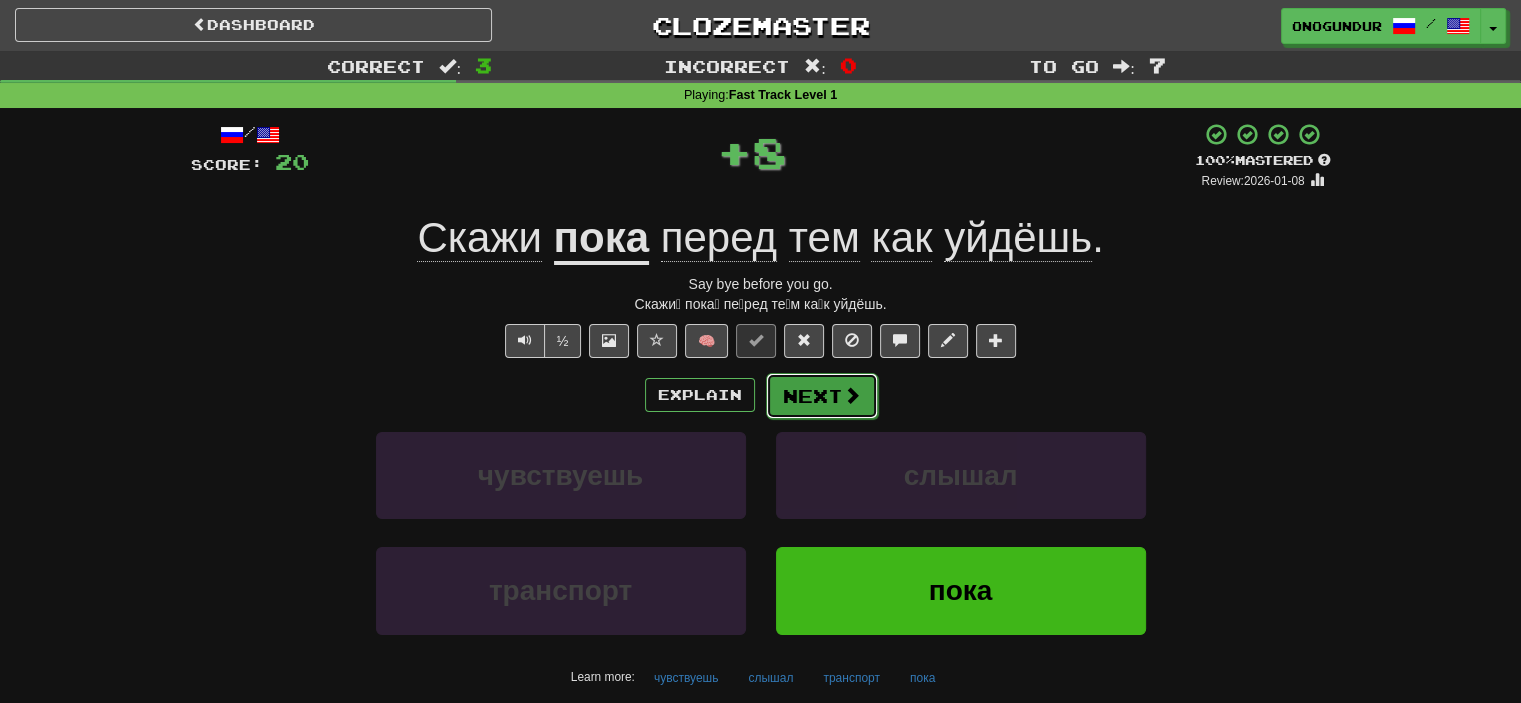 click on "Next" at bounding box center (822, 396) 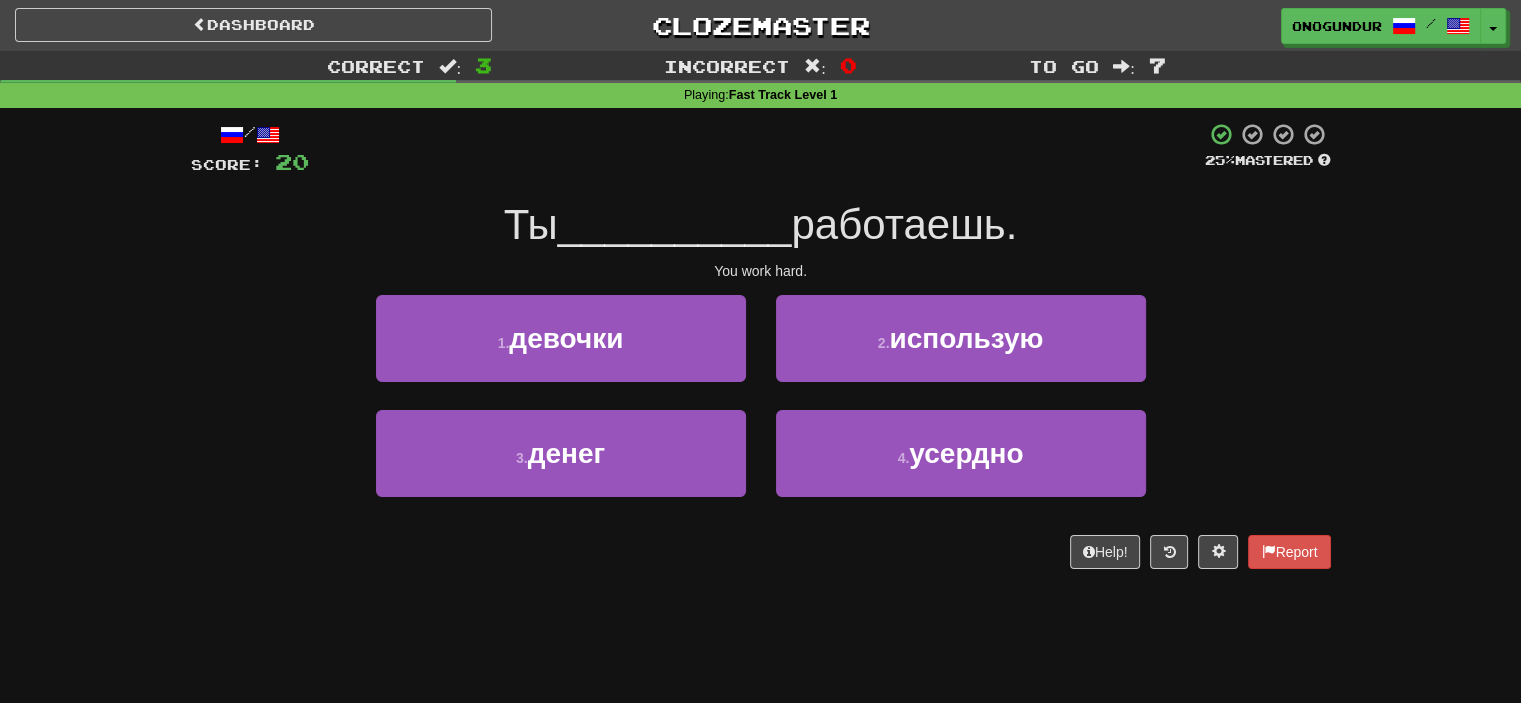click on "4 .  усердно" at bounding box center [961, 467] 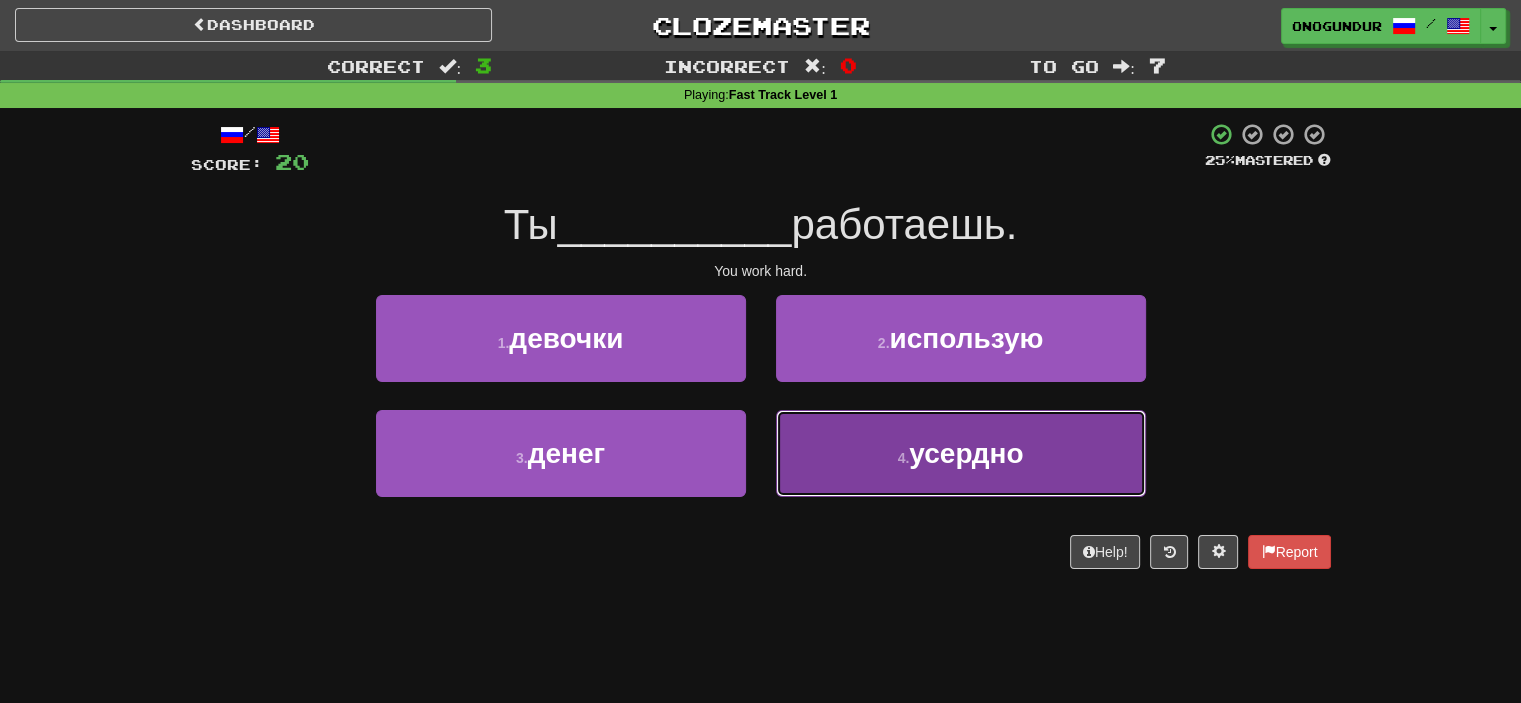 click on "4 .  усердно" at bounding box center (961, 453) 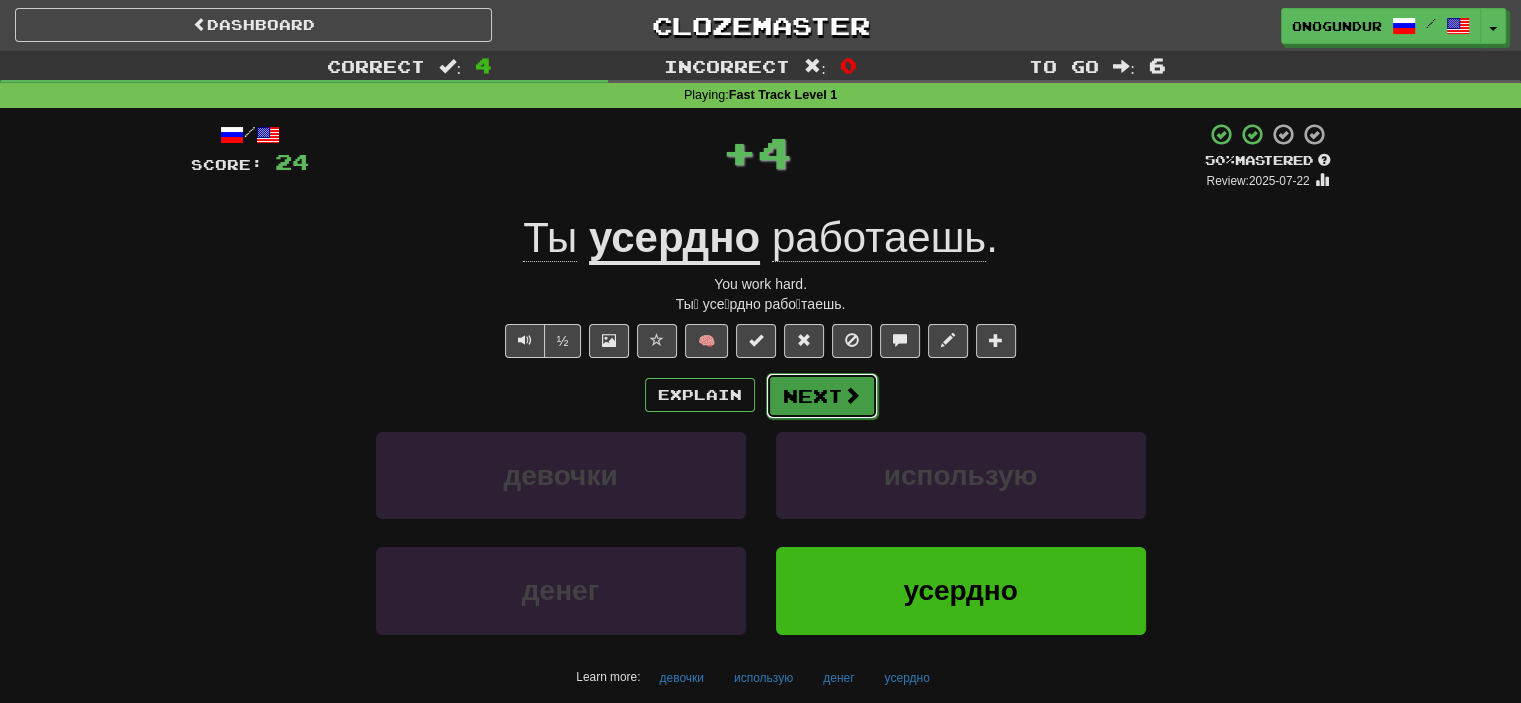 click on "Next" at bounding box center (822, 396) 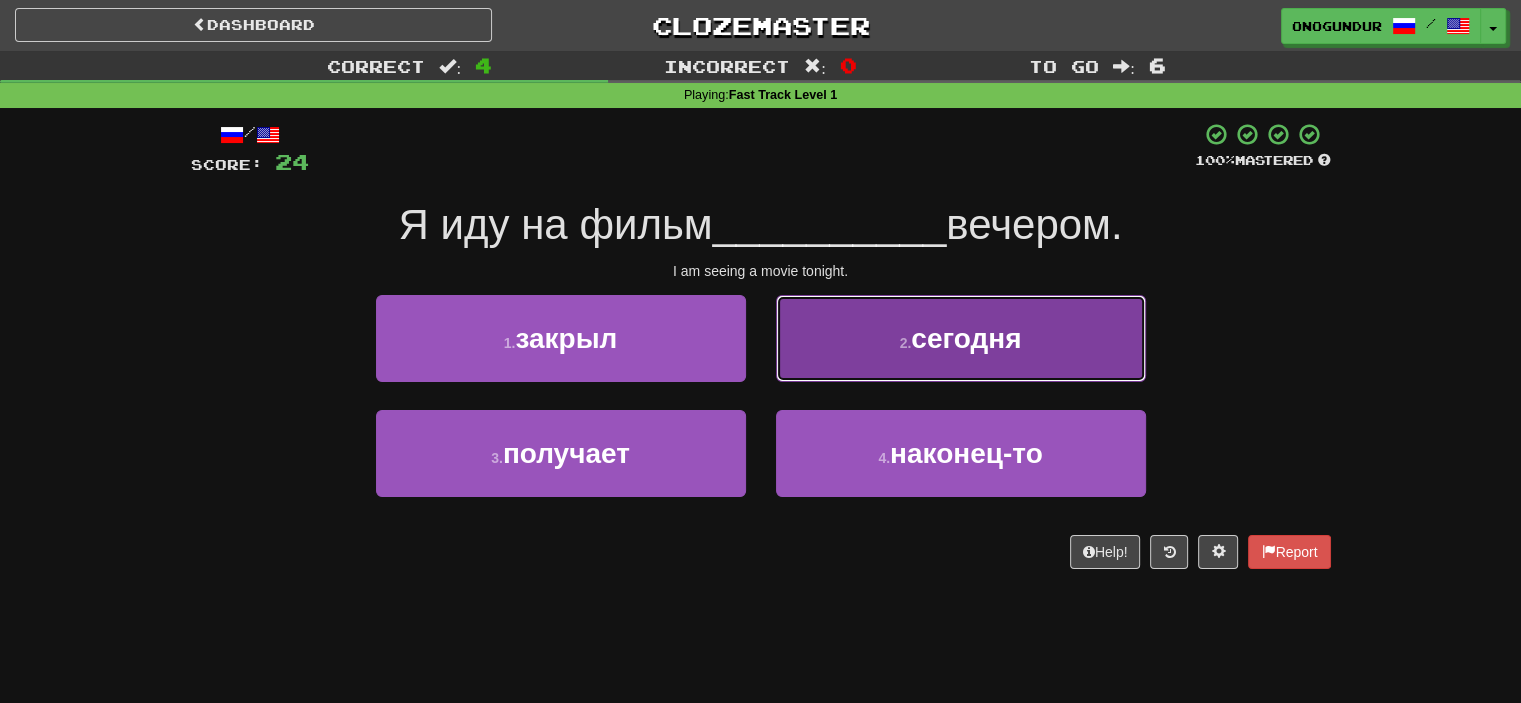 click on "2 .  сегодня" at bounding box center (961, 338) 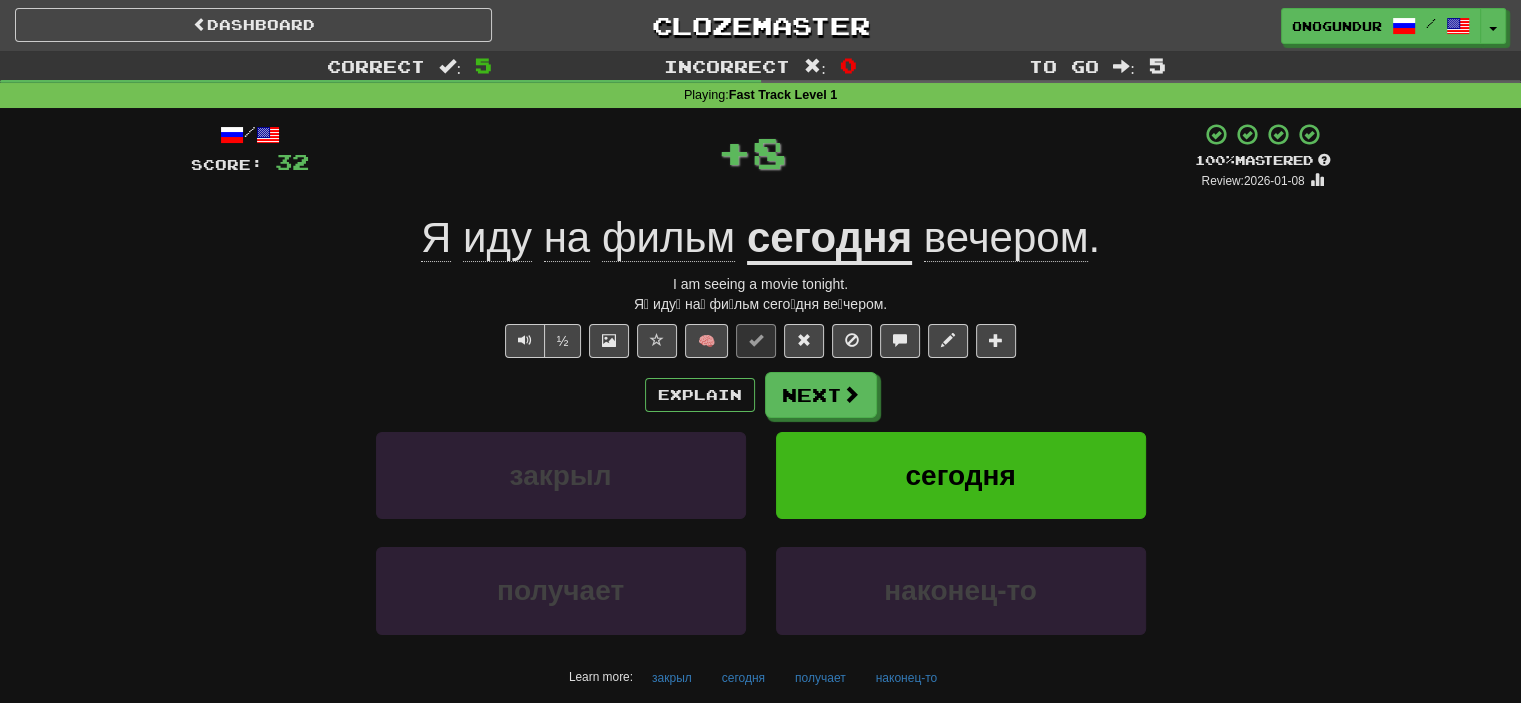 click on "Next" at bounding box center [821, 395] 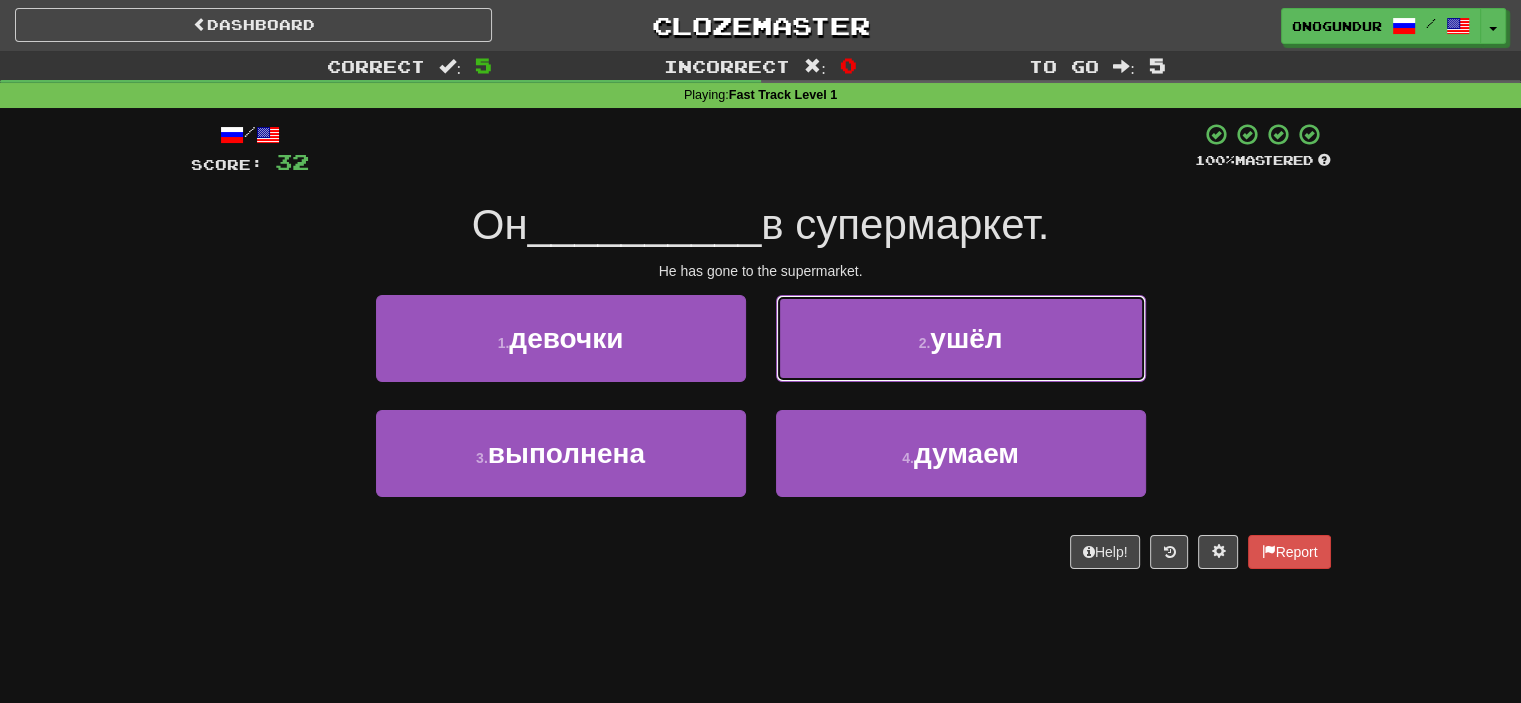 drag, startPoint x: 833, startPoint y: 339, endPoint x: 823, endPoint y: 369, distance: 31.622776 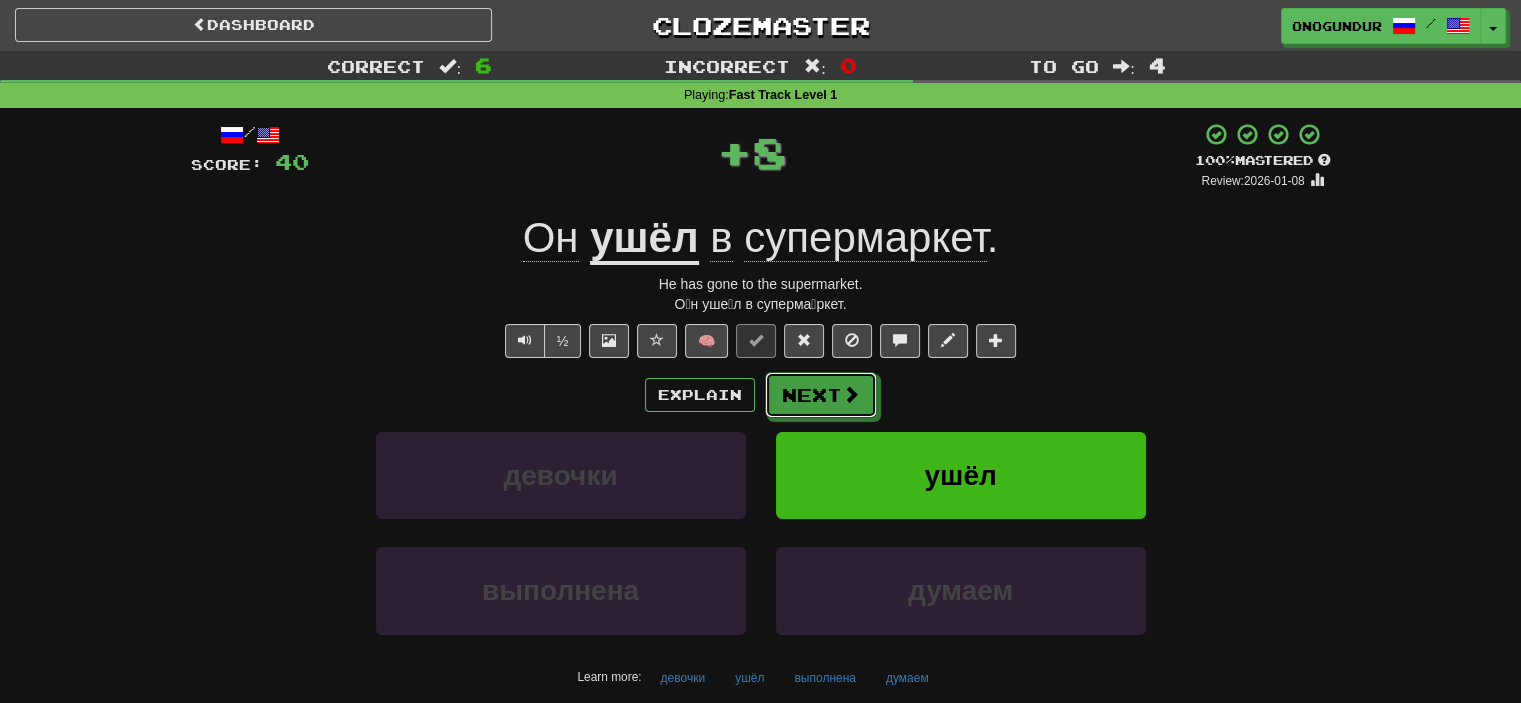 click on "Next" at bounding box center [821, 395] 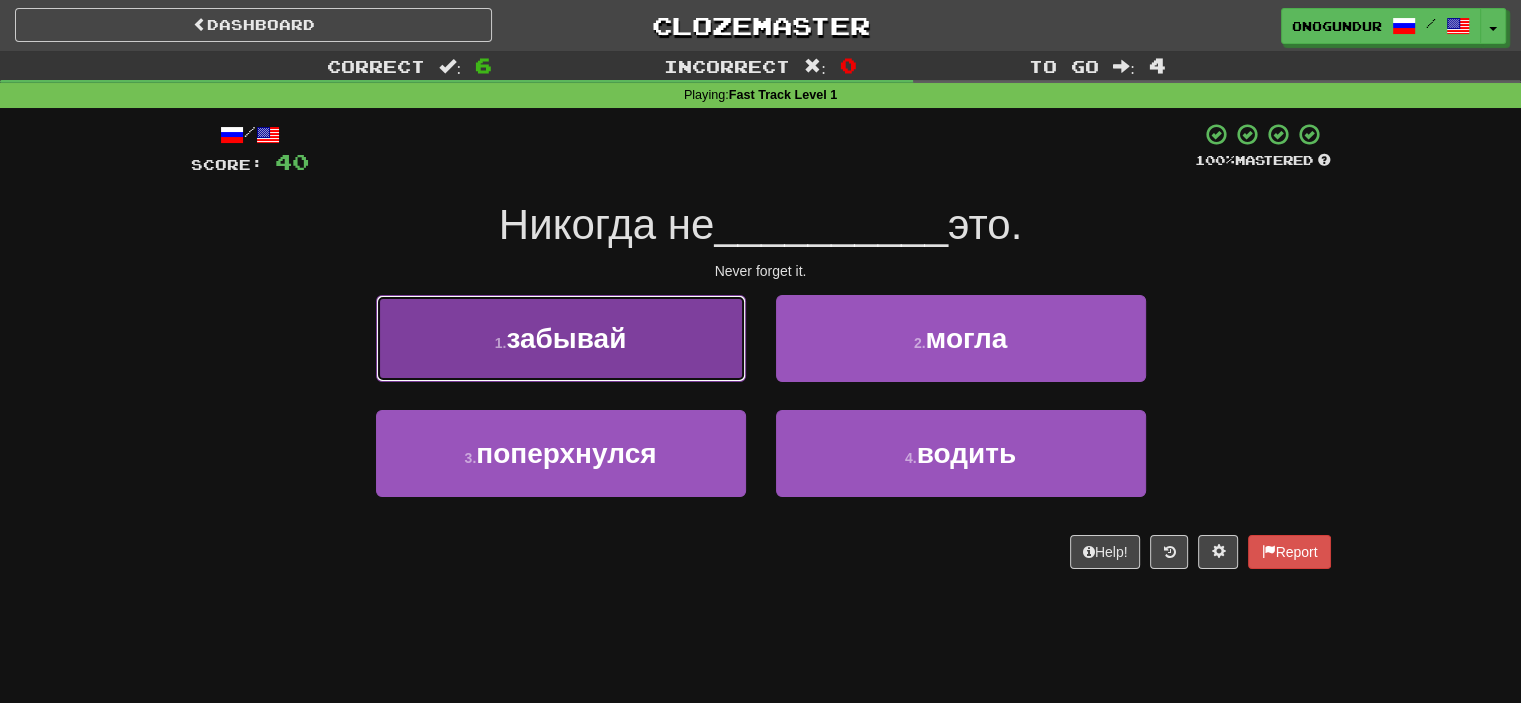 click on "1 .  забывай" at bounding box center [561, 338] 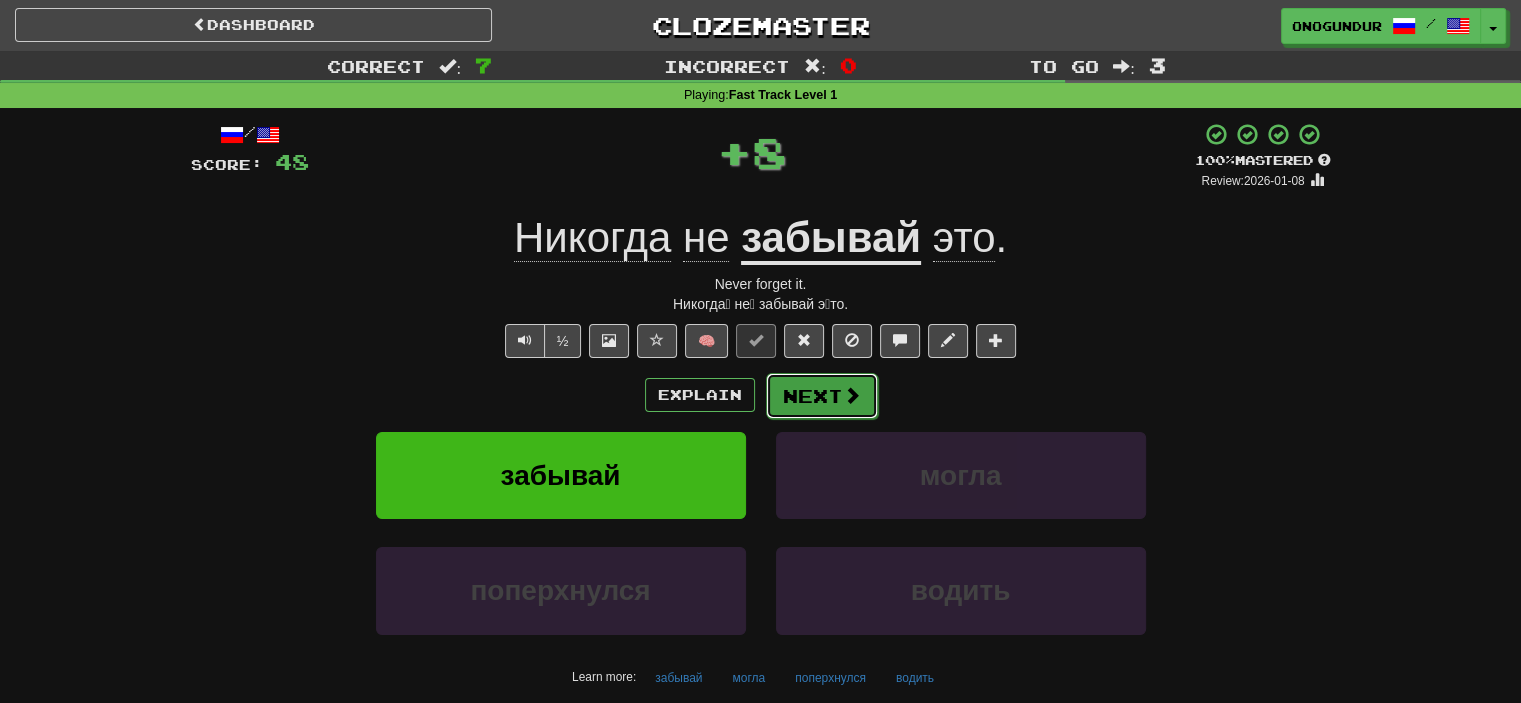 click on "Next" at bounding box center [822, 396] 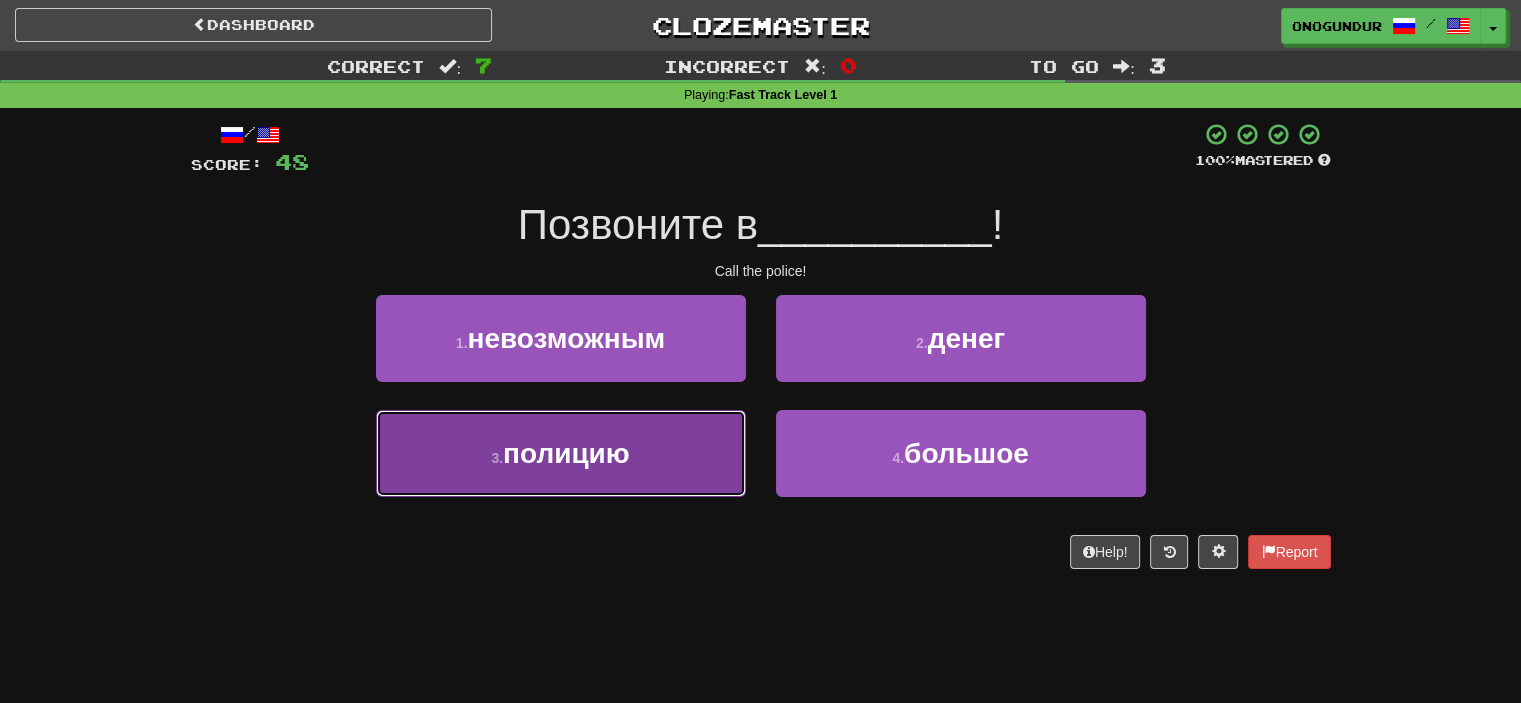 click on "полицию" at bounding box center (566, 453) 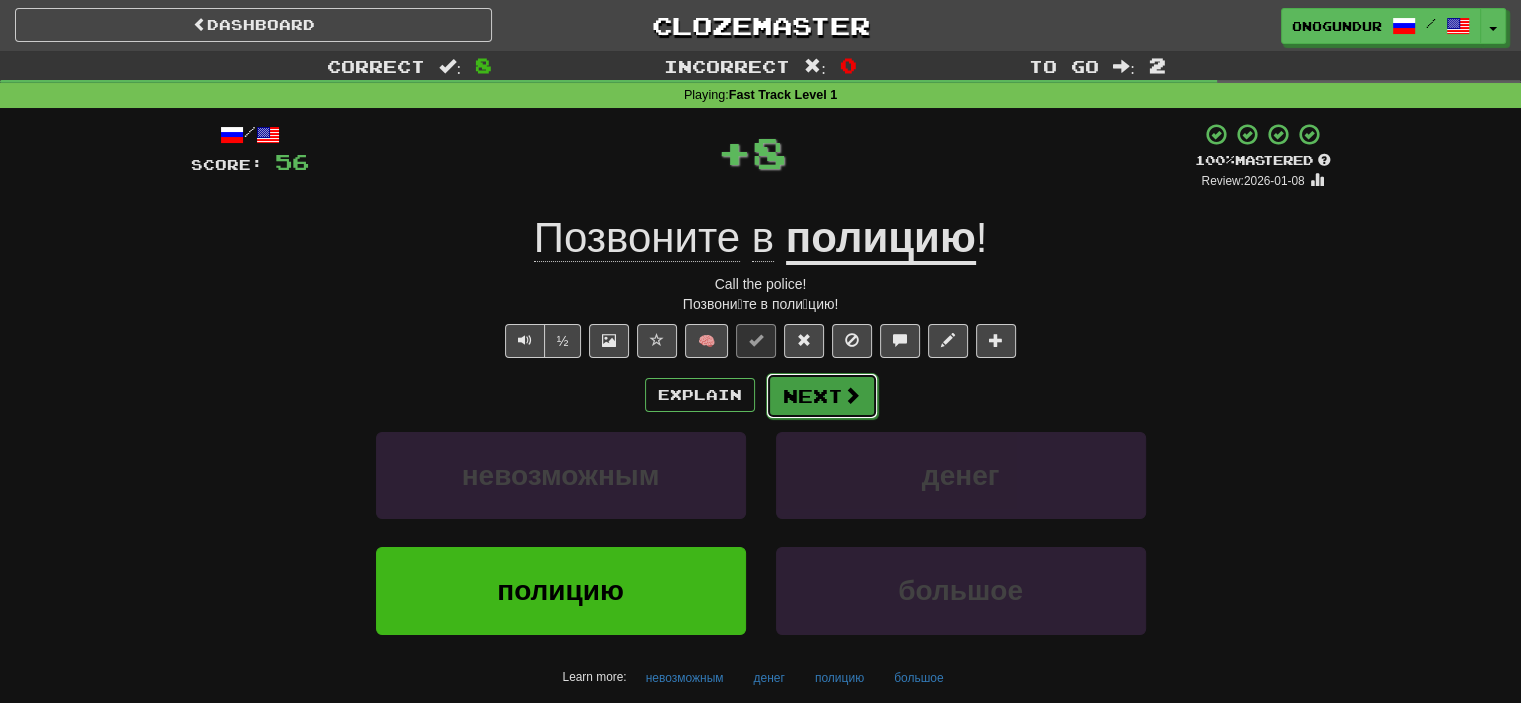 click on "Next" at bounding box center [822, 396] 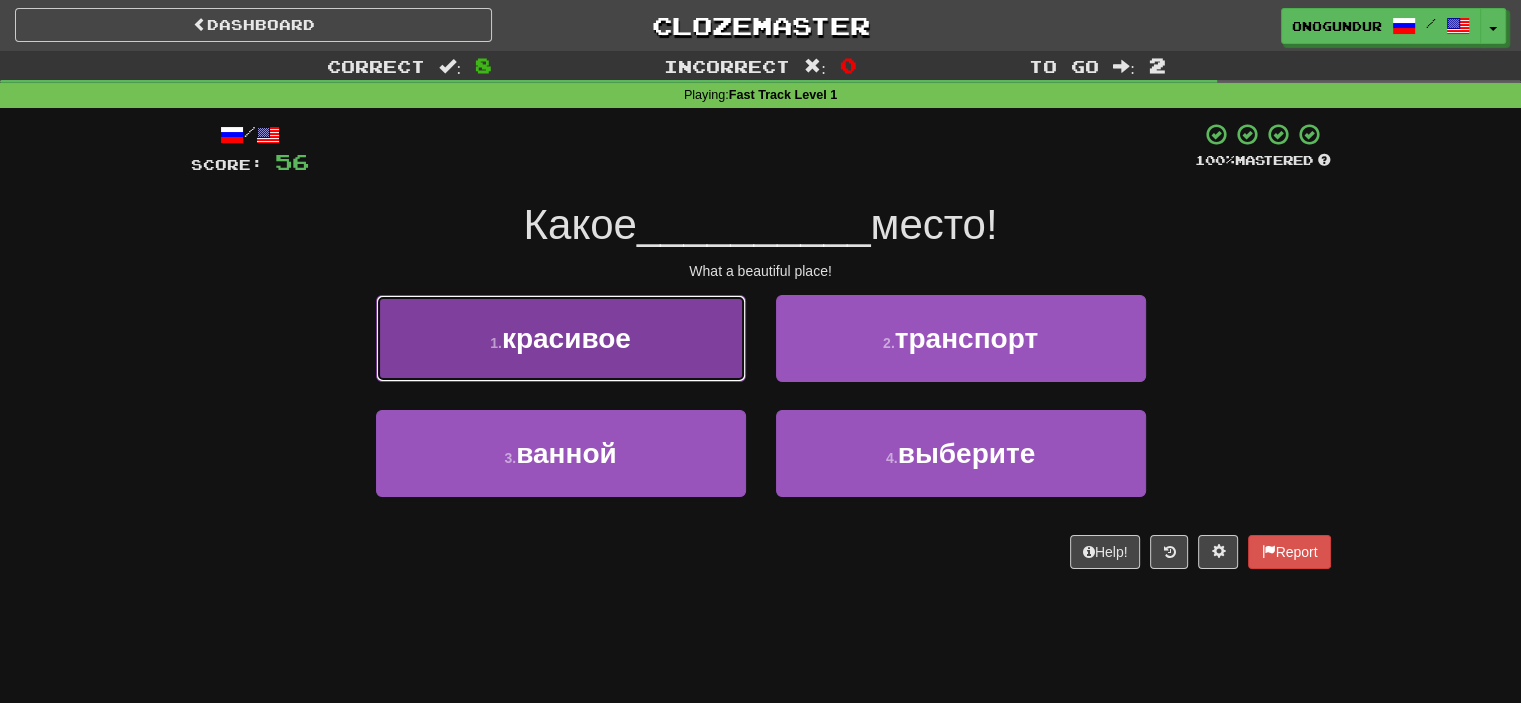 click on "1 .  красивое" at bounding box center (561, 338) 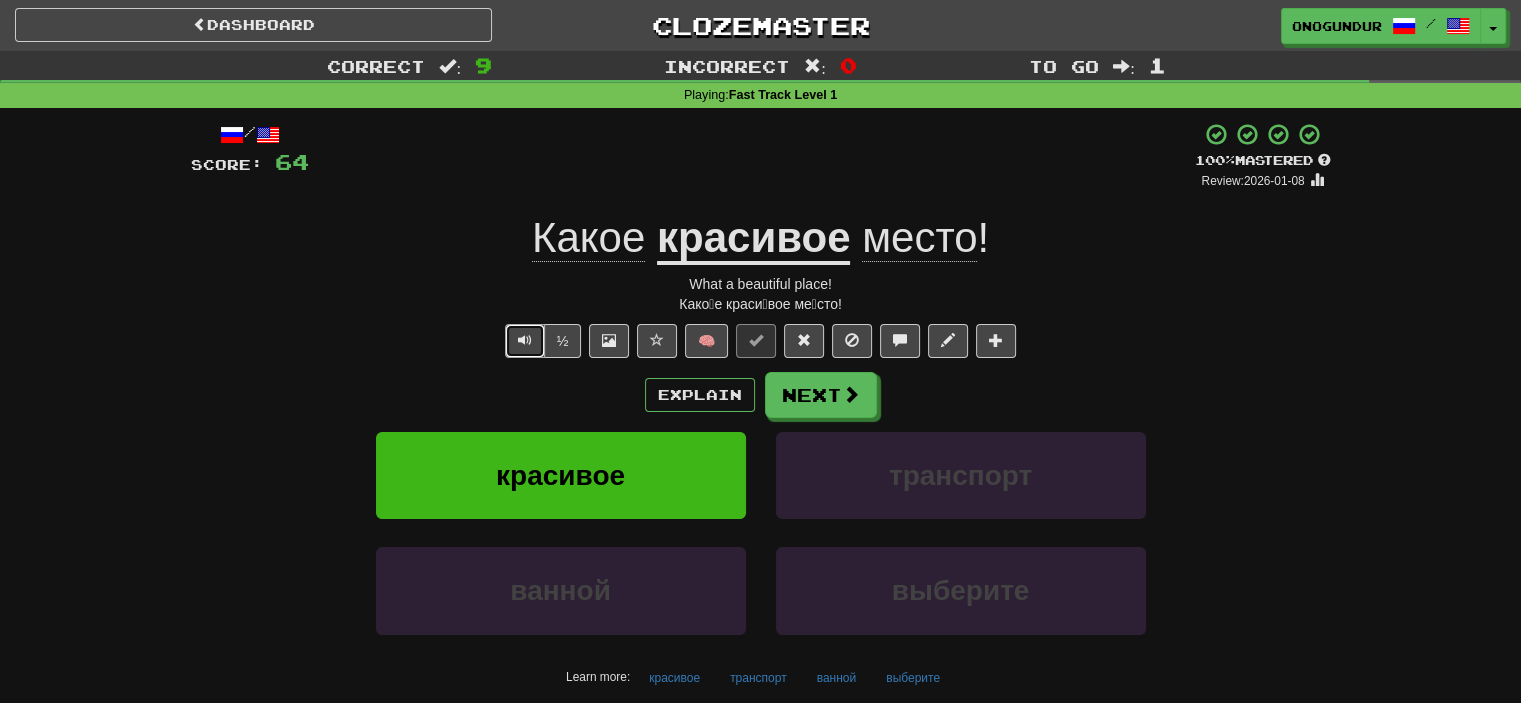 click at bounding box center (525, 341) 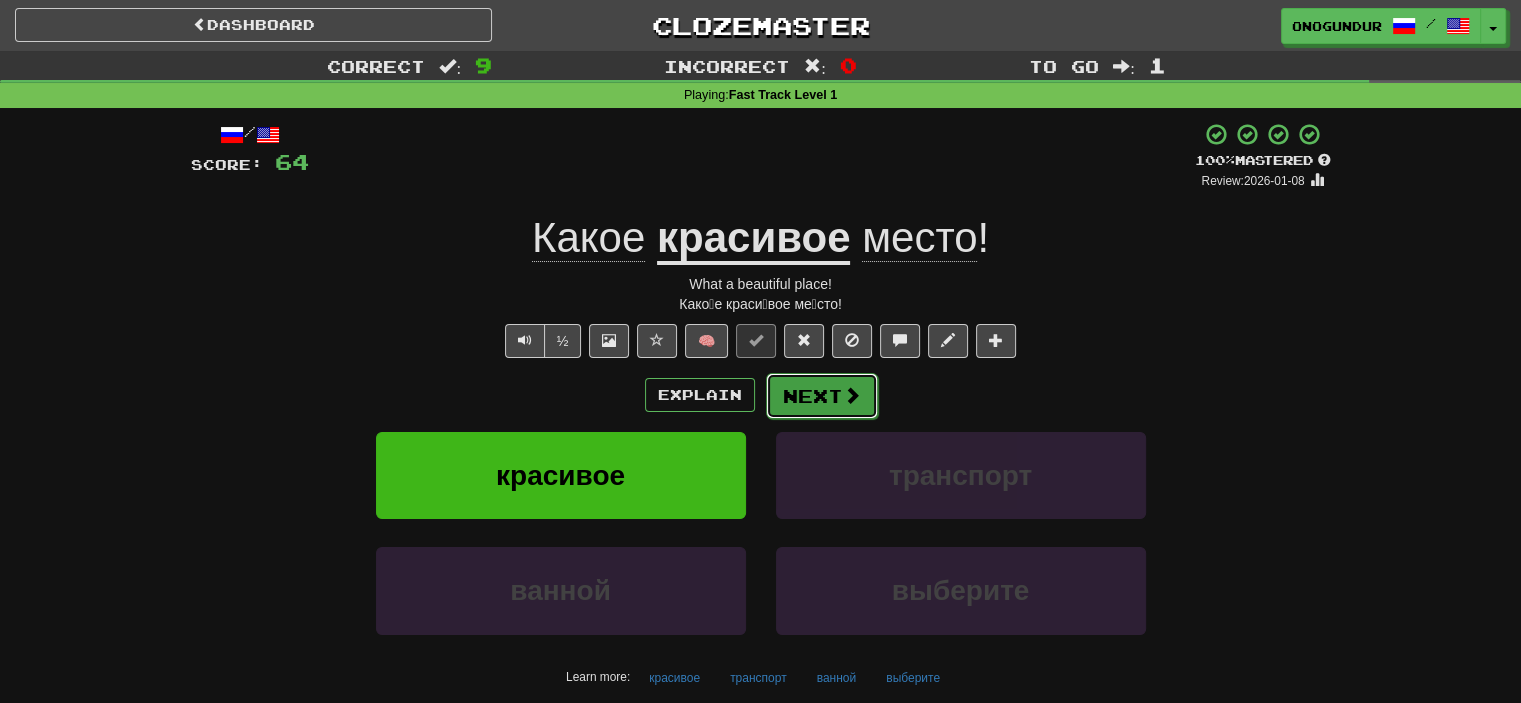 click on "Next" at bounding box center (822, 396) 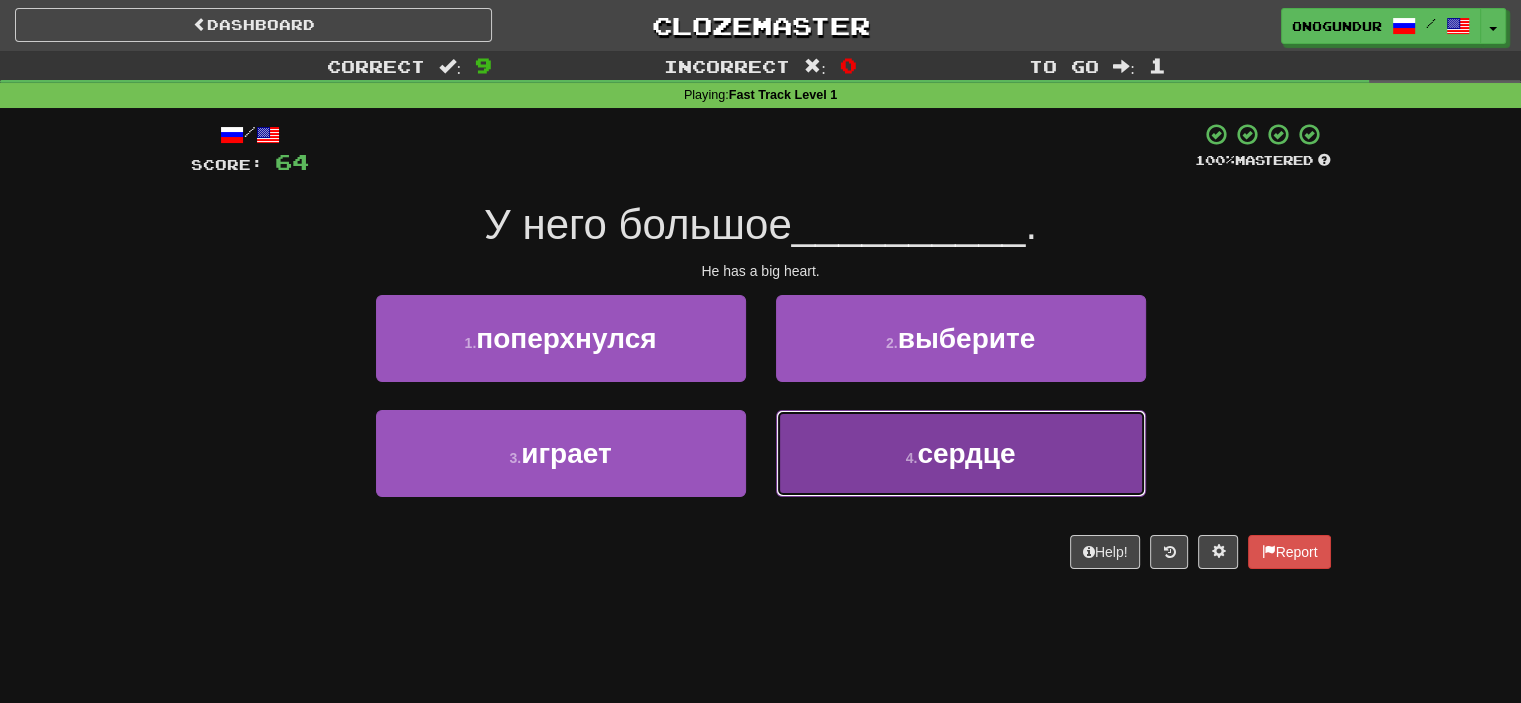 click on "4 .  сердце" at bounding box center [961, 453] 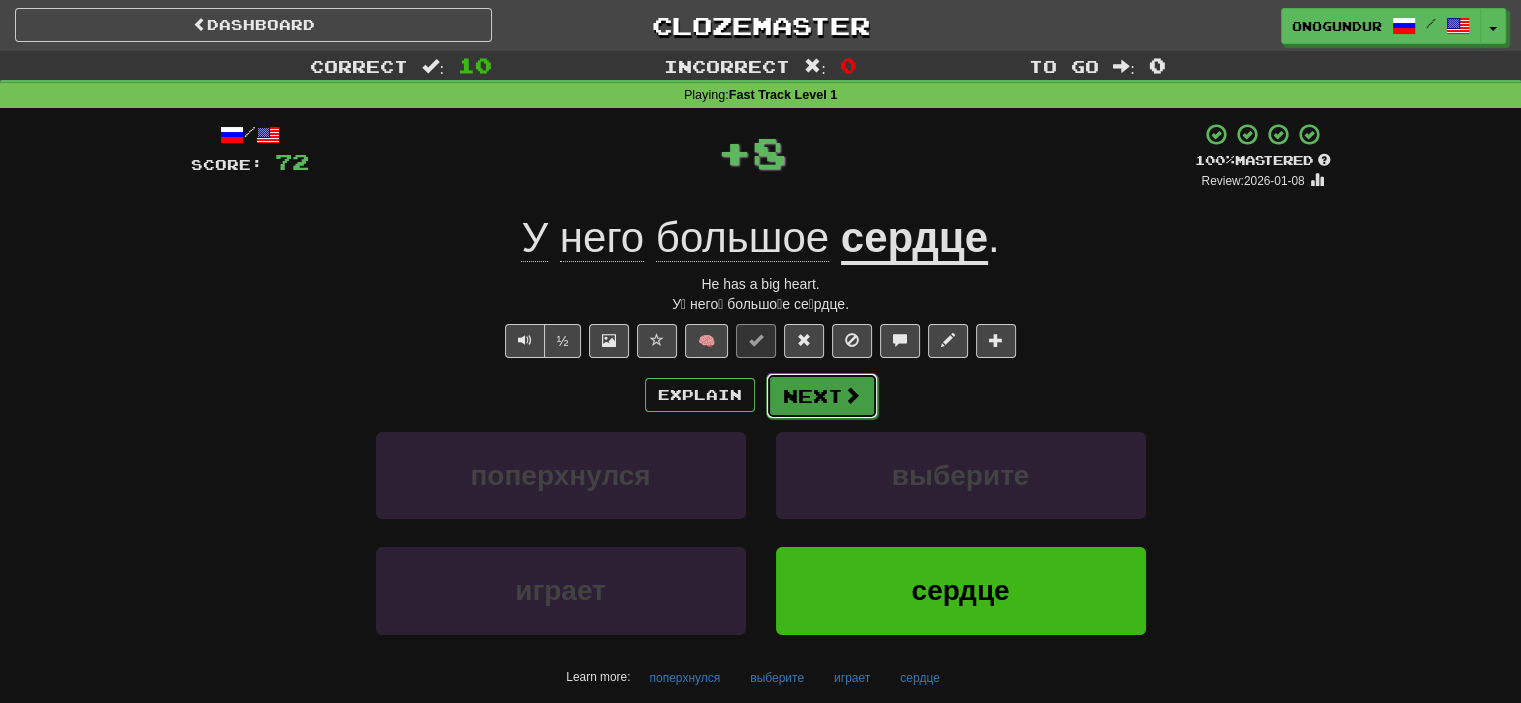 drag, startPoint x: 796, startPoint y: 395, endPoint x: 778, endPoint y: 457, distance: 64.56005 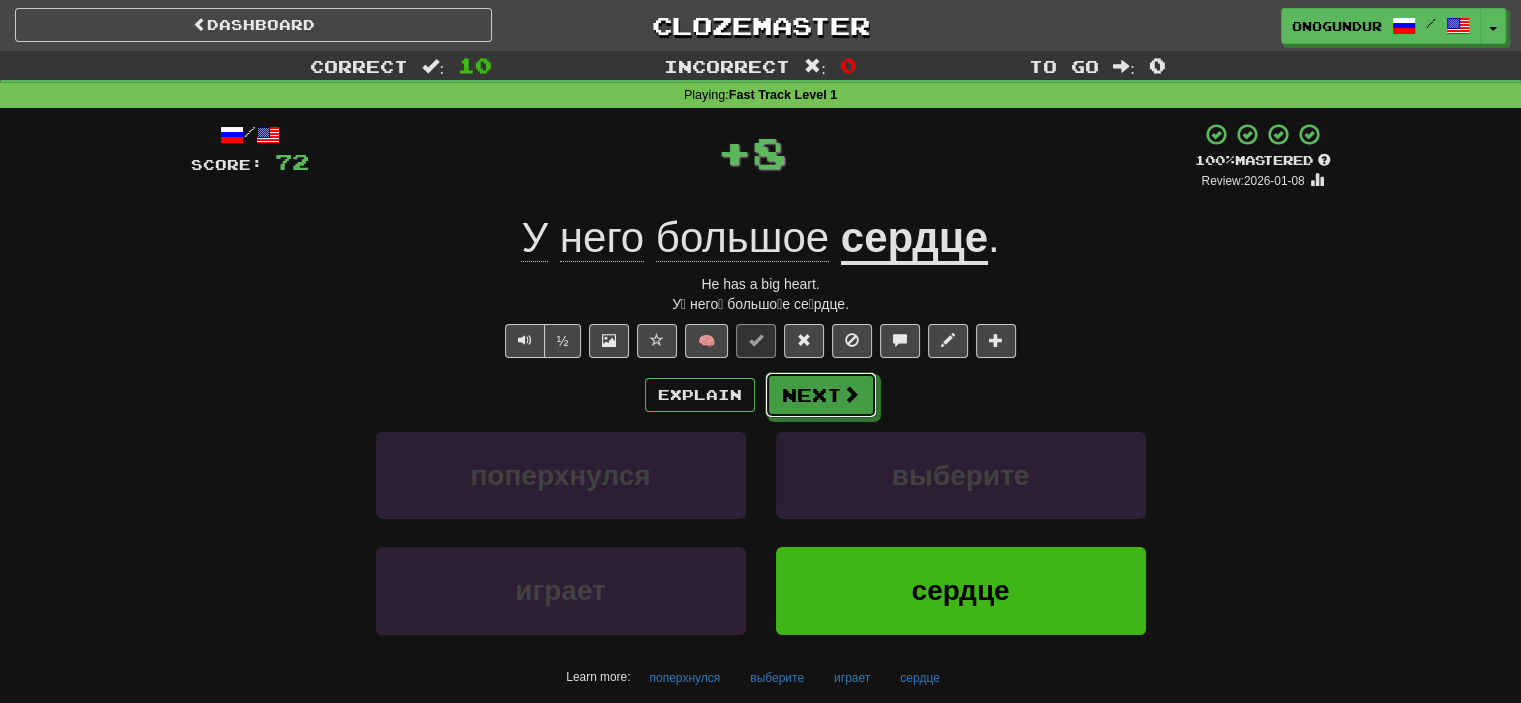 click on "Next" at bounding box center (821, 395) 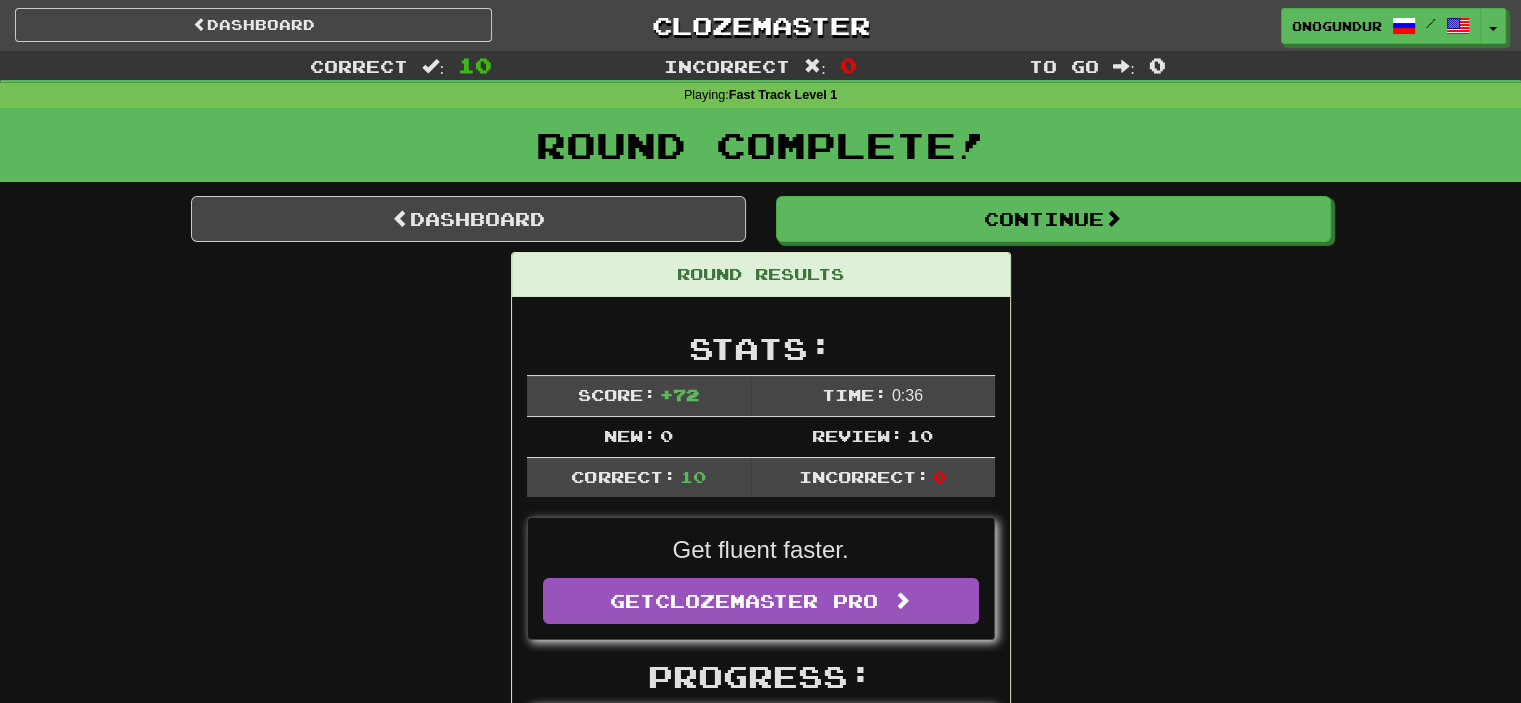 click on "Dashboard Continue  Round Results Stats: Score:   + 72 Time:   0 : 36 New:   0 Review:   10 Correct:   10 Incorrect:   0 Get fluent faster. Get  Clozemaster Pro   Progress: Fast Track Level 1 Playing:  1000  /  1000 100% Mastered:  998  /  1000 99.8% Ready for Review:  0  /  Level:  94 3838  points to level  95  - keep going! Ranked:  197 th  this week ( 2  points to  196 th ) Sentences:  Report Я хочу  сесть  сюда. I want to sit here.  Report Я видел  пять  мужчин. I saw five men.  Report Скажи  пока  перед тем как уйдёшь. Say bye before you go.  Report Ты  усердно  работаешь. You work hard.  Report Я иду на фильм  сегодня  вечером. I am seeing a movie tonight.  Report Он  ушёл  в супермаркет. He has gone to the supermarket.  Report Никогда не  забывай  это. Never forget it.  Report Позвоните в  полицию ! Call the police!  Report Какое   место! ." at bounding box center (761, 1190) 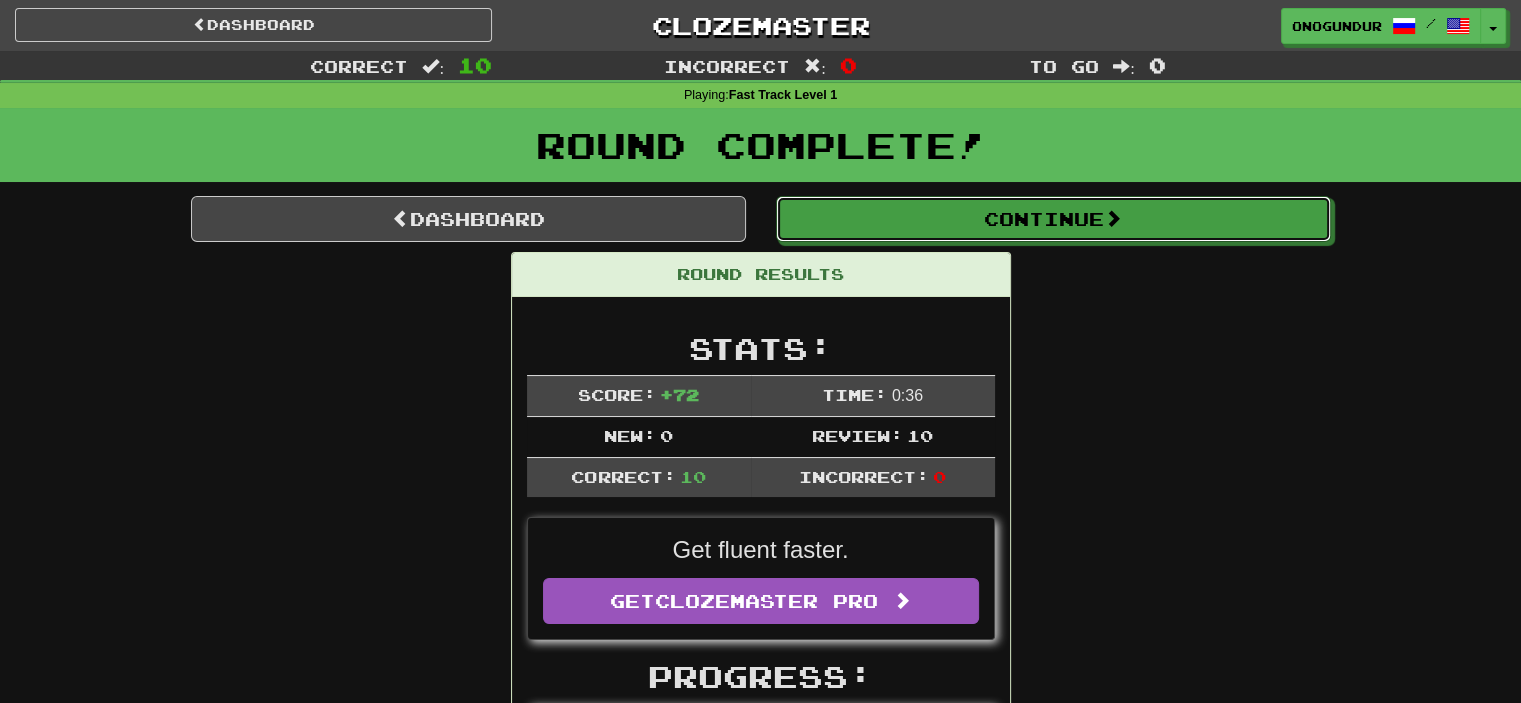 click on "Continue" at bounding box center (1053, 219) 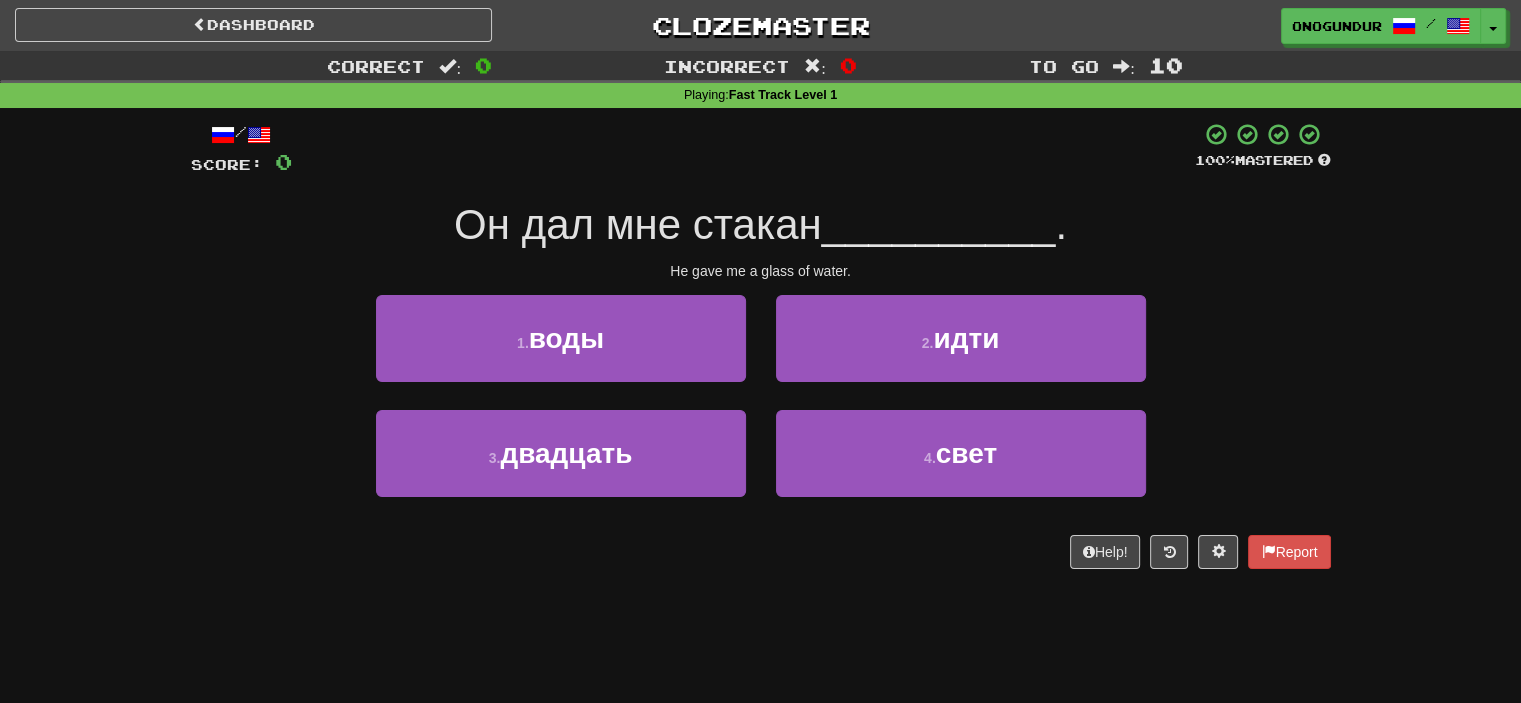 click on "Help!  Report" at bounding box center [761, 552] 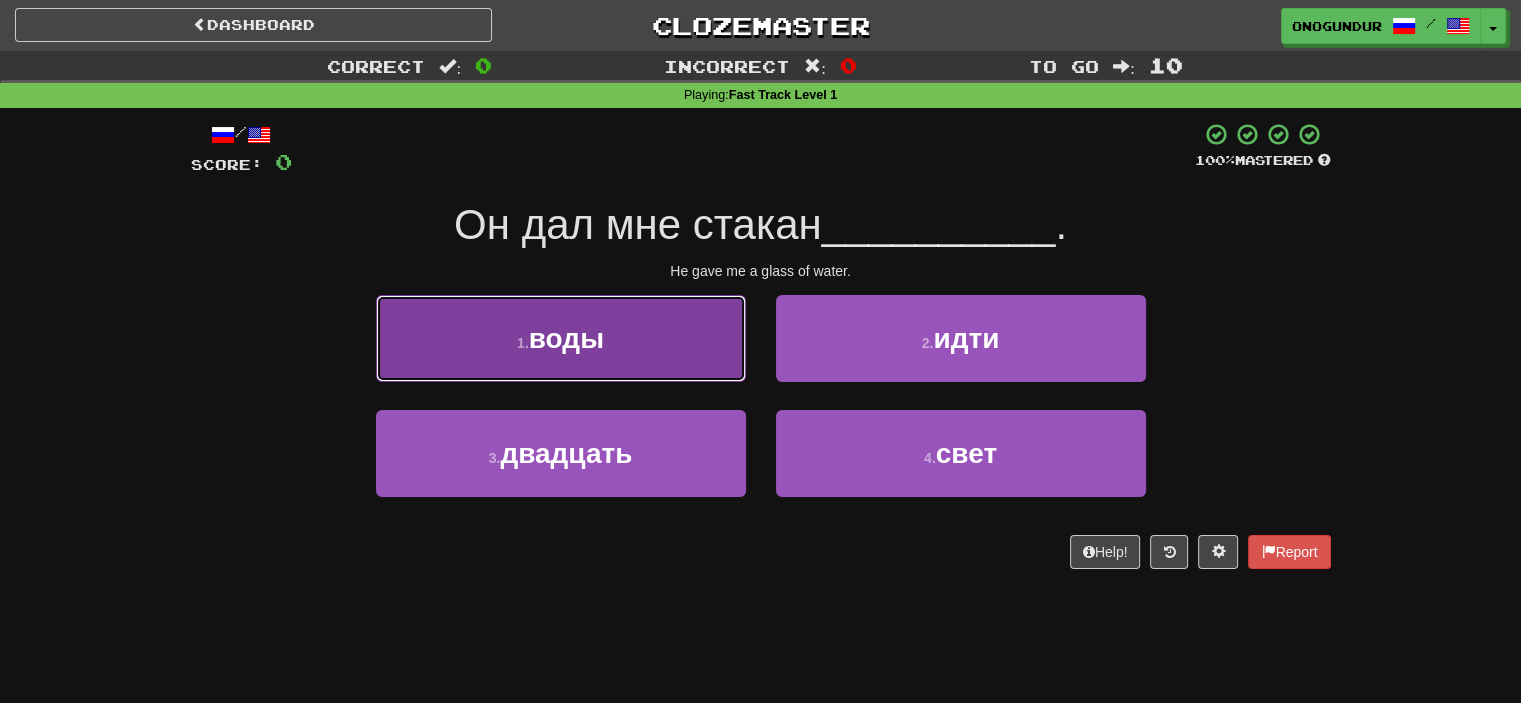 click on "1 .  воды" at bounding box center (561, 338) 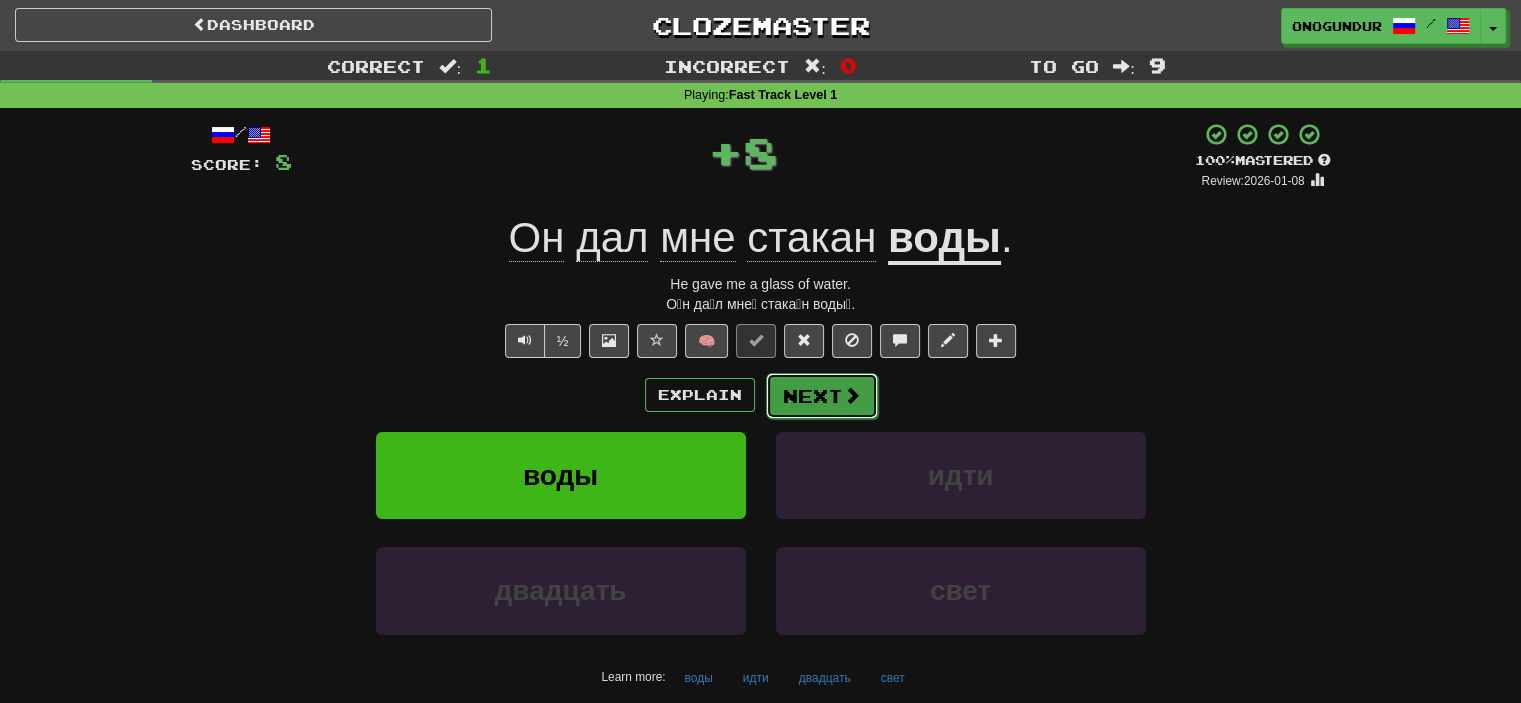 click on "Next" at bounding box center [822, 396] 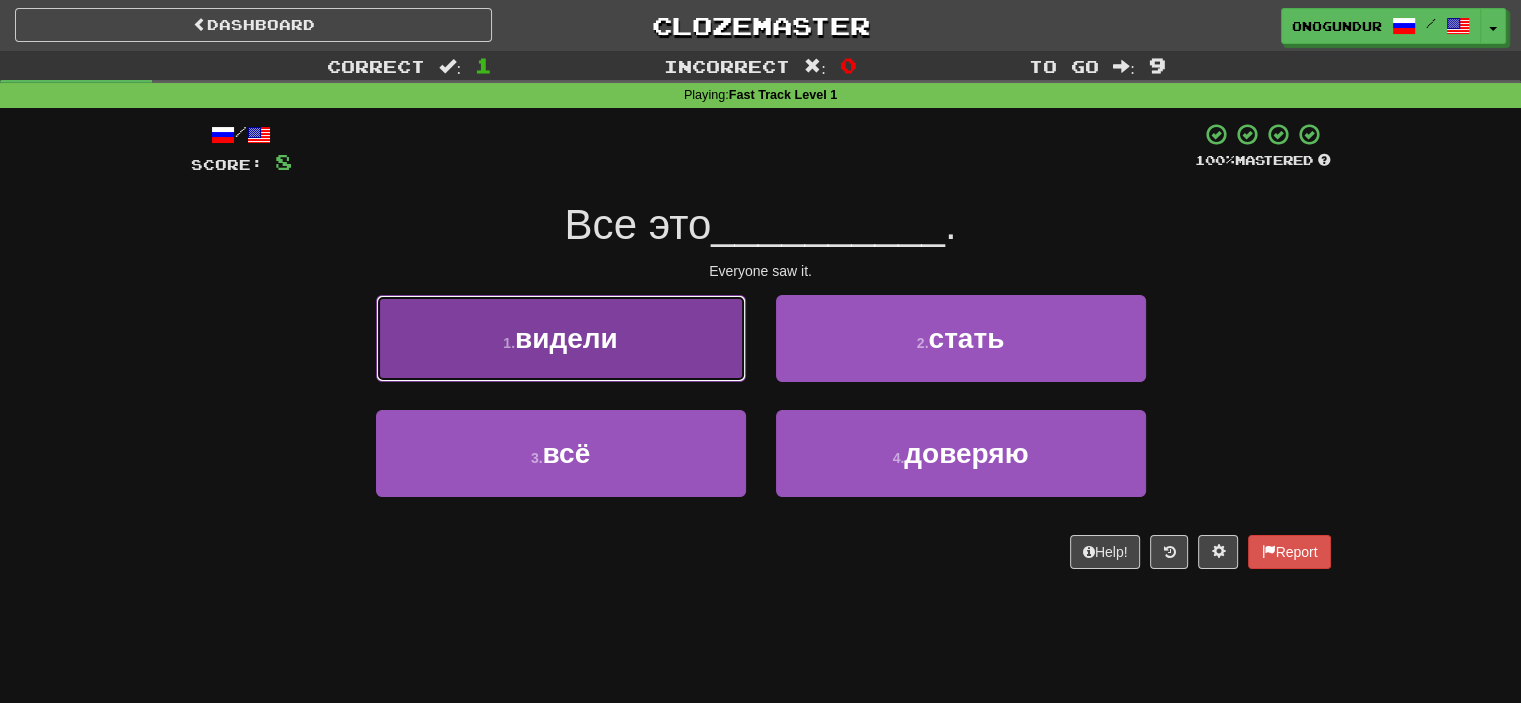 click on "1 .  видели" at bounding box center (561, 338) 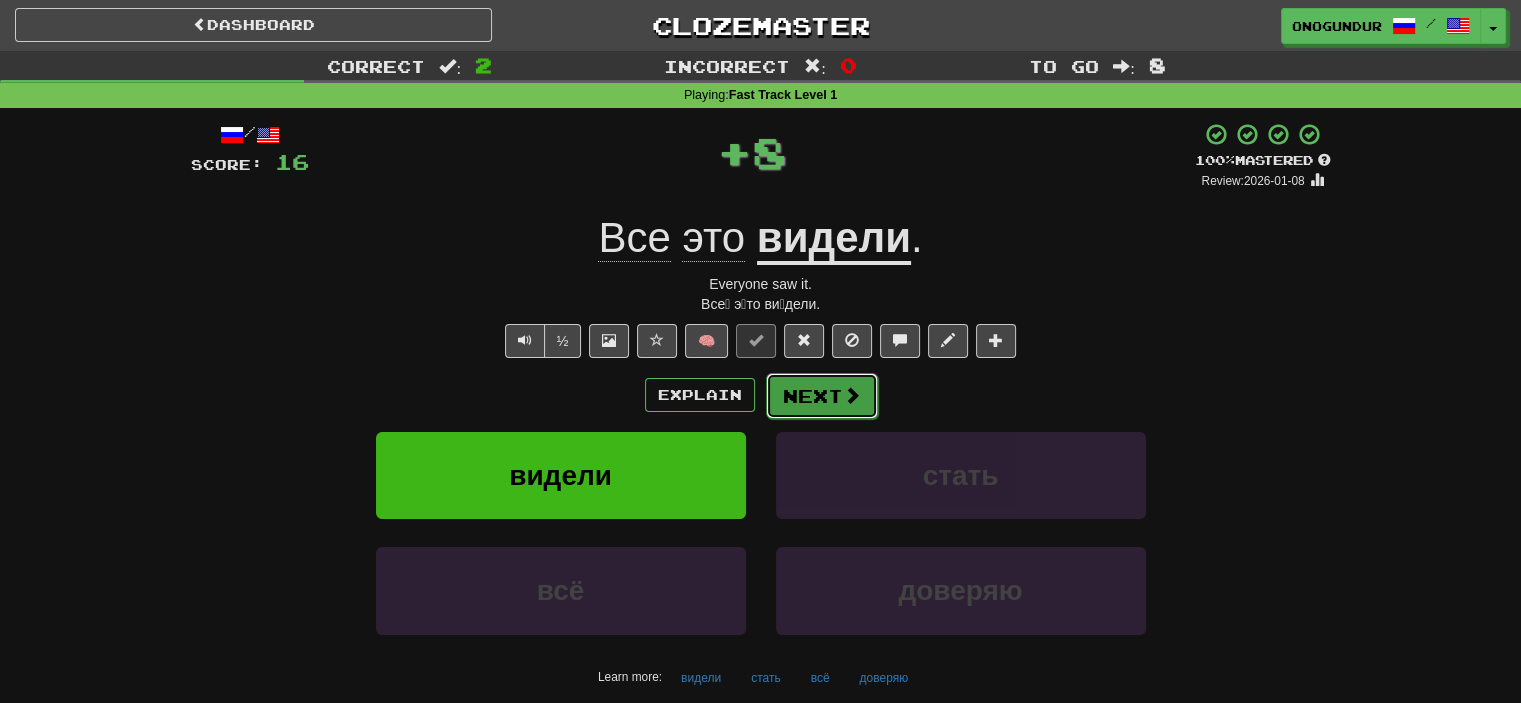 click on "Next" at bounding box center [822, 396] 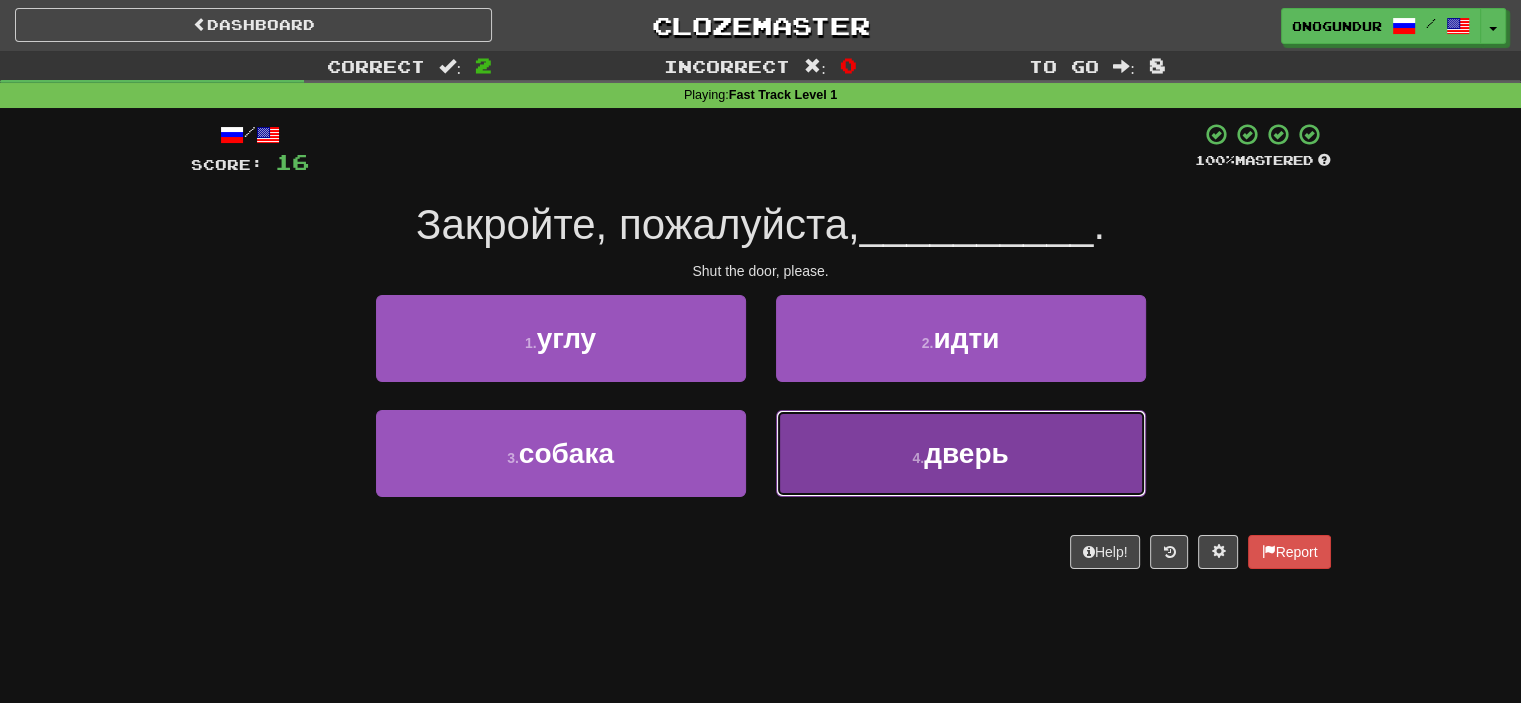 click on "4 .  дверь" at bounding box center [961, 453] 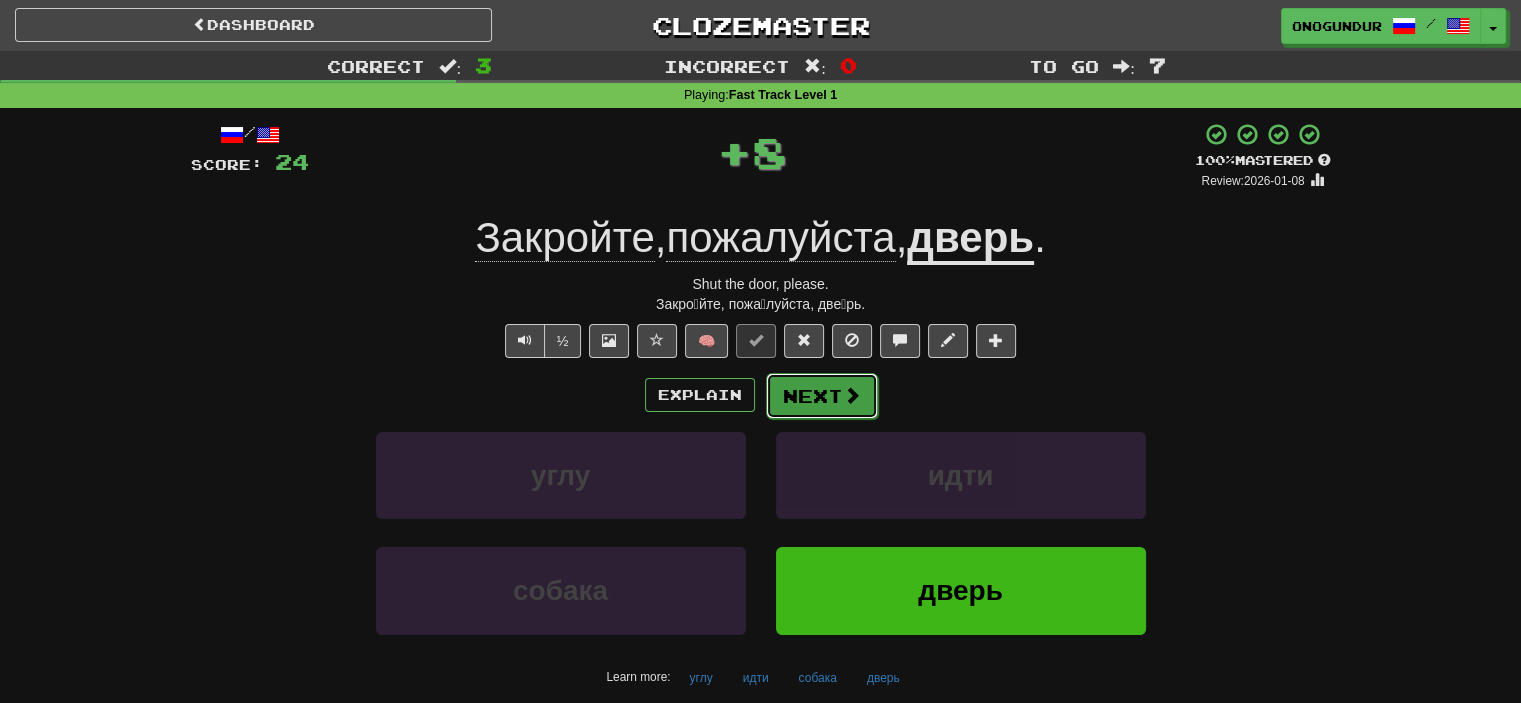 click on "Next" at bounding box center (822, 396) 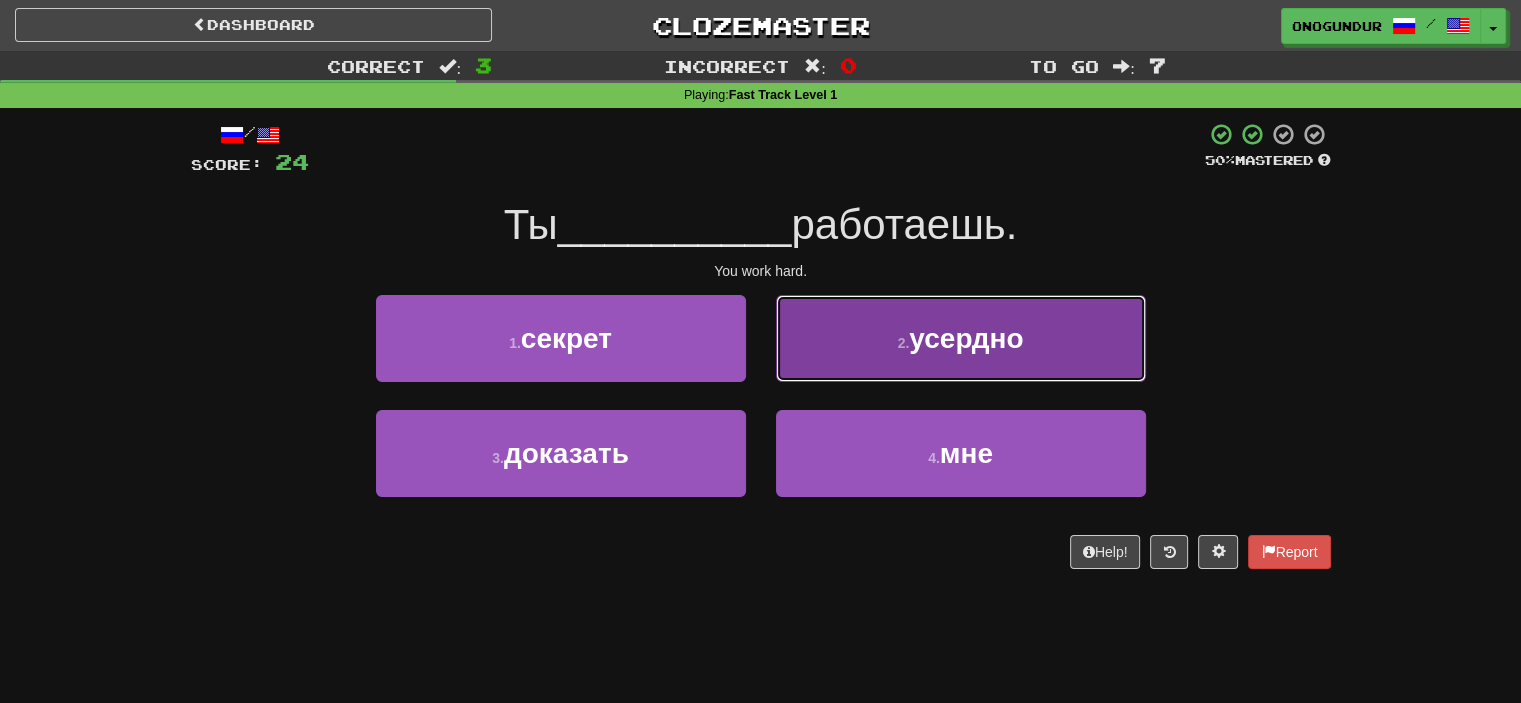 click on "2 .  усердно" at bounding box center [961, 338] 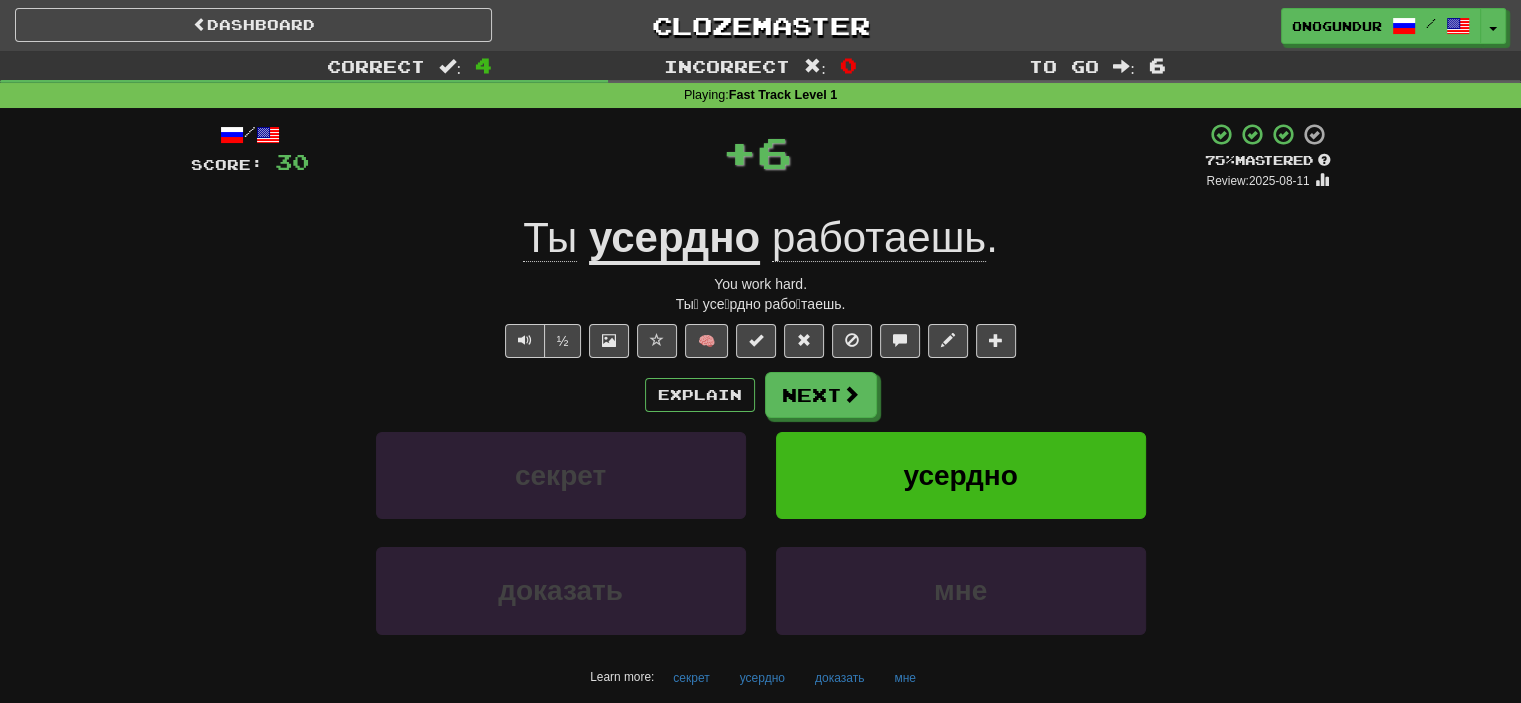 click on "Next" at bounding box center [821, 395] 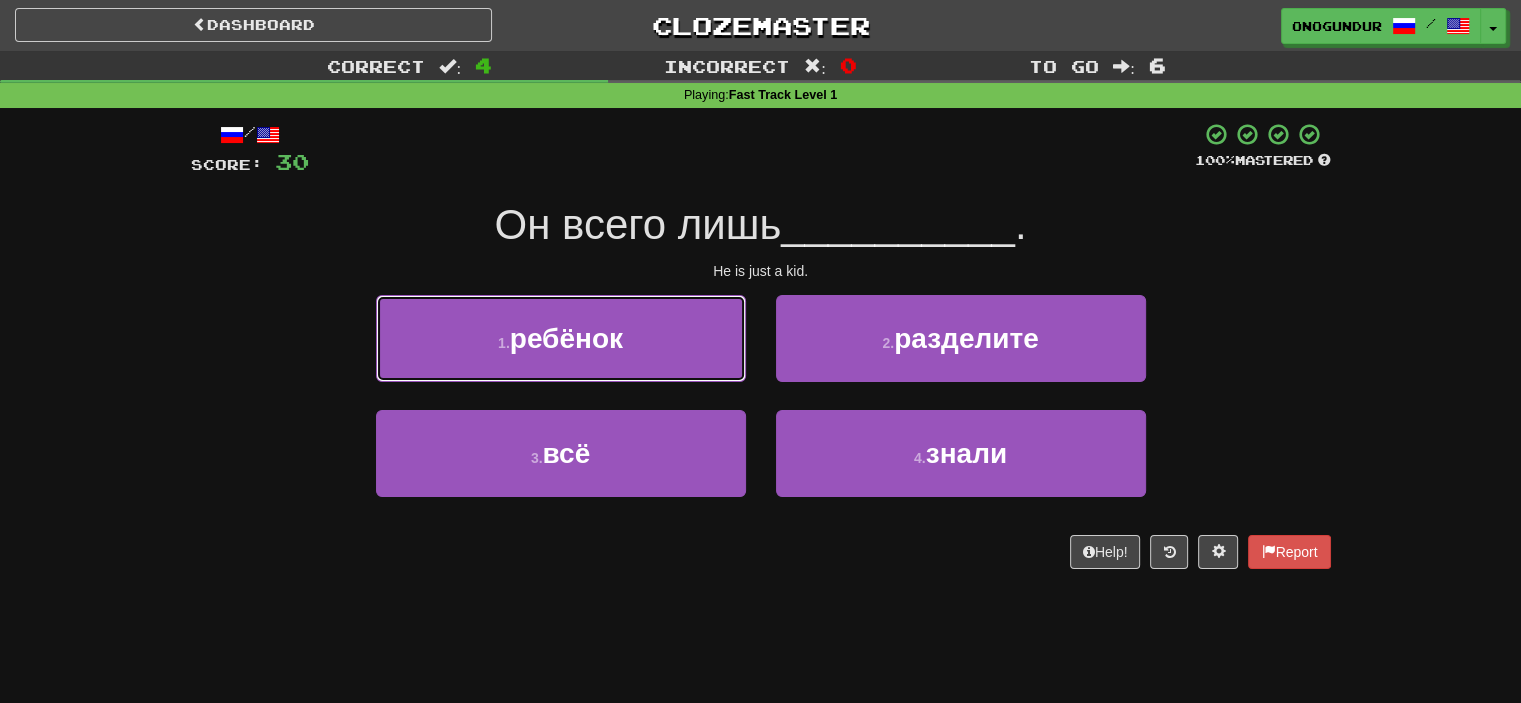 drag, startPoint x: 707, startPoint y: 361, endPoint x: 732, endPoint y: 370, distance: 26.57066 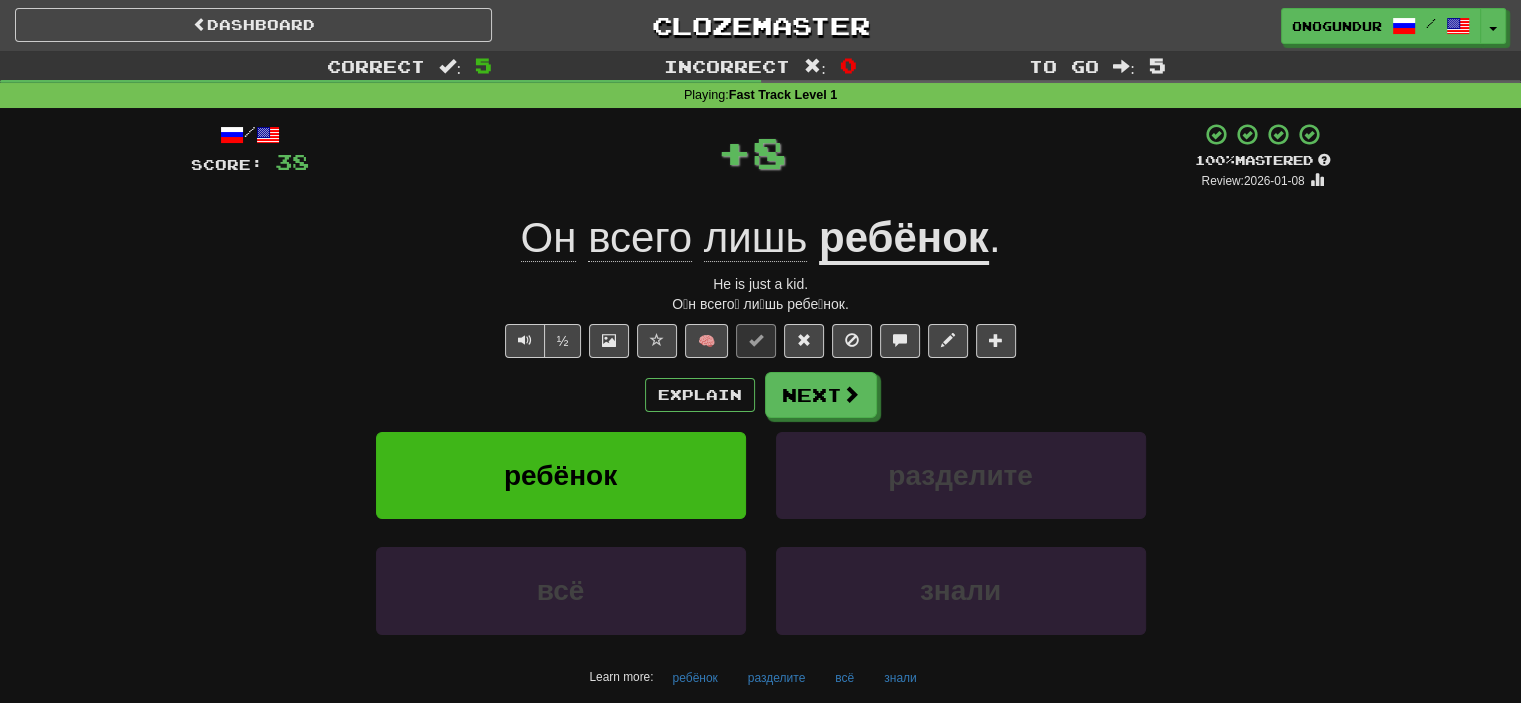 click on "Explain Next" at bounding box center [761, 395] 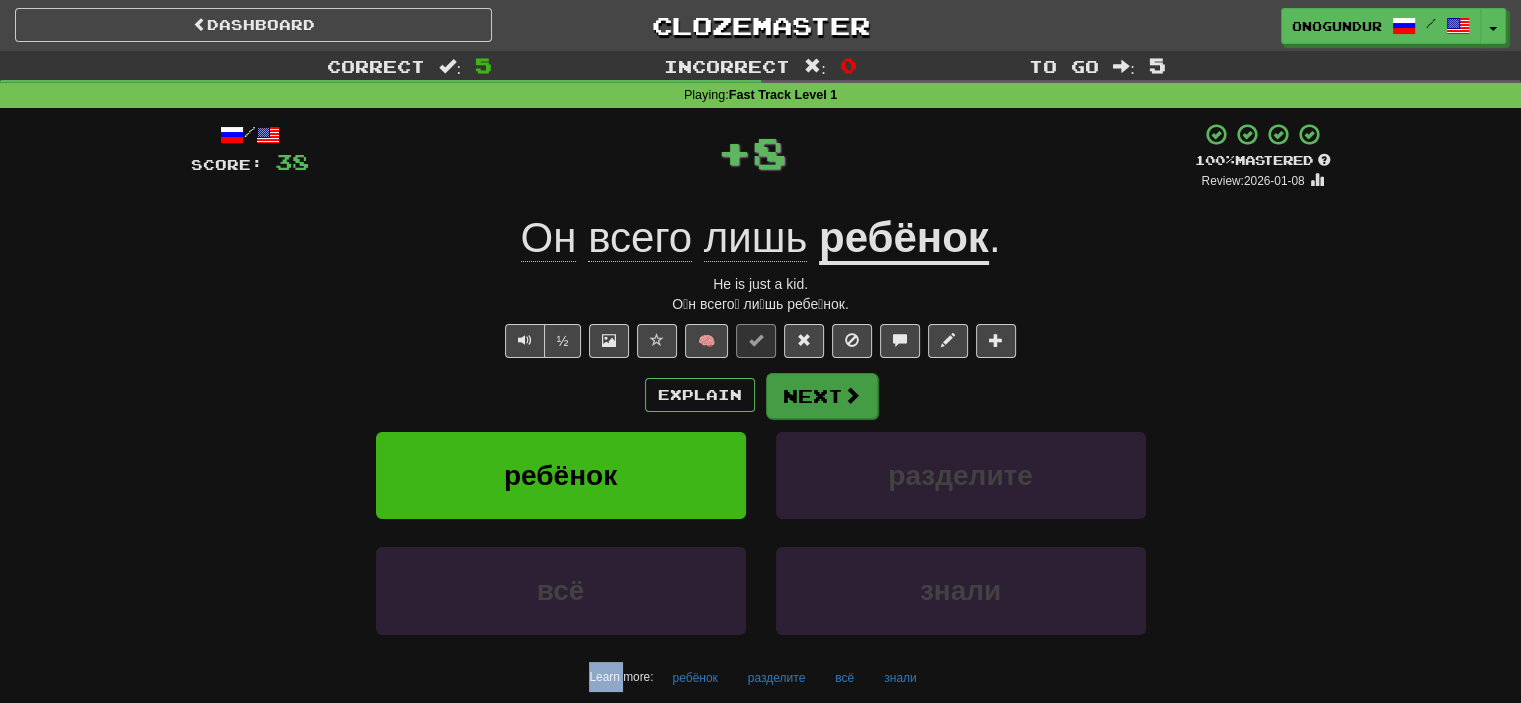drag, startPoint x: 785, startPoint y: 371, endPoint x: 780, endPoint y: 384, distance: 13.928389 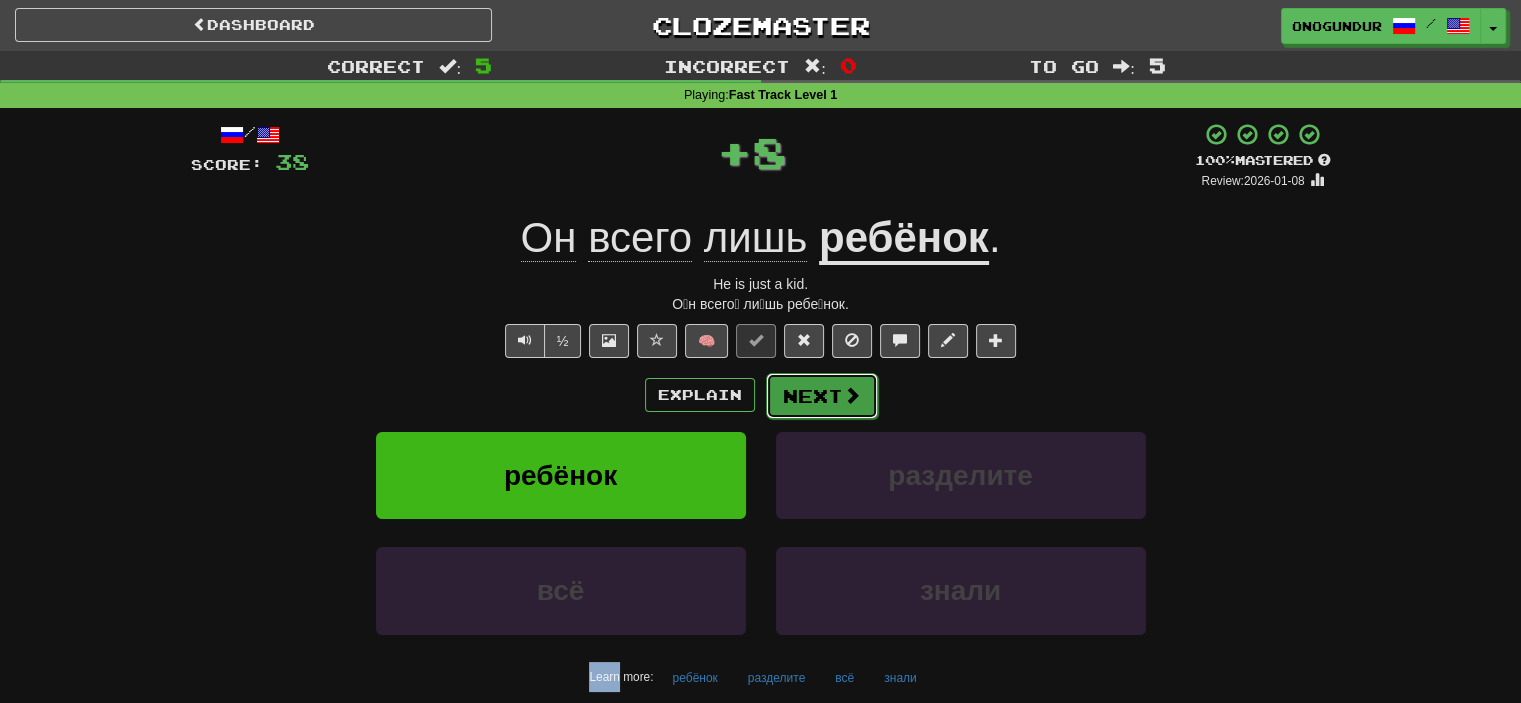 click on "Next" at bounding box center (822, 396) 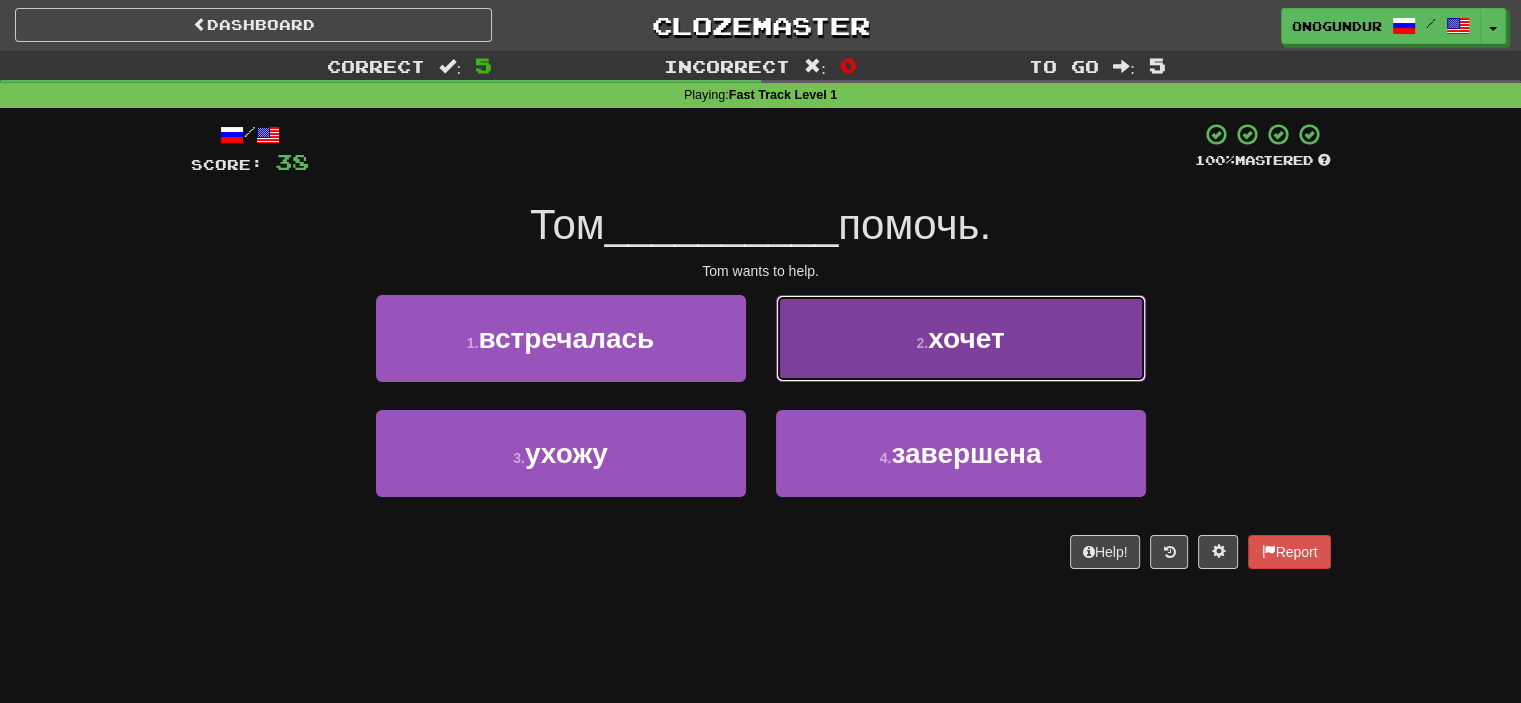 click on "2 .  хочет" at bounding box center (961, 338) 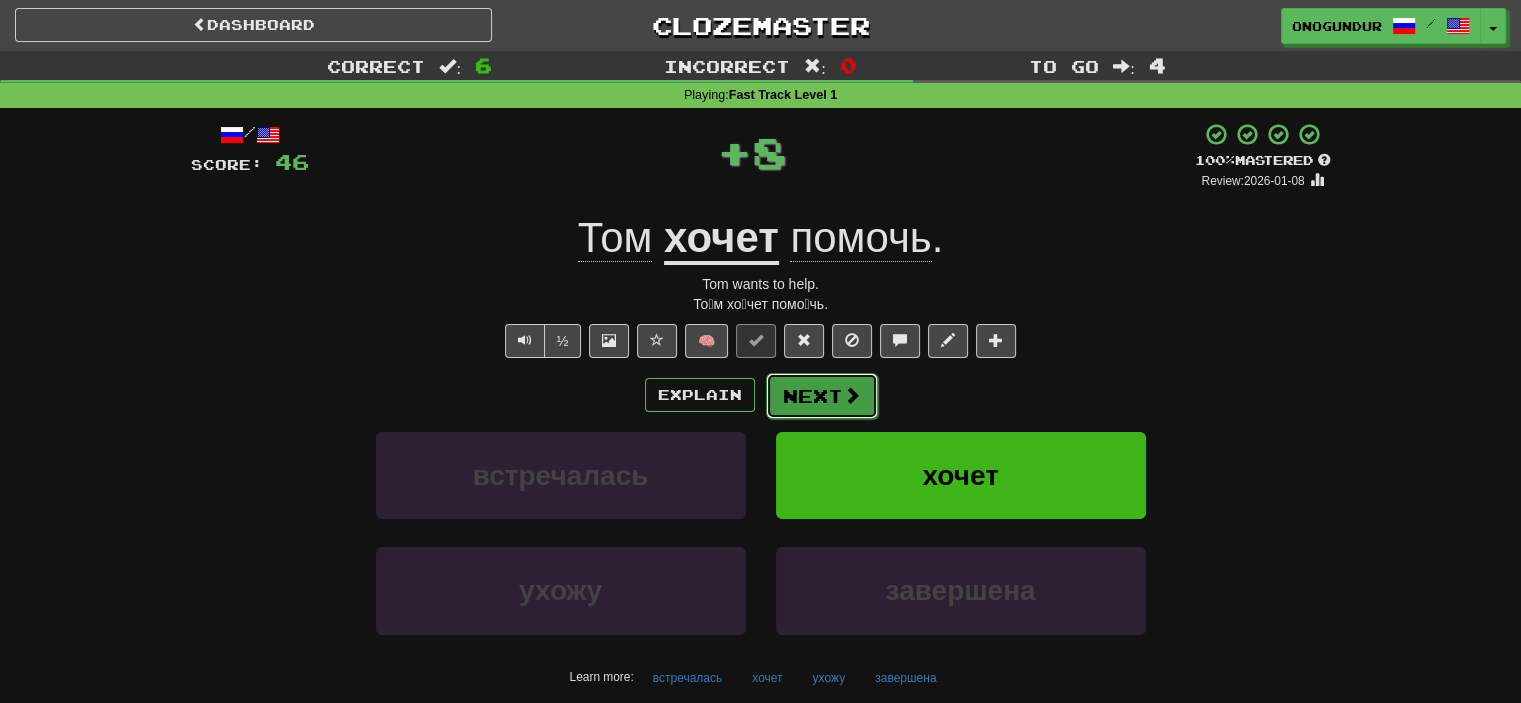click on "Next" at bounding box center [822, 396] 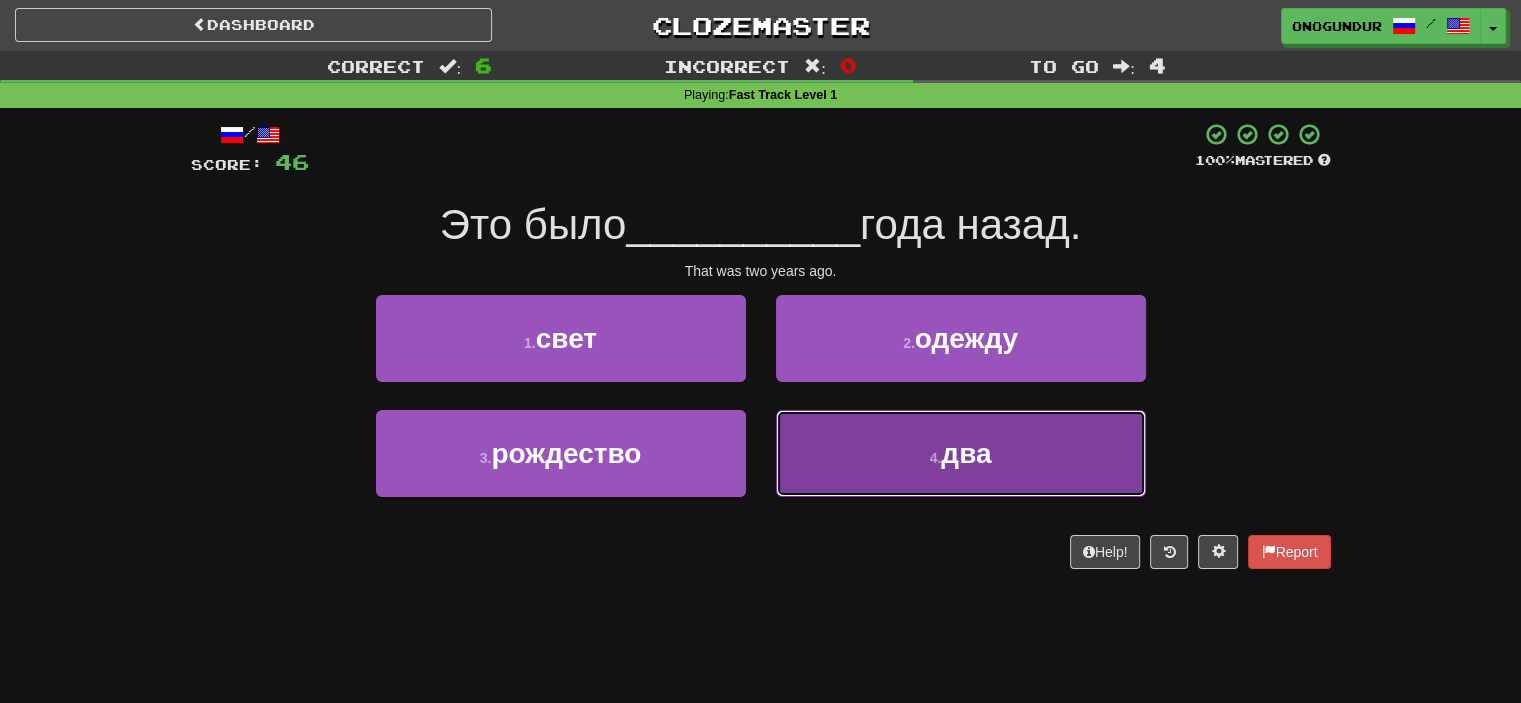 click on "4 .  два" at bounding box center [961, 453] 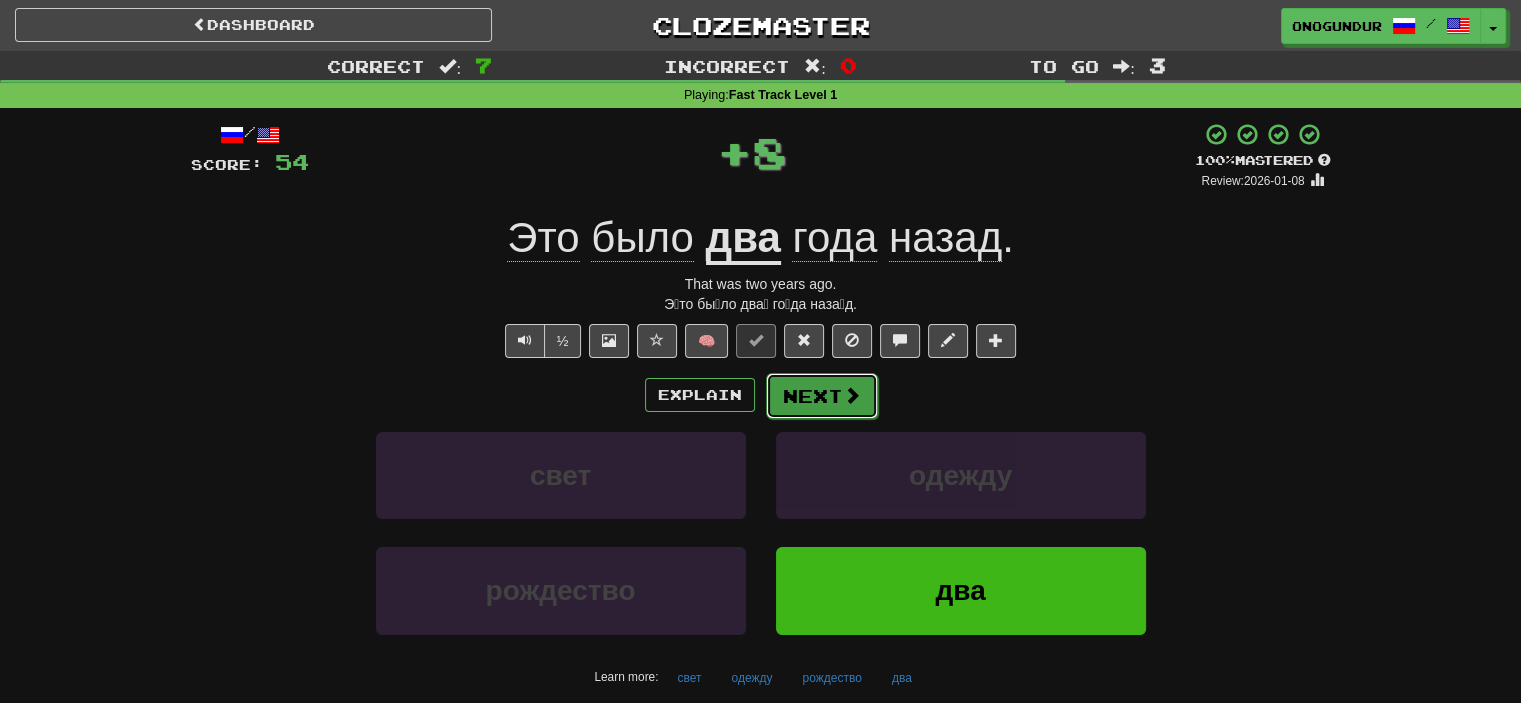 click on "Next" at bounding box center (822, 396) 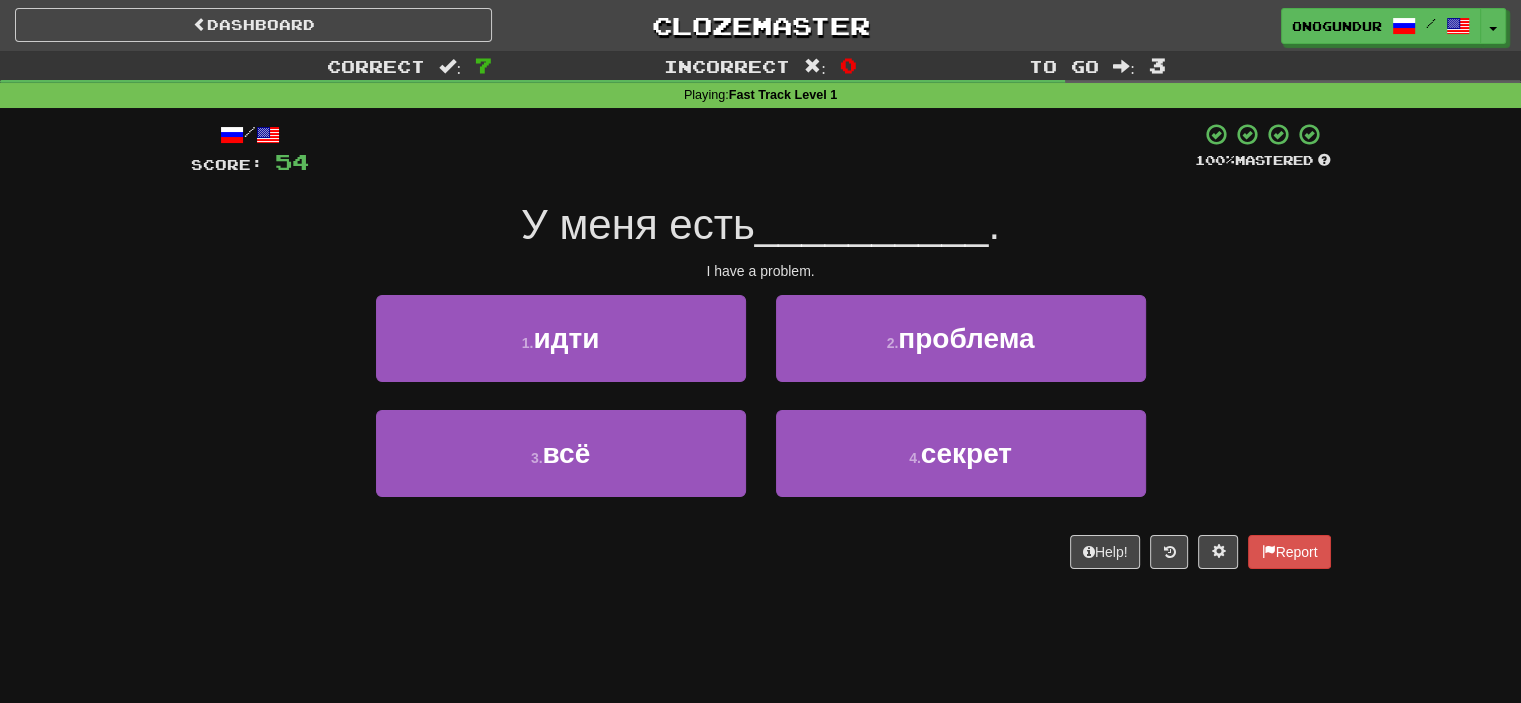 click on "2 .  проблема" at bounding box center (961, 352) 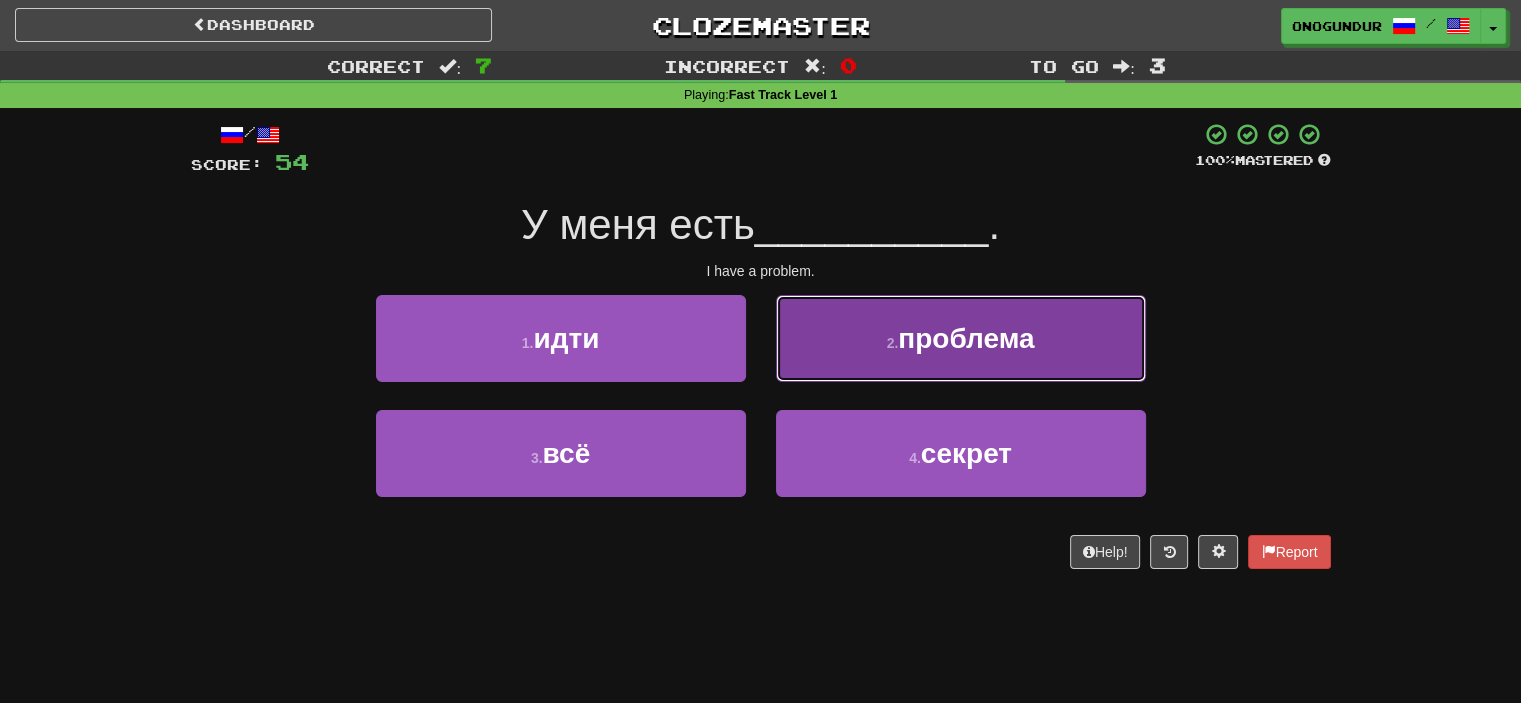 click on "2 .  проблема" at bounding box center (961, 338) 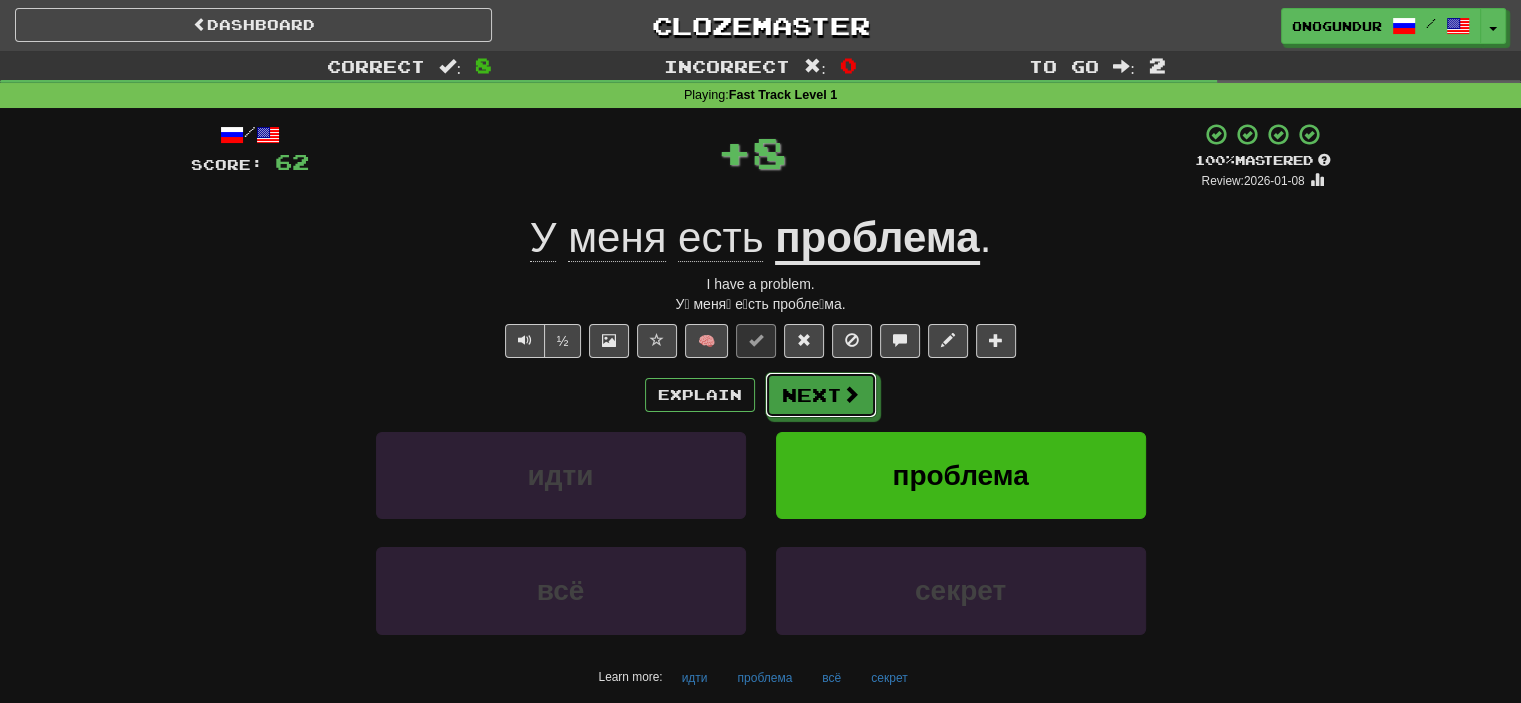 click on "Next" at bounding box center (821, 395) 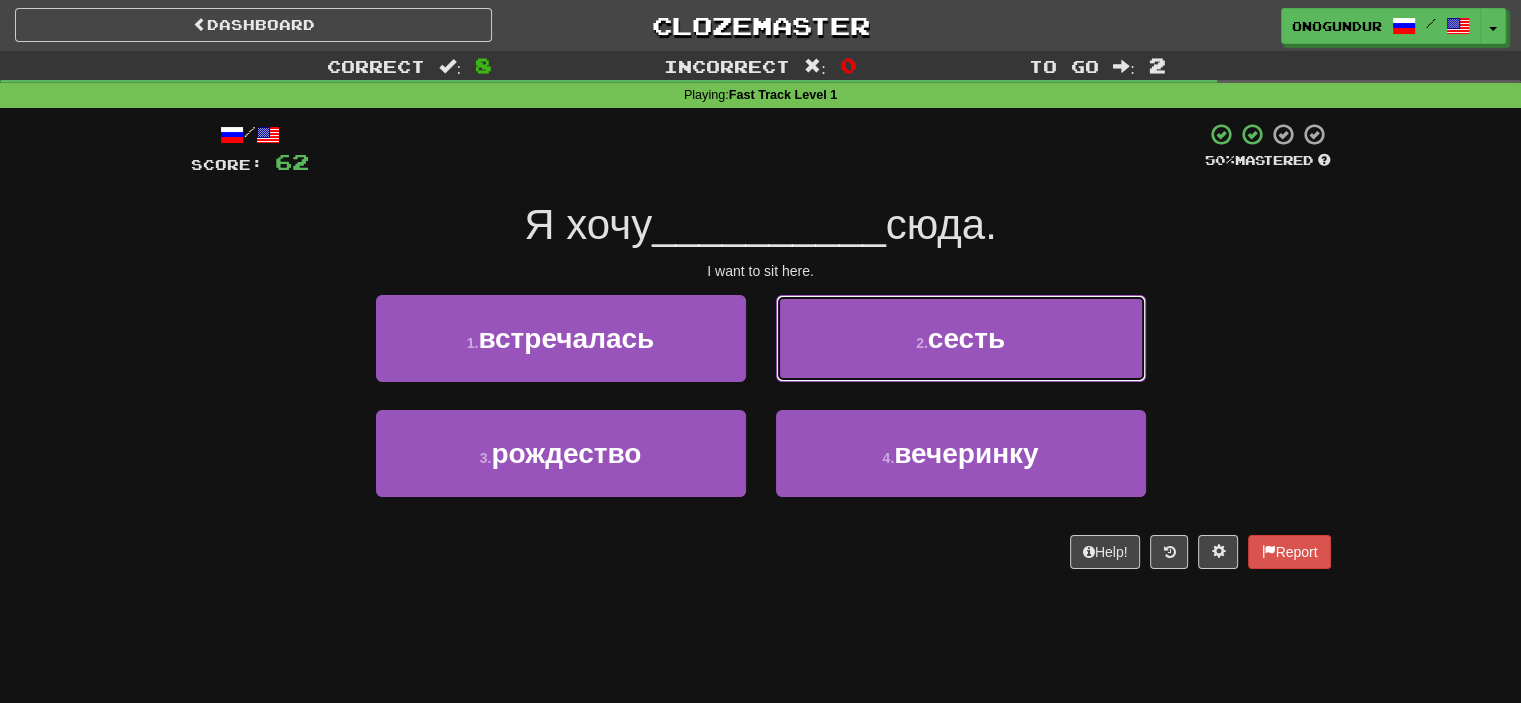 click on "2 .  сесть" at bounding box center [961, 338] 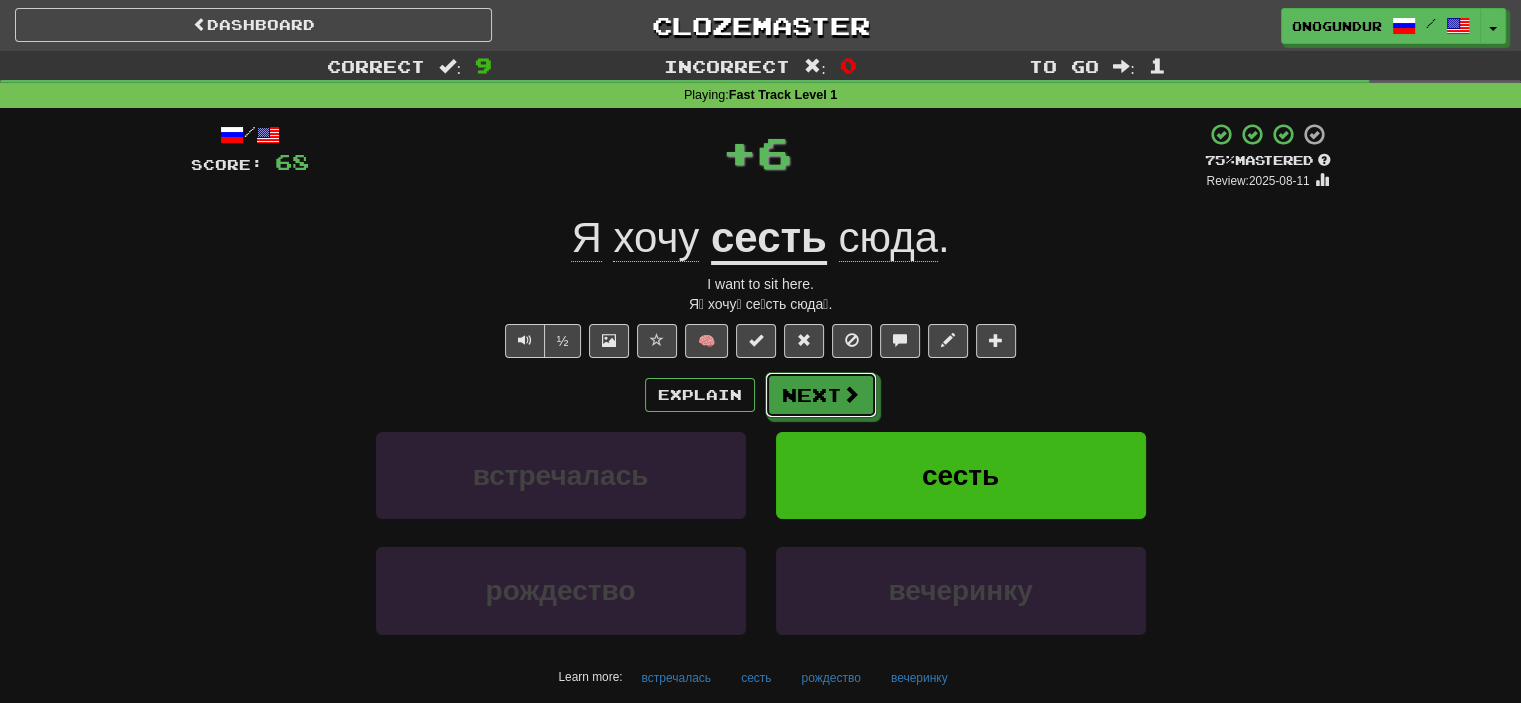 click on "Next" at bounding box center [821, 395] 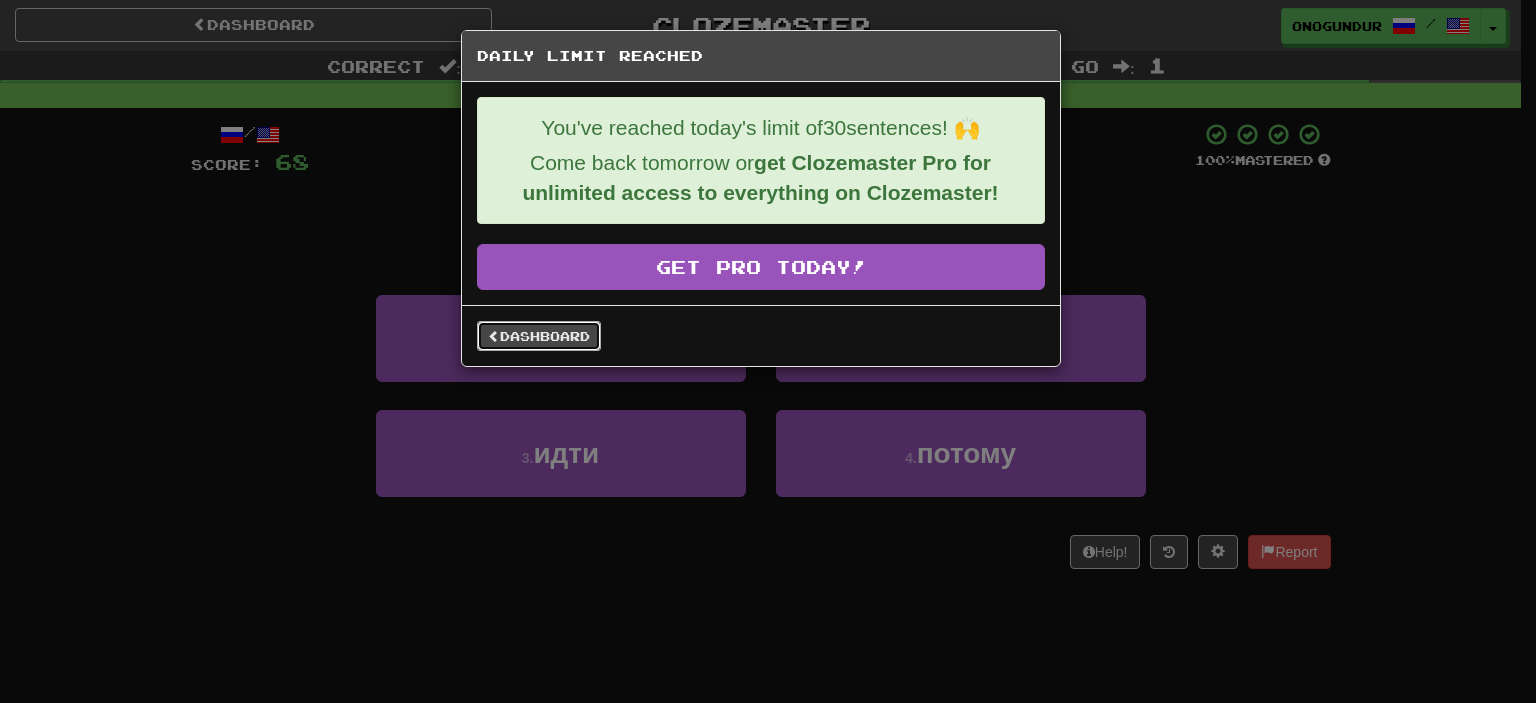 click on "Dashboard" at bounding box center [539, 336] 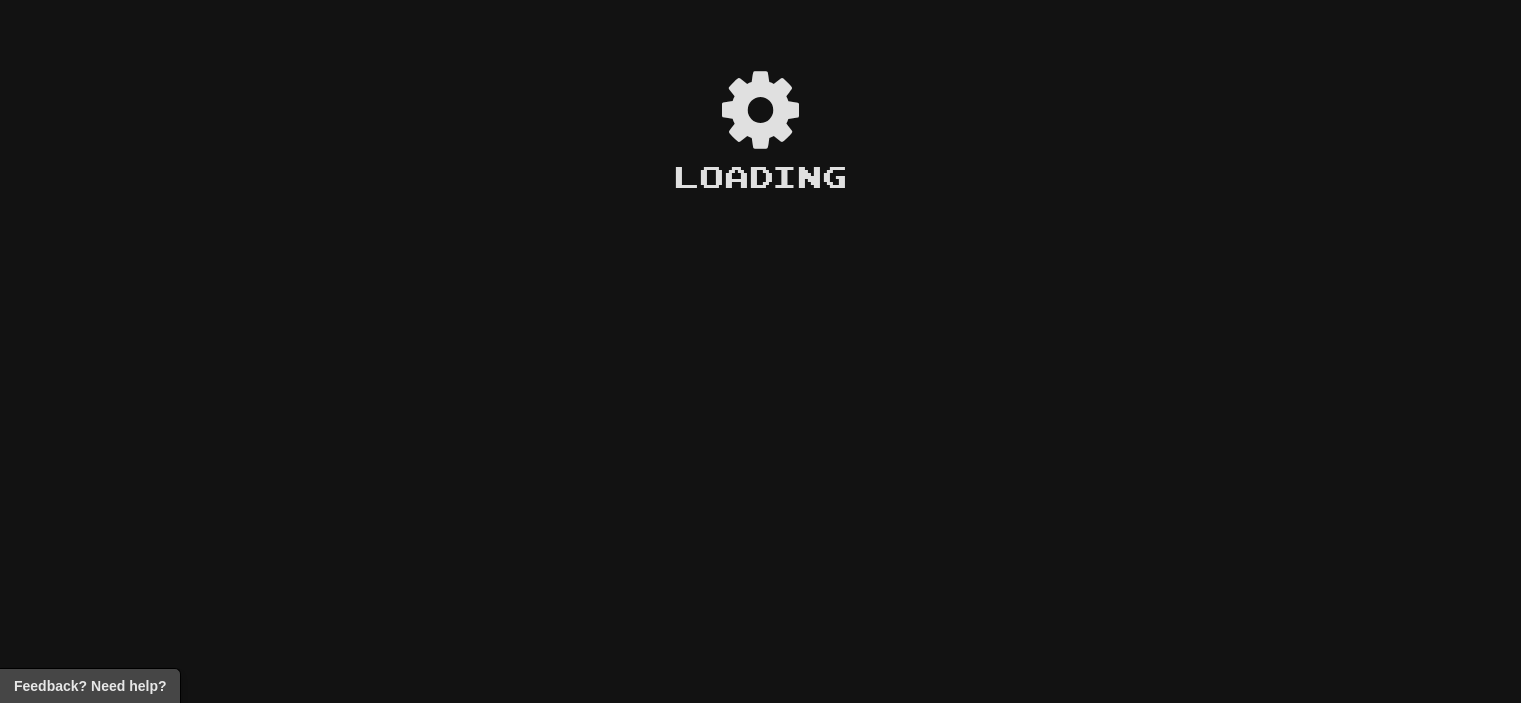 scroll, scrollTop: 0, scrollLeft: 0, axis: both 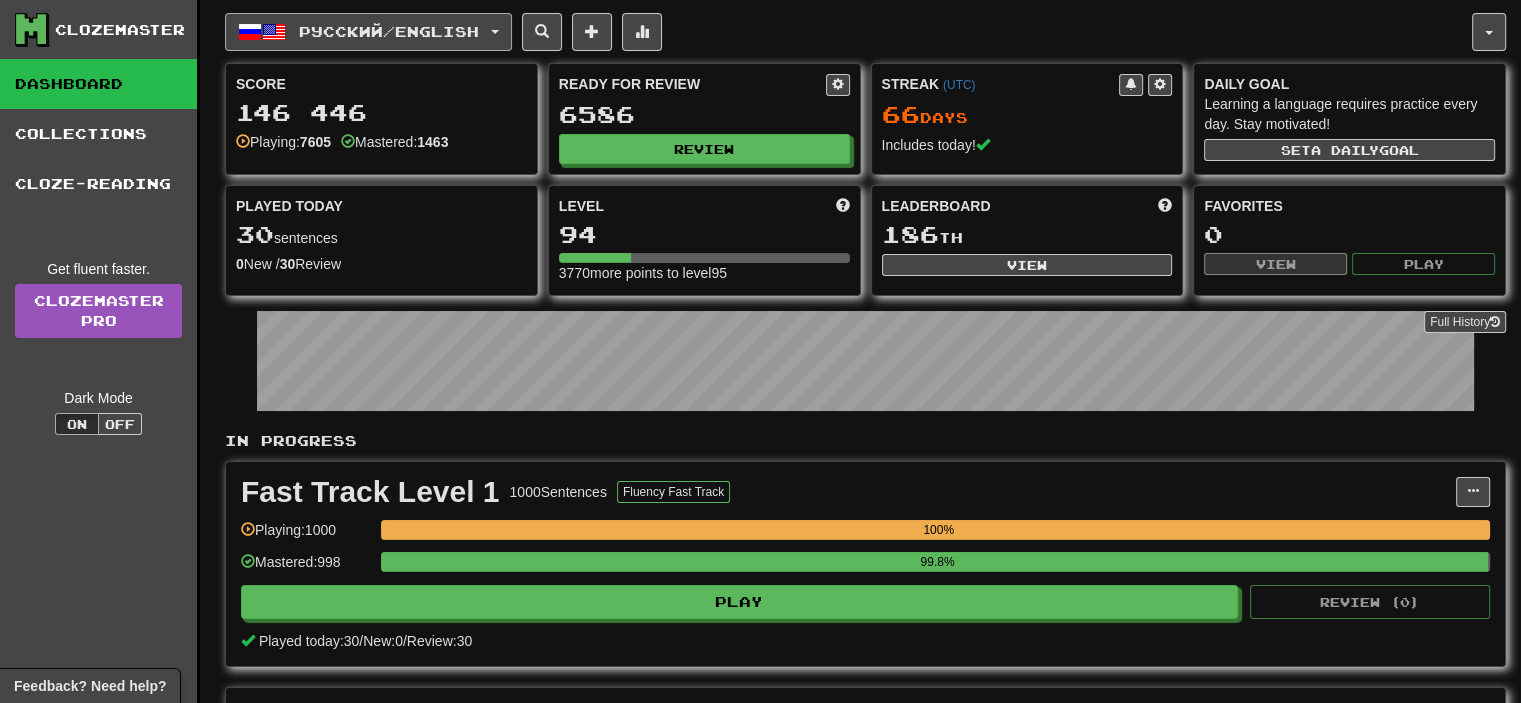click on "Русский  /  English" at bounding box center (368, 32) 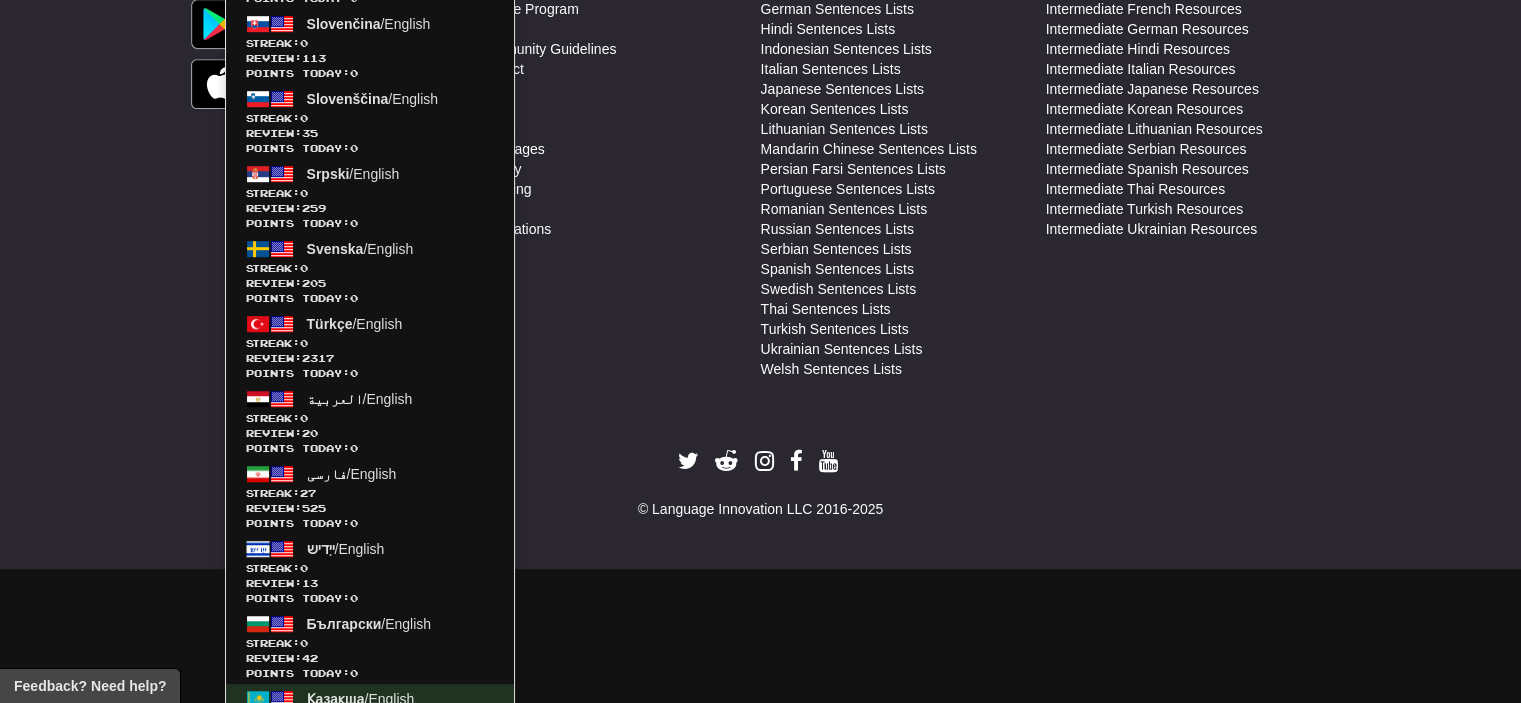 scroll, scrollTop: 1283, scrollLeft: 0, axis: vertical 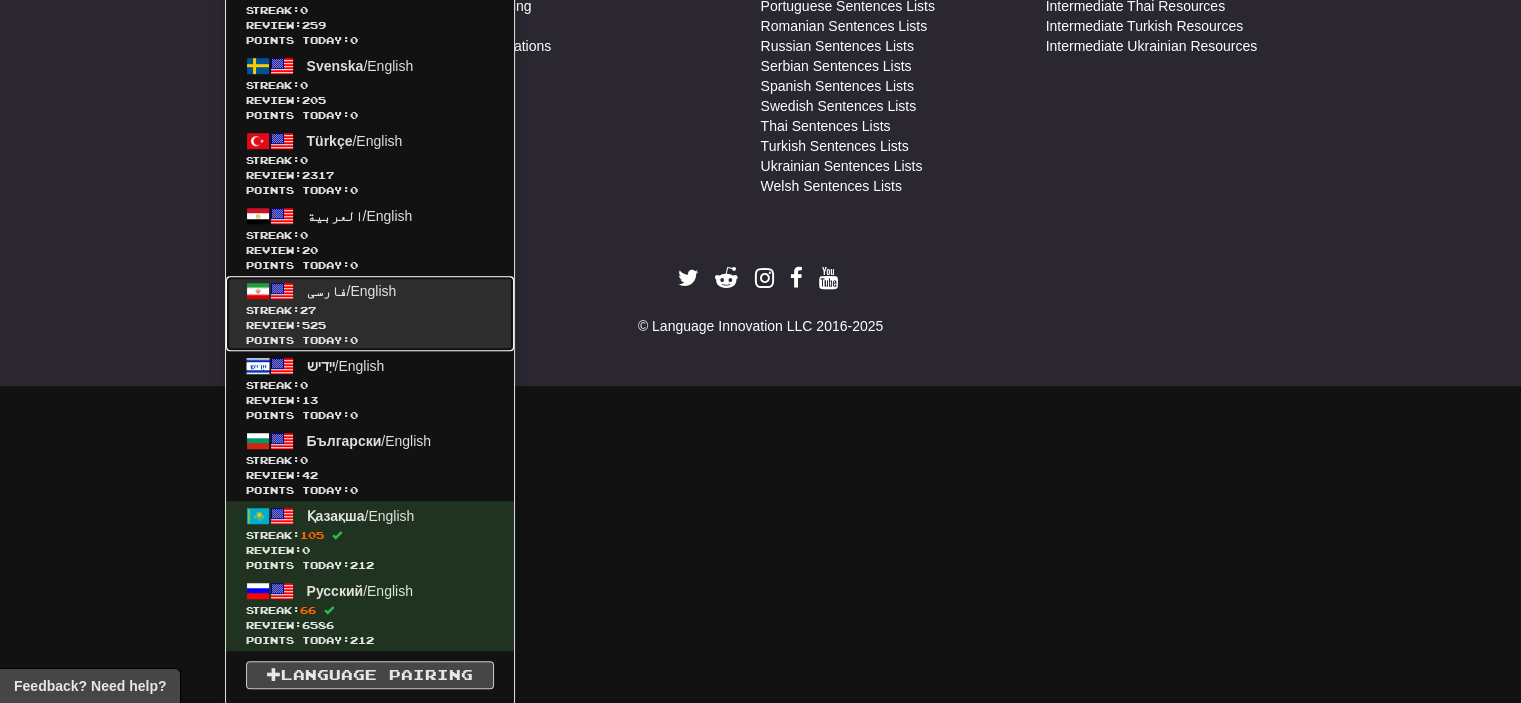 click on "فارسی  /  English Streak:  27   Review:  525 Points today:  0" at bounding box center [370, 313] 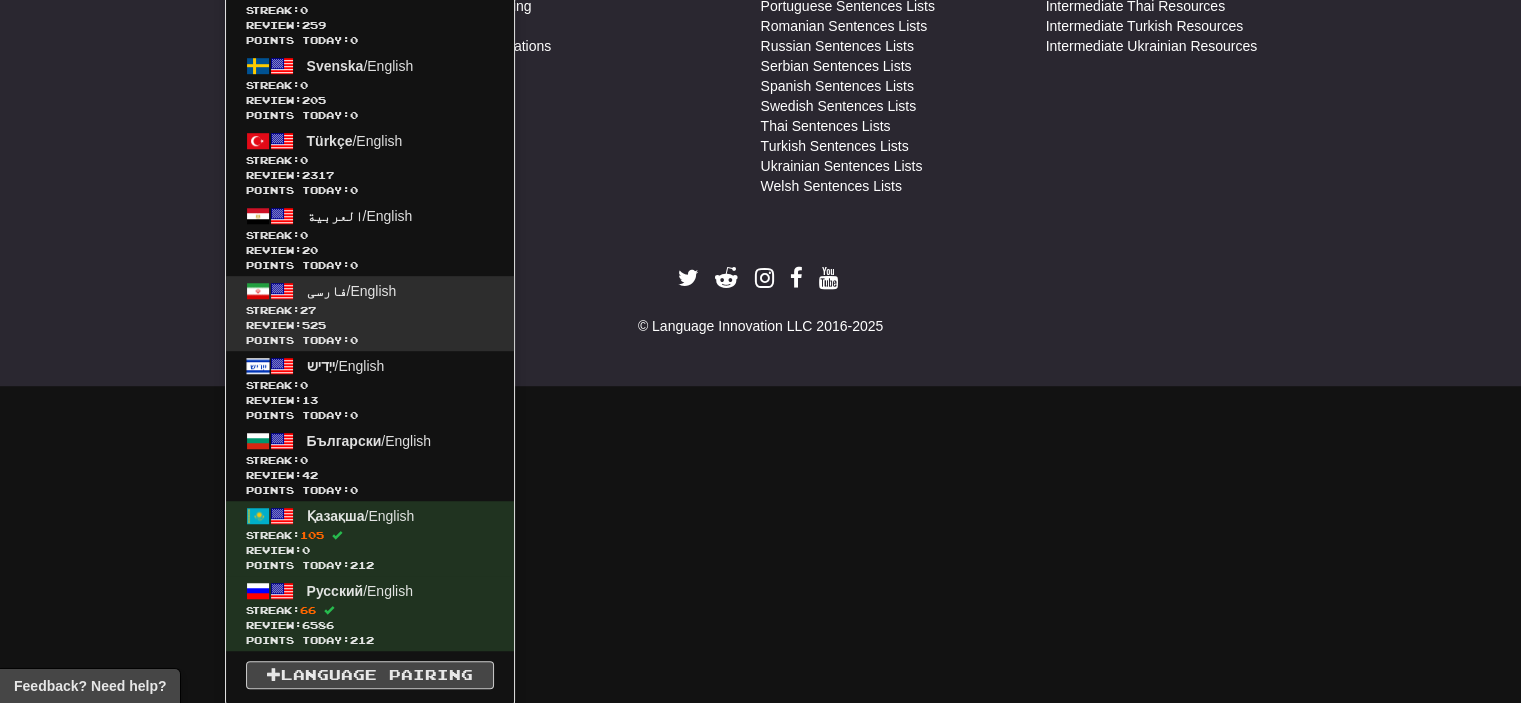 scroll, scrollTop: 961, scrollLeft: 0, axis: vertical 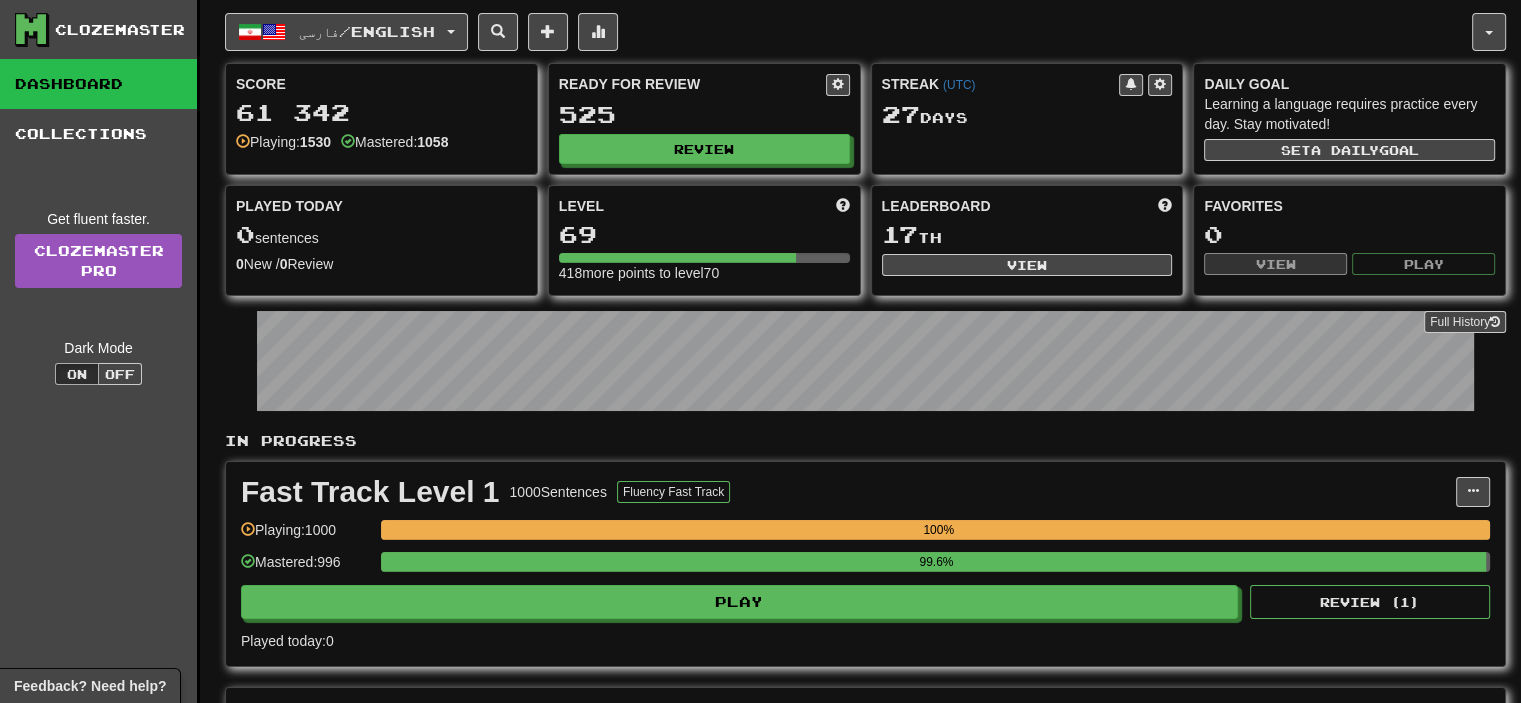 click on "99.6%" 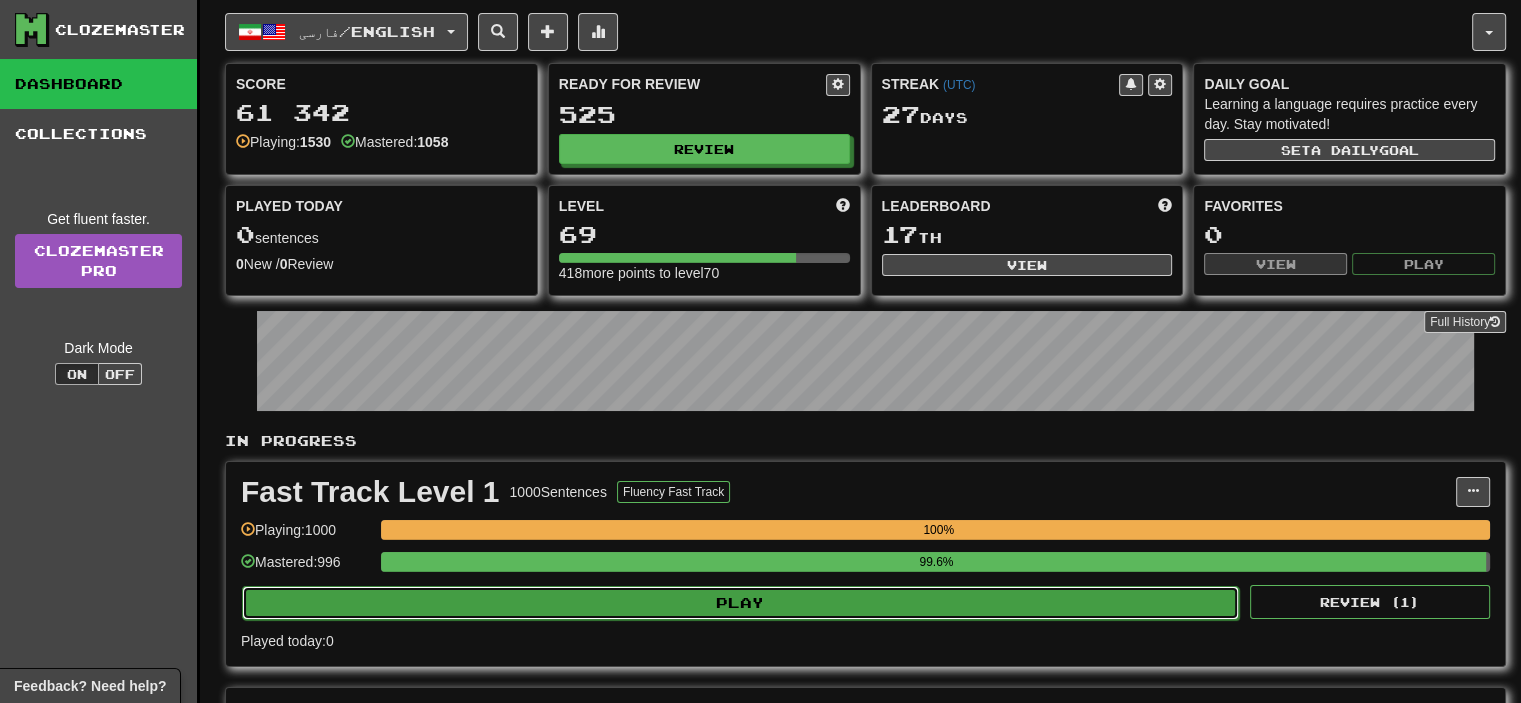 click on "Play" 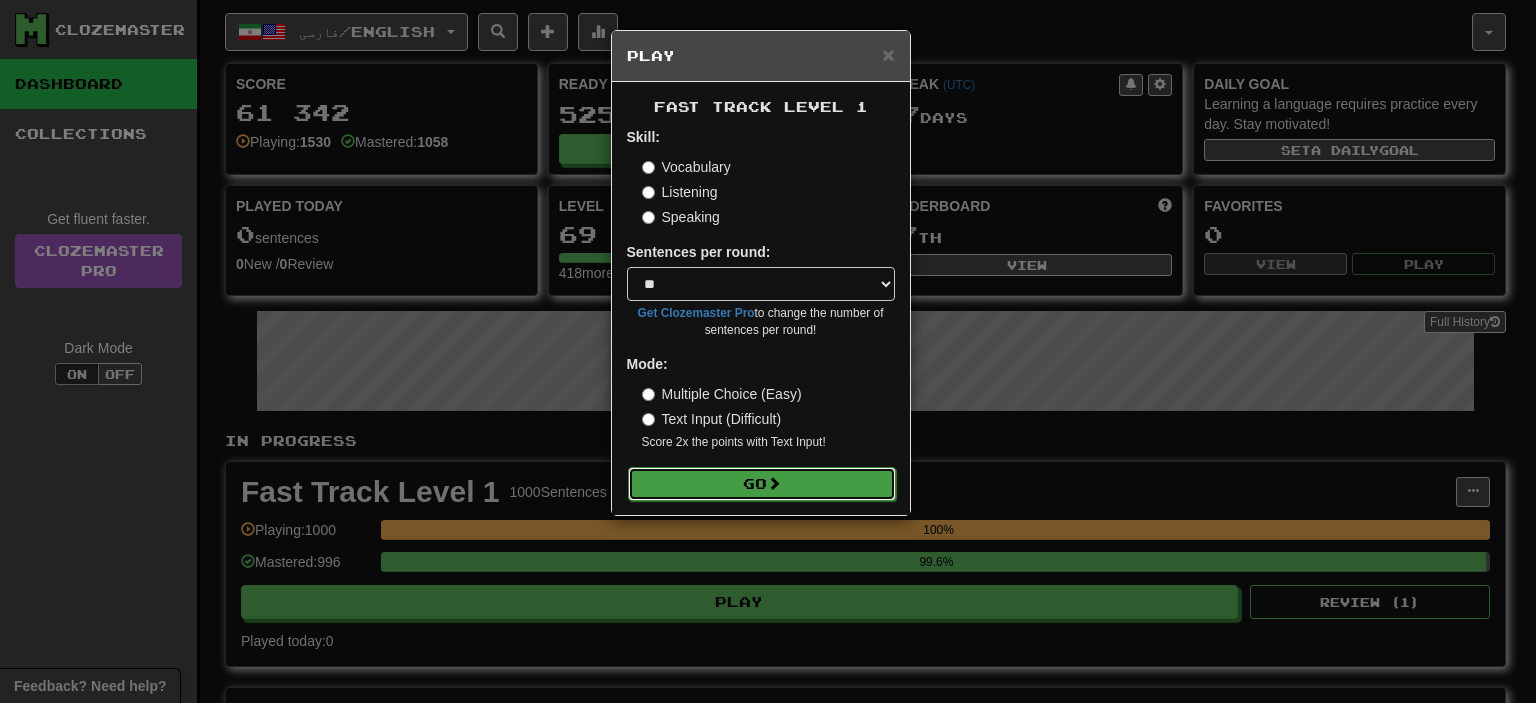 click on "Go" at bounding box center [762, 484] 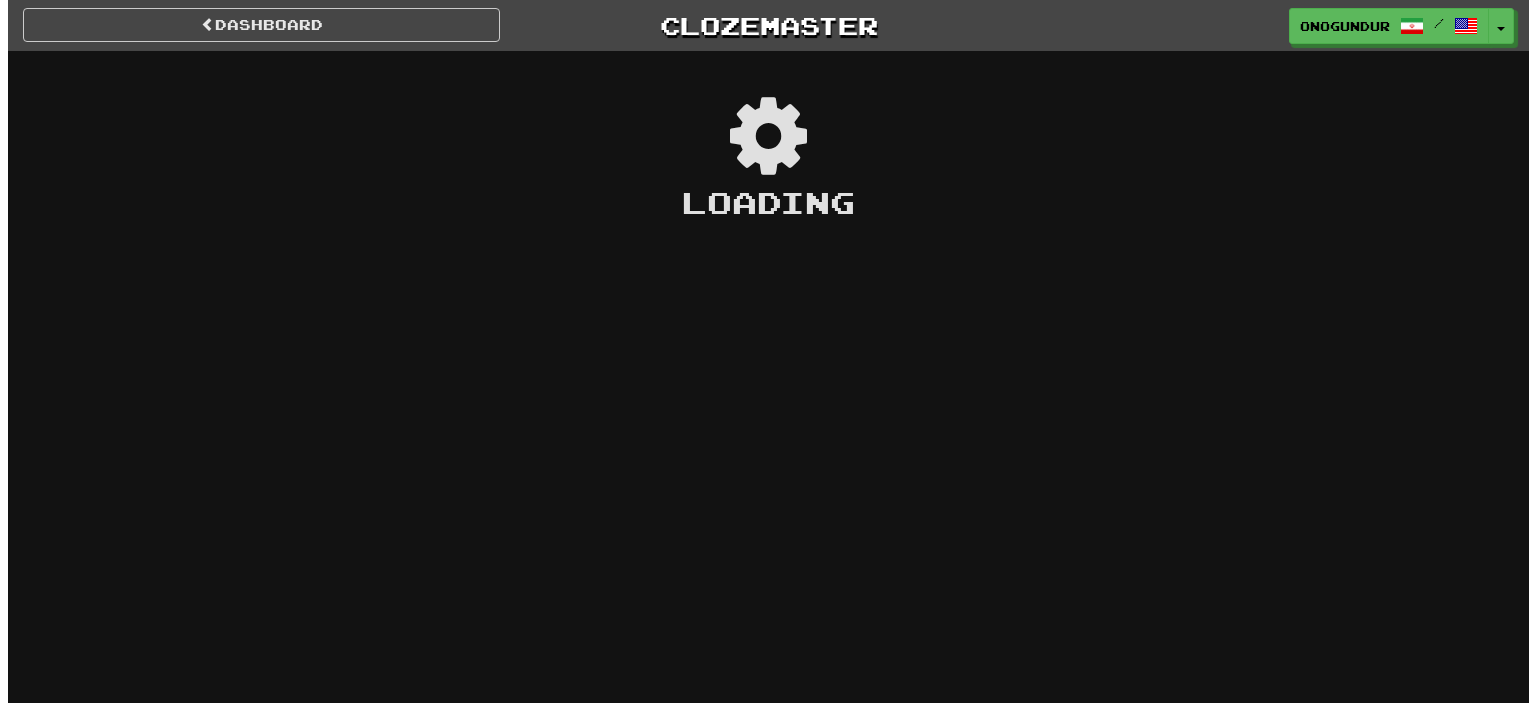 scroll, scrollTop: 0, scrollLeft: 0, axis: both 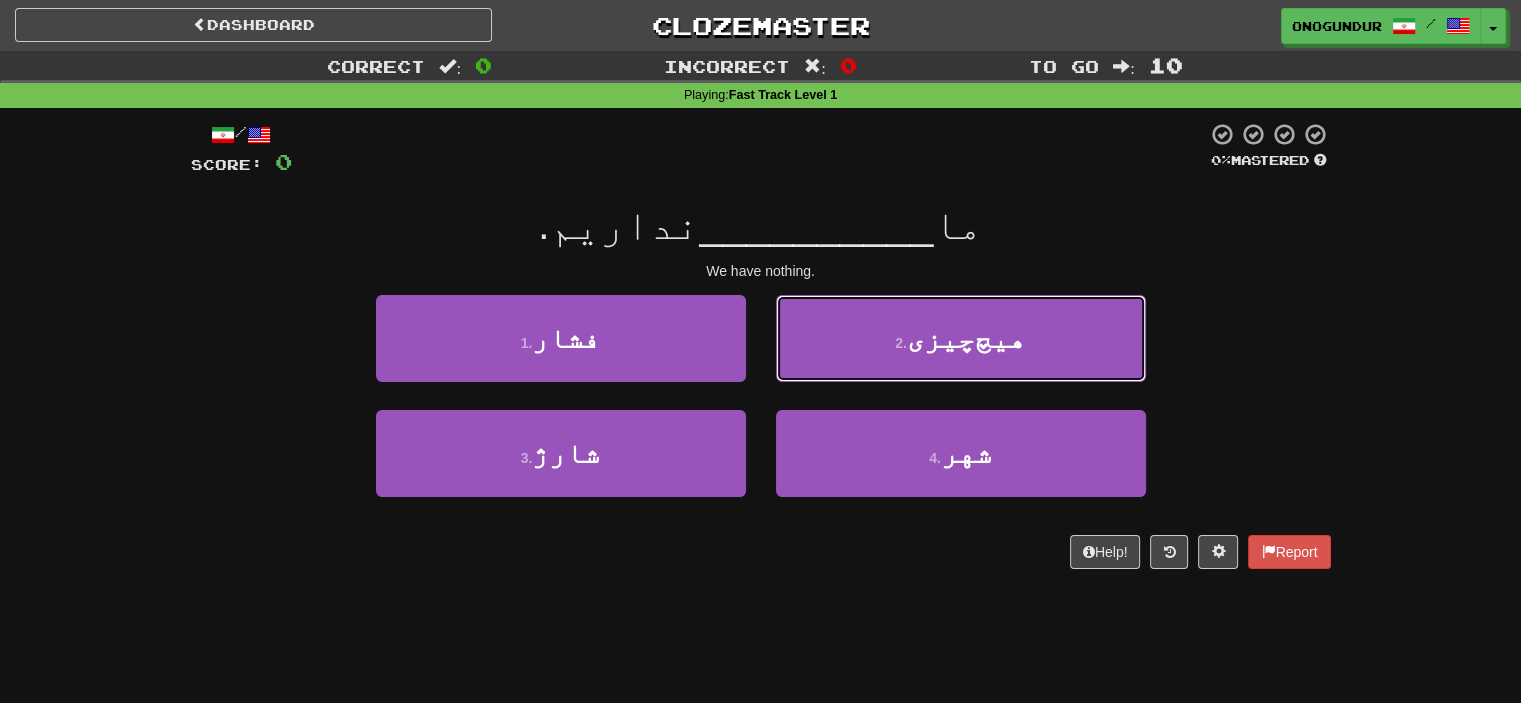 drag, startPoint x: 848, startPoint y: 331, endPoint x: 838, endPoint y: 349, distance: 20.59126 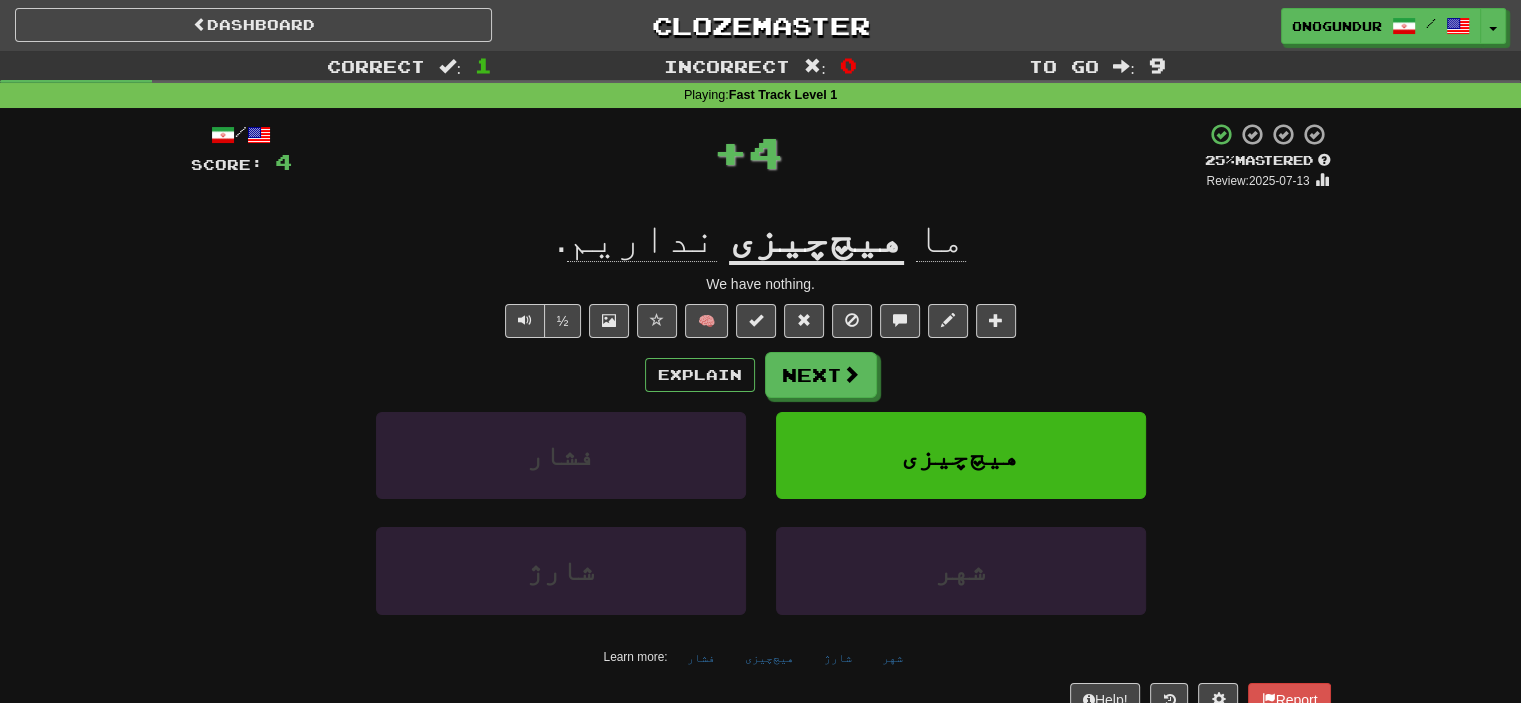 click on "Explain Next" at bounding box center (761, 375) 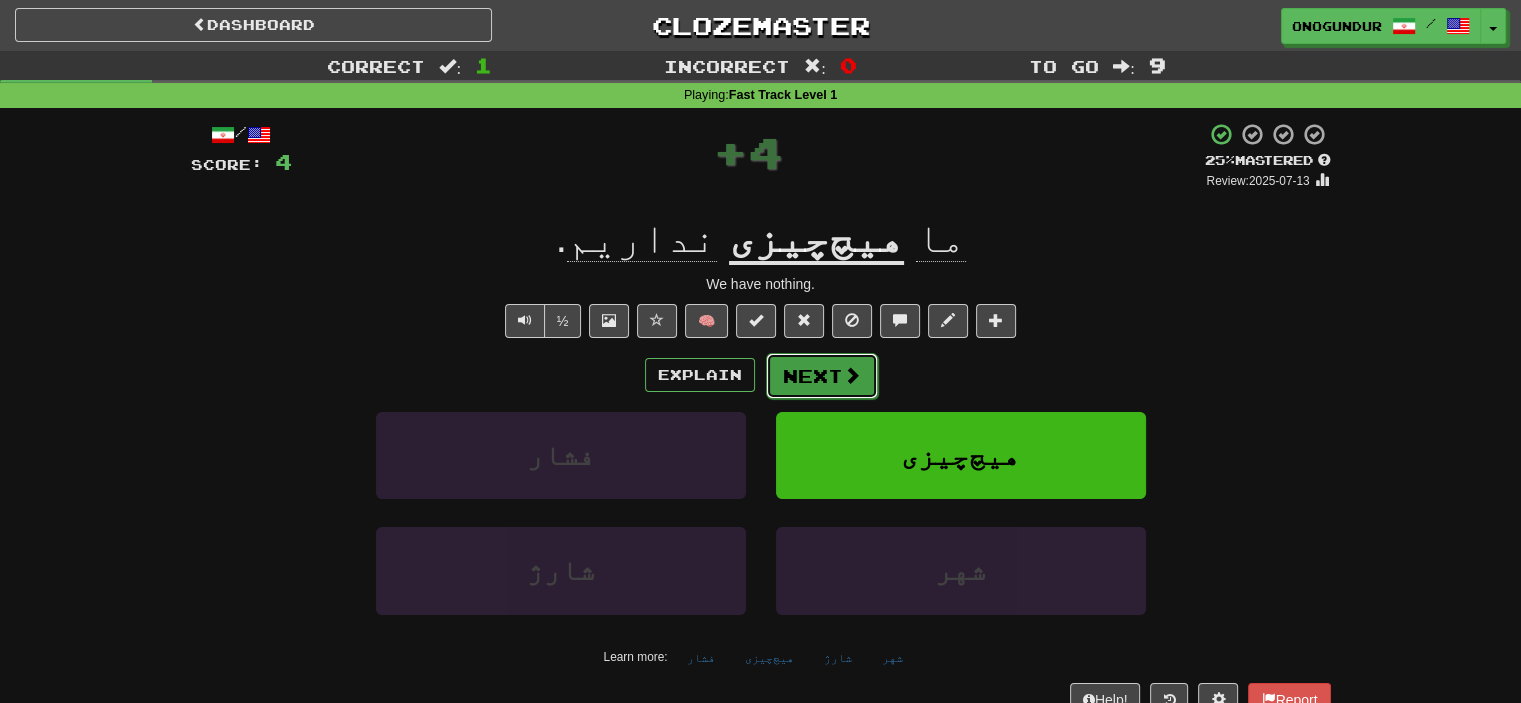 click on "Next" at bounding box center [822, 376] 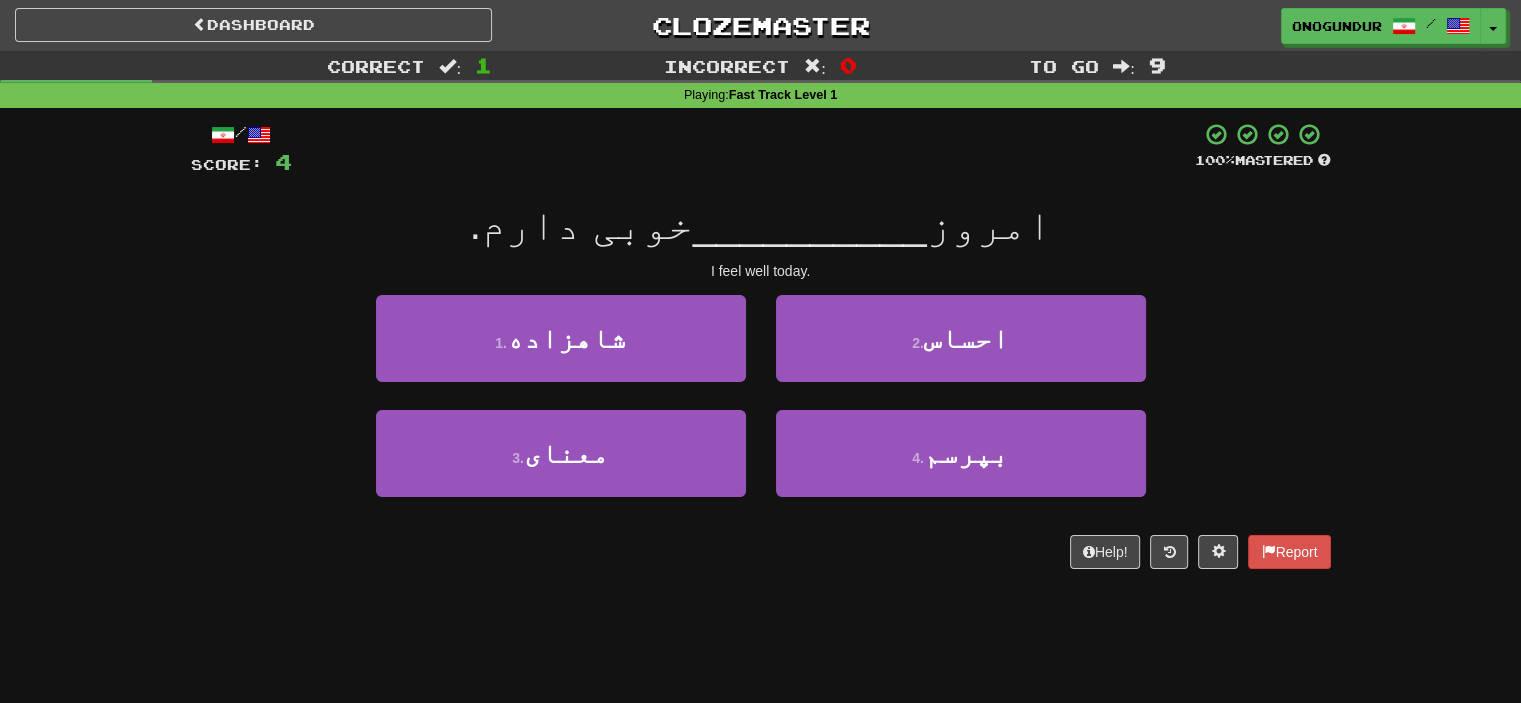 click on "Help!  Report" at bounding box center [761, 552] 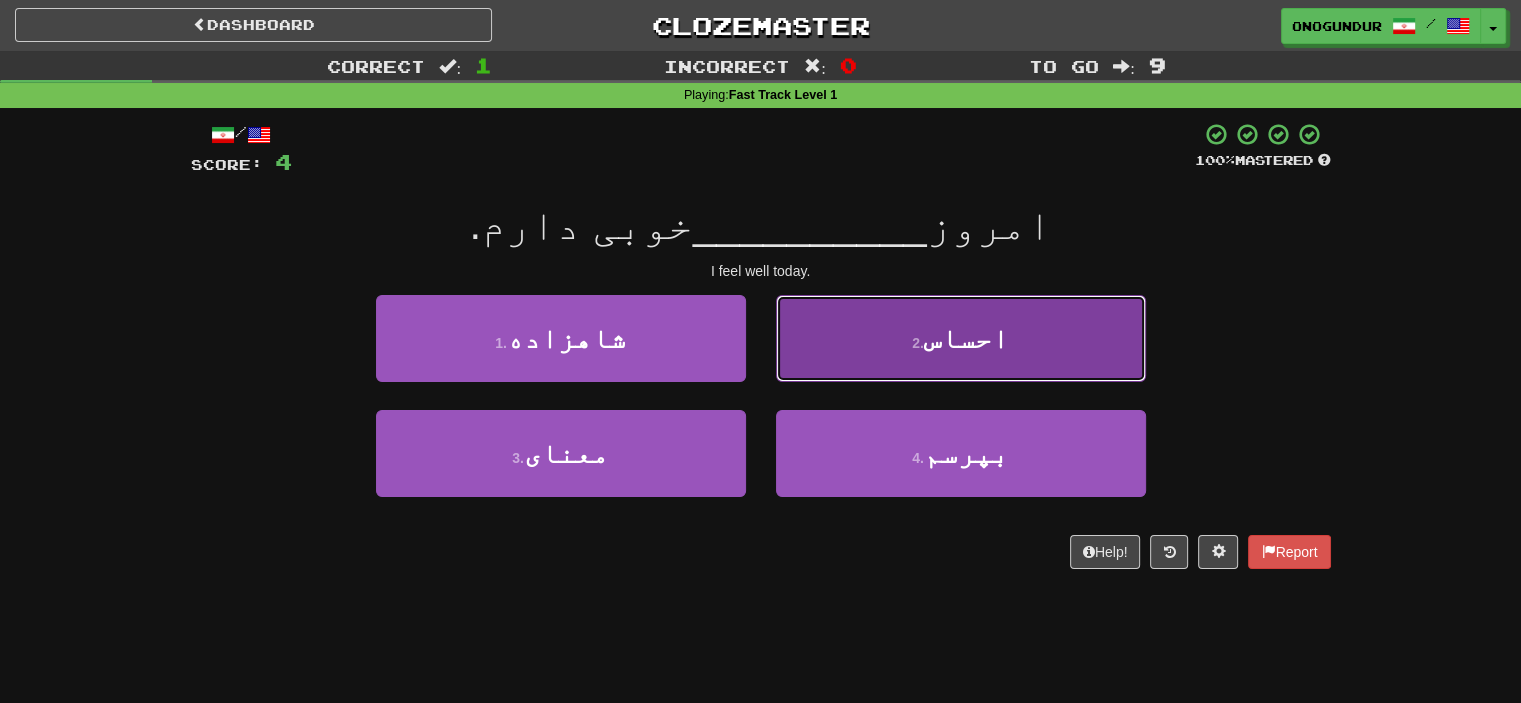 click on "2 .  احساس" at bounding box center (961, 338) 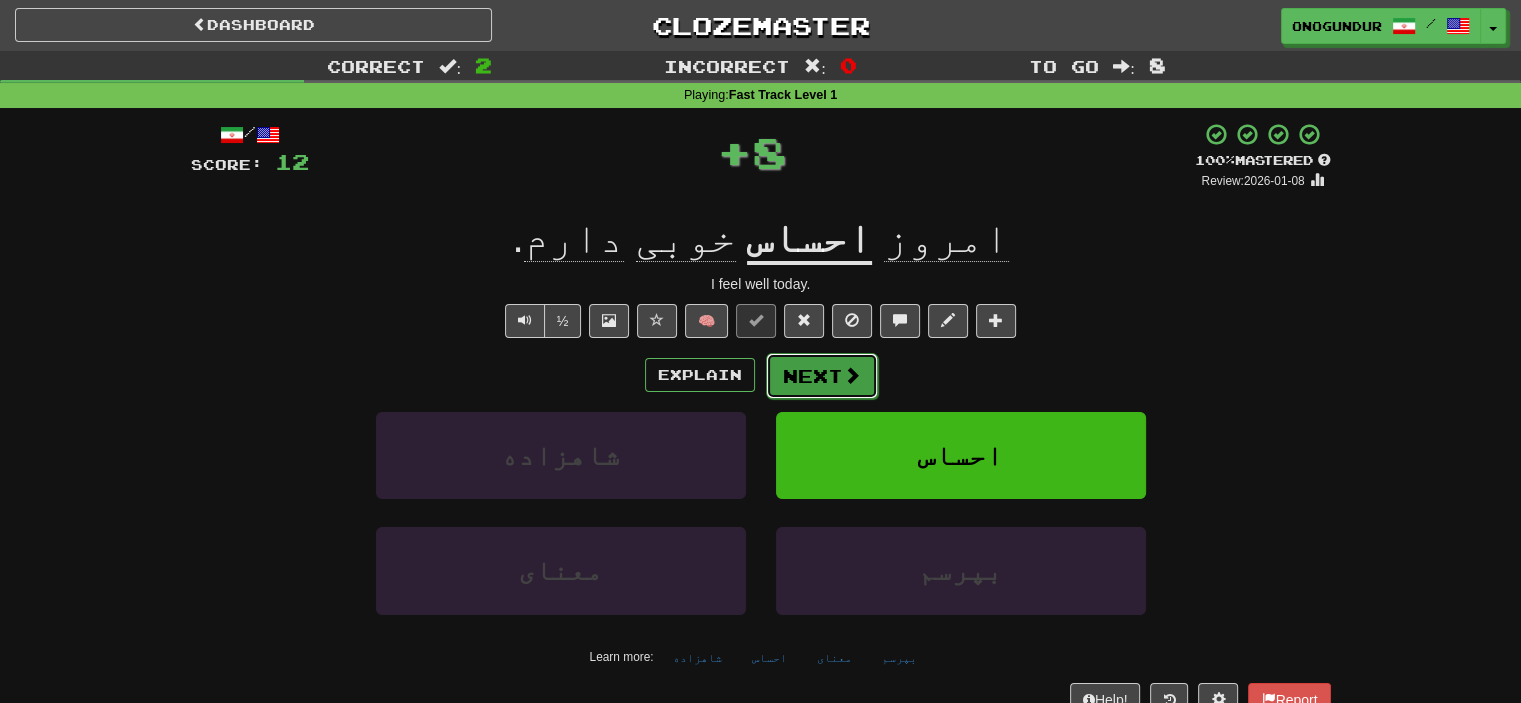 click on "Next" at bounding box center [822, 376] 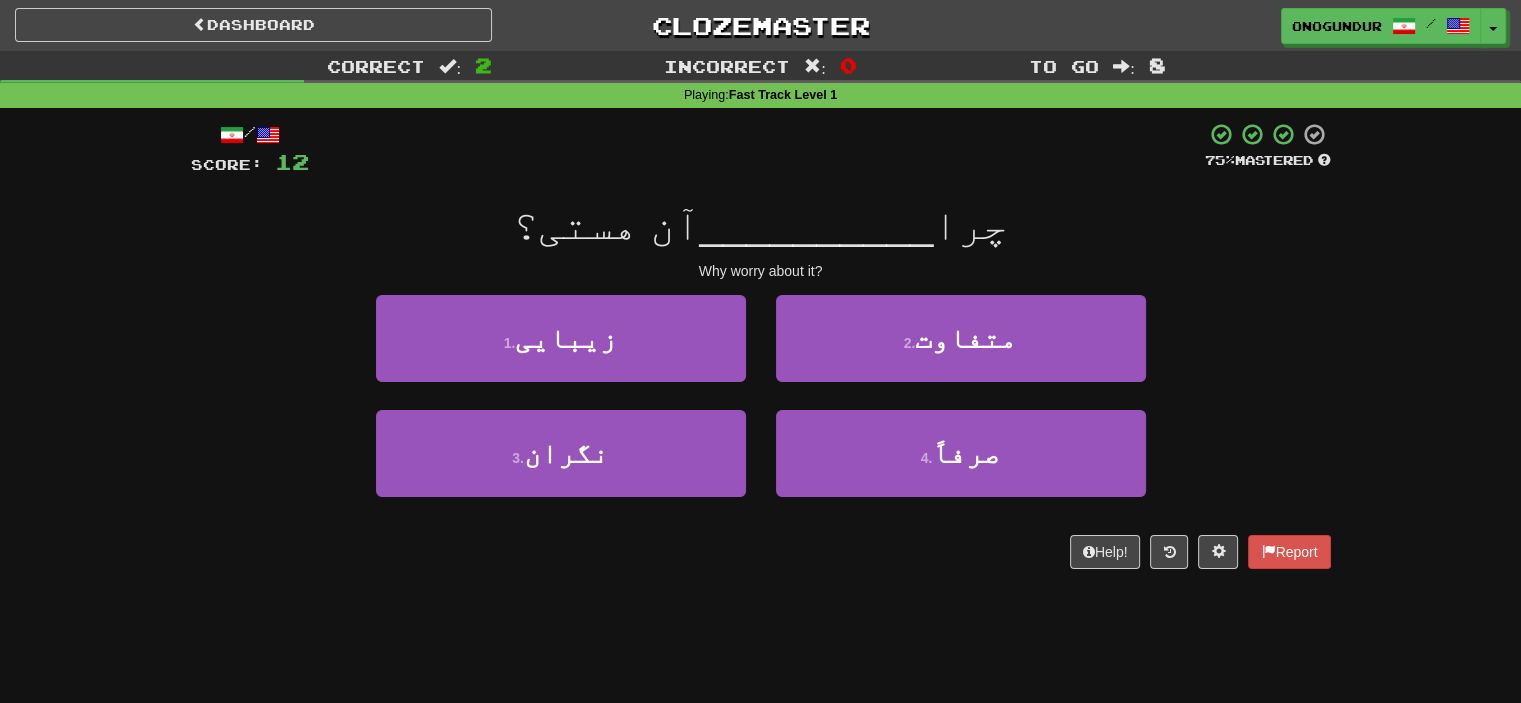click on "Score:   12 75 %  Mastered چرا  __________  آن هستی؟ Why worry about it? 1 .  زیبایی 2 .  متفاوت 3 .  نگران 4 .  صرفاً  Help!  Report" at bounding box center [761, 352] 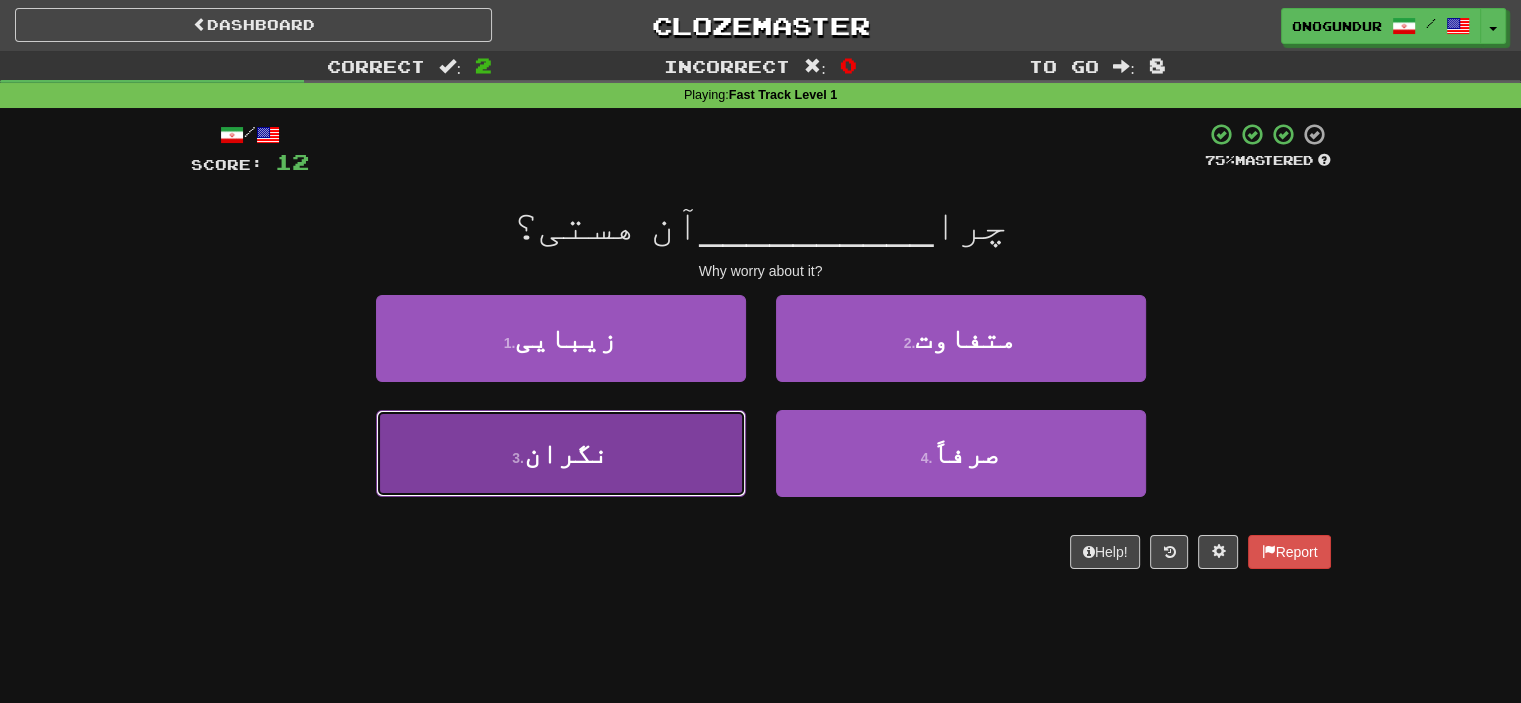 click on "3 .  نگران" at bounding box center [561, 453] 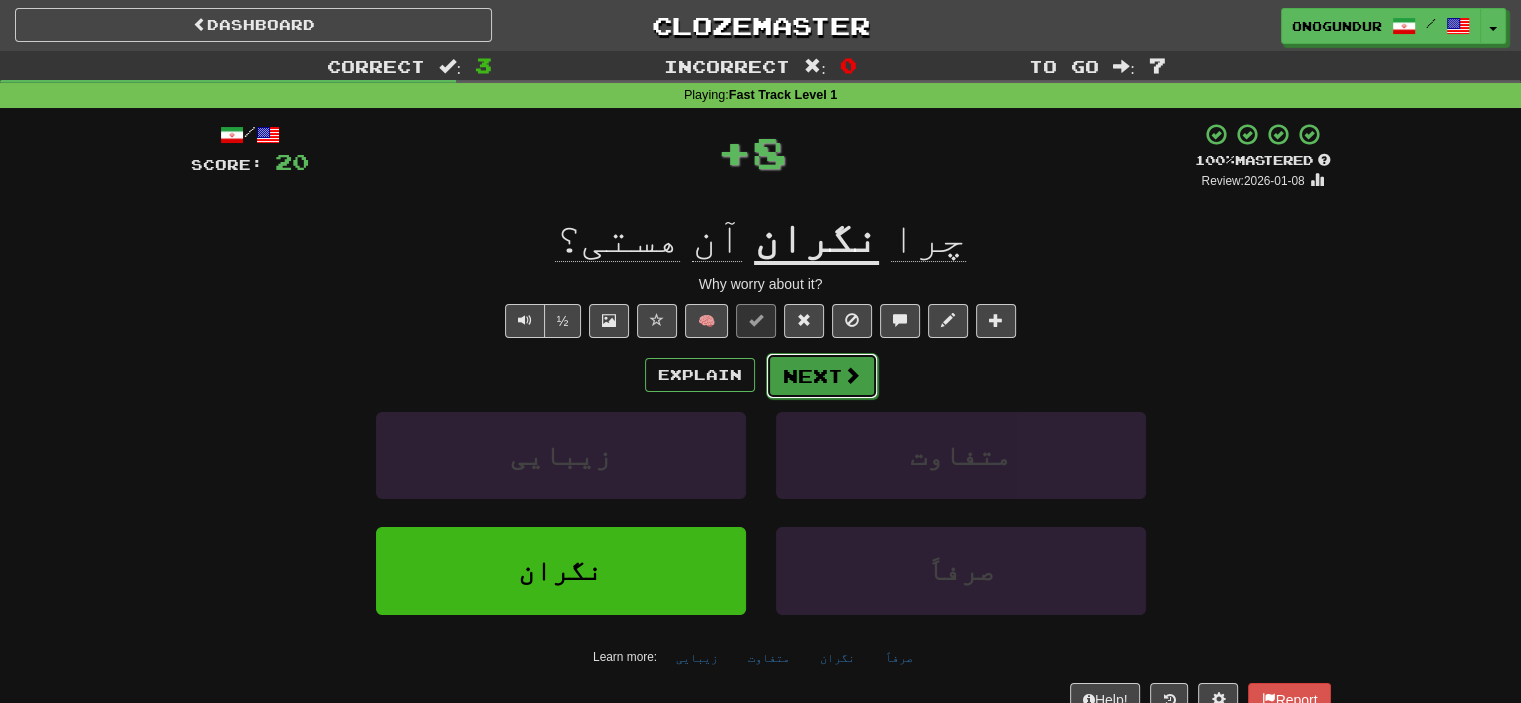 click on "Next" at bounding box center (822, 376) 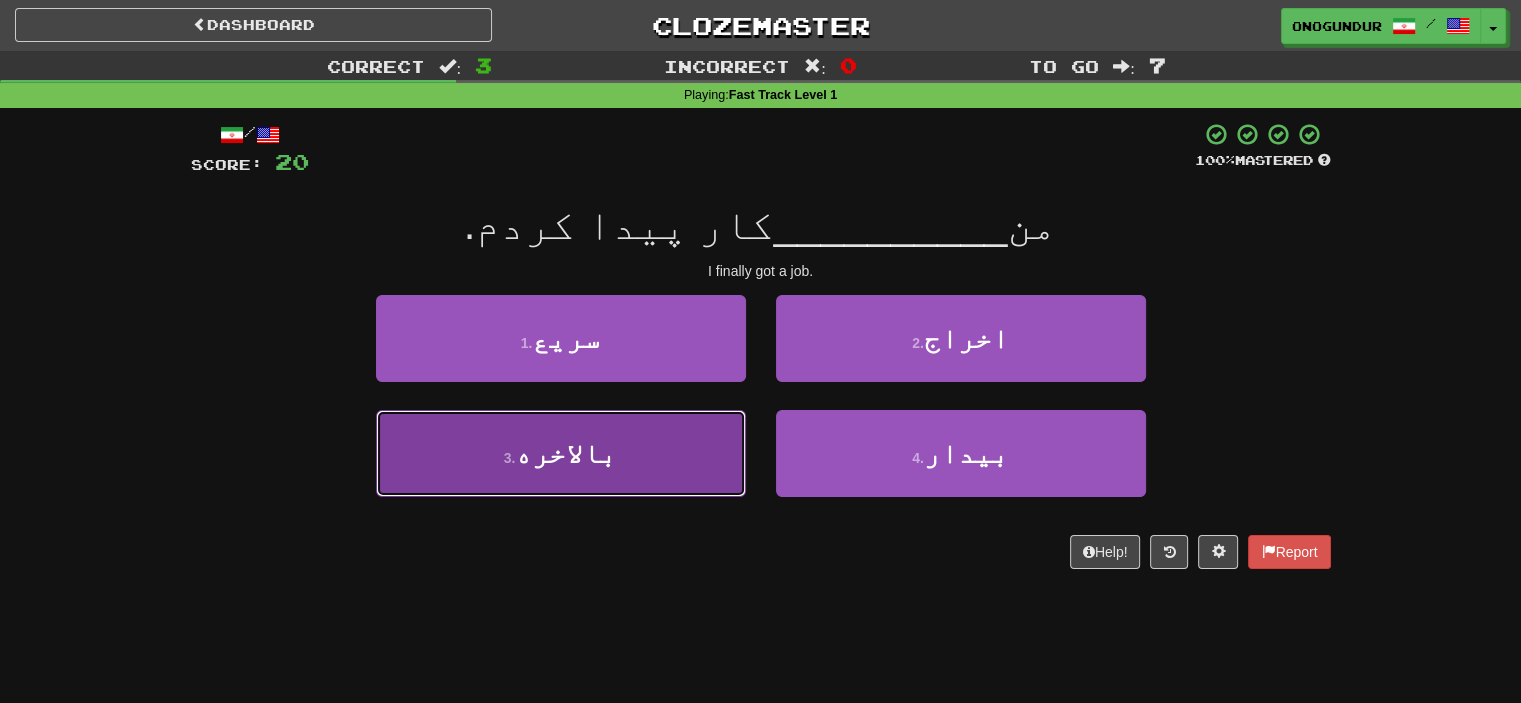 click on "3 .  بالاخره" at bounding box center [561, 453] 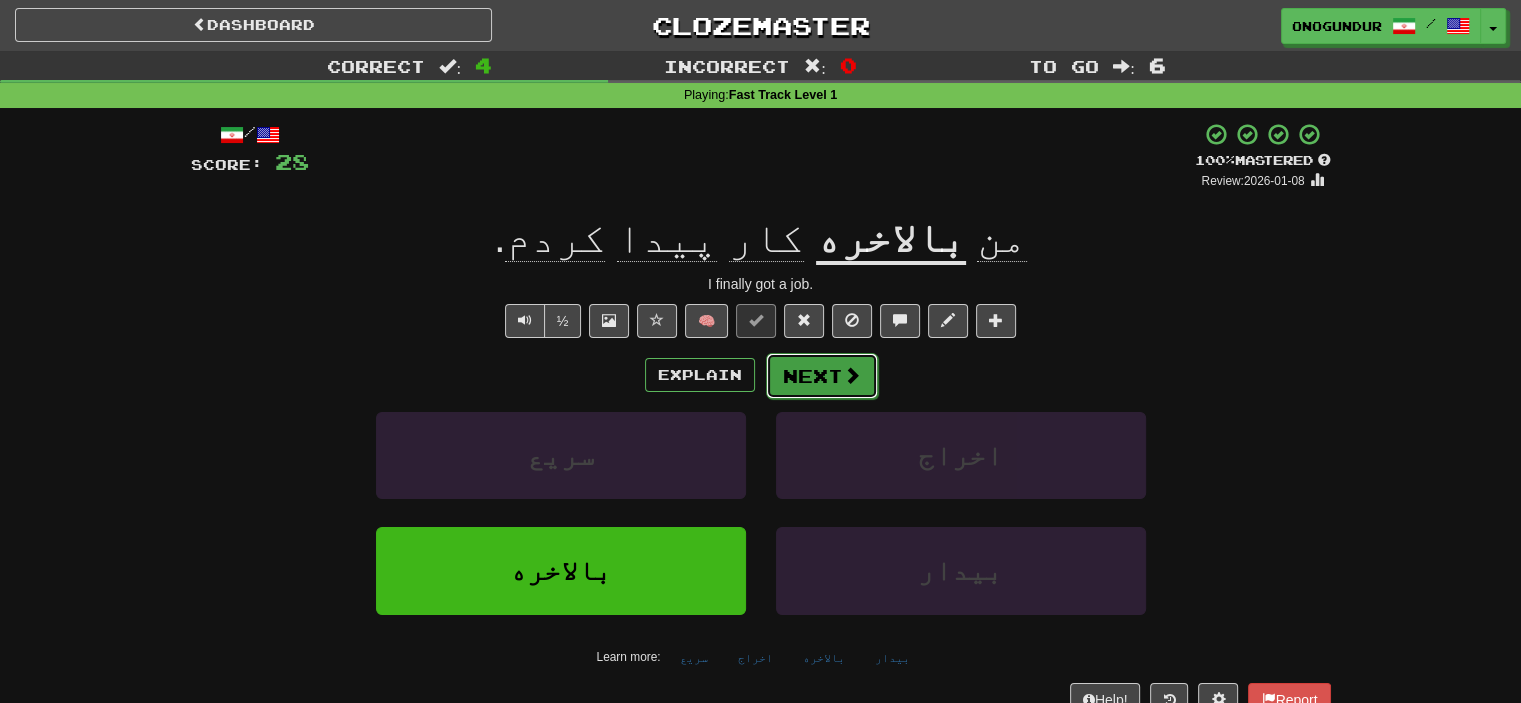 click on "Next" at bounding box center [822, 376] 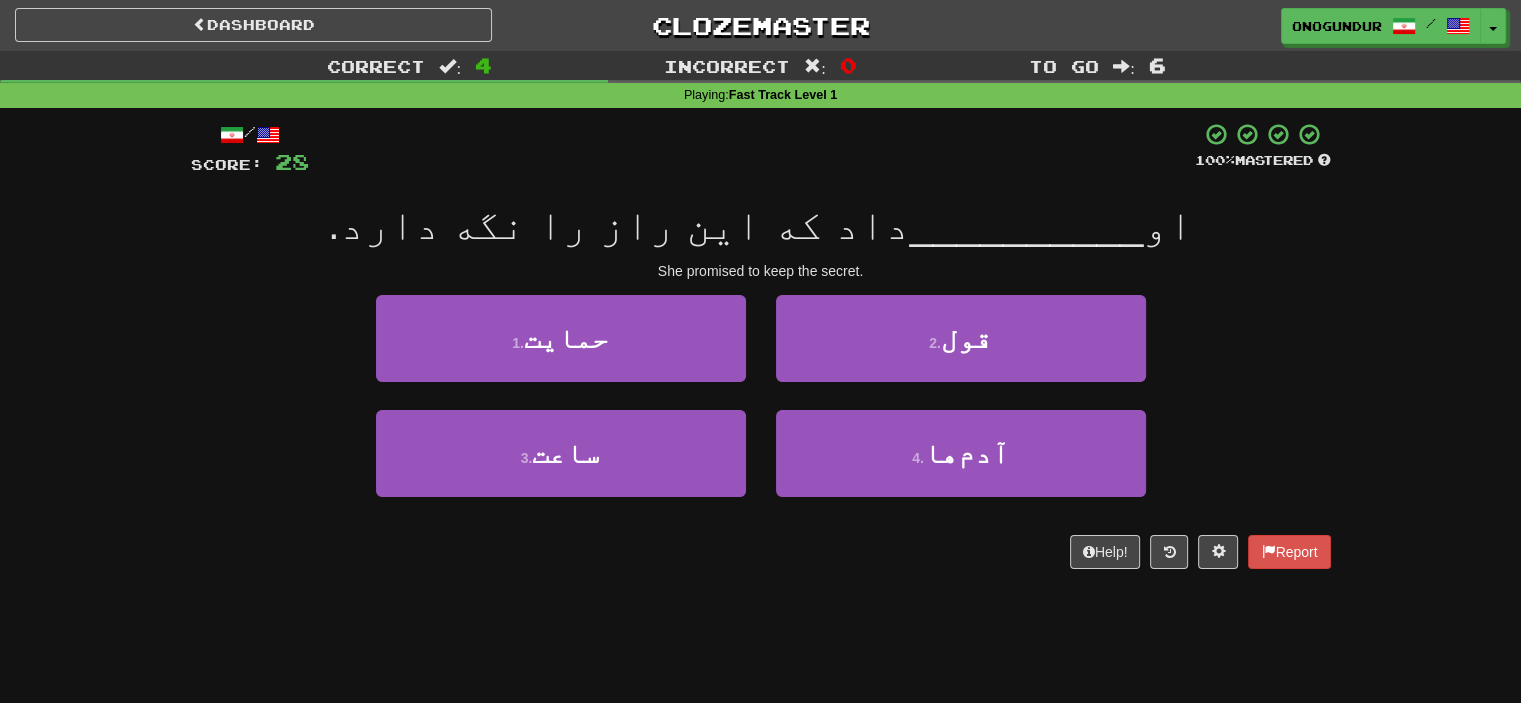 drag, startPoint x: 824, startPoint y: 369, endPoint x: 1295, endPoint y: 289, distance: 477.74576 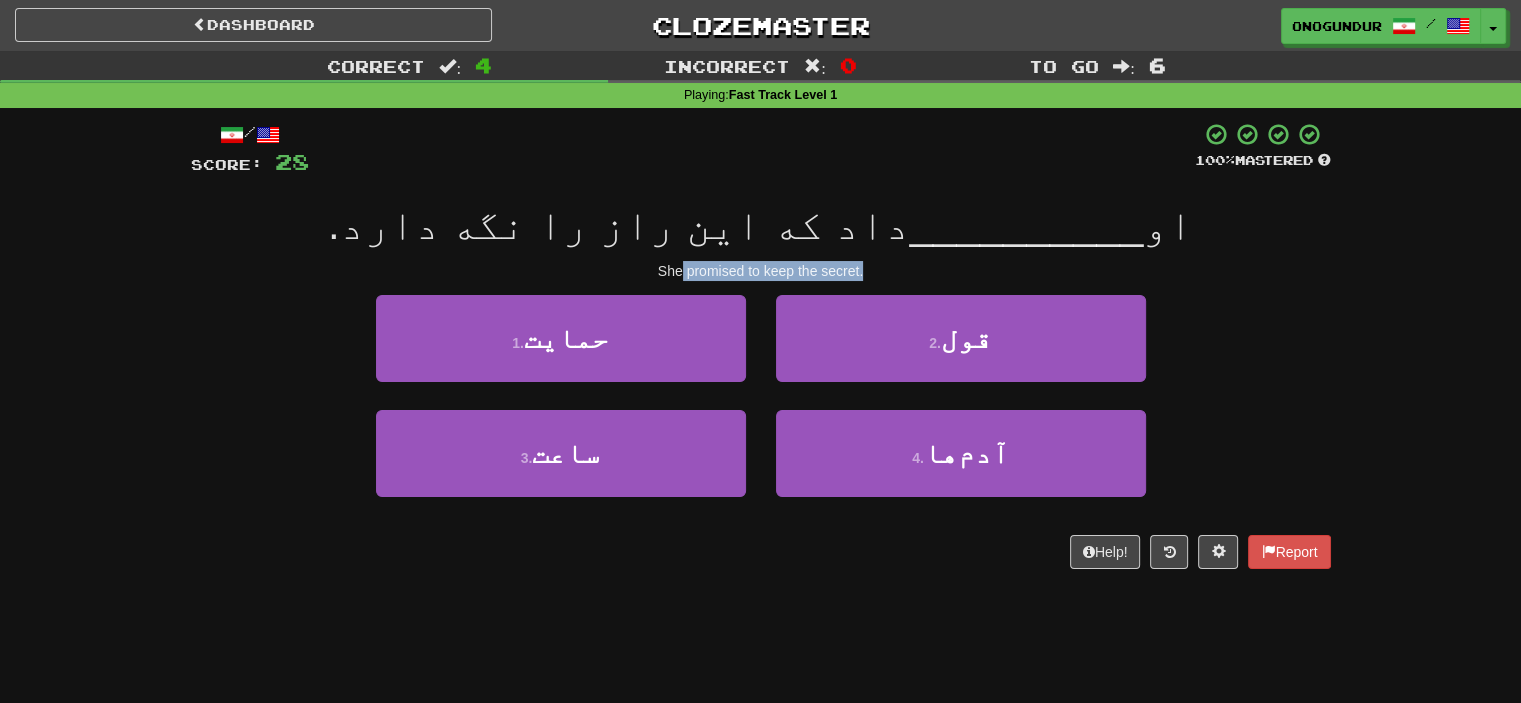 drag, startPoint x: 679, startPoint y: 274, endPoint x: 978, endPoint y: 274, distance: 299 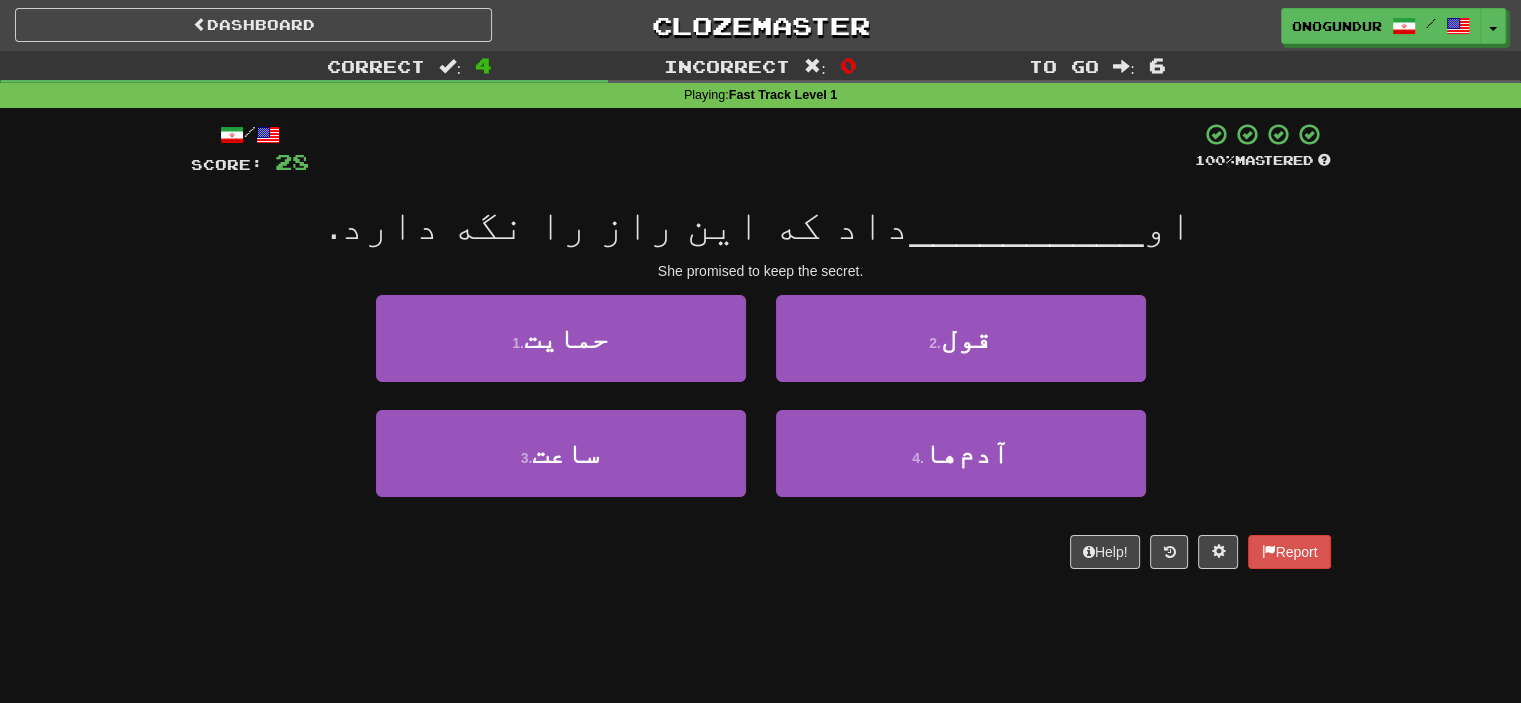 click on "1 .  حمایت 2 .  قول" at bounding box center (761, 352) 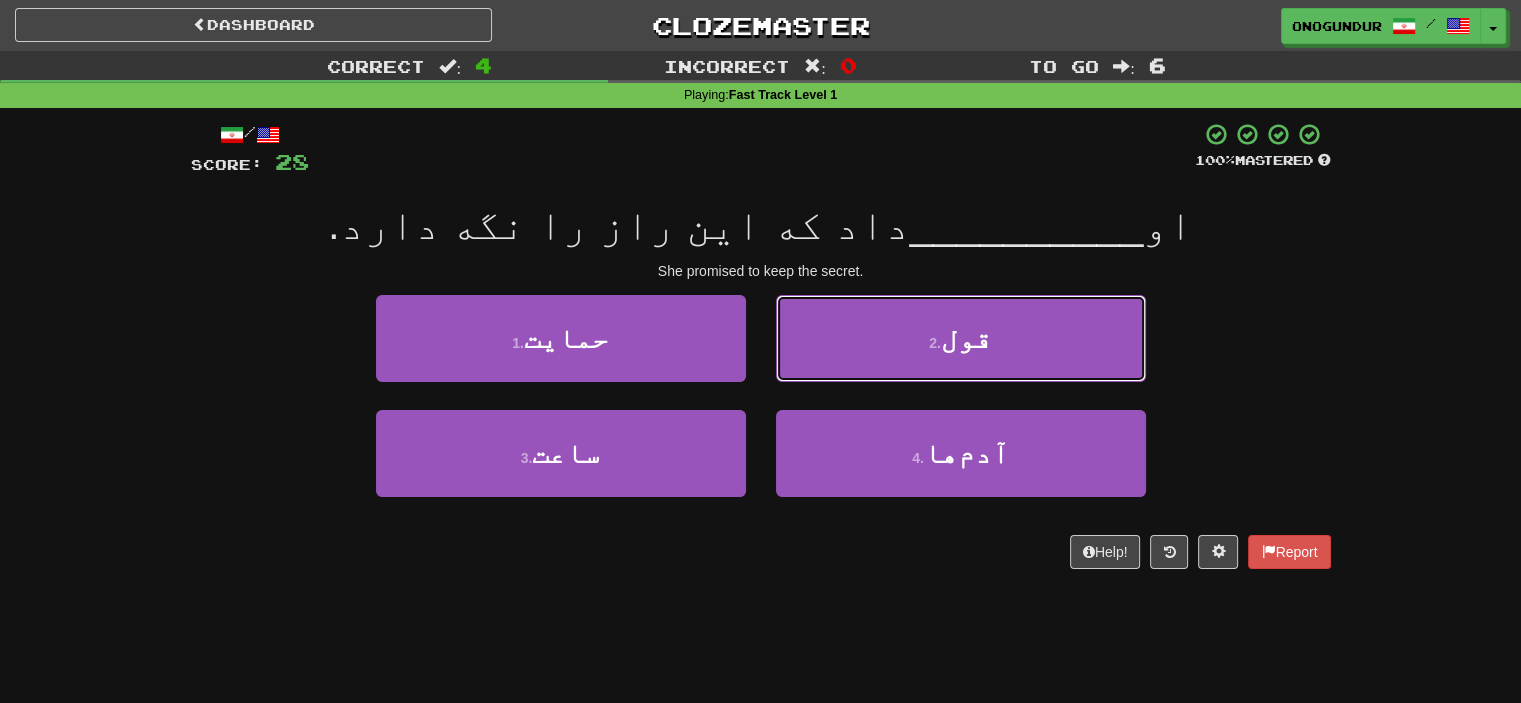 click on "2 .  قول" at bounding box center [961, 338] 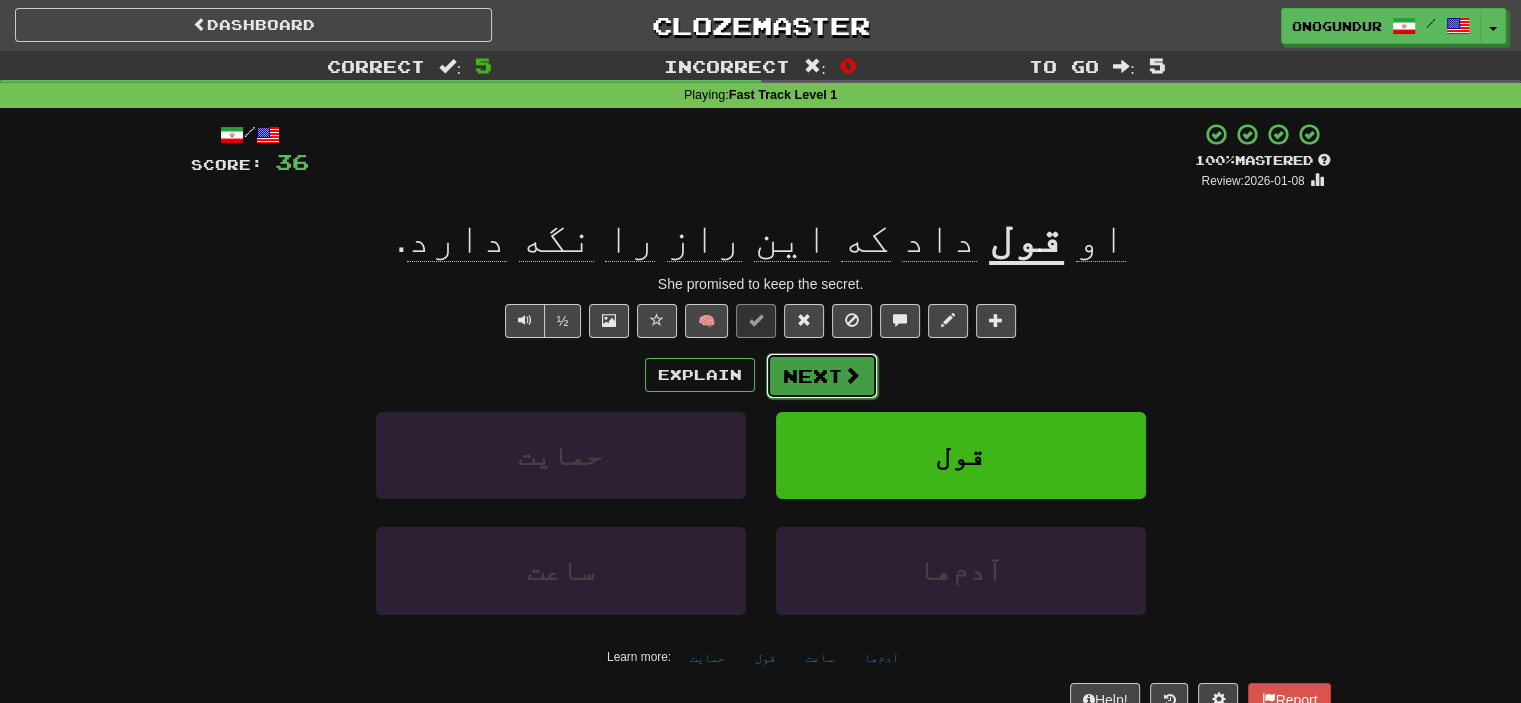 click at bounding box center [852, 375] 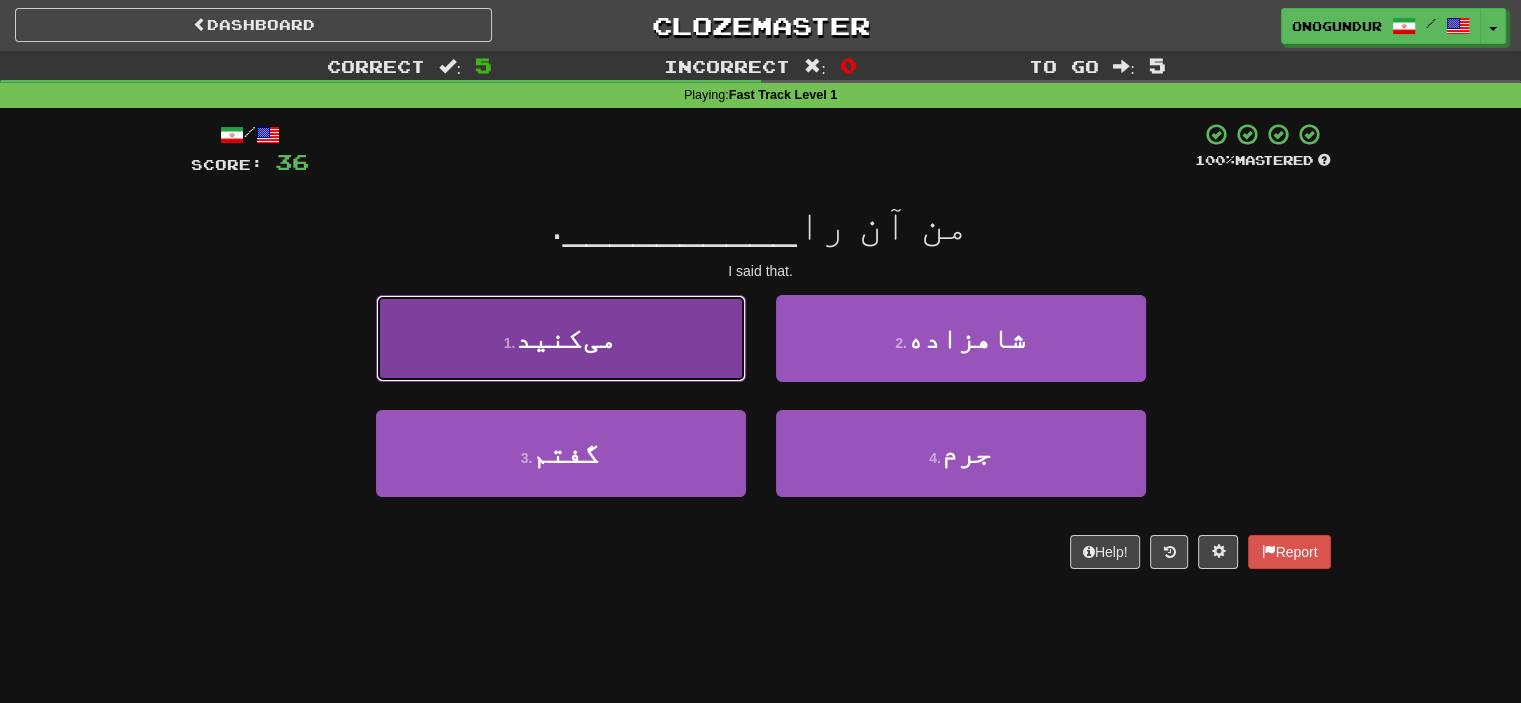 click on "1 .  می‌کنید" at bounding box center [561, 338] 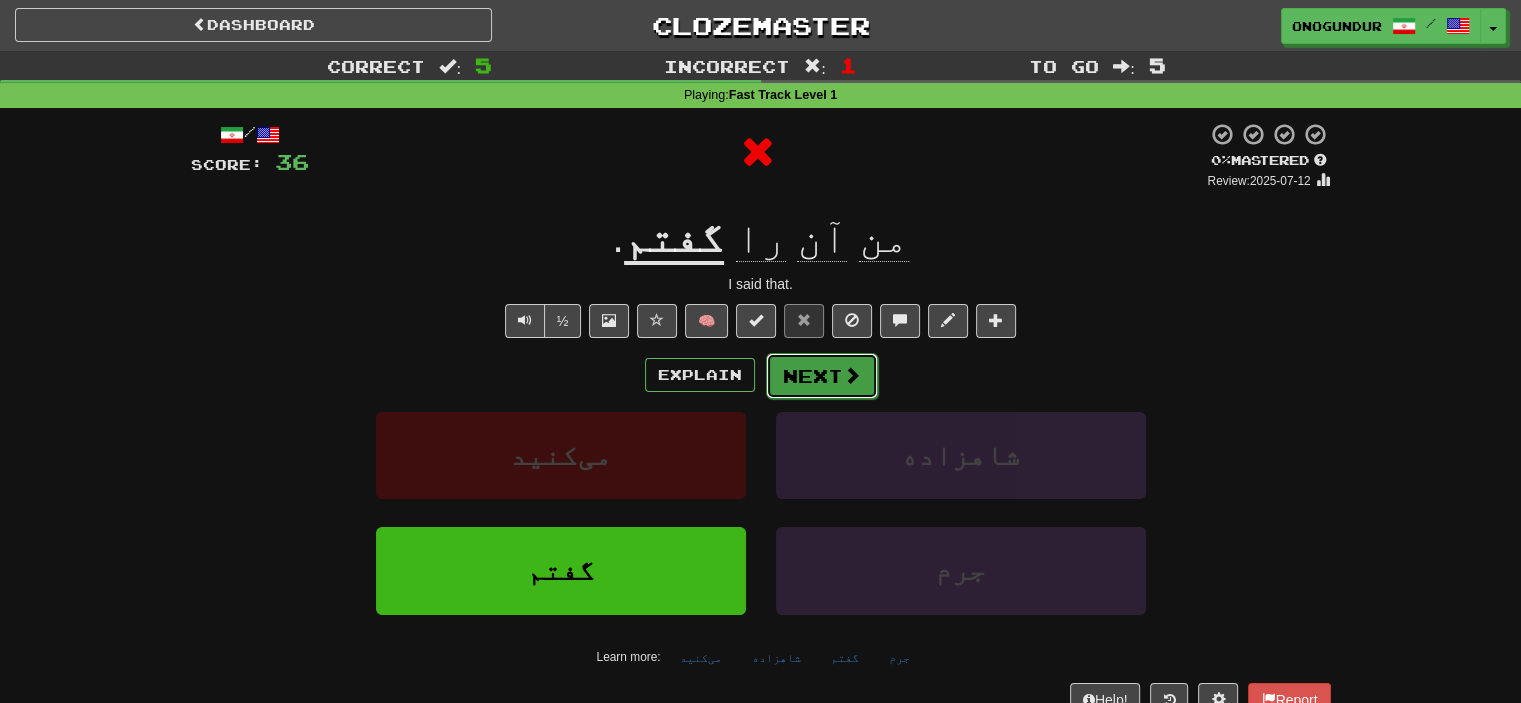 click on "Next" at bounding box center [822, 376] 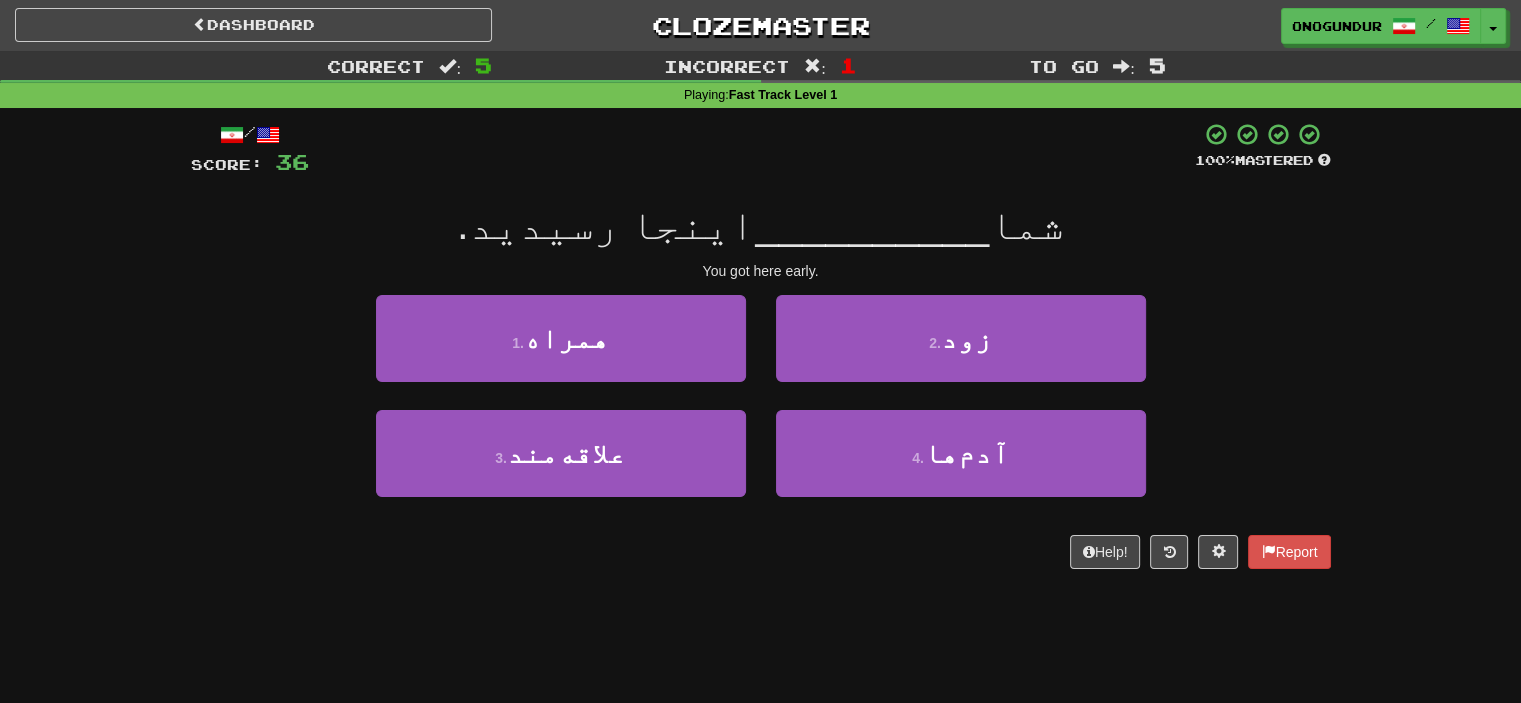 click on "Dashboard
Clozemaster
onogundur
/
Toggle Dropdown
Dashboard
Leaderboard
Activity Feed
Notifications
Profile
Discussions
Azərbaycanca
/
English
Streak:
27
Review:
2,703
Points Today: 0
Català
/
English
Streak:
0
Review:
10
Points Today: 0
Deutsch
/
English
Streak:
0
Review:
1,979
Points Today: 0
Español
/
English
Streak:
0
Review:
1,381
Points Today: 0
Esperanto
/
English
Streak:
0
Review:
1,035
Points Today: 0
Français
/
English
Streak:
0
Review:
19
Points Today: 0
Hrvatski
/
English
Streak:
0
Review:
278
Points Today: 0
Íslenska
/" at bounding box center [760, 351] 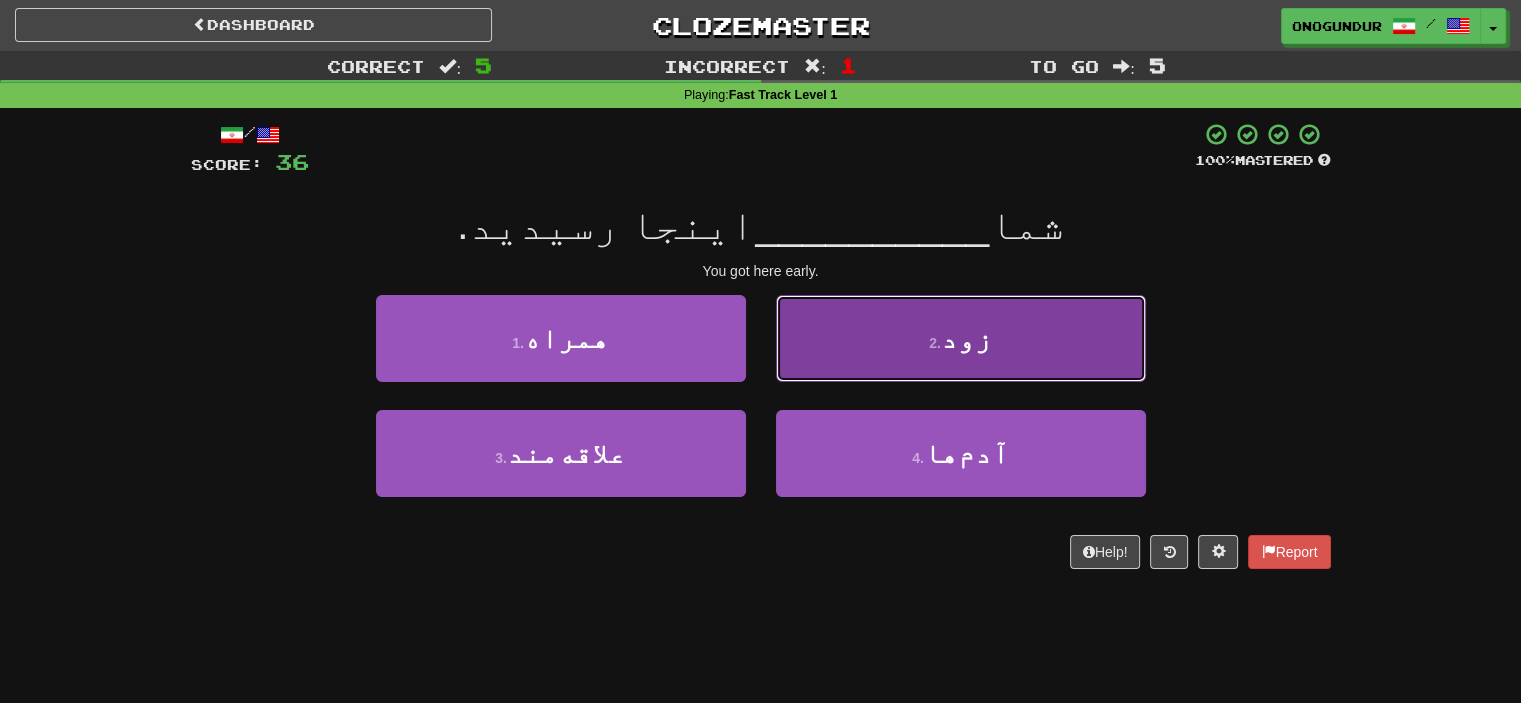 click on "2 .  زود" at bounding box center (961, 338) 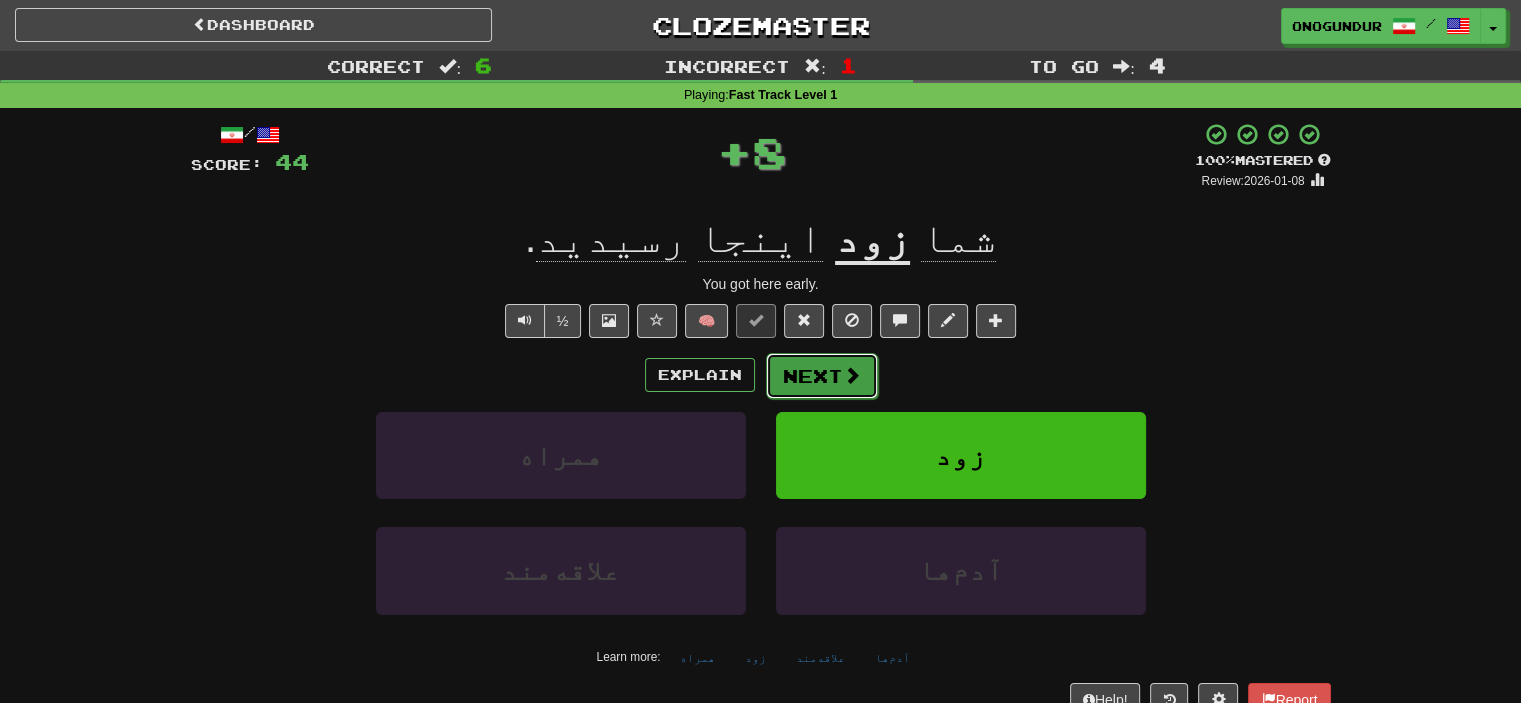 click on "Next" at bounding box center [822, 376] 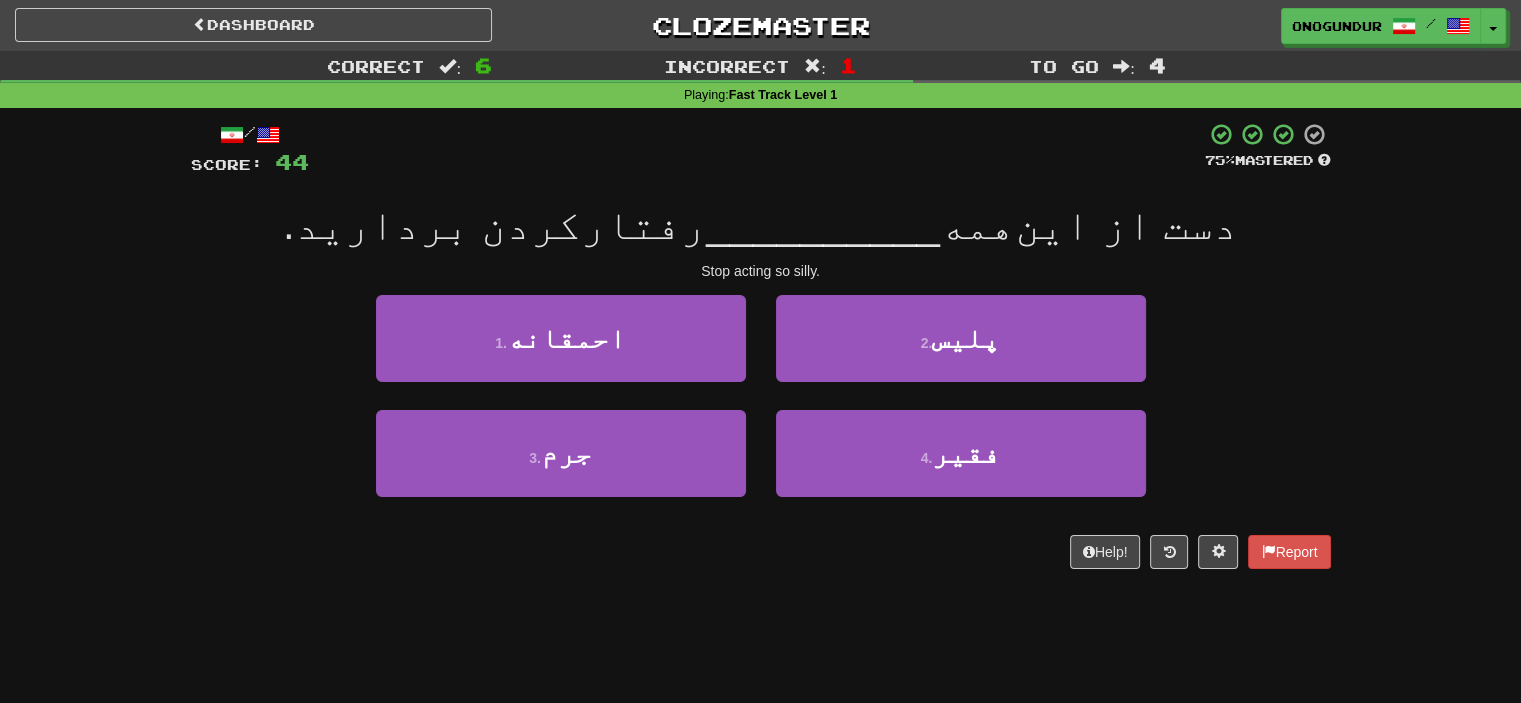 click on "Score:   44 75 %  Mastered دست از این‌همه  __________  رفتارکردن بردارید. Stop acting so silly. 1 .  احمقانه 2 .  پلیس 3 .  جرم 4 .  فقیر  Help!  Report" at bounding box center (761, 352) 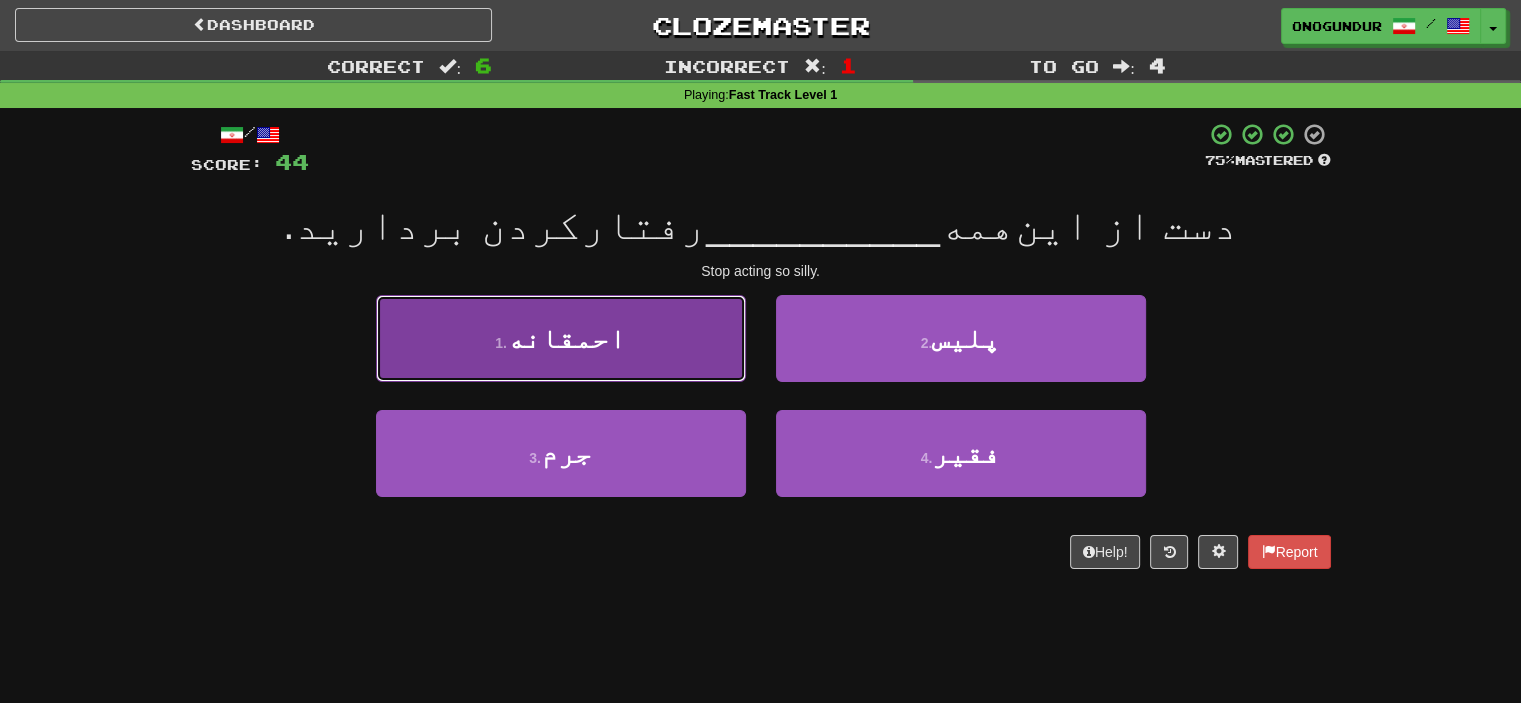 click on "1 .  احمقانه" at bounding box center (561, 338) 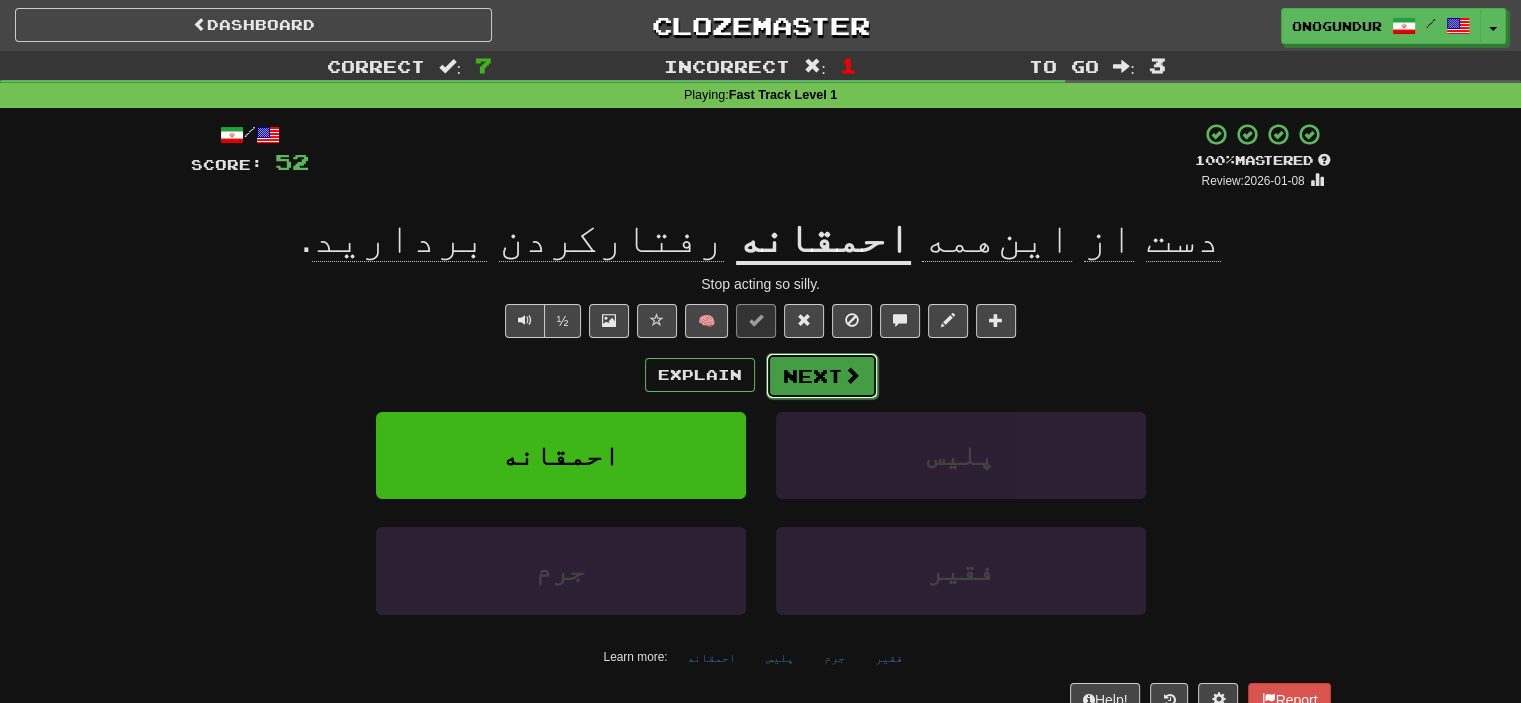 click on "Next" at bounding box center (822, 376) 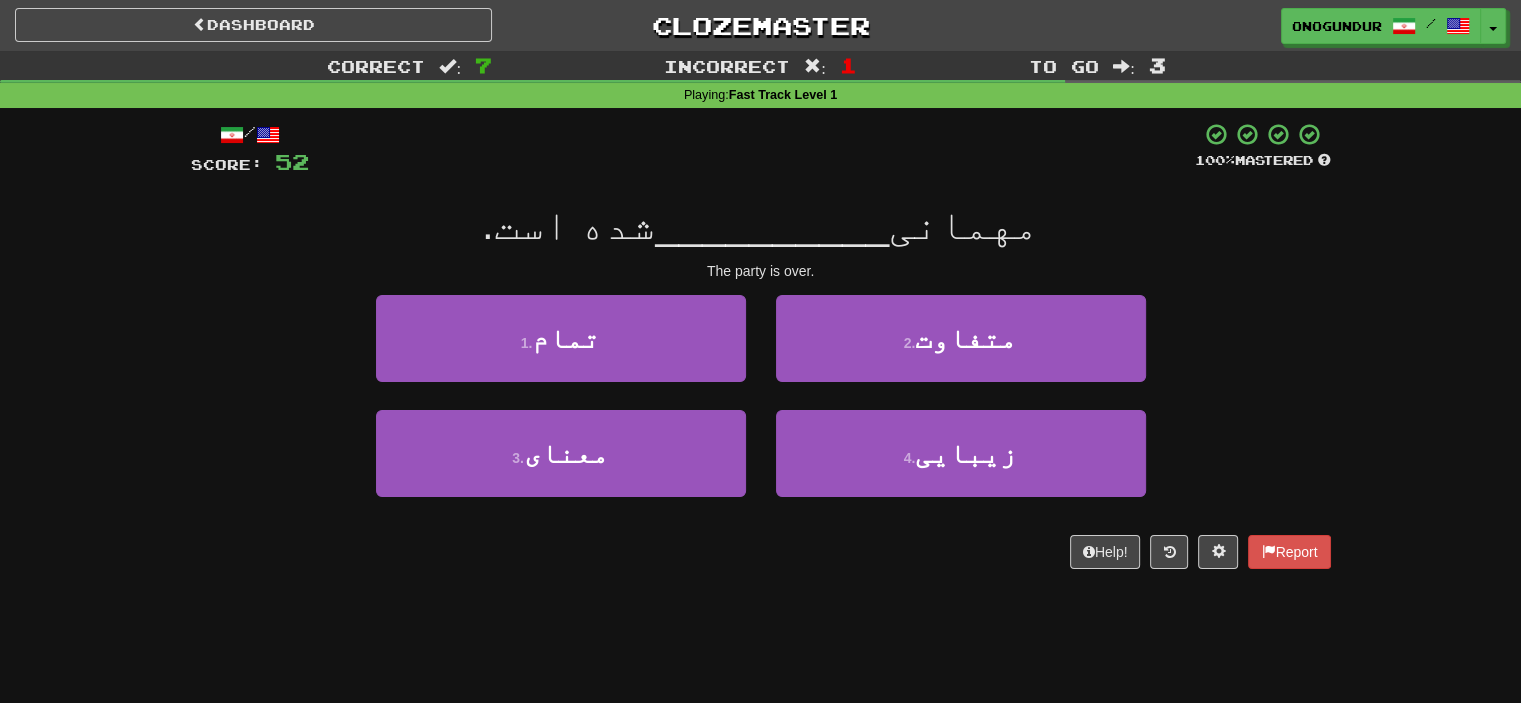 click on "Dashboard
Clozemaster
onogundur
/
Toggle Dropdown
Dashboard
Leaderboard
Activity Feed
Notifications
Profile
Discussions
Azərbaycanca
/
English
Streak:
27
Review:
2,703
Points Today: 0
Català
/
English
Streak:
0
Review:
10
Points Today: 0
Deutsch
/
English
Streak:
0
Review:
1,979
Points Today: 0
Español
/
English
Streak:
0
Review:
1,381
Points Today: 0
Esperanto
/
English
Streak:
0
Review:
1,035
Points Today: 0
Français
/
English
Streak:
0
Review:
19
Points Today: 0
Hrvatski
/
English
Streak:
0
Review:
278
Points Today: 0
Íslenska
/" at bounding box center (760, 351) 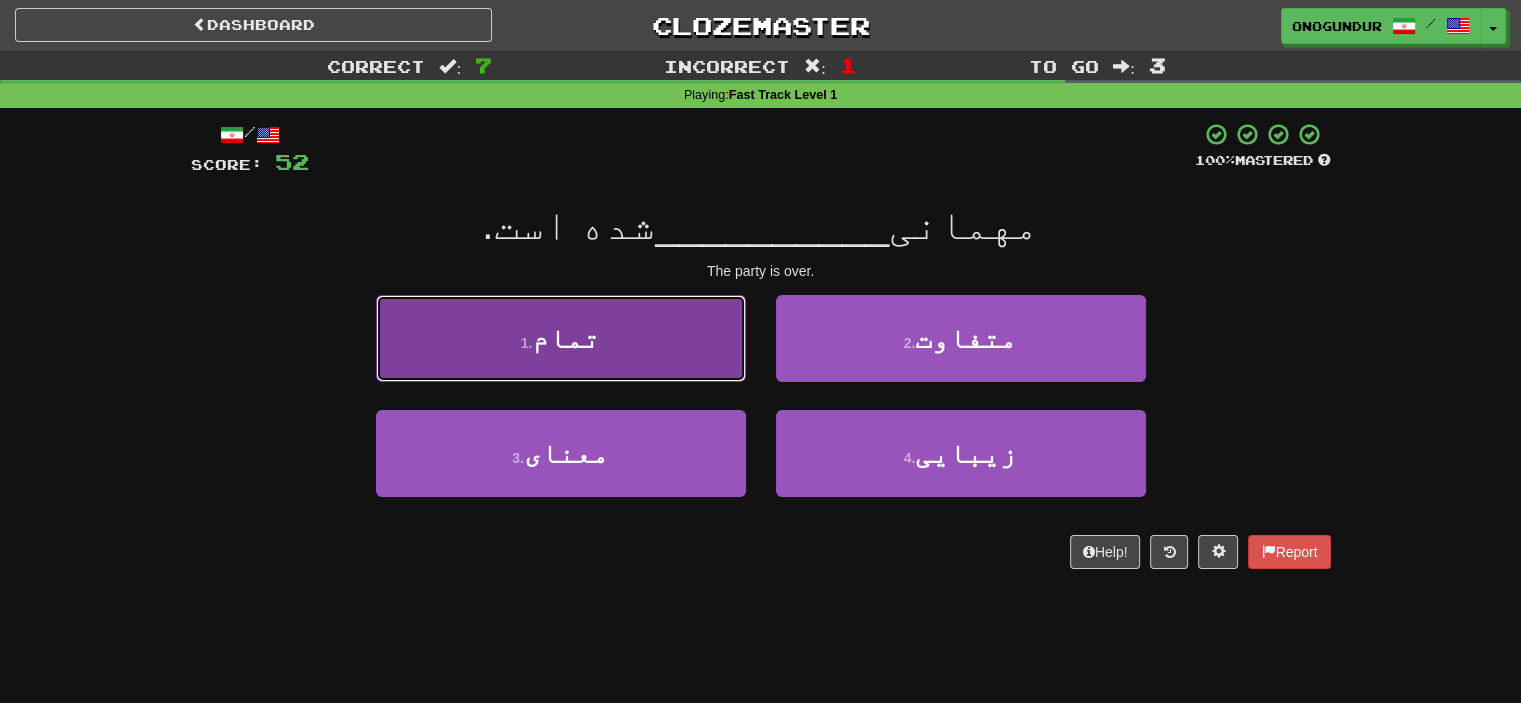 click on "1 .  تمام" at bounding box center (561, 338) 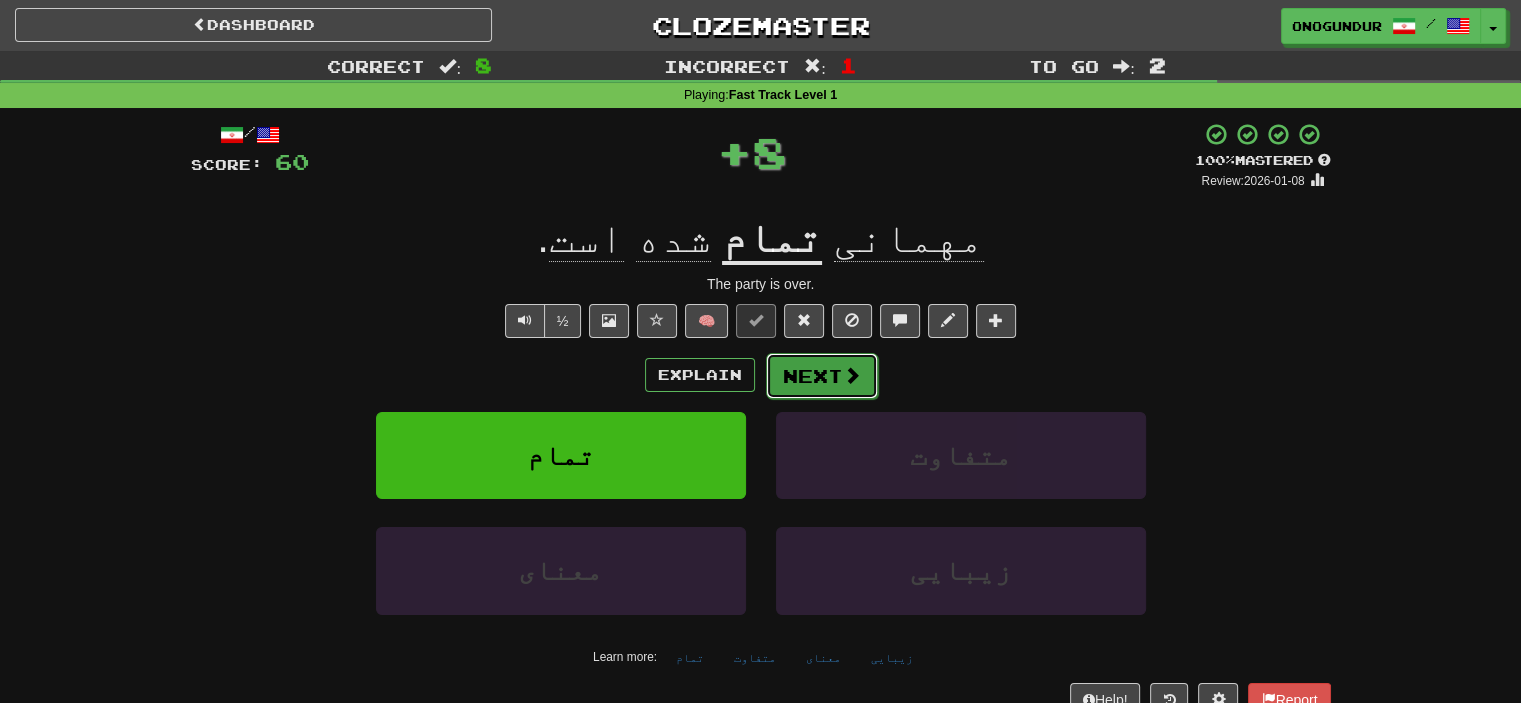click on "Next" at bounding box center (822, 376) 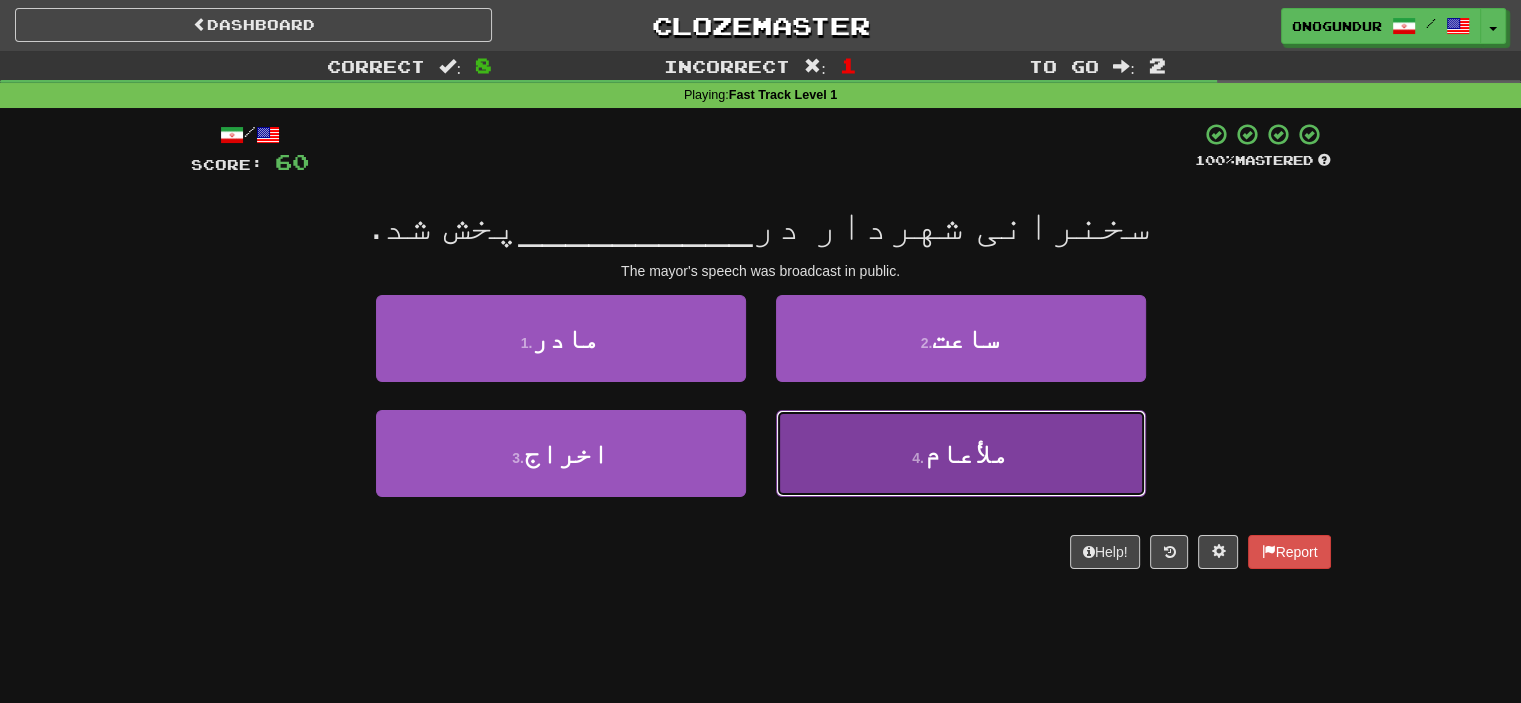 click on "4 .  ملأعام" at bounding box center [961, 453] 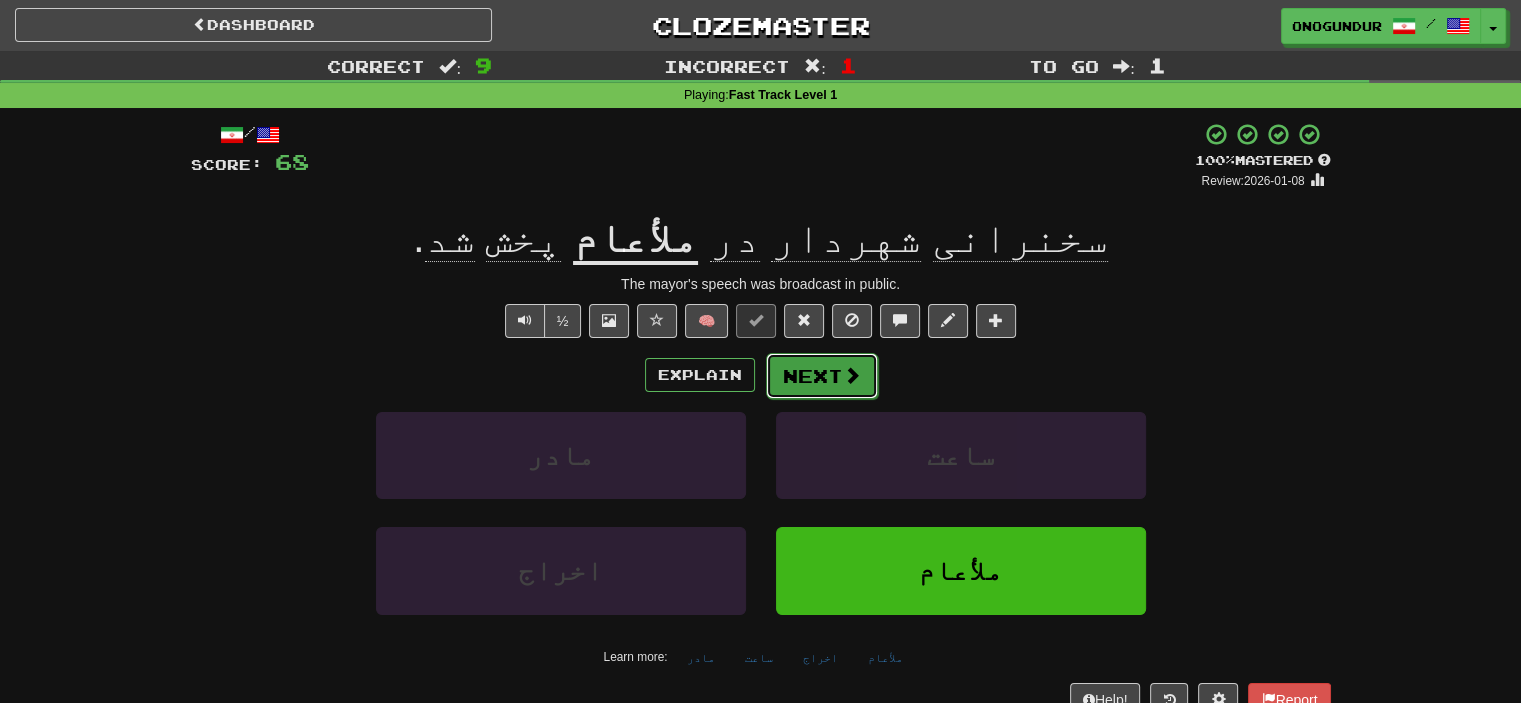 click on "Next" at bounding box center (822, 376) 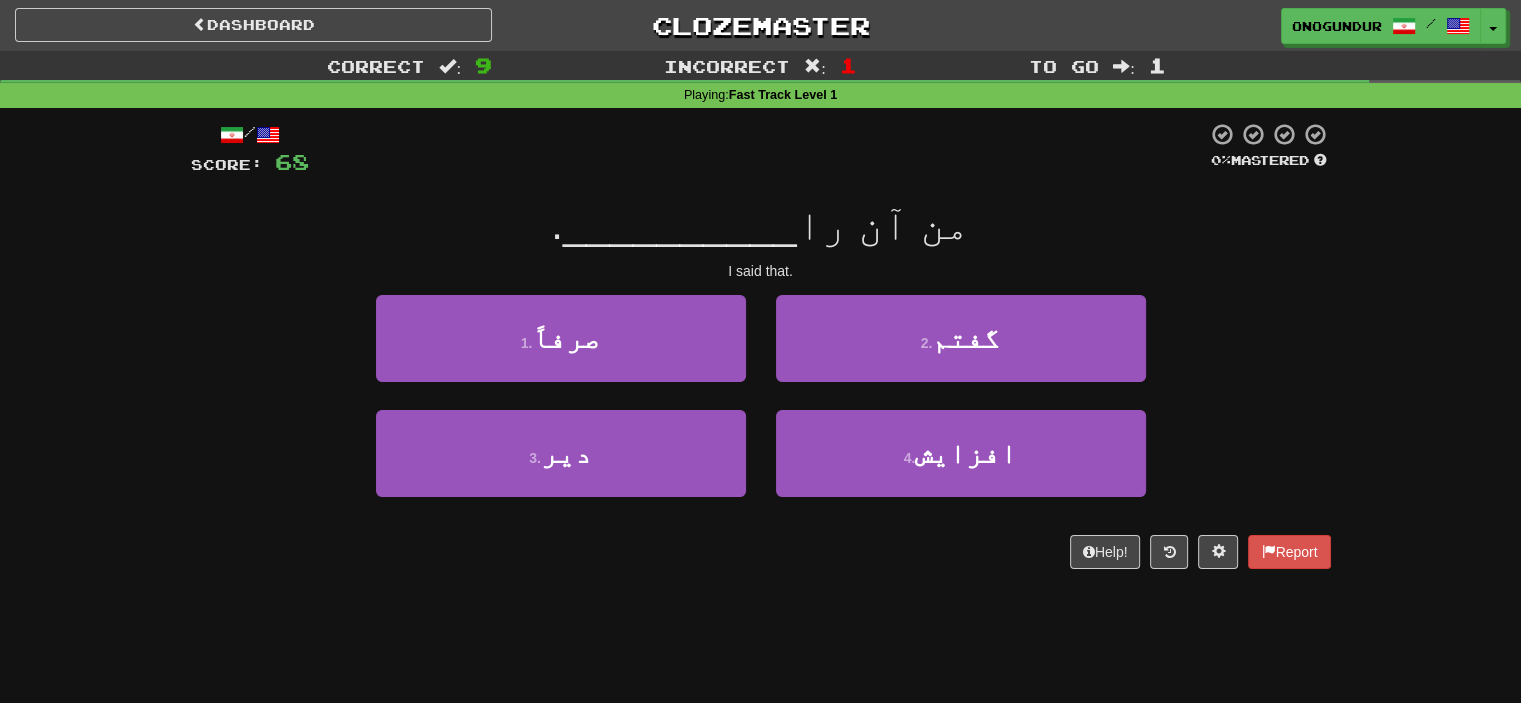 click on "Correct   :   9 Incorrect   :   1 To go   :   1 Playing :  Fast Track Level 1  /  Score:   68 0 %  Mastered من آن را  __________ . I said that. 1 .  صرفاً 2 .  گفتم 3 .  دیر 4 .  افزایش  Help!  Report" at bounding box center (760, 324) 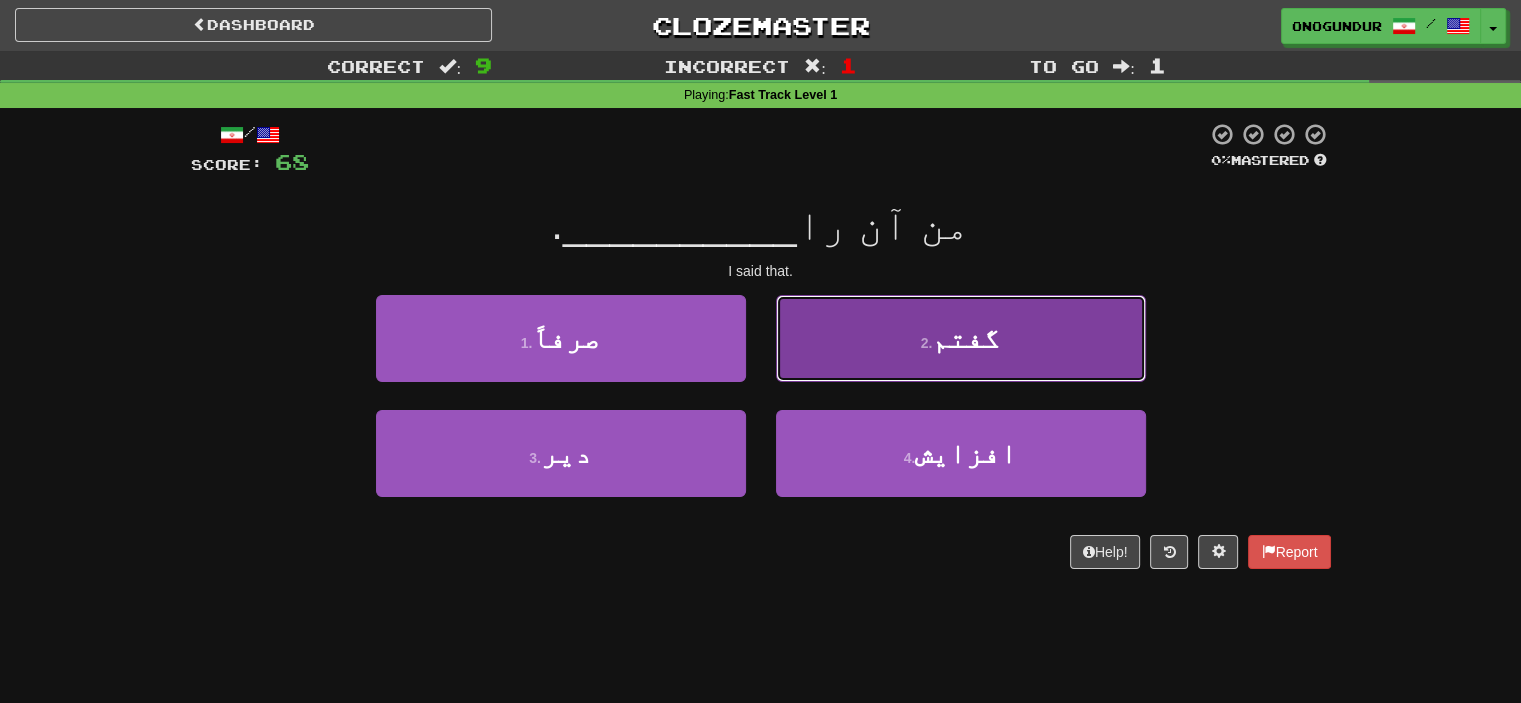click on "2 .  گفتم" at bounding box center [961, 338] 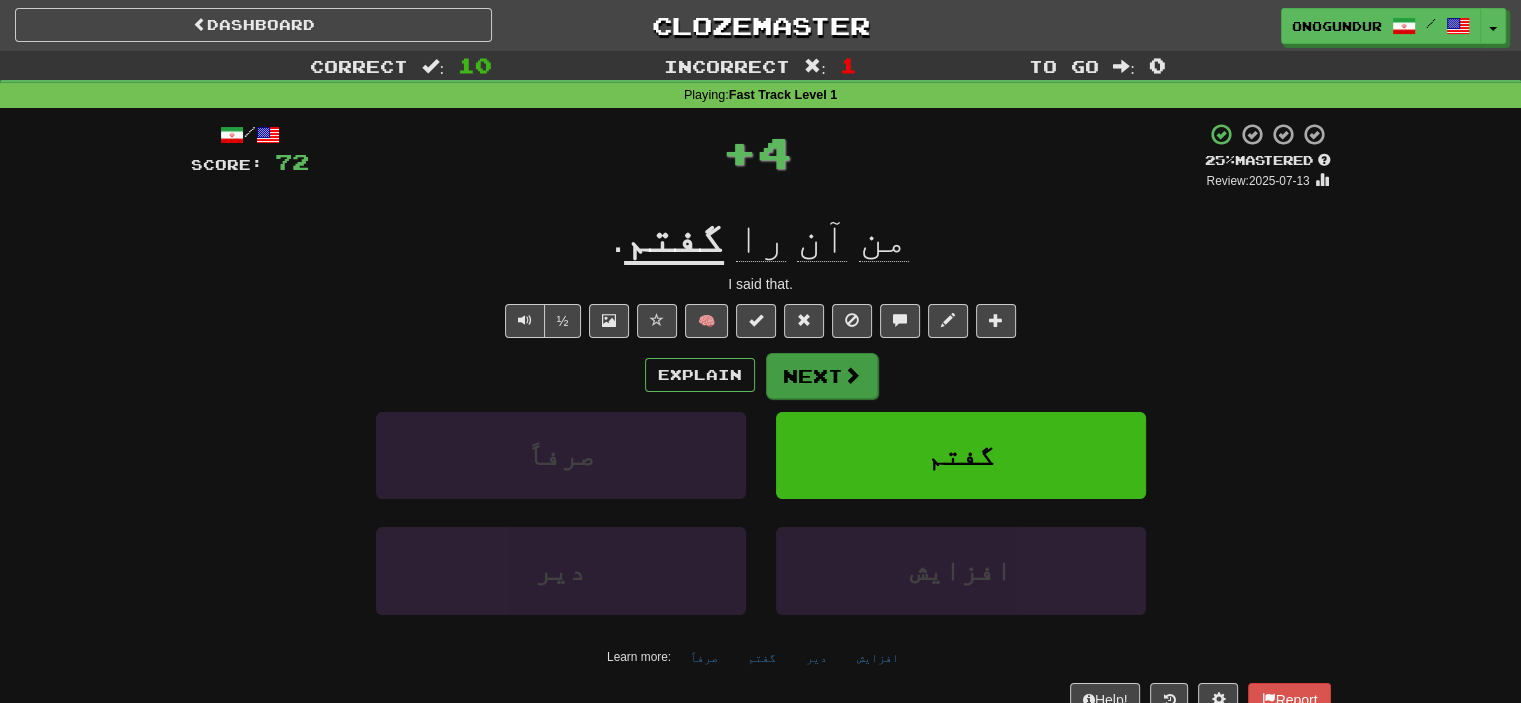 drag, startPoint x: 841, startPoint y: 348, endPoint x: 827, endPoint y: 367, distance: 23.600847 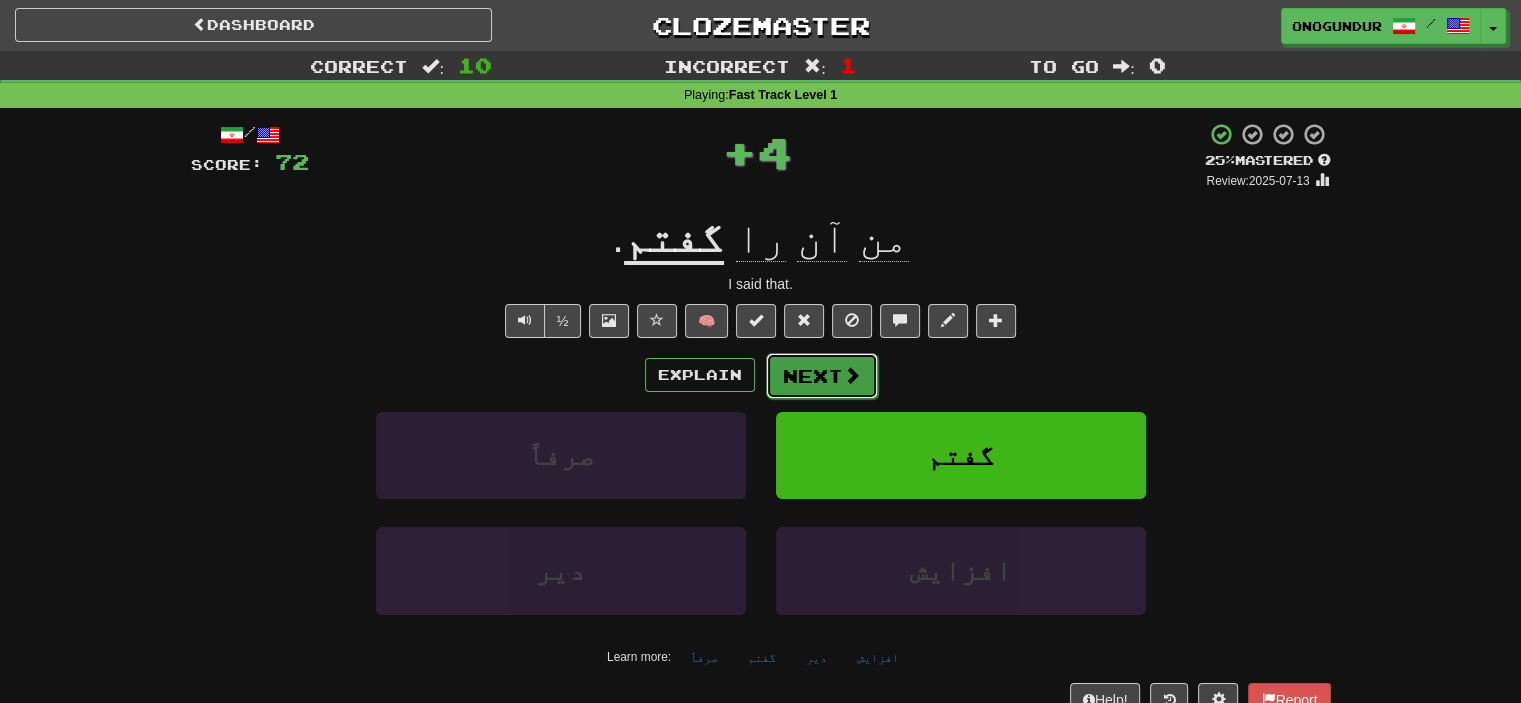 click on "Next" at bounding box center [822, 376] 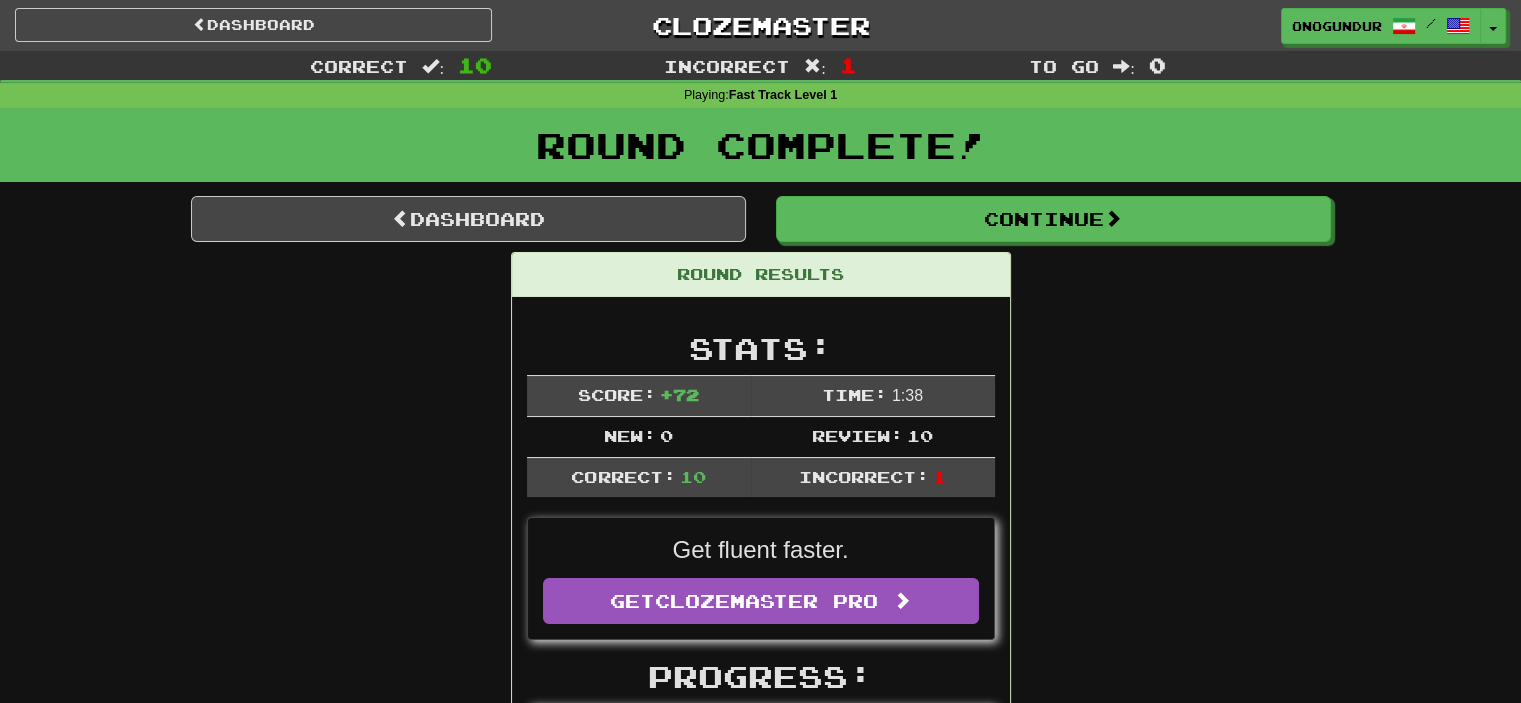 click on "Round Results Stats: Score:   + 72 Time:   1 : 38 New:   0 Review:   10 Correct:   10 Incorrect:   1 Get fluent faster. Get  Clozemaster Pro   Progress: Fast Track Level 1 Playing:  1000  /  1000 100% Mastered:  997  /  1000 + 1 99.6% 99.7% Ready for Review:  0  /  Level:  69 346  points to level  70  - keep going! Ranked:  16 th  this week ( 20  points to  15 th ) Sentences:  Report ما  هیچ‌چیزی  نداریم. We have nothing.  Report امروز  احساس  خوبی دارم. I feel well today.  Report چرا  نگران  آن هستی؟ Why worry about it?  Report من  بالاخره  کار پیدا کردم. I finally got a job.  Report او  قول  داد که این راز را نگه دارد. She promised to keep the secret.  Report من آن را  گفتم . I said that.  Report شما  زود  اینجا رسیدید. You got here early.  Report دست از این‌همه  احمقانه  رفتارکردن بردارید. Stop acting so silly.  Report مهمانی  تمام  Report" at bounding box center (761, 1214) 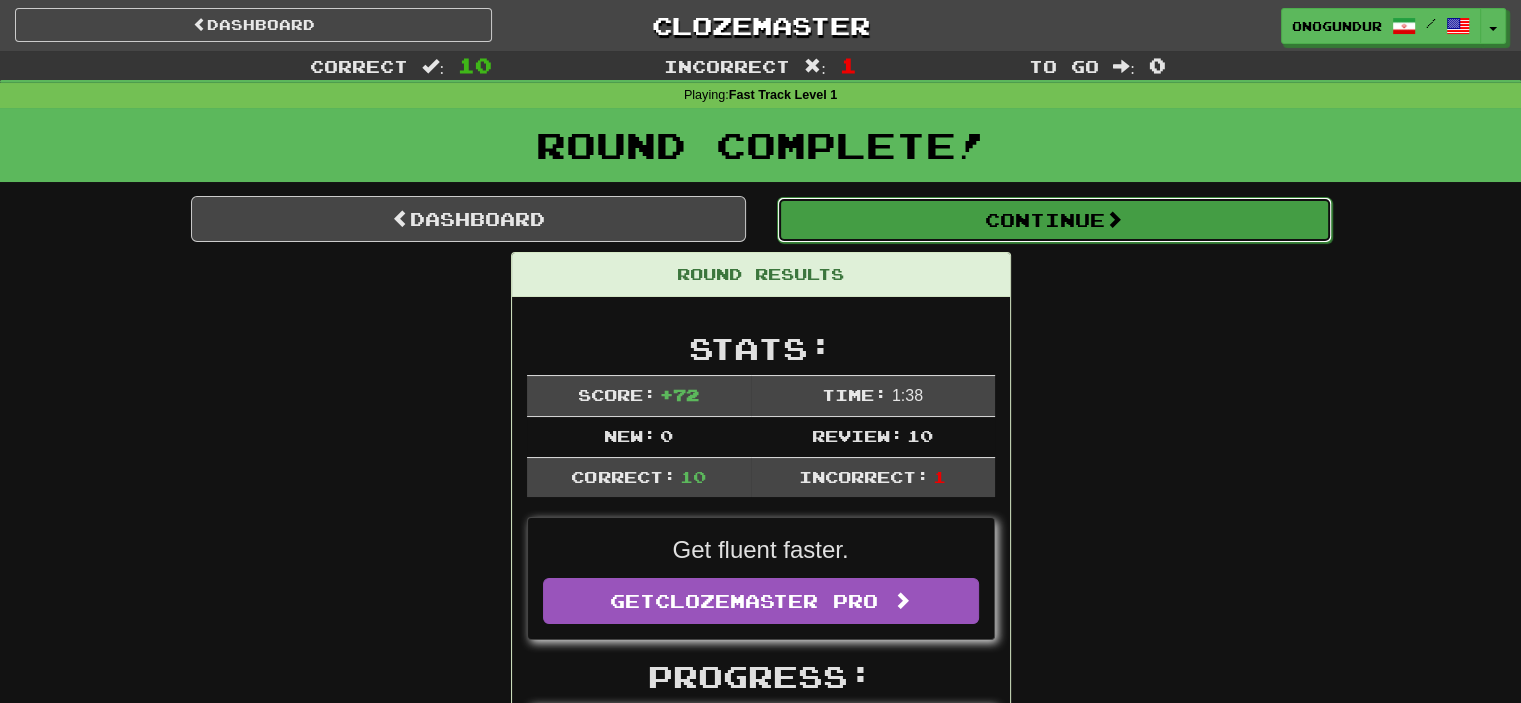 click on "Continue" at bounding box center [1054, 220] 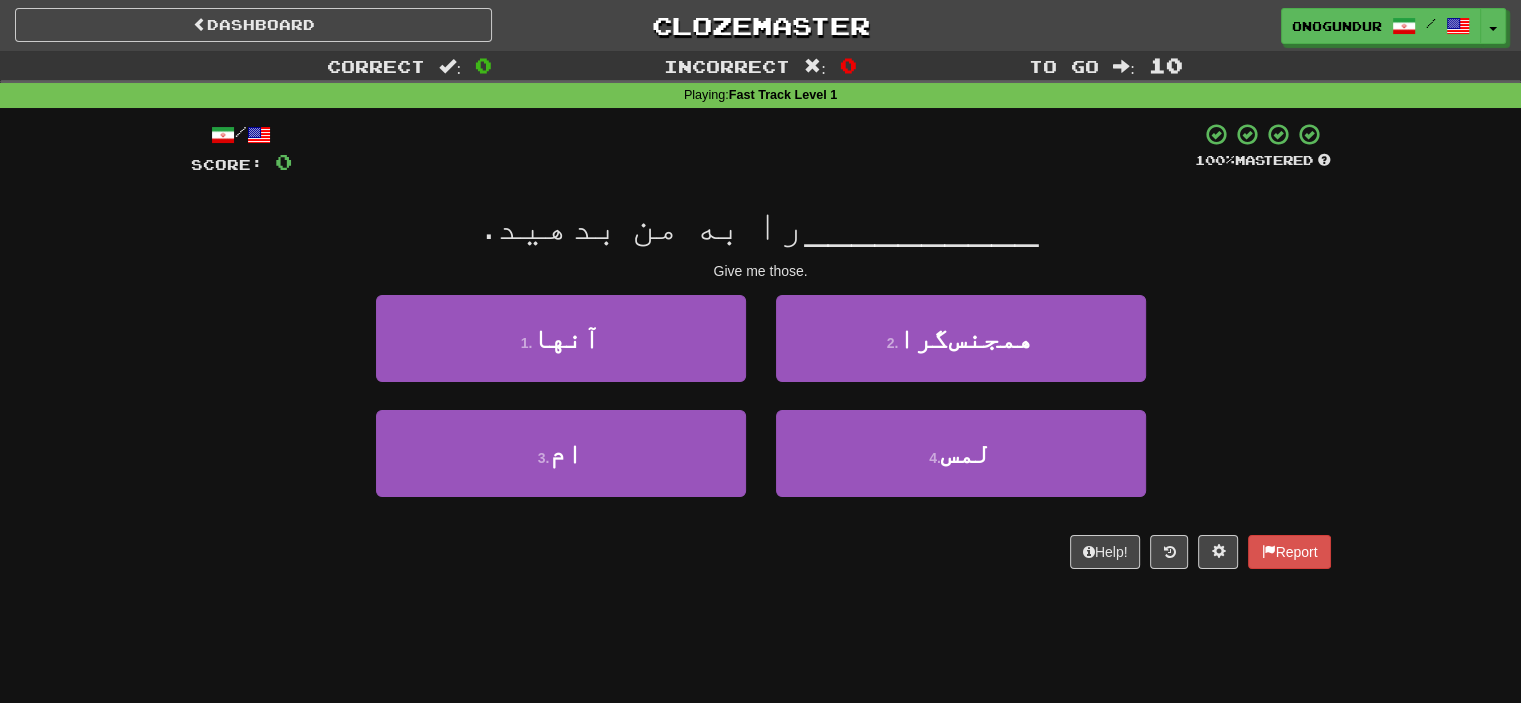drag, startPoint x: 989, startPoint y: 567, endPoint x: 980, endPoint y: 558, distance: 12.727922 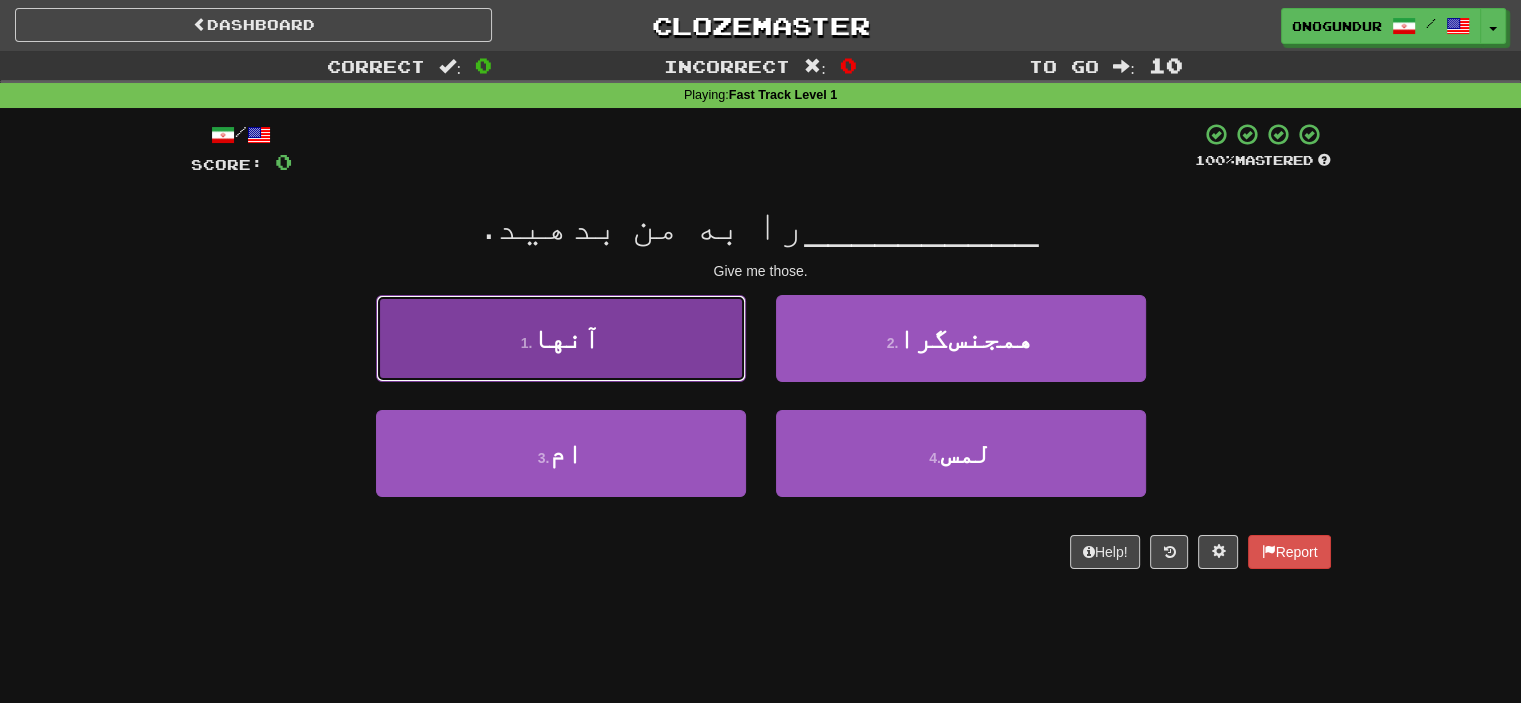 click on "1 .  آنها" at bounding box center (561, 338) 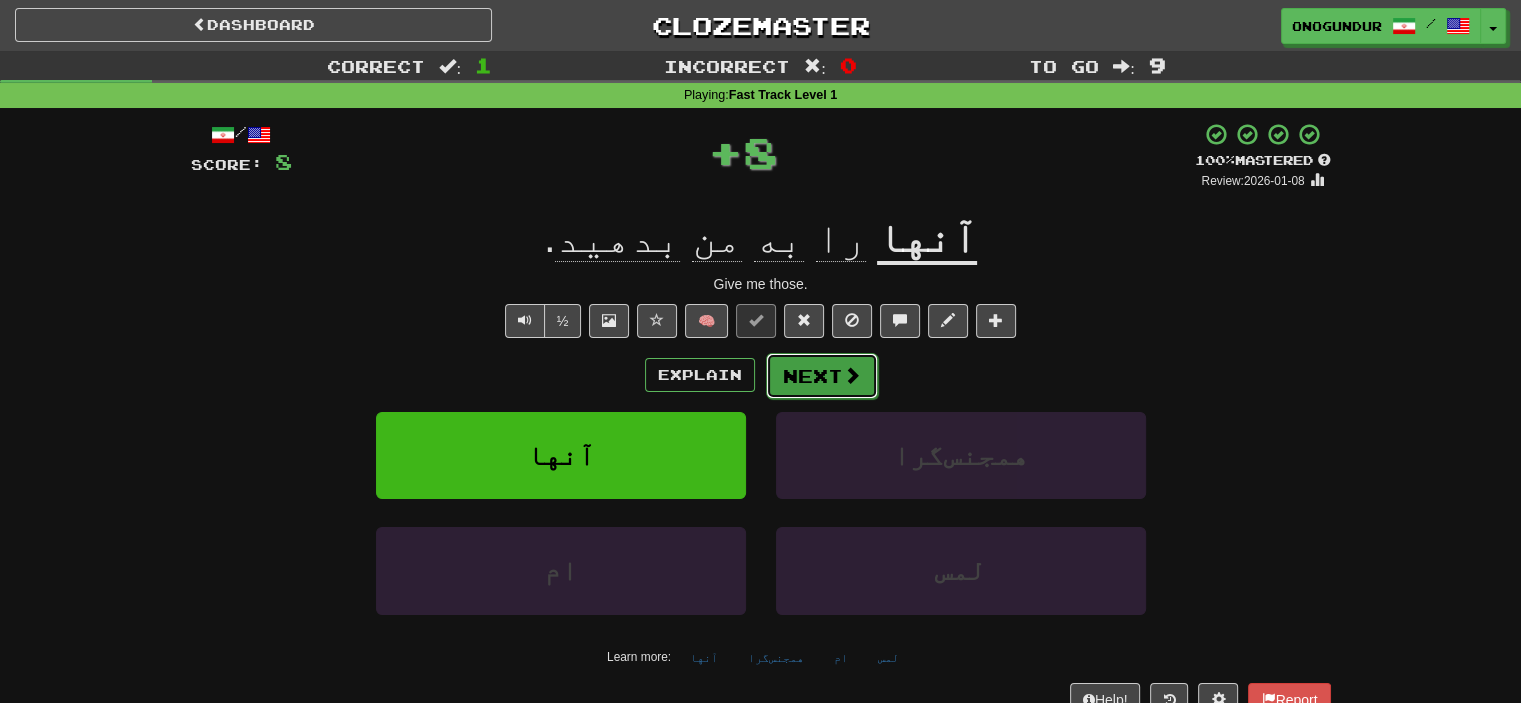 click on "Next" at bounding box center (822, 376) 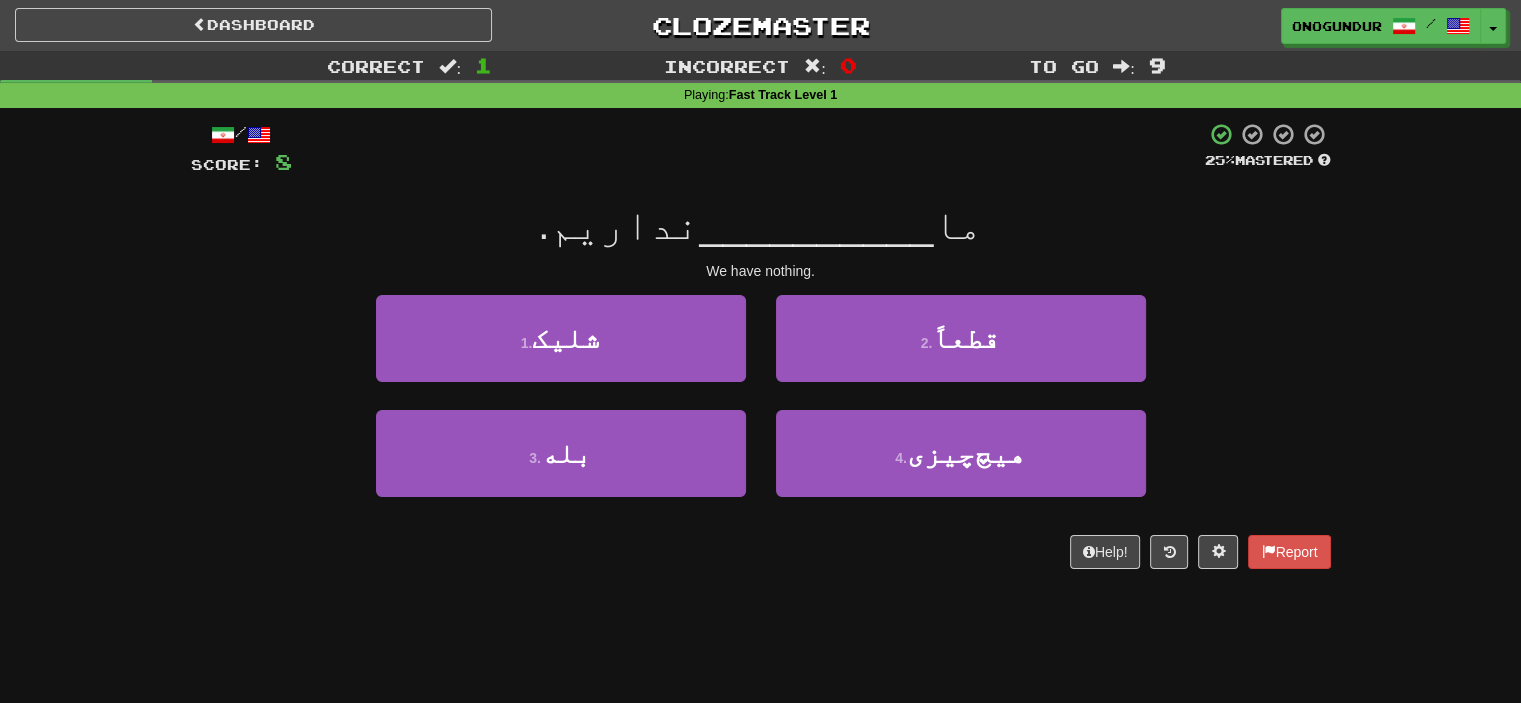 click on "Dashboard
Clozemaster
onogundur
/
Toggle Dropdown
Dashboard
Leaderboard
Activity Feed
Notifications
Profile
Discussions
Azərbaycanca
/
English
Streak:
27
Review:
2,703
Points Today: 0
Català
/
English
Streak:
0
Review:
10
Points Today: 0
Deutsch
/
English
Streak:
0
Review:
1,979
Points Today: 0
Español
/
English
Streak:
0
Review:
1,381
Points Today: 0
Esperanto
/
English
Streak:
0
Review:
1,035
Points Today: 0
Français
/
English
Streak:
0
Review:
19
Points Today: 0
Hrvatski
/
English
Streak:
0
Review:
278
Points Today: 0
Íslenska
/" at bounding box center [760, 351] 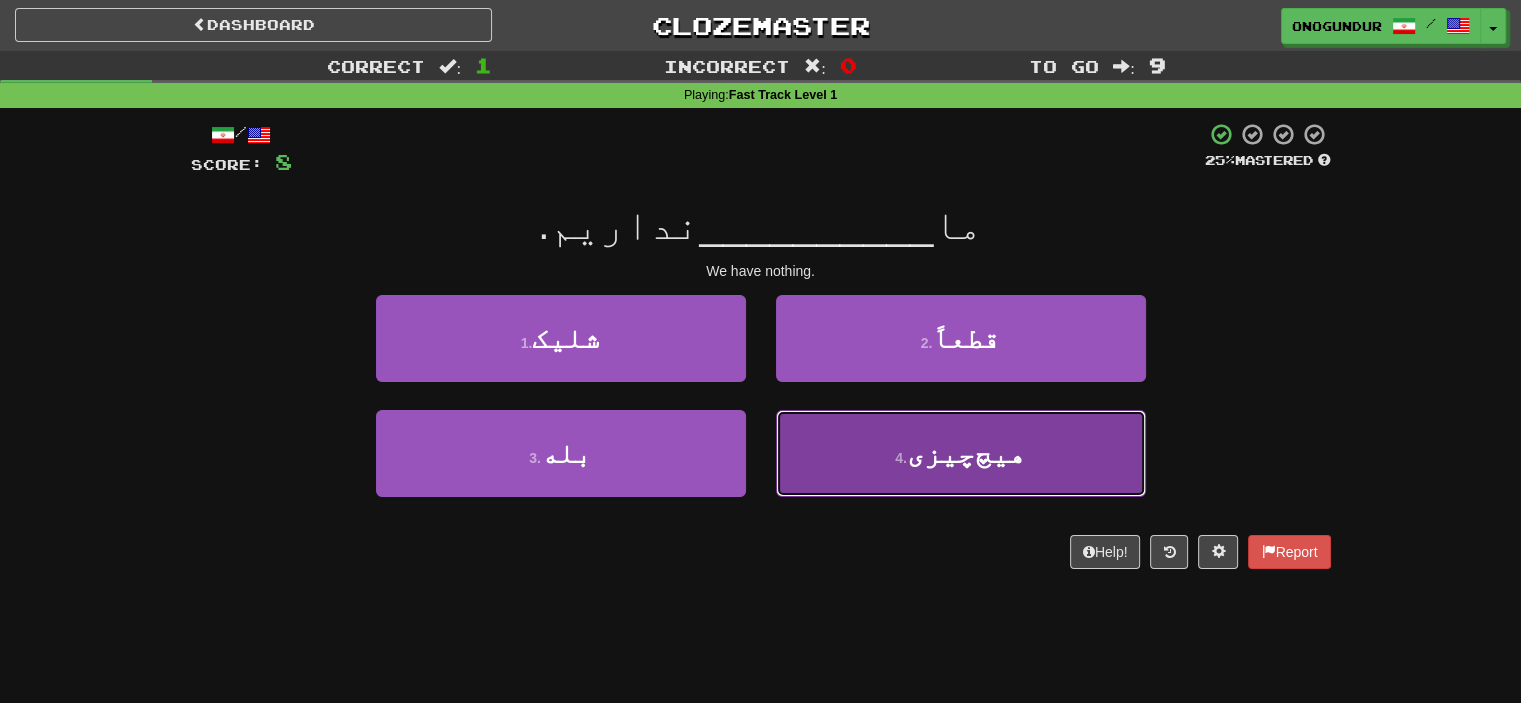 click on "4 .  هیچ‌چیزی" at bounding box center [961, 453] 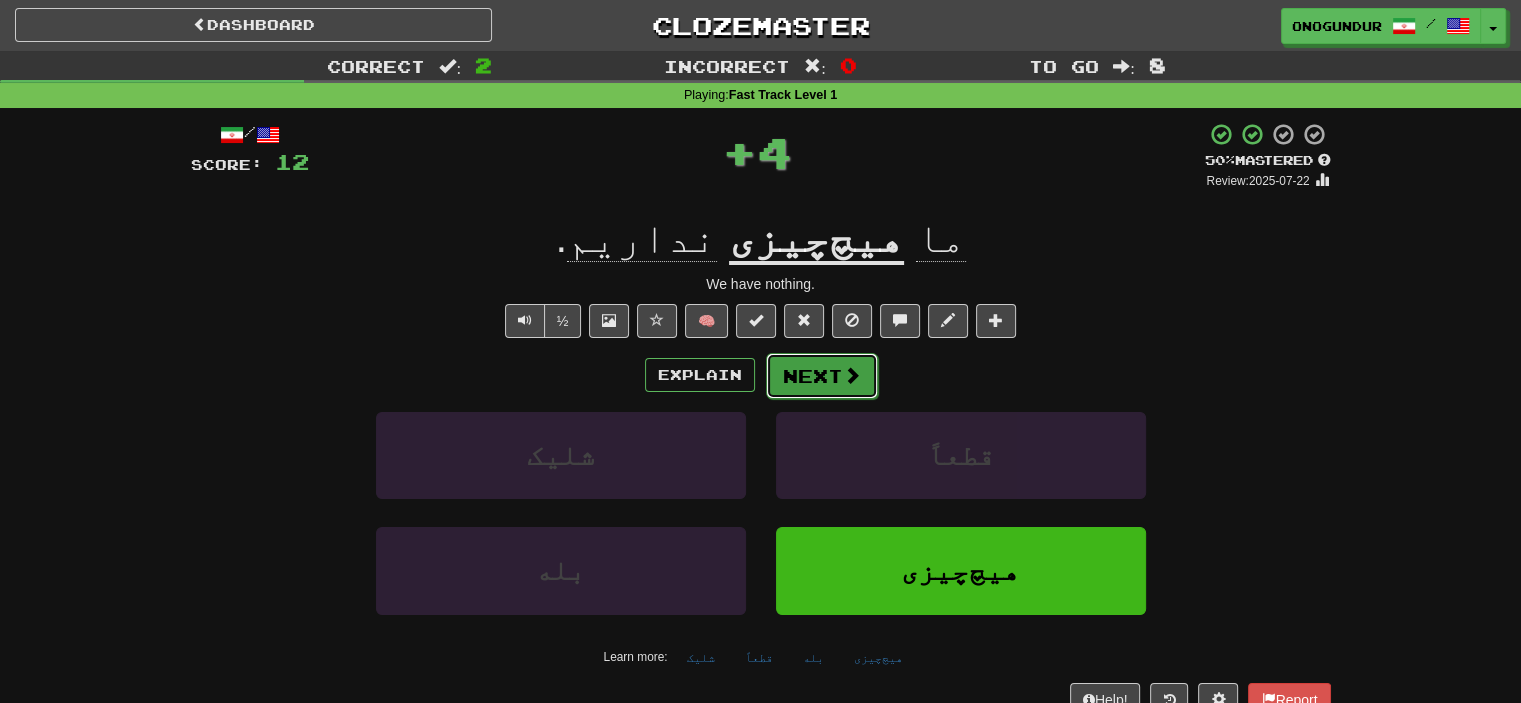 click on "Next" at bounding box center (822, 376) 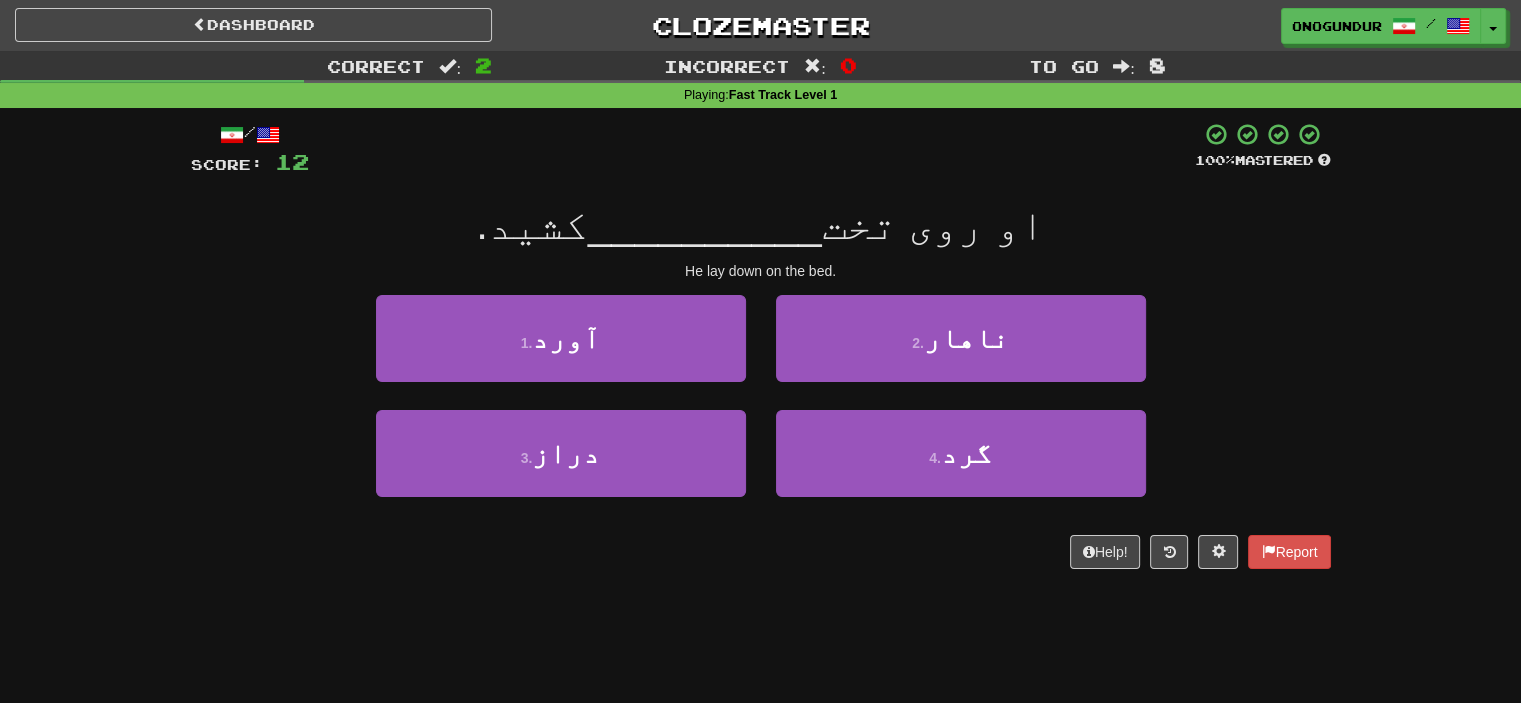 click on "Dashboard
Clozemaster
onogundur
/
Toggle Dropdown
Dashboard
Leaderboard
Activity Feed
Notifications
Profile
Discussions
Azərbaycanca
/
English
Streak:
27
Review:
2,703
Points Today: 0
Català
/
English
Streak:
0
Review:
10
Points Today: 0
Deutsch
/
English
Streak:
0
Review:
1,979
Points Today: 0
Español
/
English
Streak:
0
Review:
1,381
Points Today: 0
Esperanto
/
English
Streak:
0
Review:
1,035
Points Today: 0
Français
/
English
Streak:
0
Review:
19
Points Today: 0
Hrvatski
/
English
Streak:
0
Review:
278
Points Today: 0
Íslenska
/" at bounding box center [760, 351] 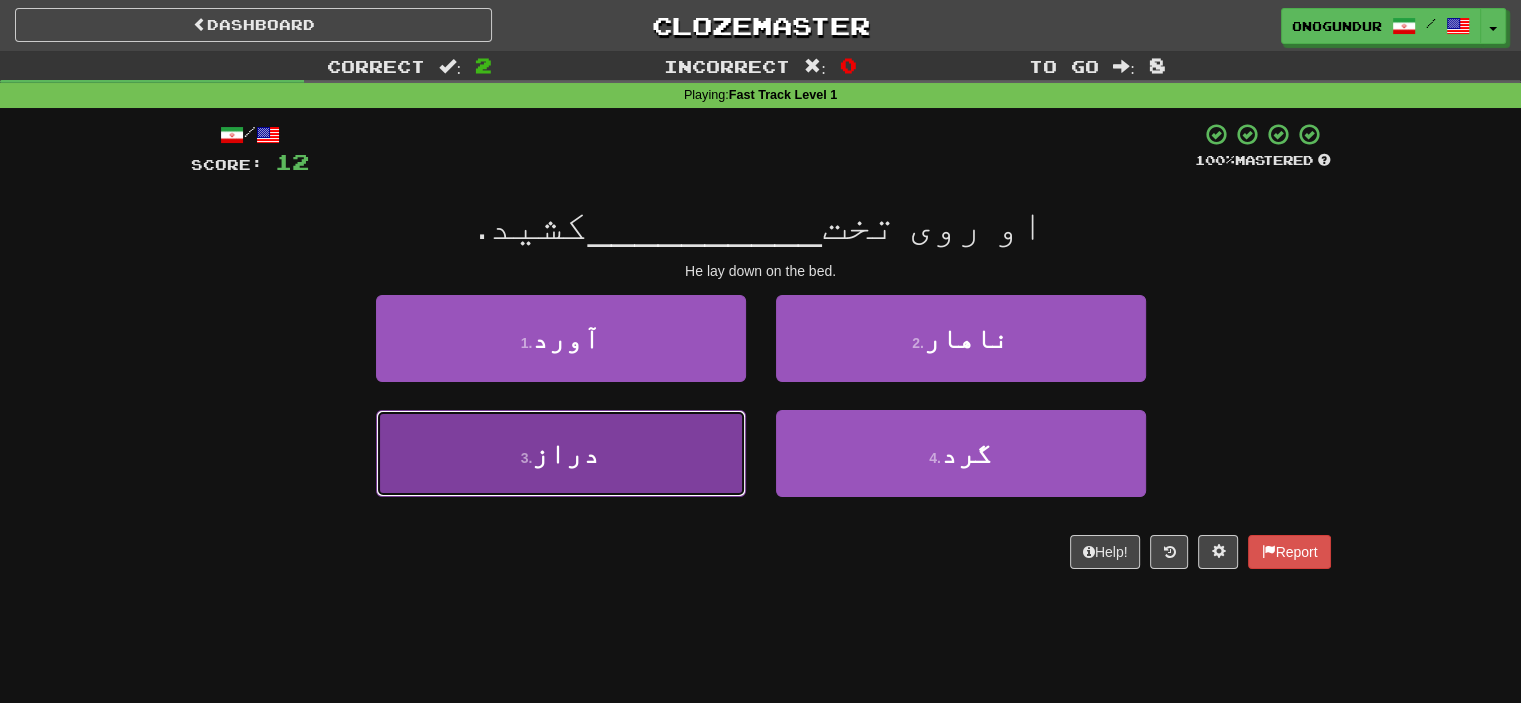 click on "3 .  دراز" at bounding box center (561, 453) 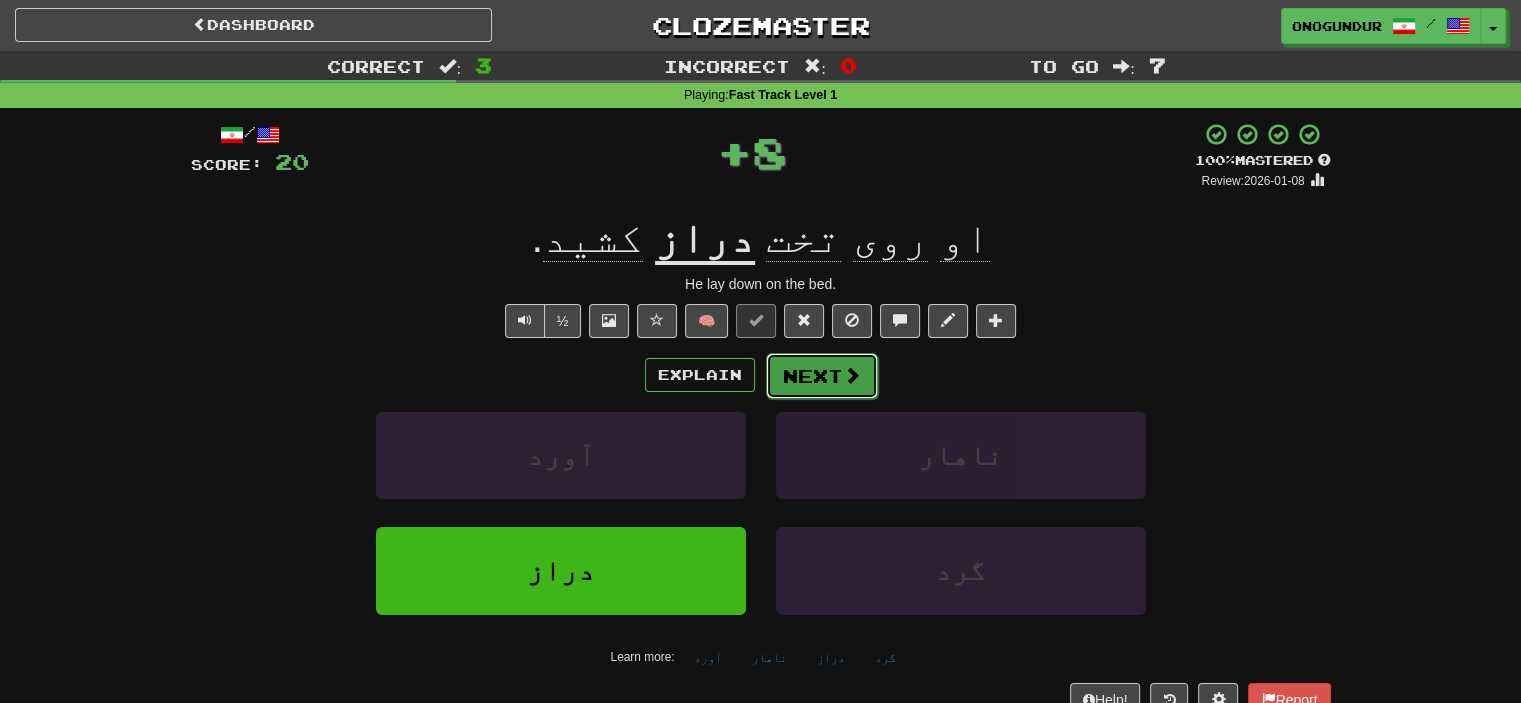 click on "Next" at bounding box center [822, 376] 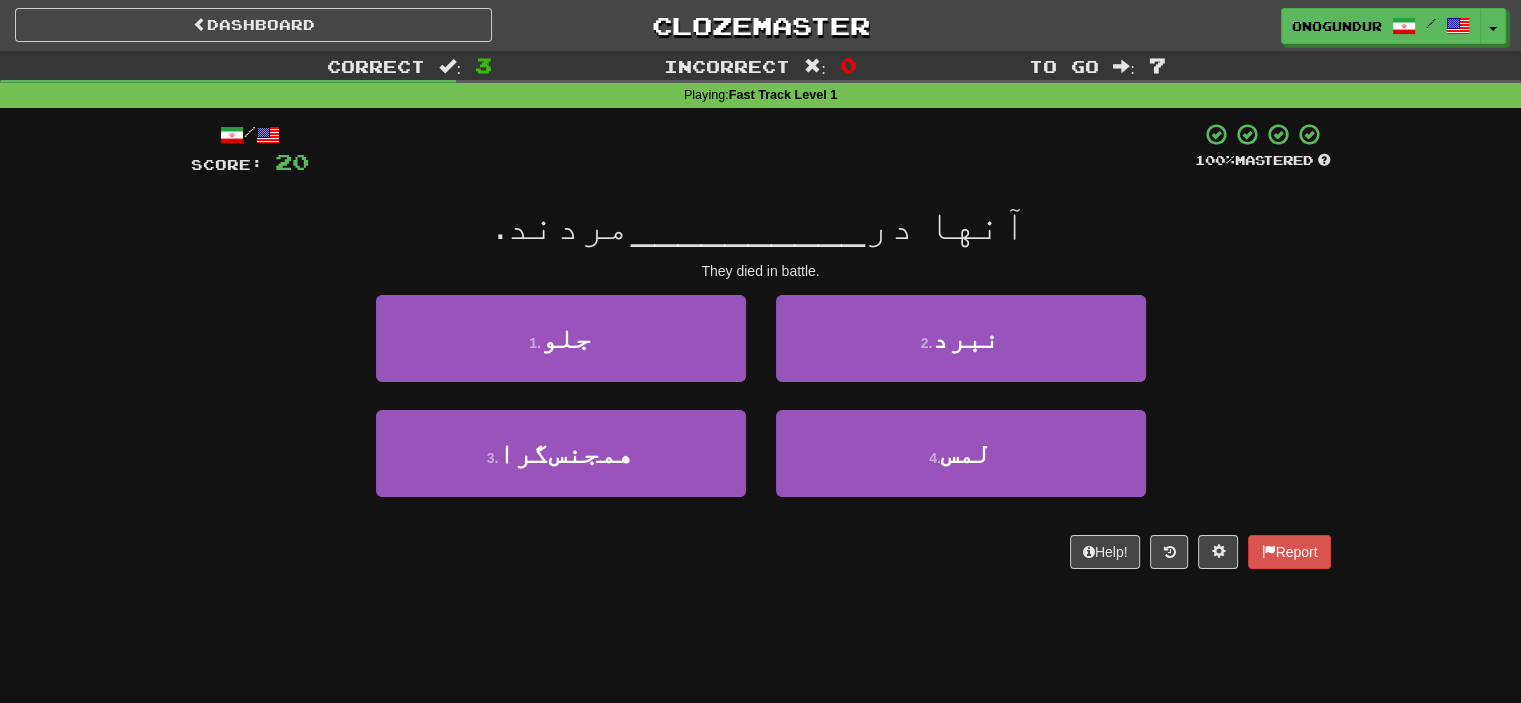 click on "/  Score:   20 100 %  Mastered آنها در  __________  مردند. They died in battle. 1 .  جلو 2 .  نبرد 3 .  همجنس‌گرا 4 .  لمس  Help!  Report" at bounding box center (761, 352) 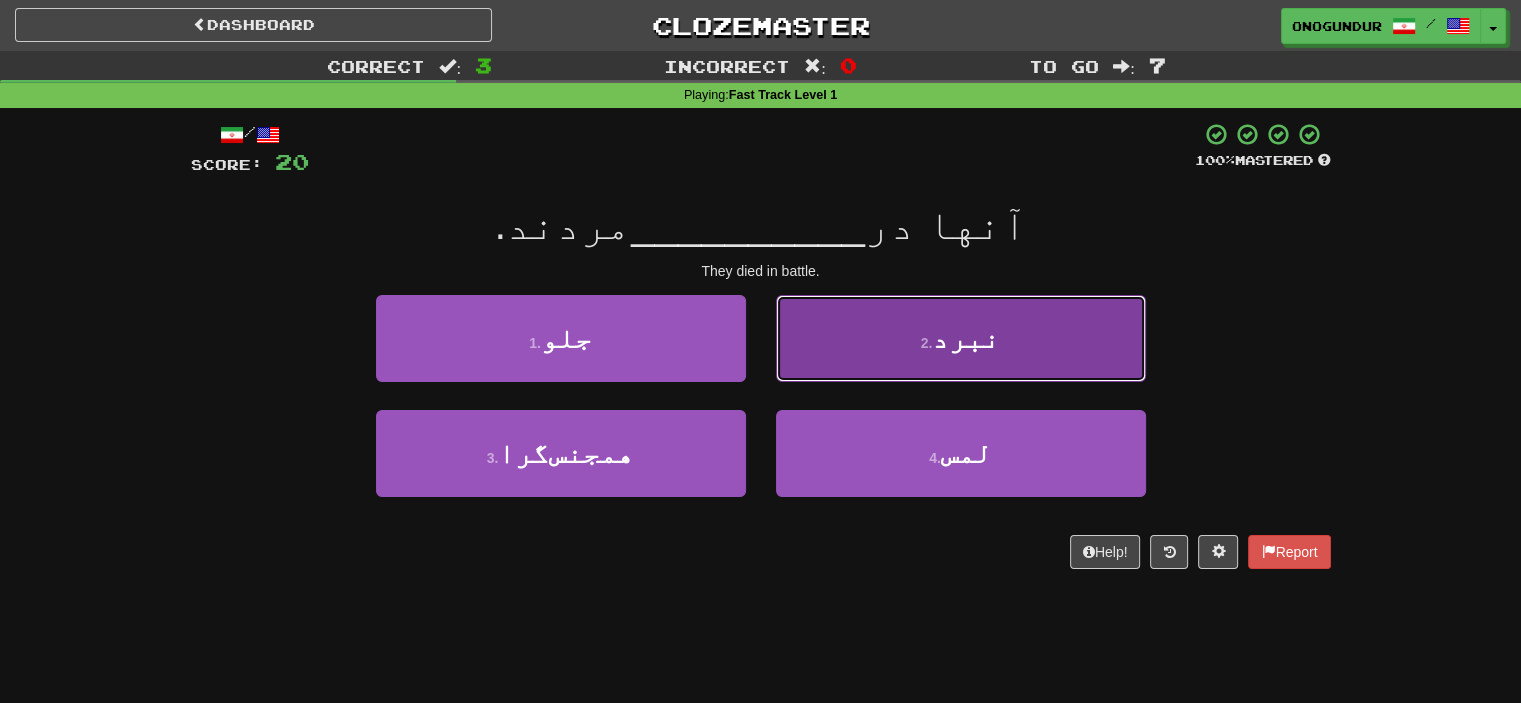 click on "2 .  نبرد" at bounding box center (961, 338) 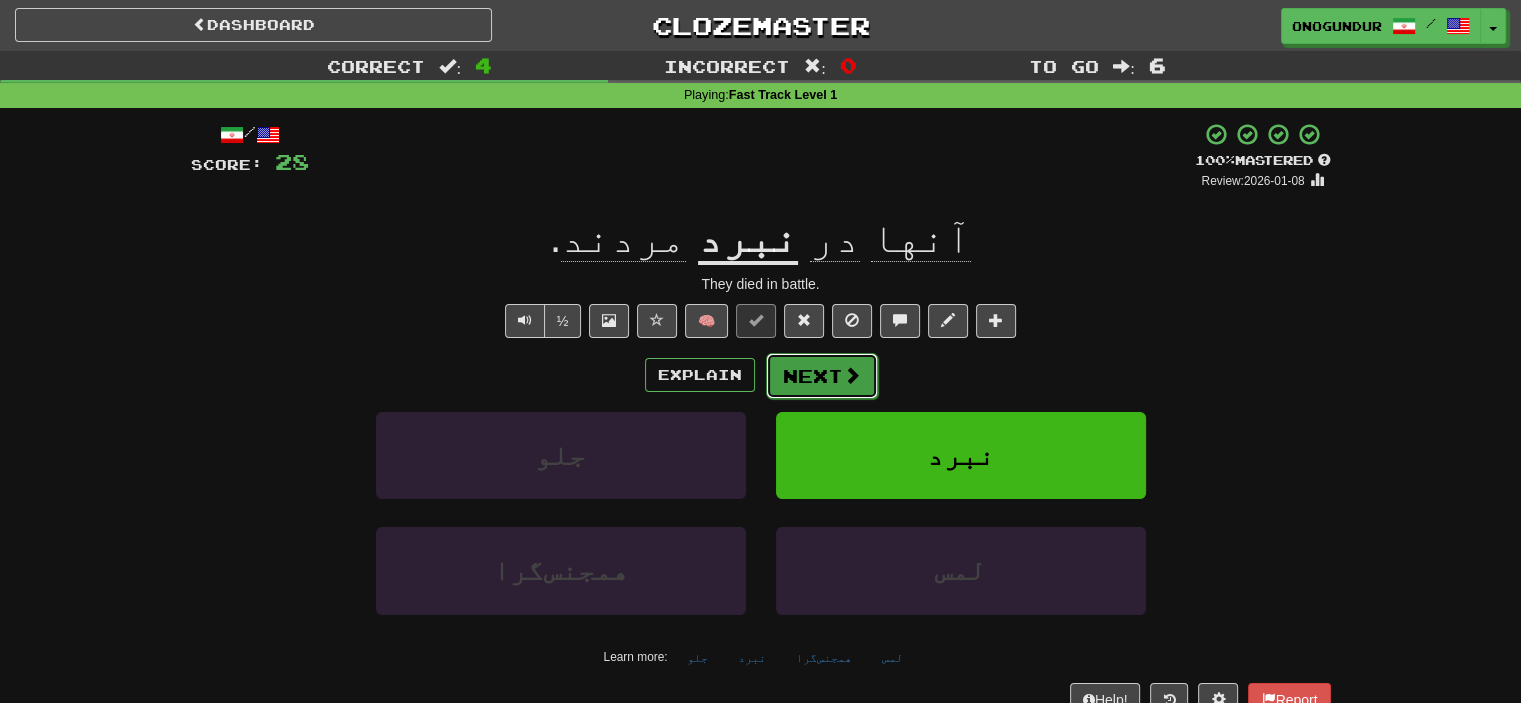 click on "Next" at bounding box center (822, 376) 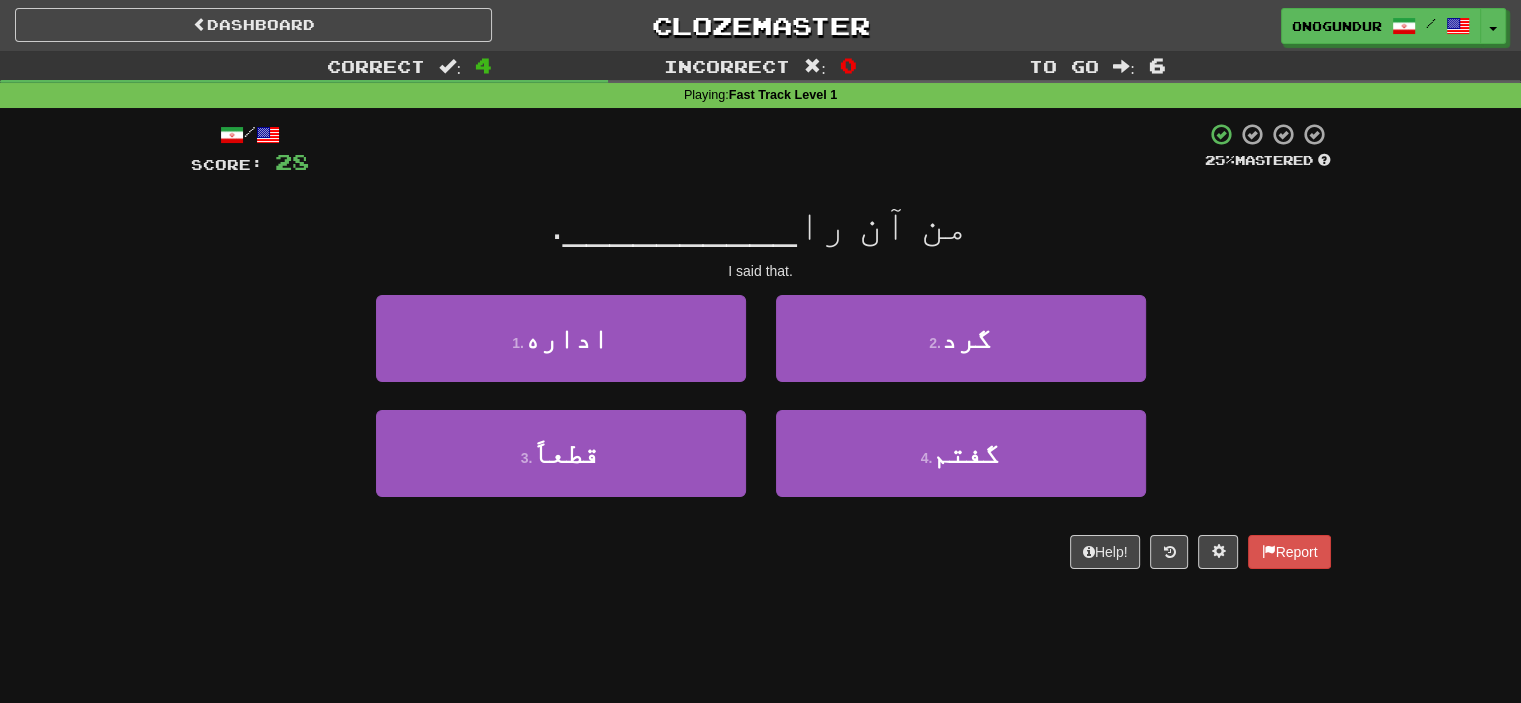 click on "Dashboard
Clozemaster
onogundur
/
Toggle Dropdown
Dashboard
Leaderboard
Activity Feed
Notifications
Profile
Discussions
Azərbaycanca
/
English
Streak:
27
Review:
2,703
Points Today: 0
Català
/
English
Streak:
0
Review:
10
Points Today: 0
Deutsch
/
English
Streak:
0
Review:
1,979
Points Today: 0
Español
/
English
Streak:
0
Review:
1,381
Points Today: 0
Esperanto
/
English
Streak:
0
Review:
1,035
Points Today: 0
Français
/
English
Streak:
0
Review:
19
Points Today: 0
Hrvatski
/
English
Streak:
0
Review:
278
Points Today: 0
Íslenska
/" at bounding box center [760, 351] 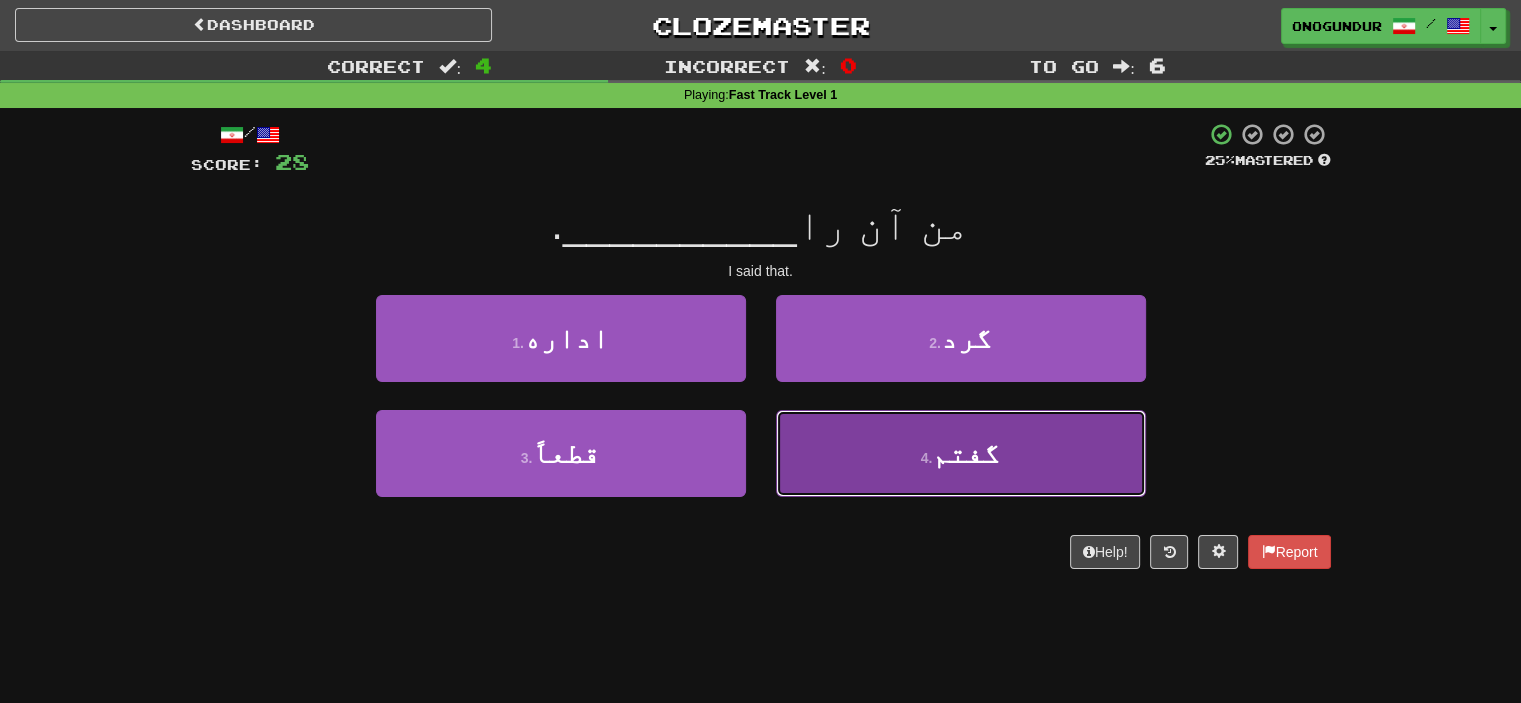 click on "4 .  گفتم" at bounding box center (961, 453) 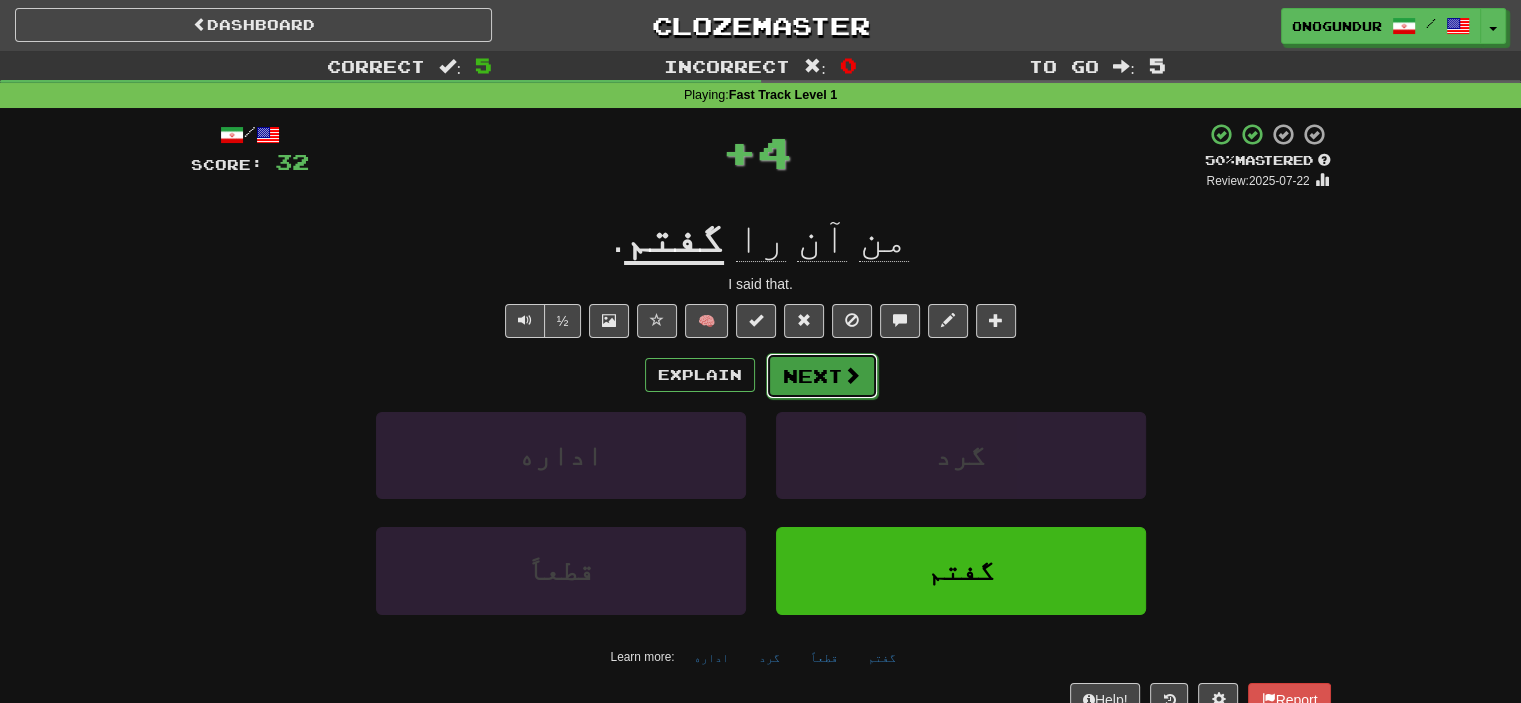 click on "Next" at bounding box center [822, 376] 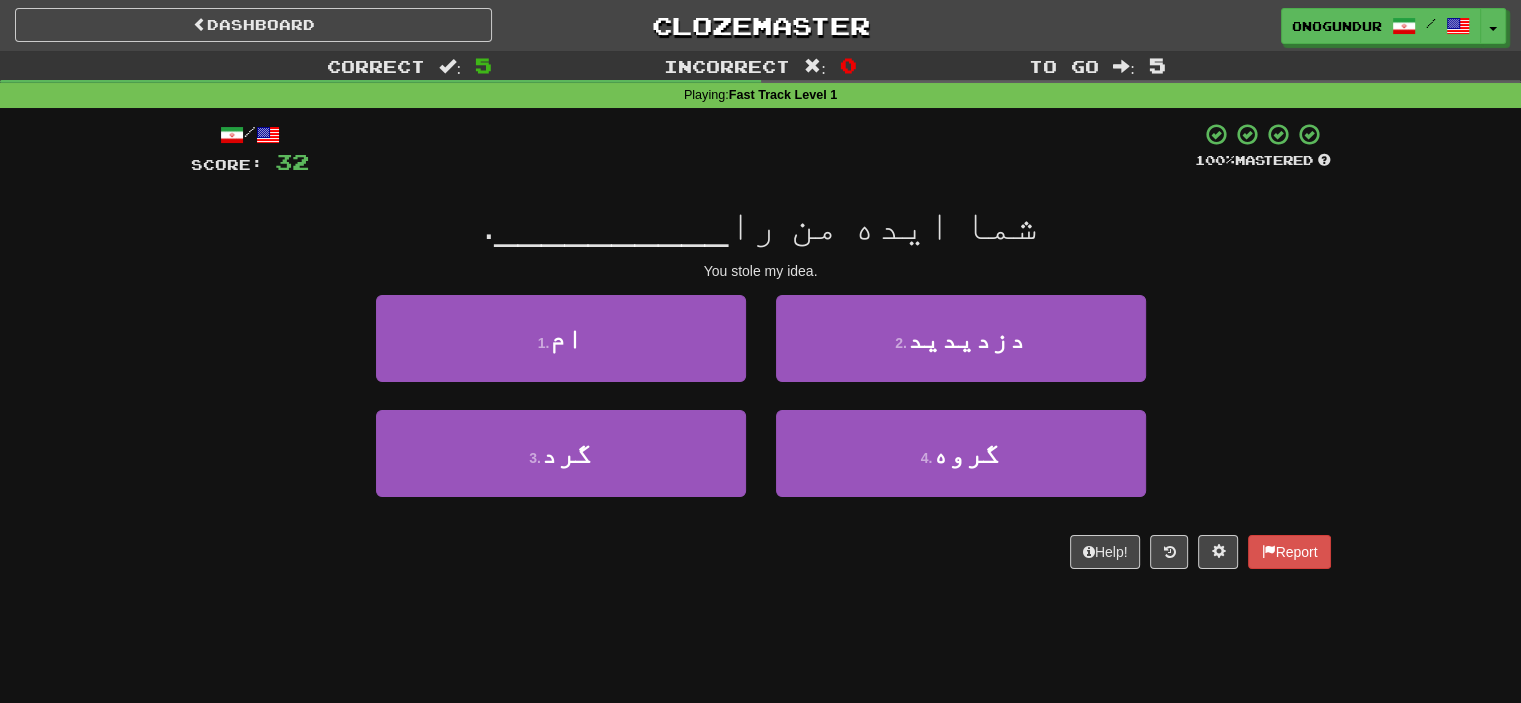 click on "Help!  Report" at bounding box center [761, 552] 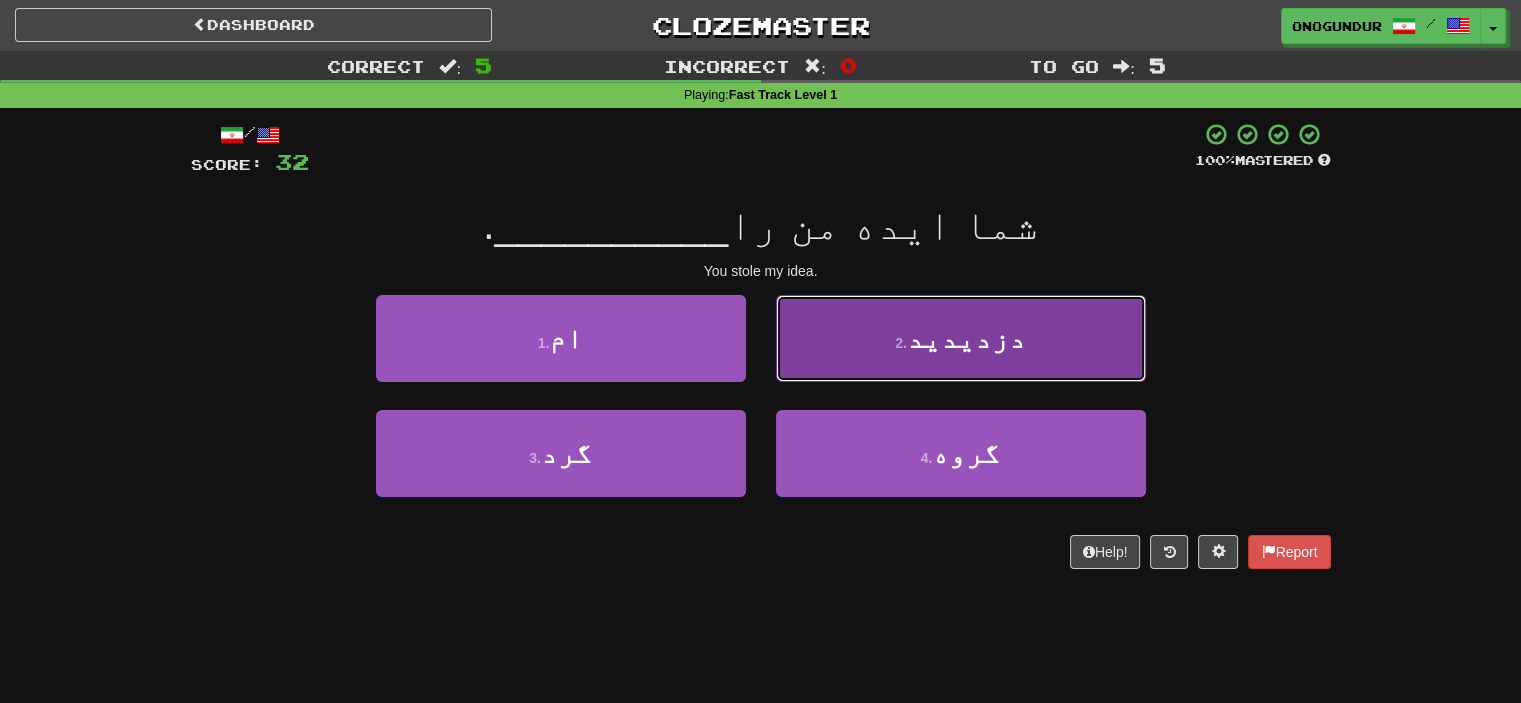 click on "2 .  دزدیدید" at bounding box center (961, 338) 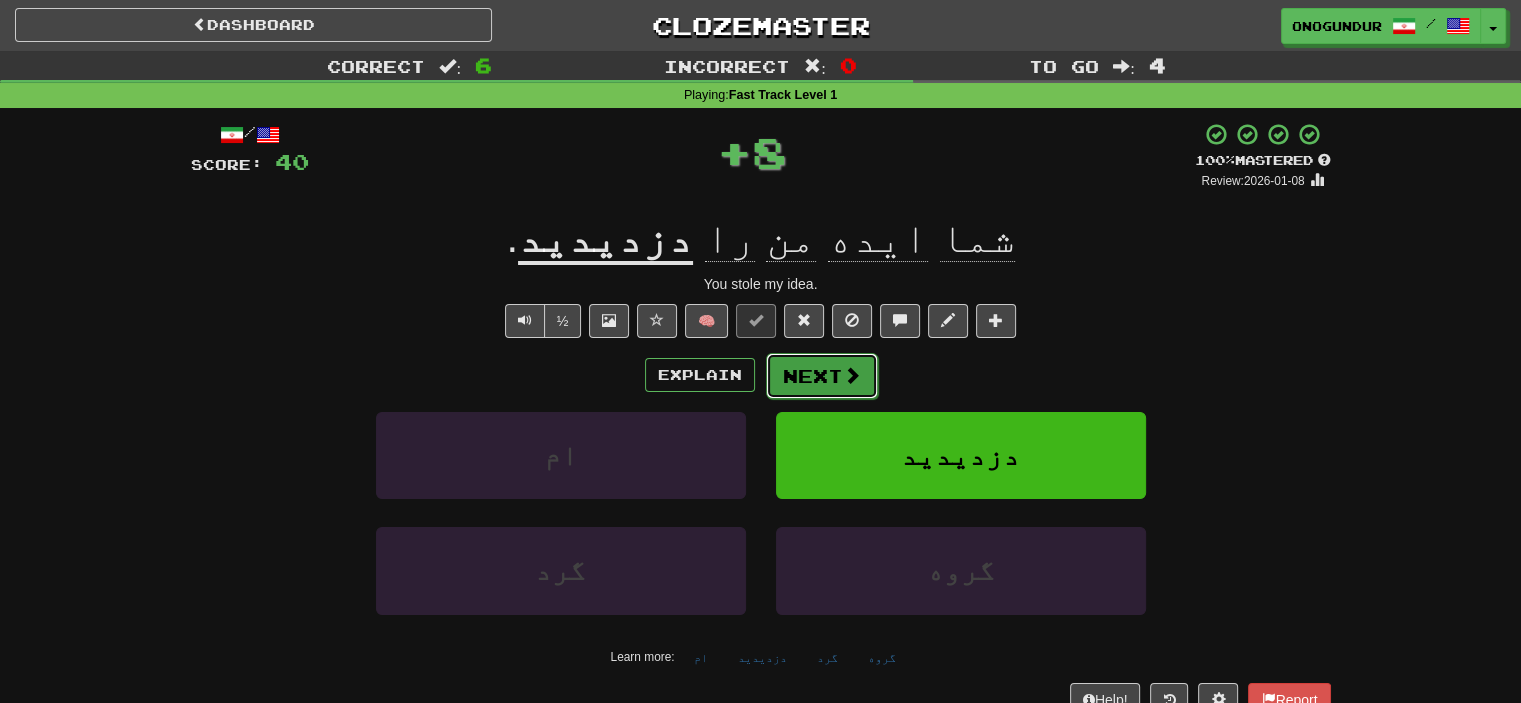 click on "Next" at bounding box center (822, 376) 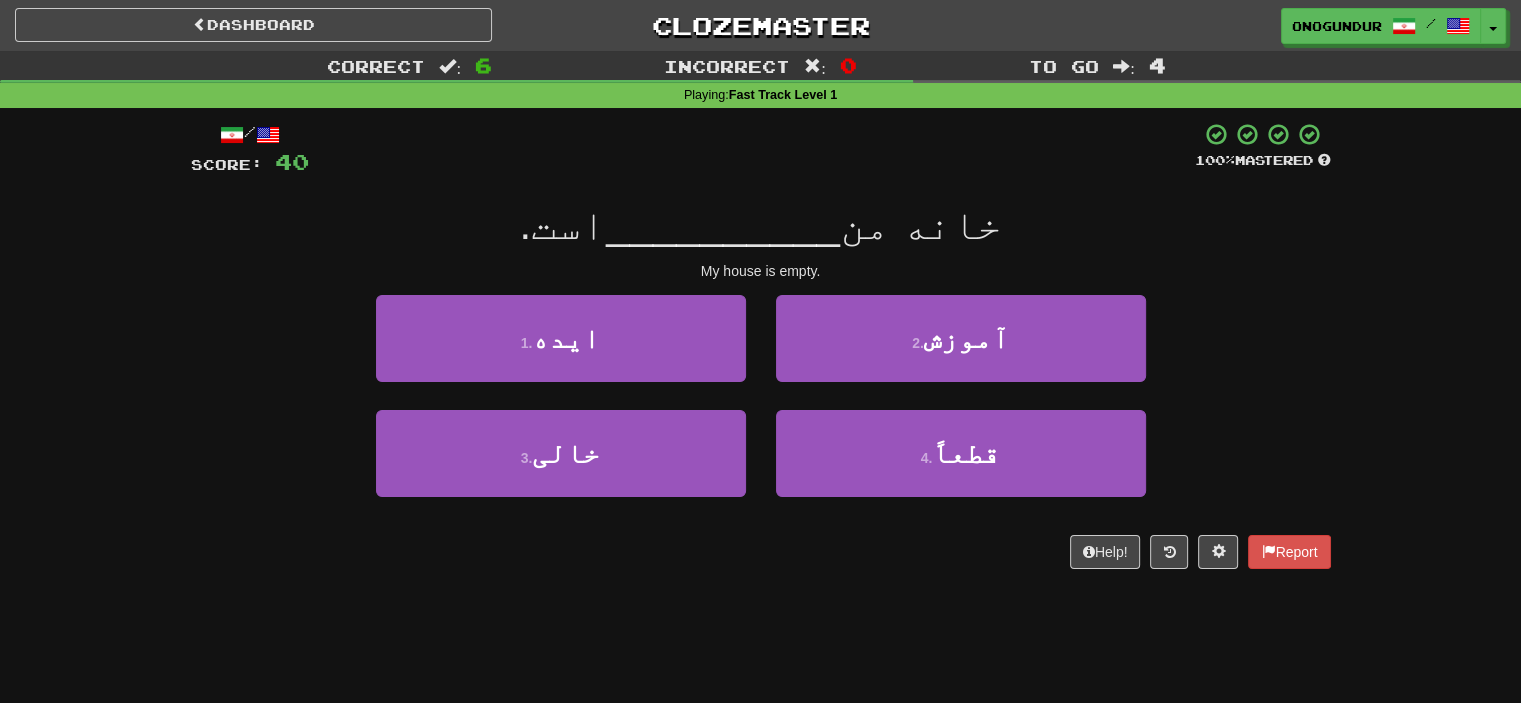 click on "Help!  Report" at bounding box center [761, 552] 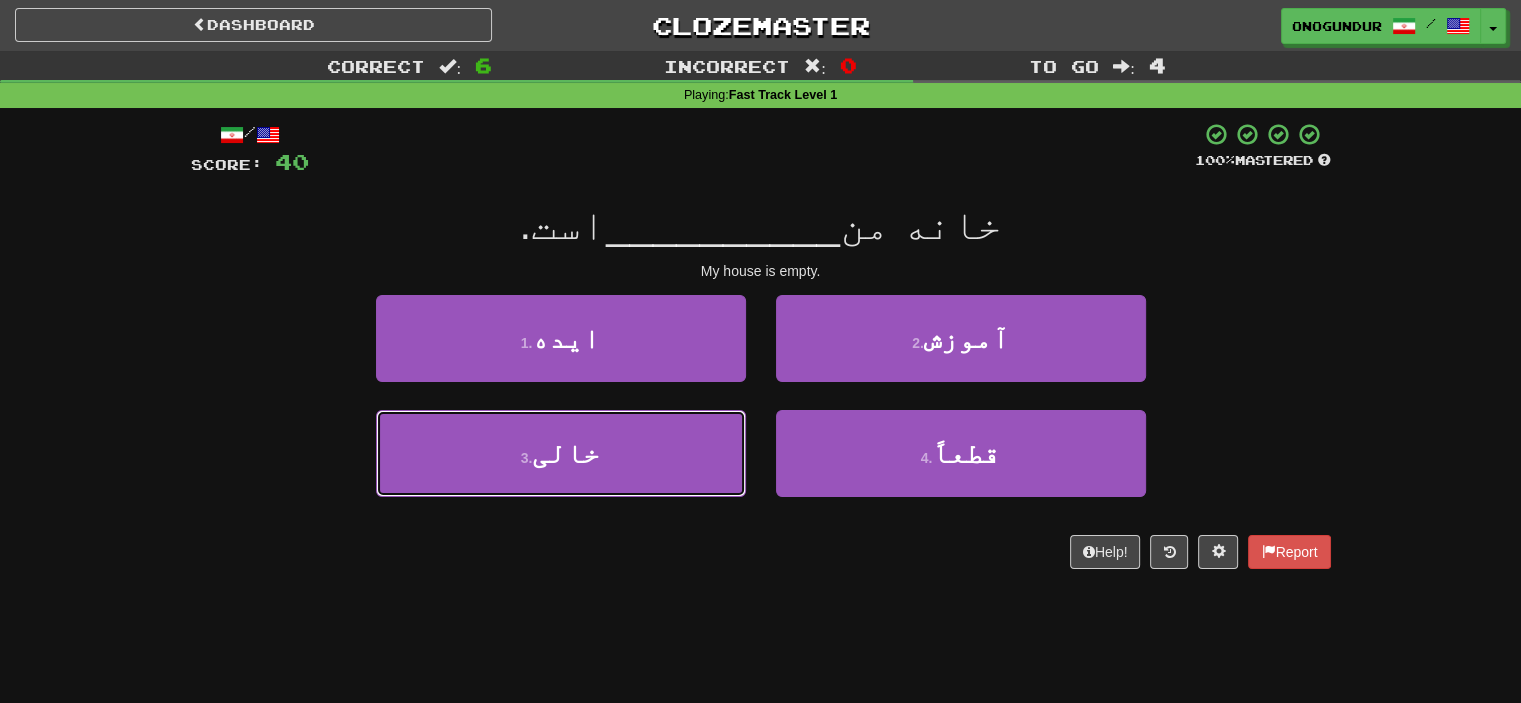 drag, startPoint x: 667, startPoint y: 451, endPoint x: 800, endPoint y: 398, distance: 143.17122 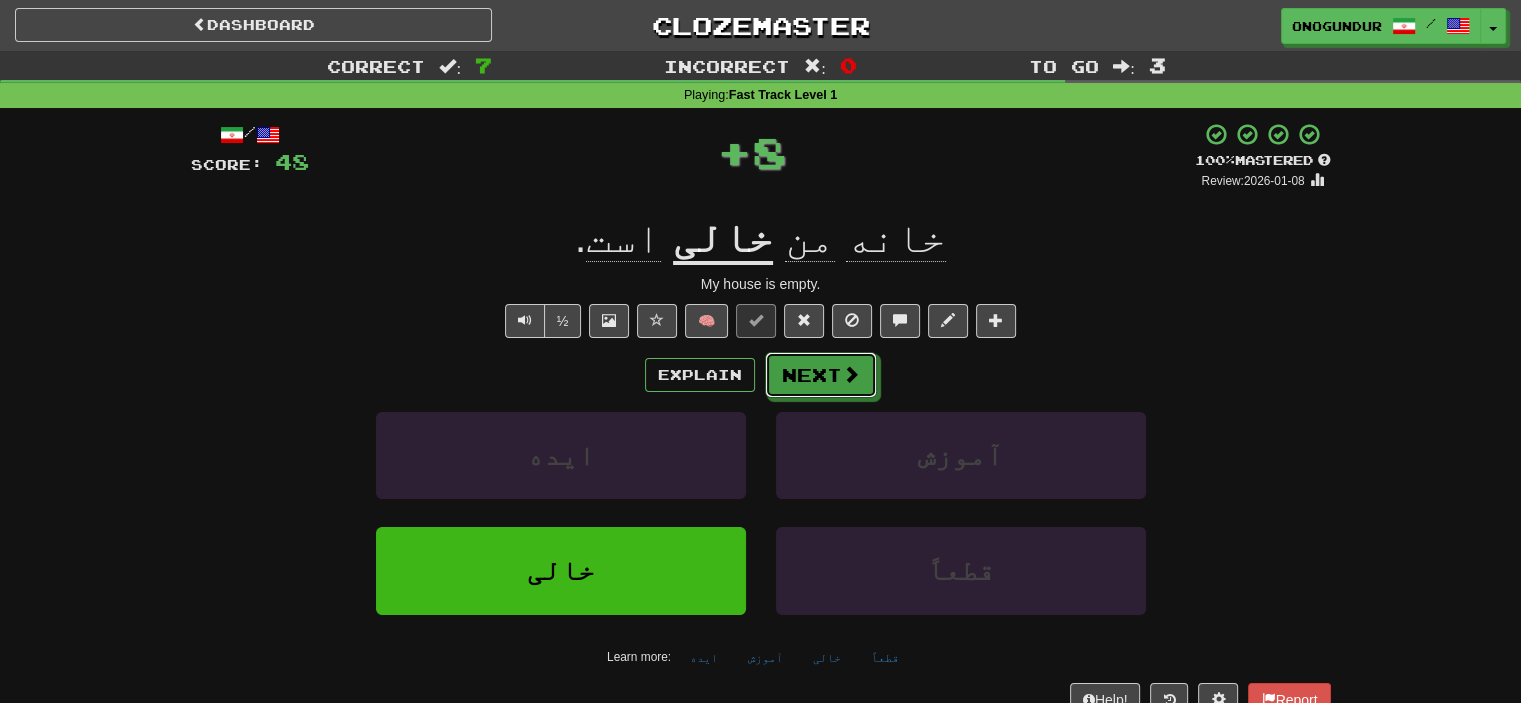 click on "Next" at bounding box center [821, 375] 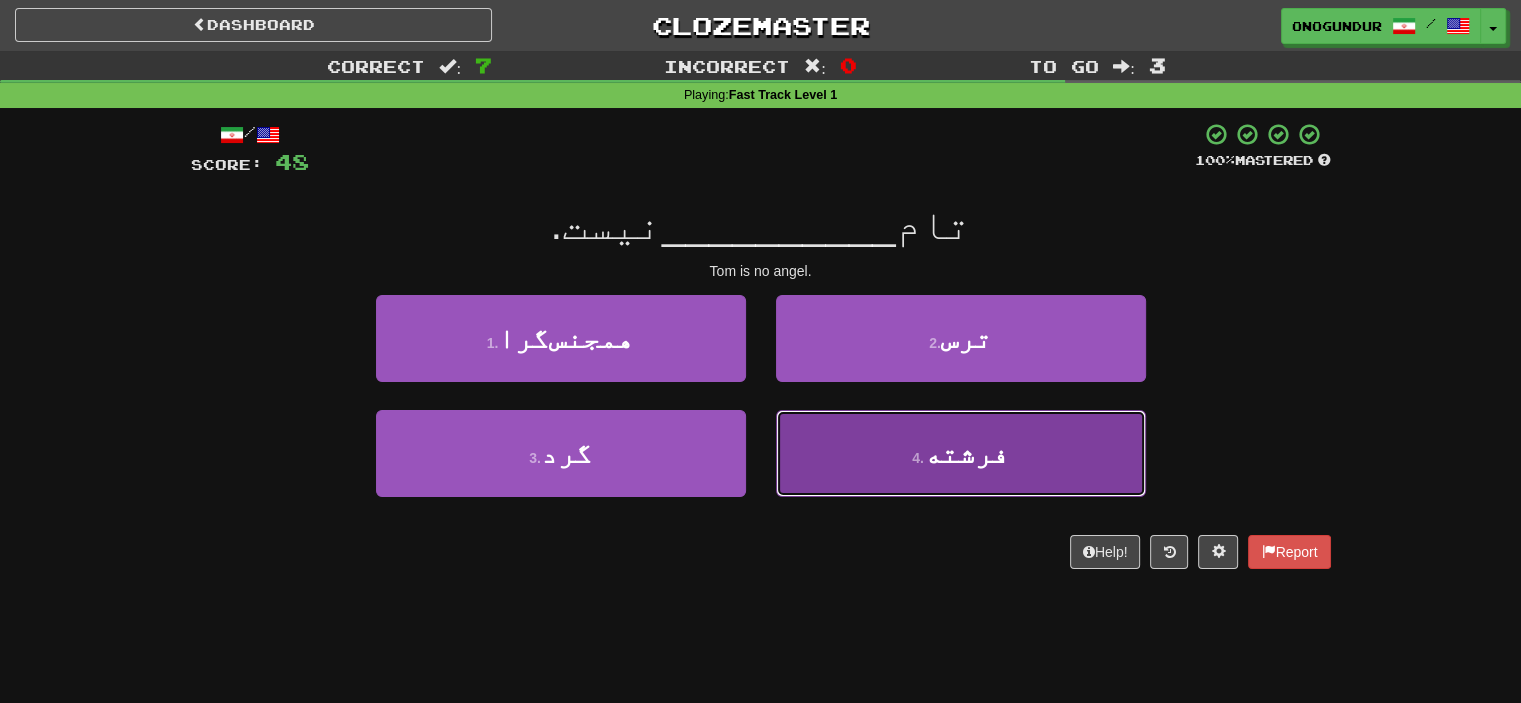 click on "4 .  فرشته" at bounding box center [961, 453] 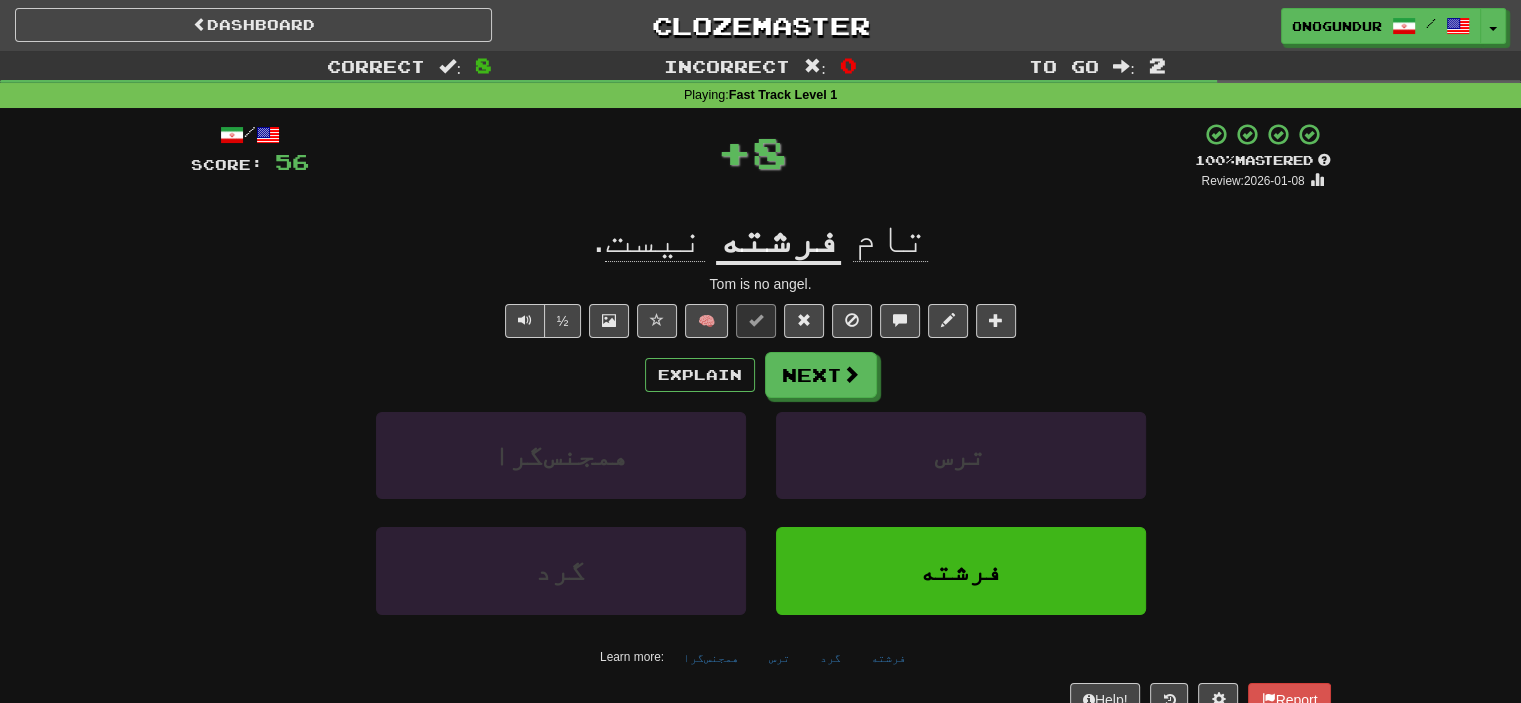 click on "Explain Next همجنس‌گرا ترس گرد فرشته Learn more: همجنس‌گرا ترس گرد فرشته" at bounding box center (761, 512) 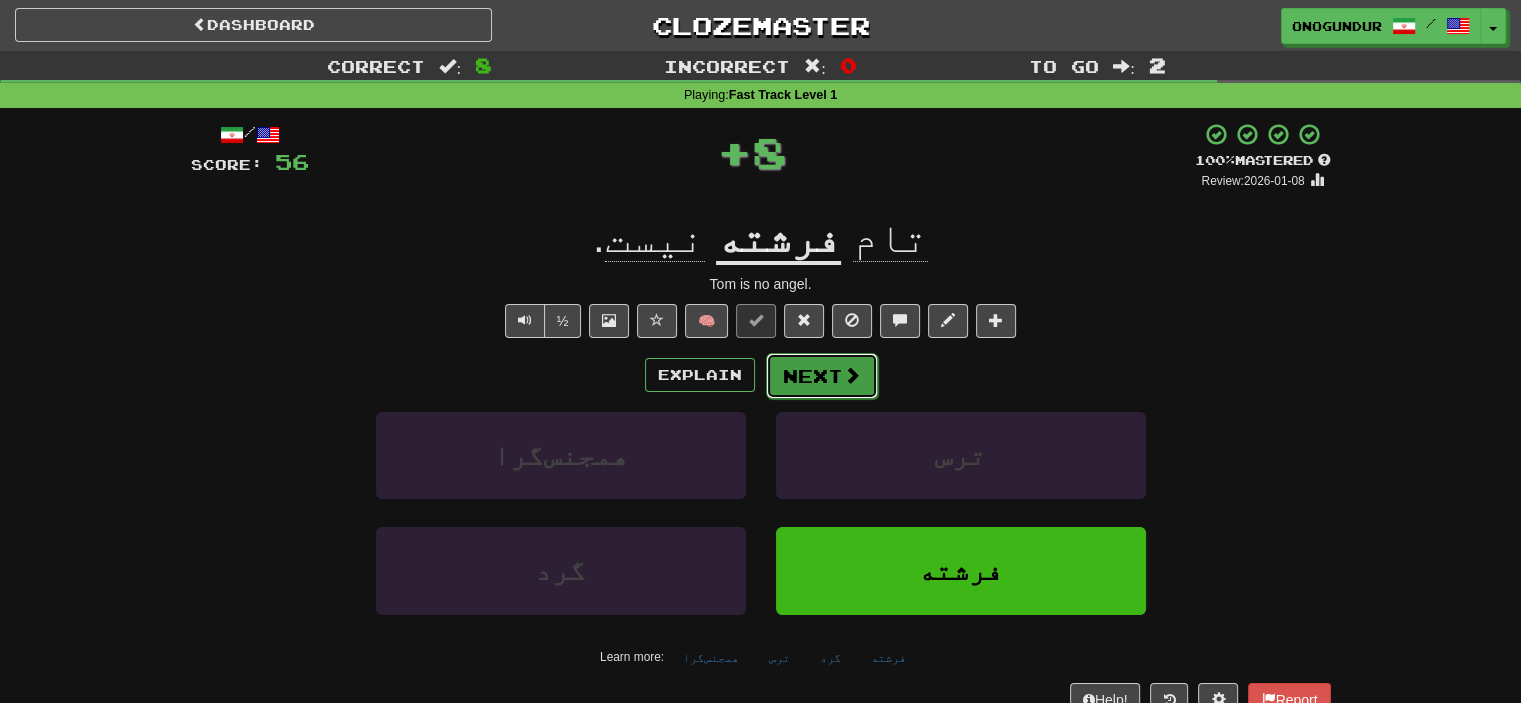 click on "Next" at bounding box center [822, 376] 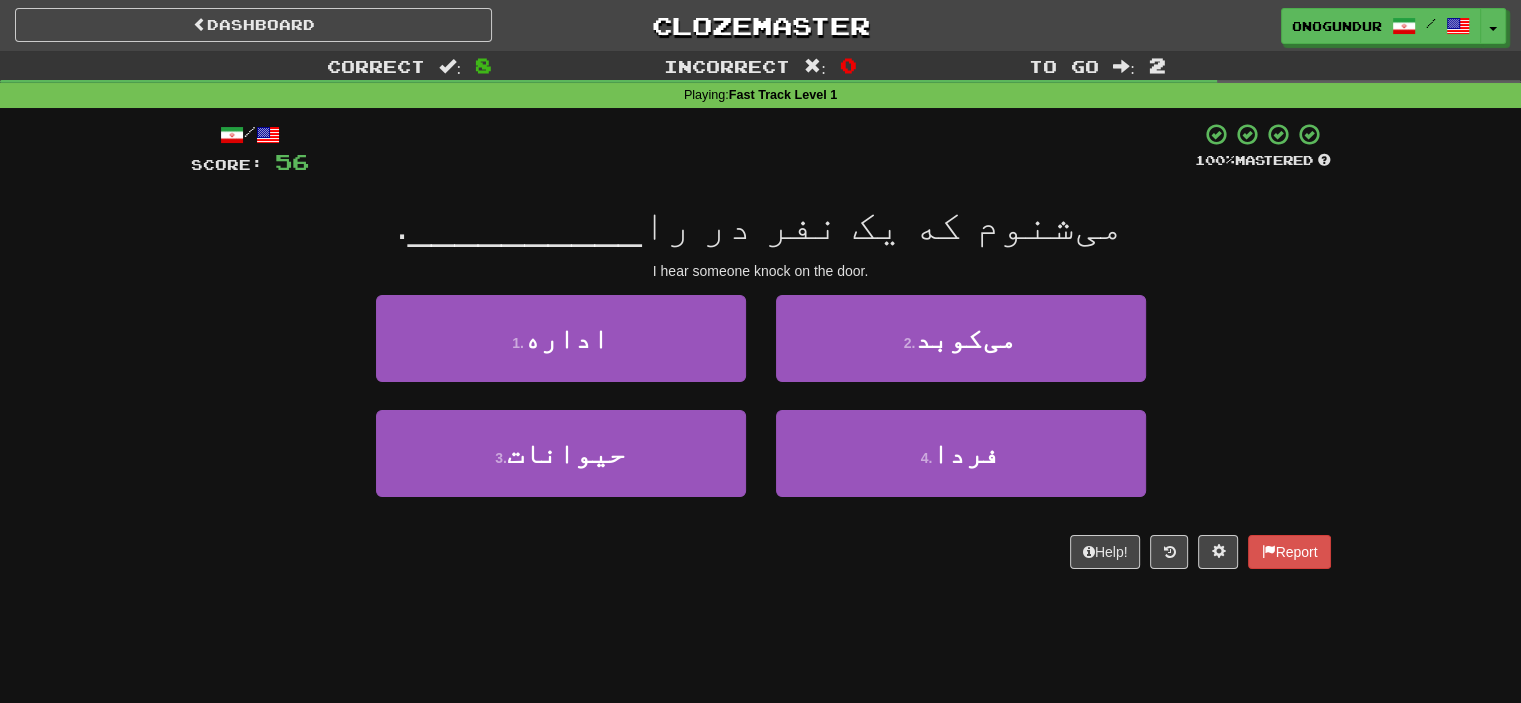 click on "/  Score:   56 100 %  Mastered می‌شنوم که یک نفر در را  __________ . I hear someone knock on the door. 1 .  اداره 2 .  می‌کوبد 3 .  حیوانات 4 .  فردا  Help!  Report" at bounding box center (761, 352) 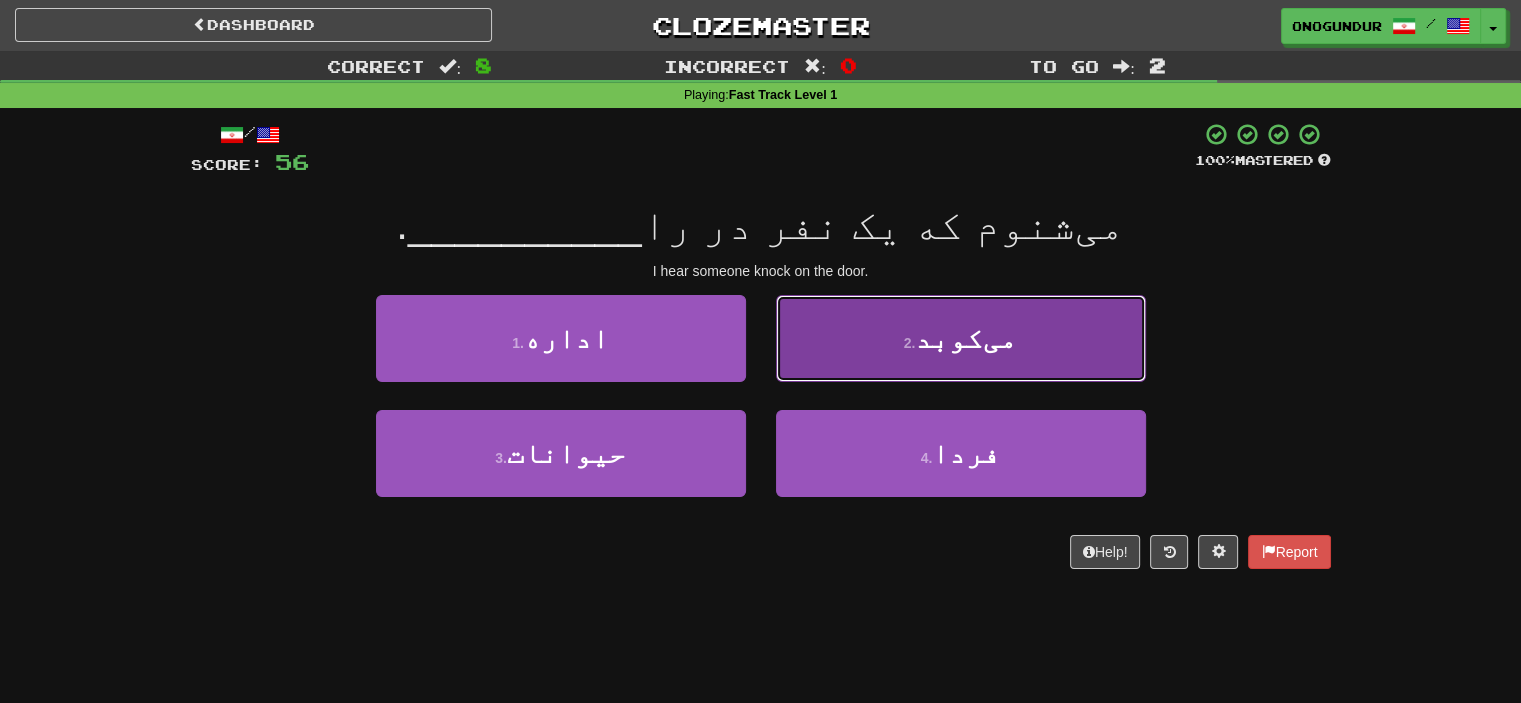 click on "2 .  می‌کوبد" at bounding box center (961, 338) 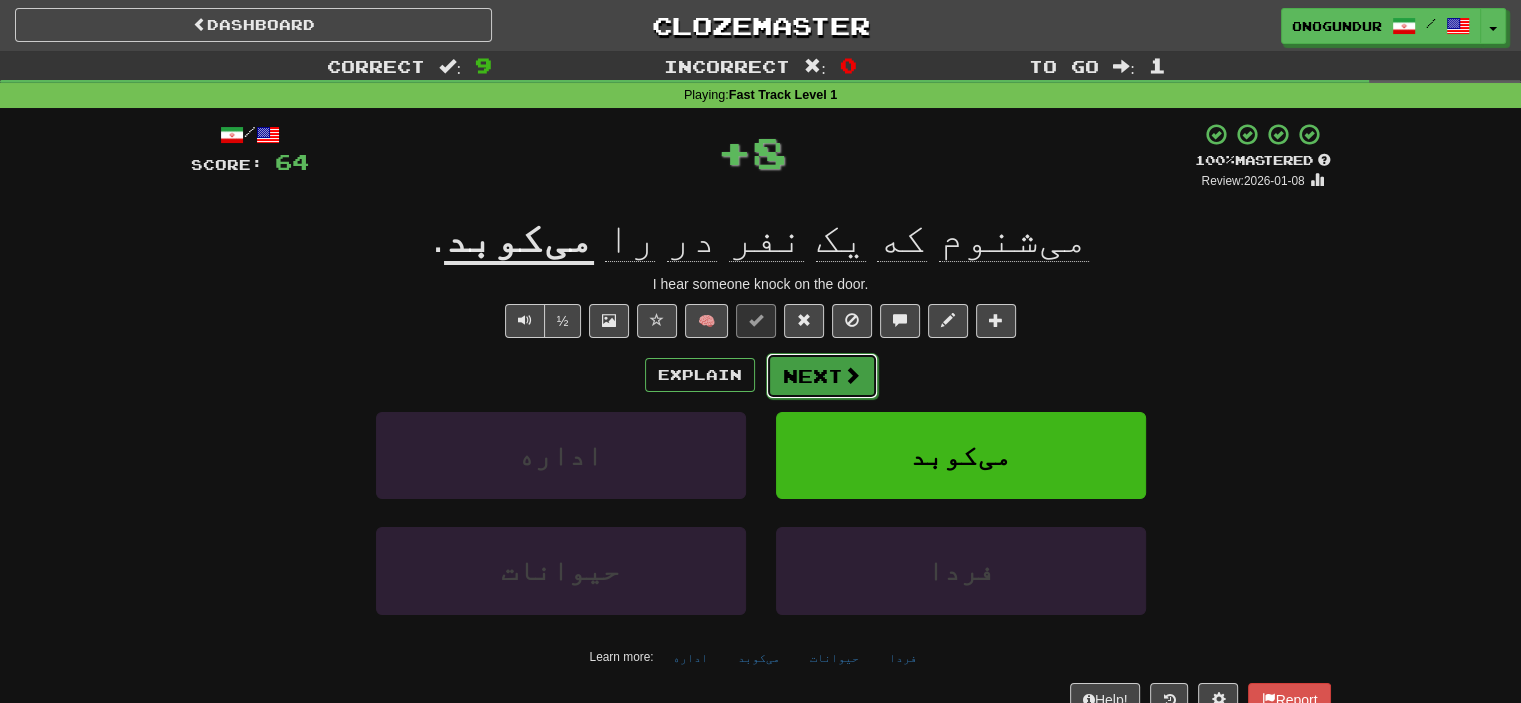 click on "Next" at bounding box center (822, 376) 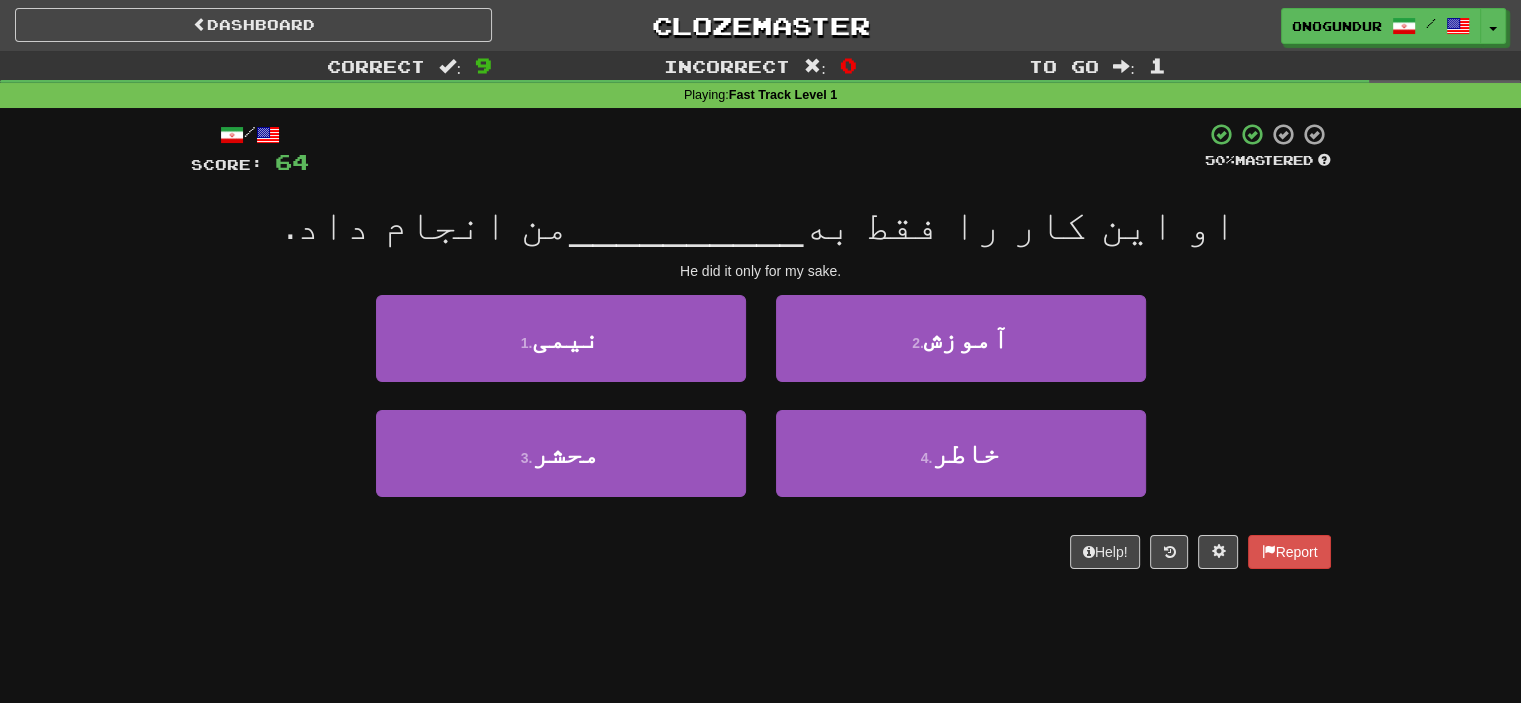 click on "Dashboard
Clozemaster
onogundur
/
Toggle Dropdown
Dashboard
Leaderboard
Activity Feed
Notifications
Profile
Discussions
Azərbaycanca
/
English
Streak:
27
Review:
2,703
Points Today: 0
Català
/
English
Streak:
0
Review:
10
Points Today: 0
Deutsch
/
English
Streak:
0
Review:
1,979
Points Today: 0
Español
/
English
Streak:
0
Review:
1,381
Points Today: 0
Esperanto
/
English
Streak:
0
Review:
1,035
Points Today: 0
Français
/
English
Streak:
0
Review:
19
Points Today: 0
Hrvatski
/
English
Streak:
0
Review:
278
Points Today: 0
Íslenska
/" at bounding box center (760, 351) 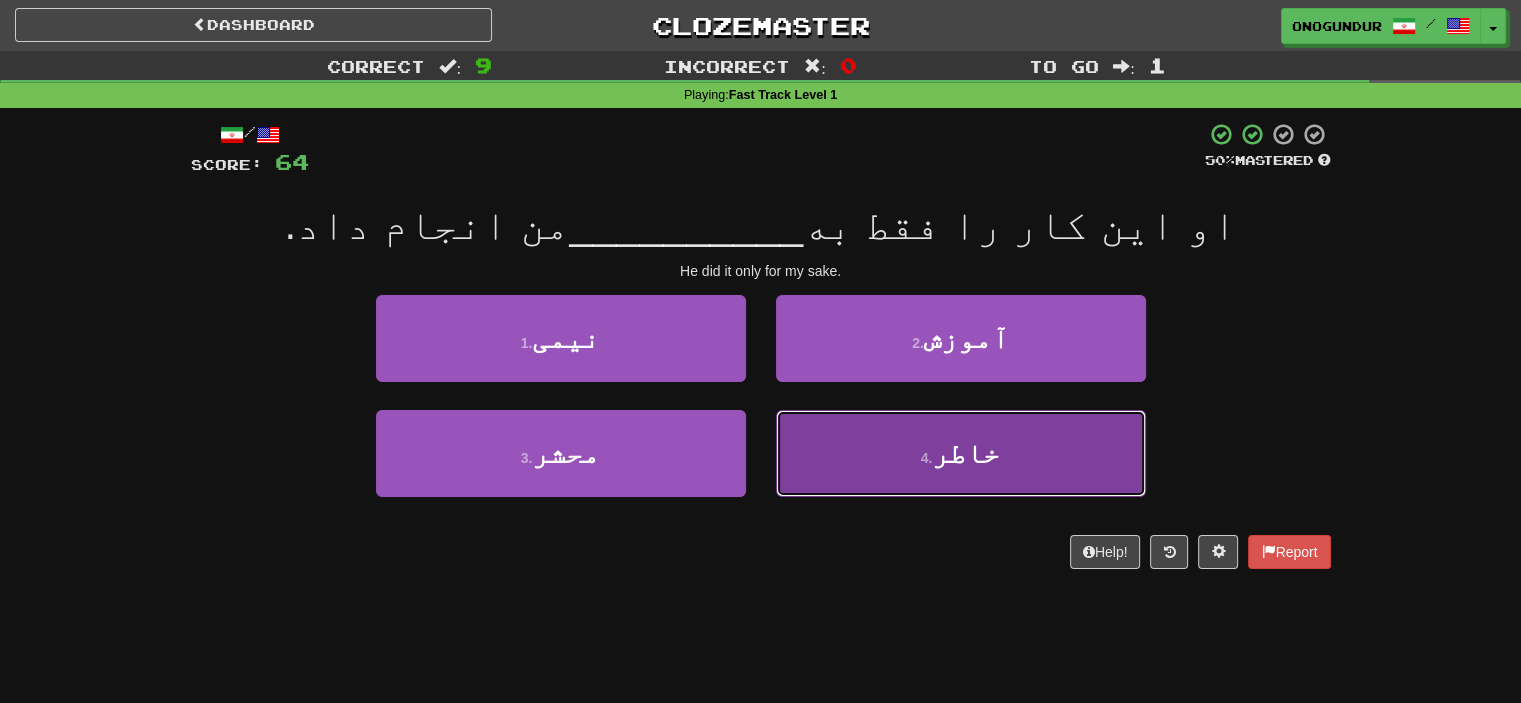 click on "4 ." at bounding box center [927, 458] 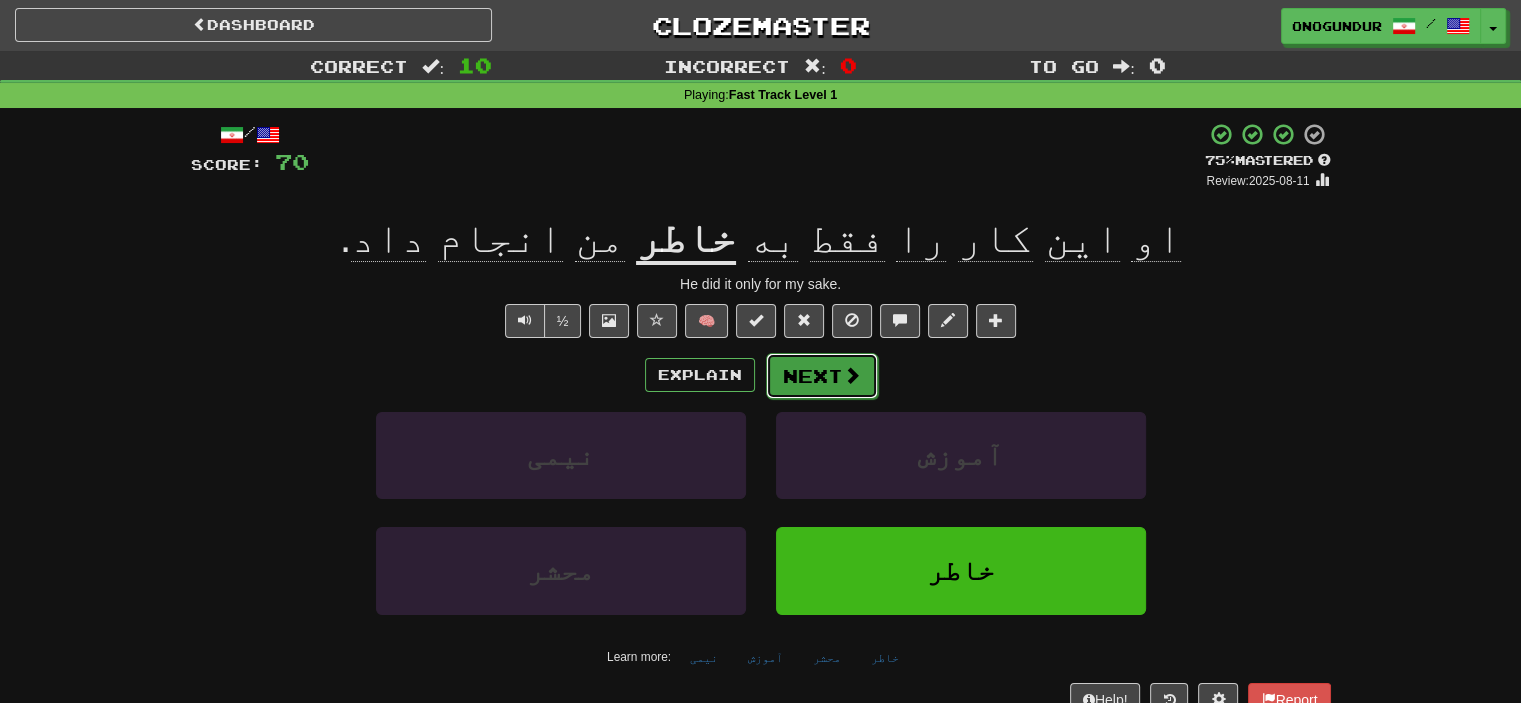 click on "Next" at bounding box center [822, 376] 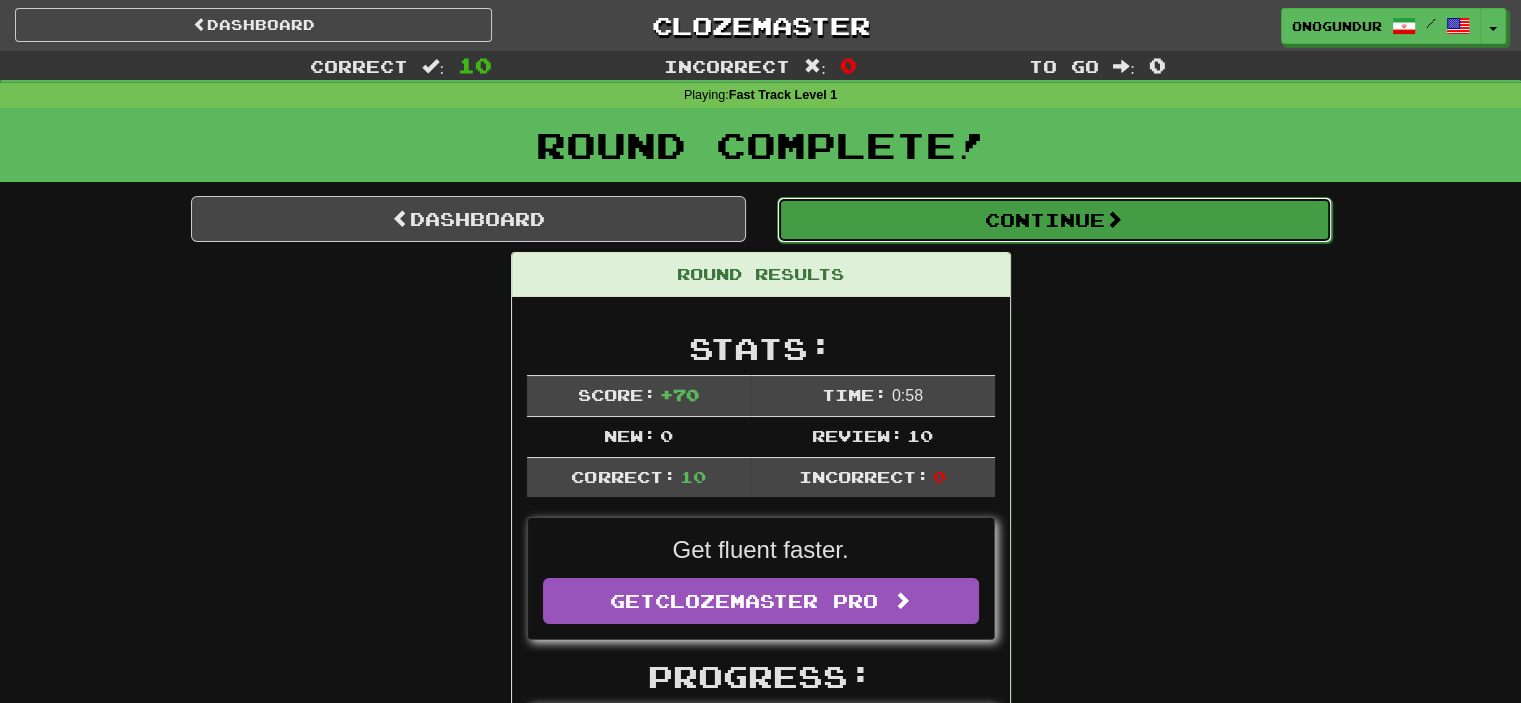 click on "Continue" at bounding box center (1054, 220) 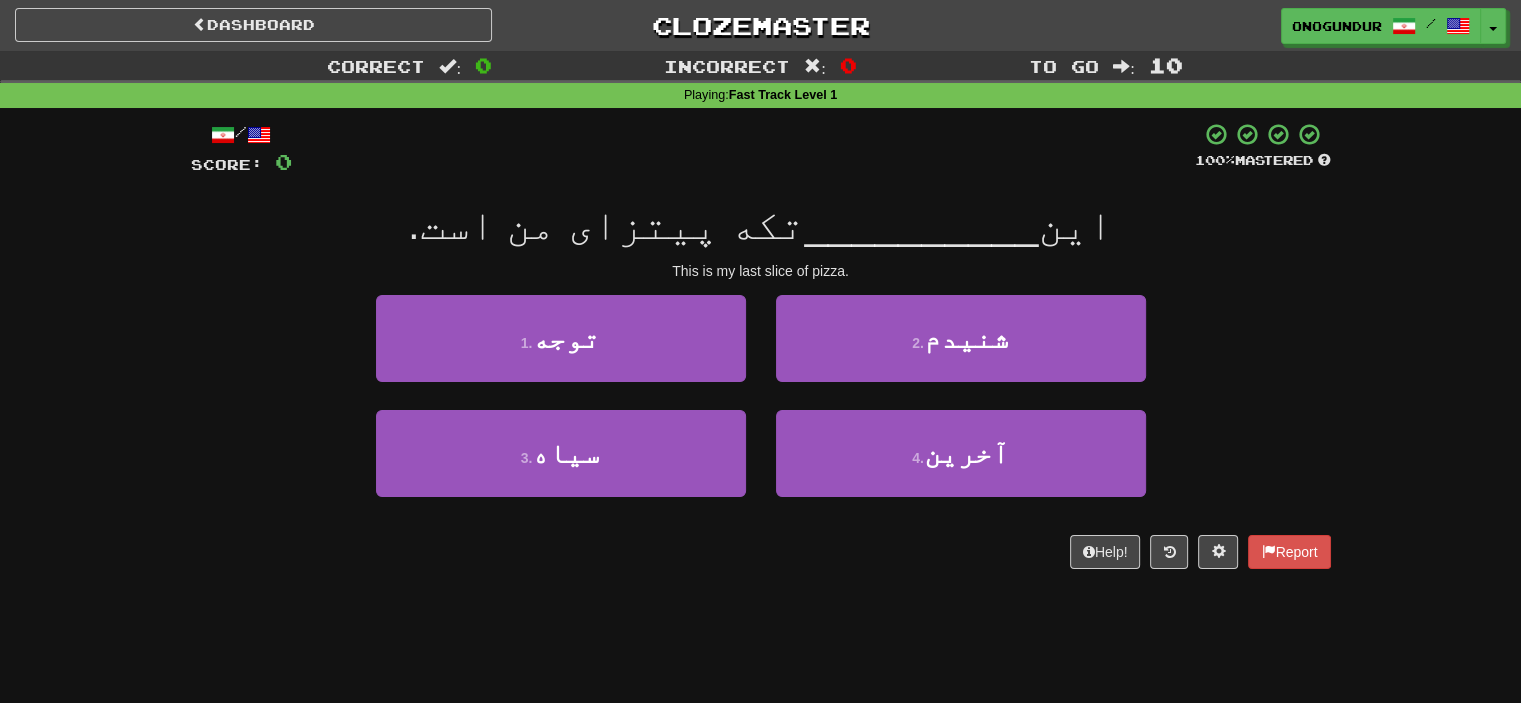 click on "Dashboard
Clozemaster
onogundur
/
Toggle Dropdown
Dashboard
Leaderboard
Activity Feed
Notifications
Profile
Discussions
Azərbaycanca
/
English
Streak:
27
Review:
2,703
Points Today: 0
Català
/
English
Streak:
0
Review:
10
Points Today: 0
Deutsch
/
English
Streak:
0
Review:
1,979
Points Today: 0
Español
/
English
Streak:
0
Review:
1,381
Points Today: 0
Esperanto
/
English
Streak:
0
Review:
1,035
Points Today: 0
Français
/
English
Streak:
0
Review:
19
Points Today: 0
Hrvatski
/
English
Streak:
0
Review:
278
Points Today: 0
Íslenska
/" at bounding box center [760, 351] 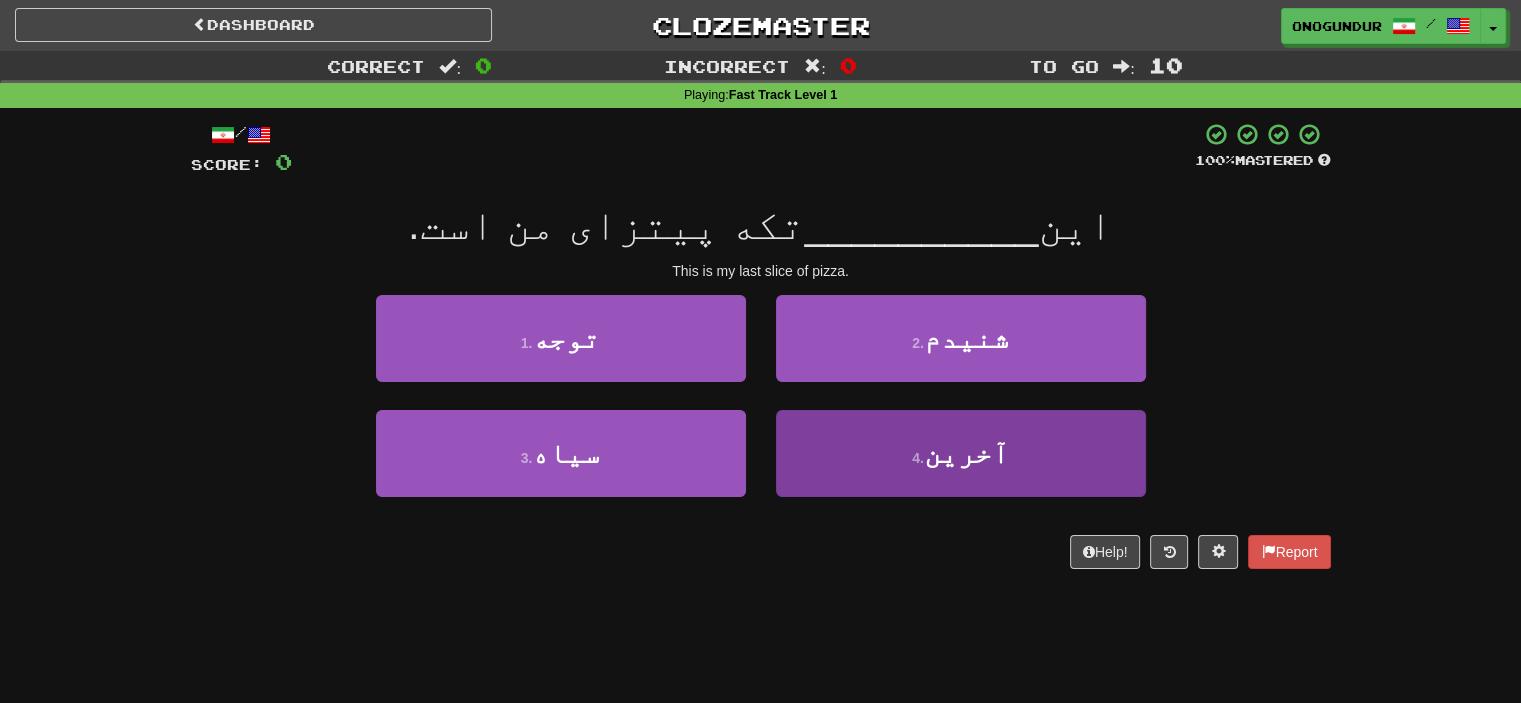 drag, startPoint x: 909, startPoint y: 407, endPoint x: 904, endPoint y: 443, distance: 36.345562 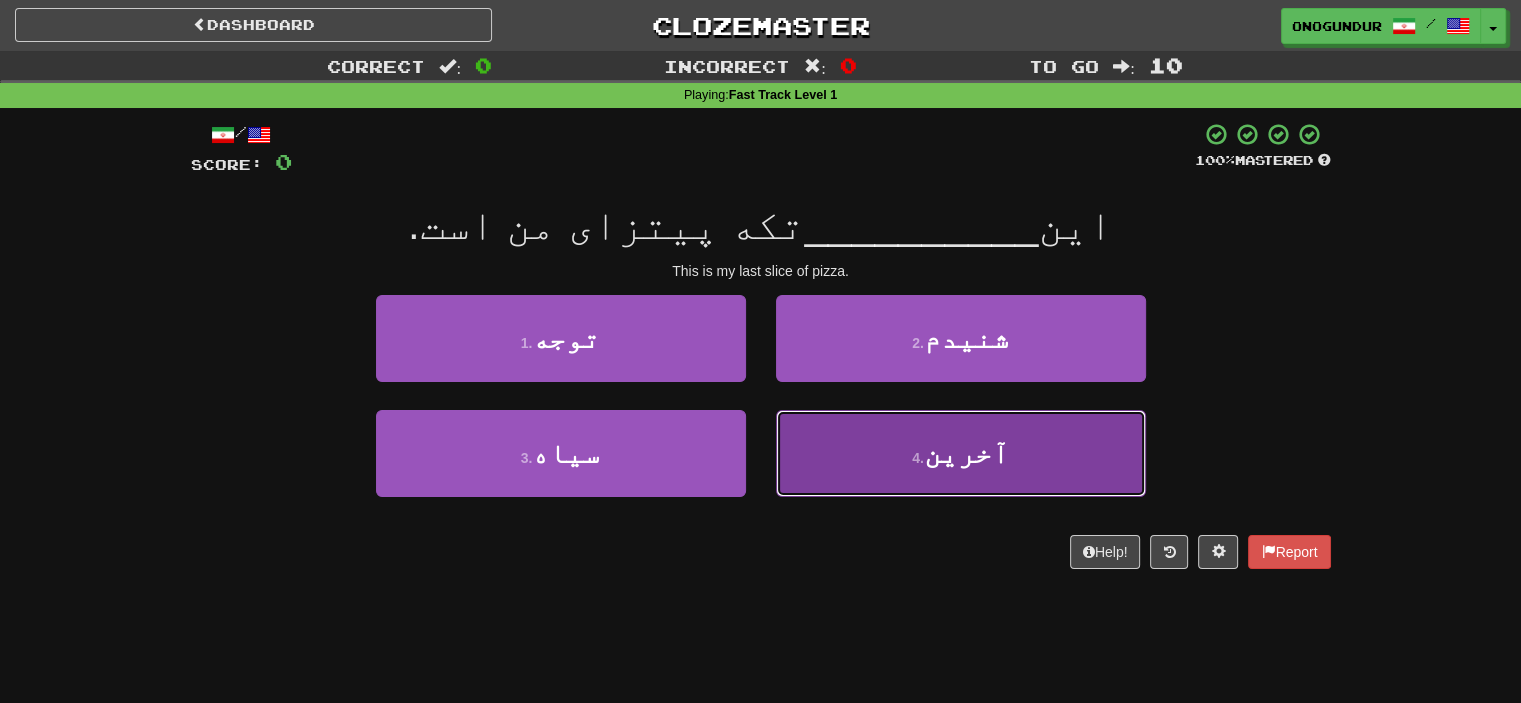 drag, startPoint x: 882, startPoint y: 451, endPoint x: 851, endPoint y: 473, distance: 38.013157 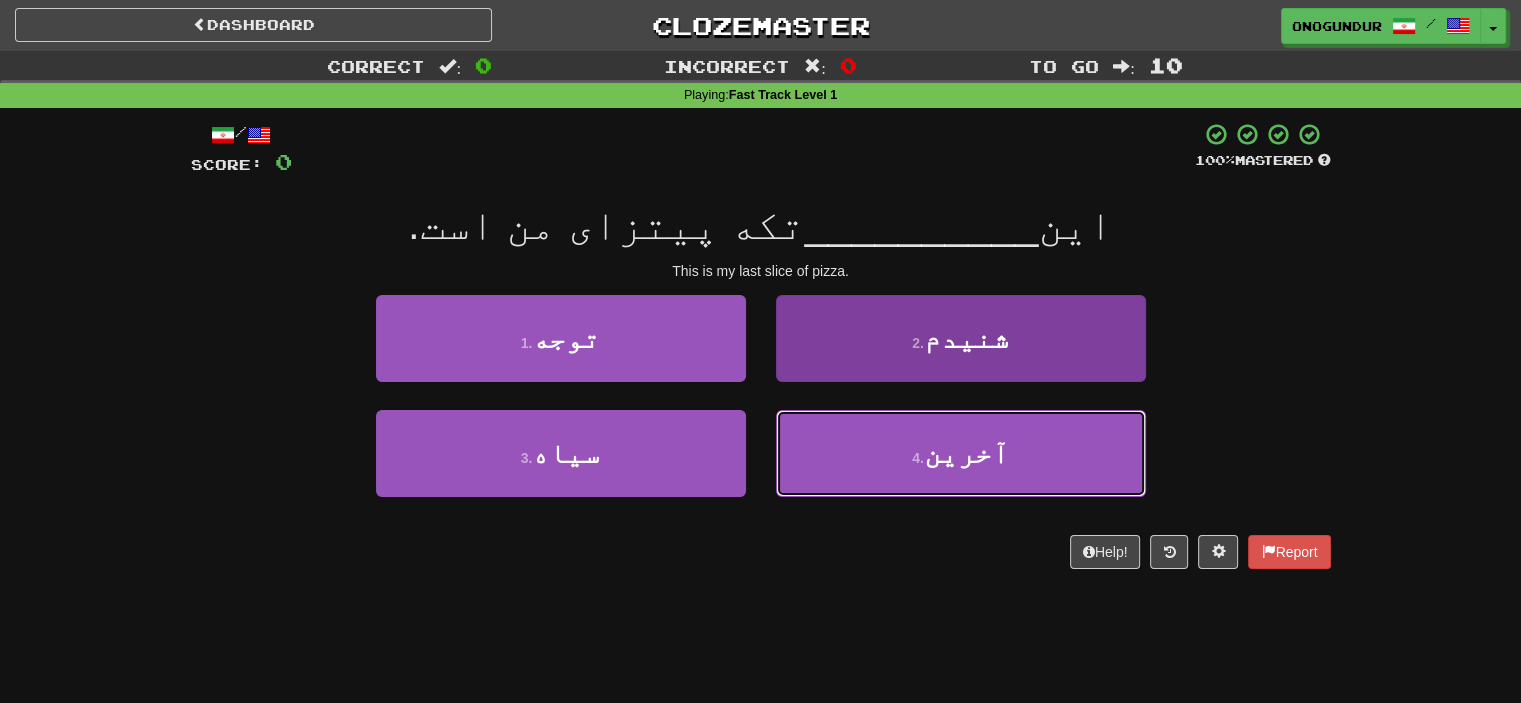 click on "4 .  آخرین" at bounding box center [961, 453] 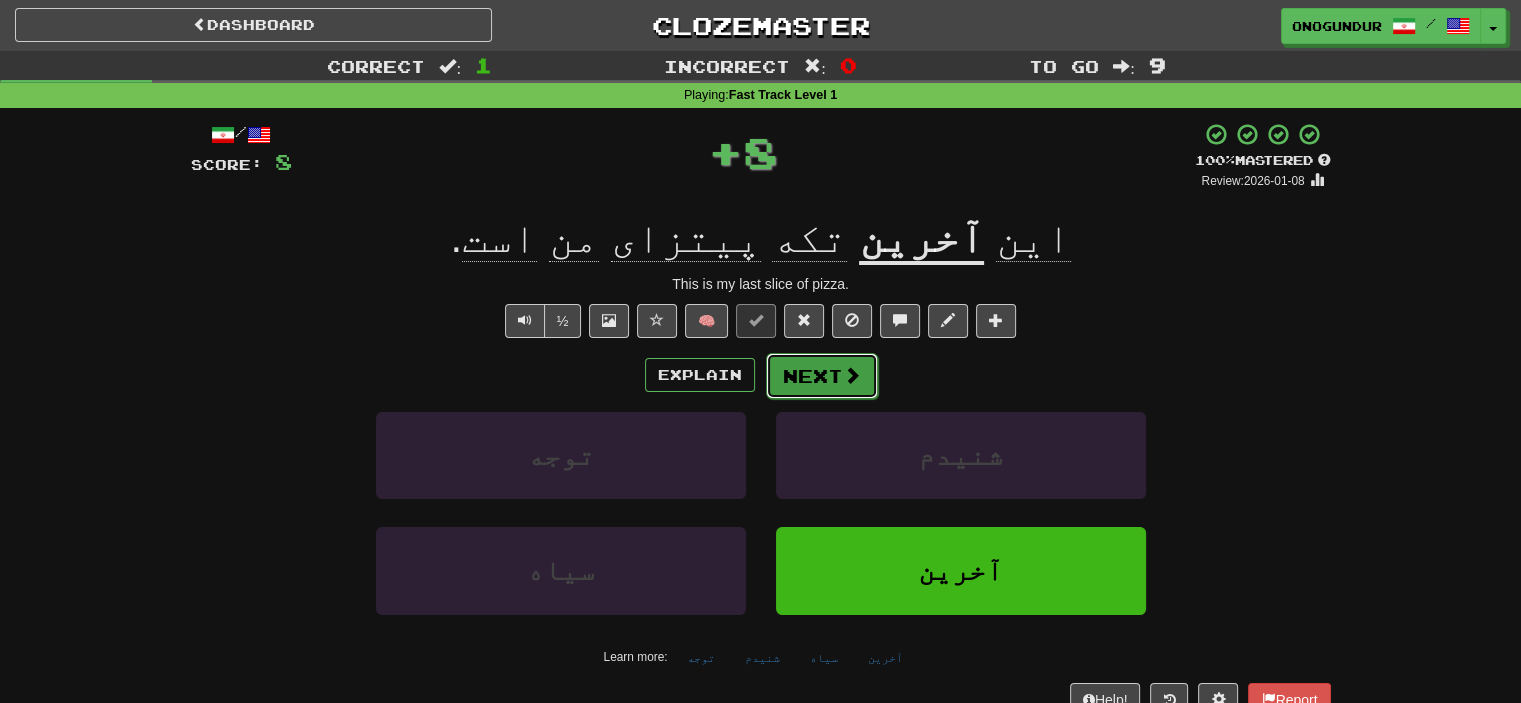 click on "Next" at bounding box center [822, 376] 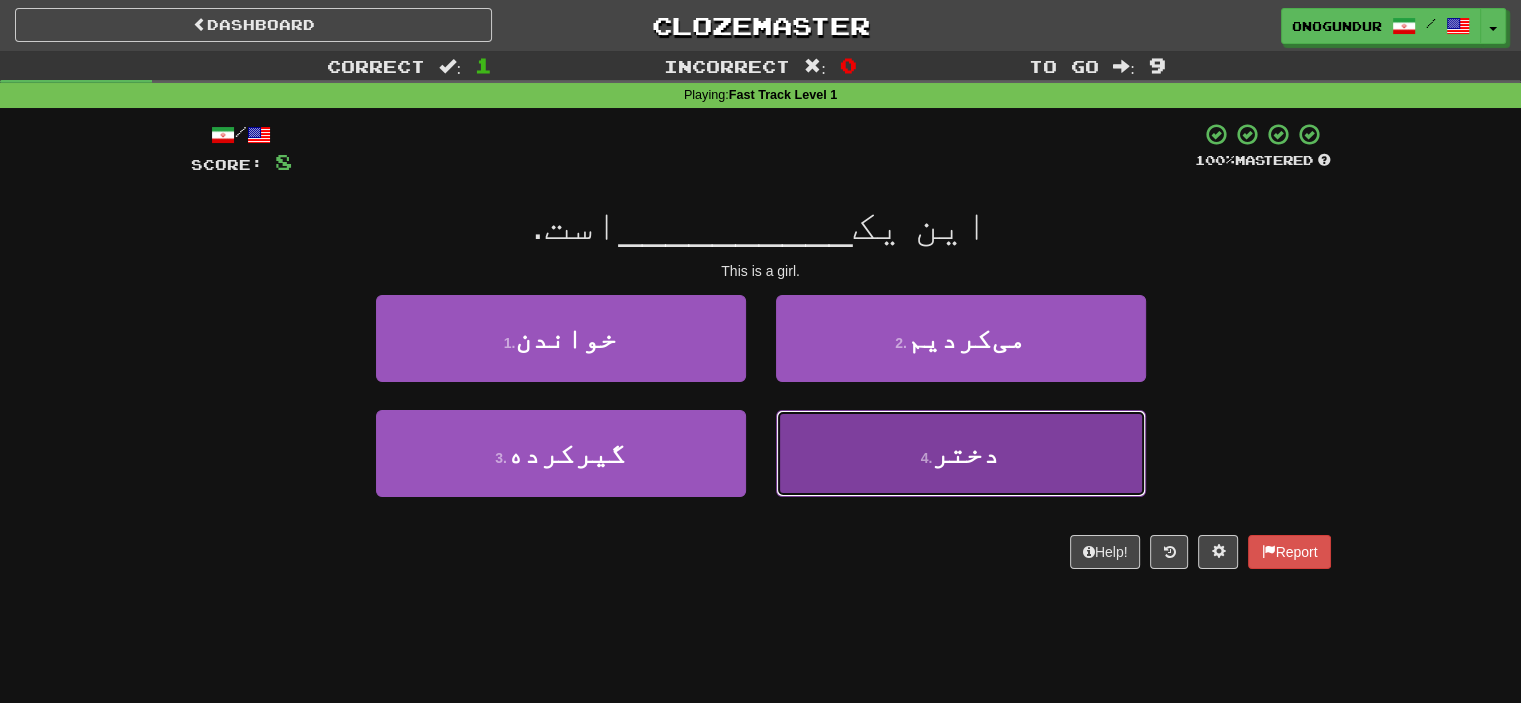 click on "4 .  دختر" at bounding box center (961, 453) 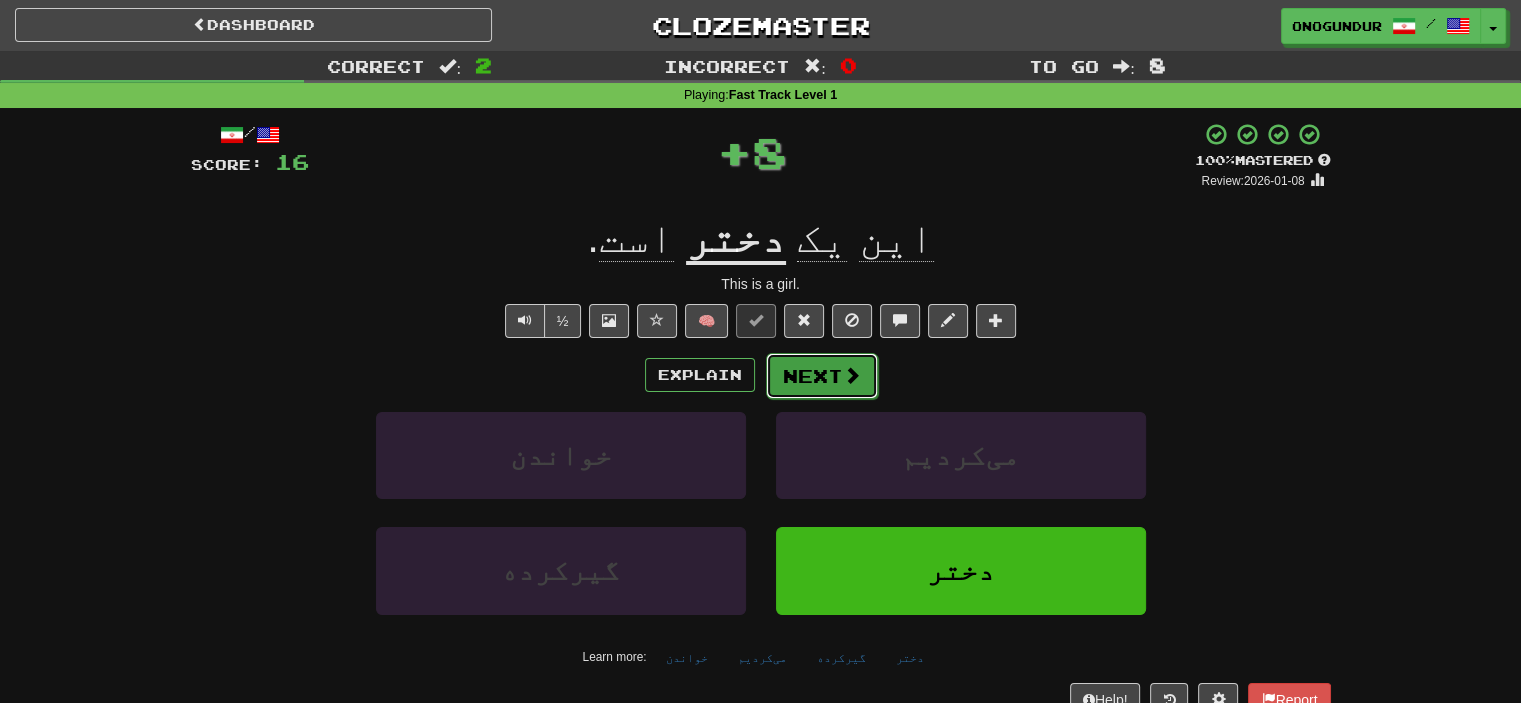 click on "Next" at bounding box center [822, 376] 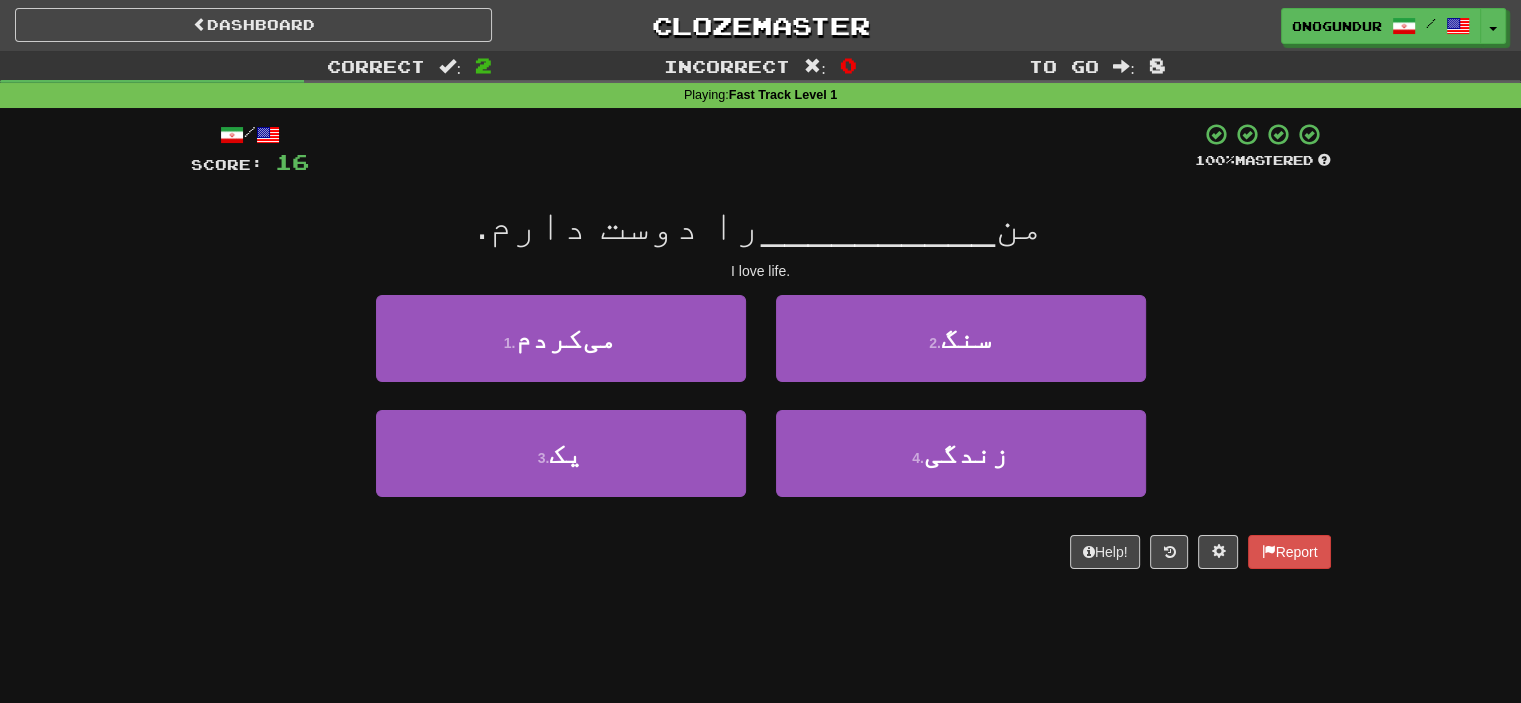 click on "/  Score:   16 100 %  Mastered من  __________  را دوست دارم. I love life. 1 .  می‌کردم 2 .  سنگ 3 .  یک 4 .  زندگی  Help!  Report" at bounding box center [761, 352] 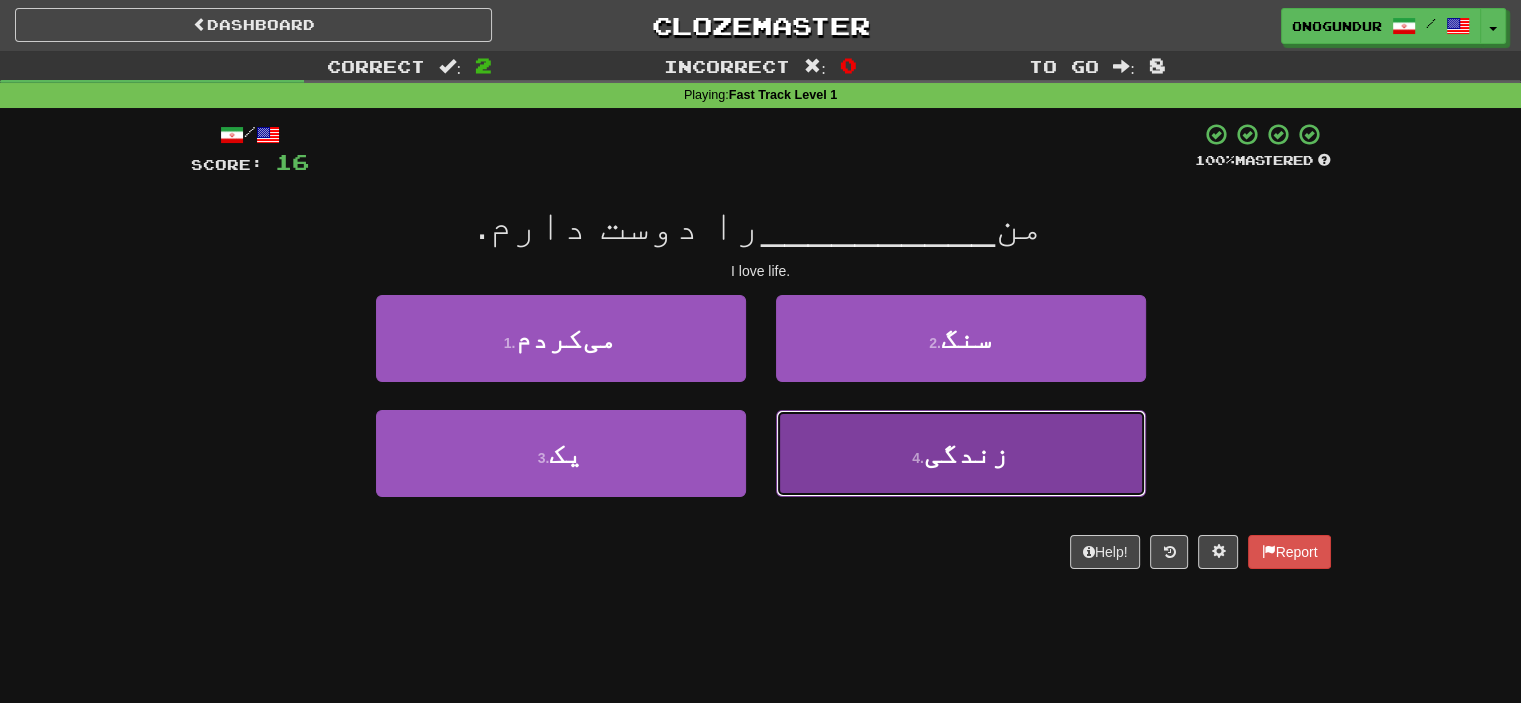 click on "4 .  زندگی" at bounding box center [961, 453] 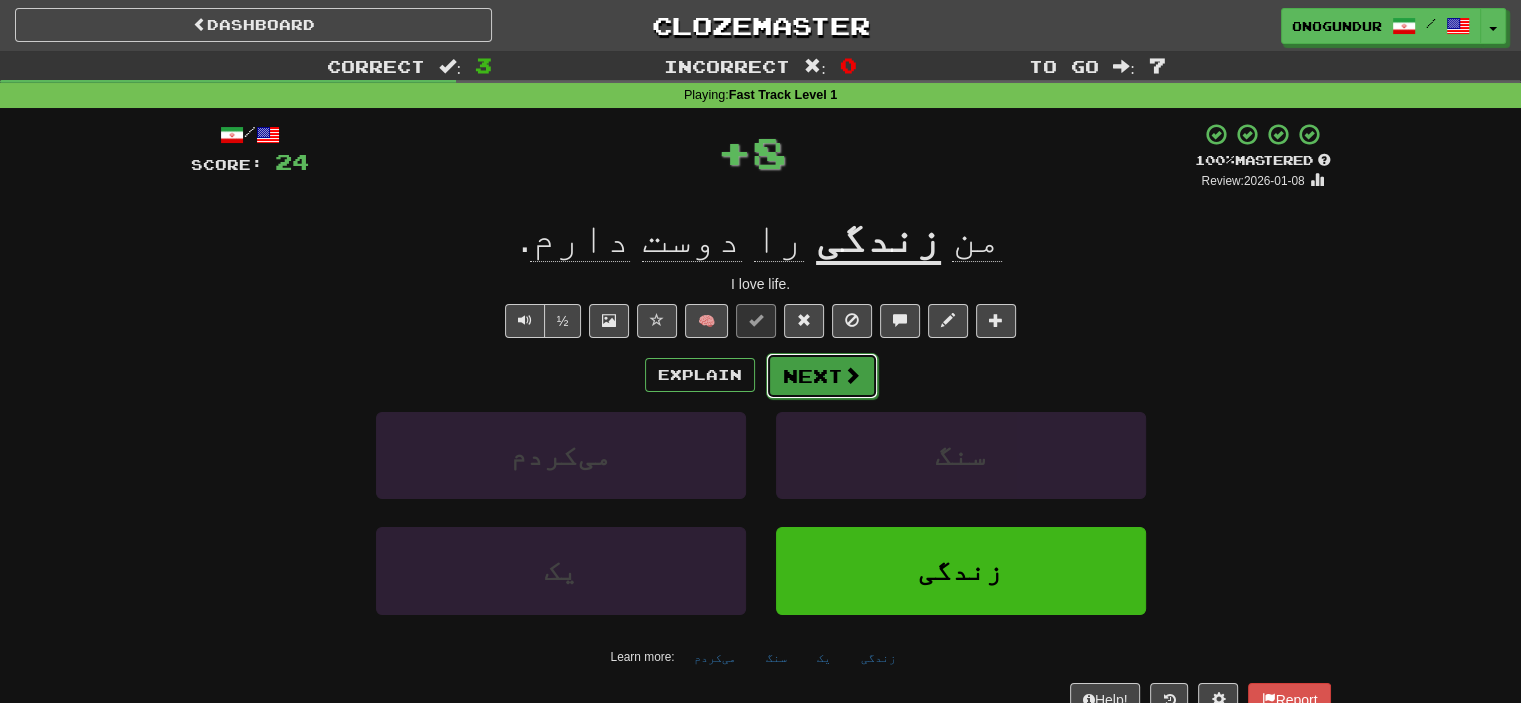 click on "Next" at bounding box center (822, 376) 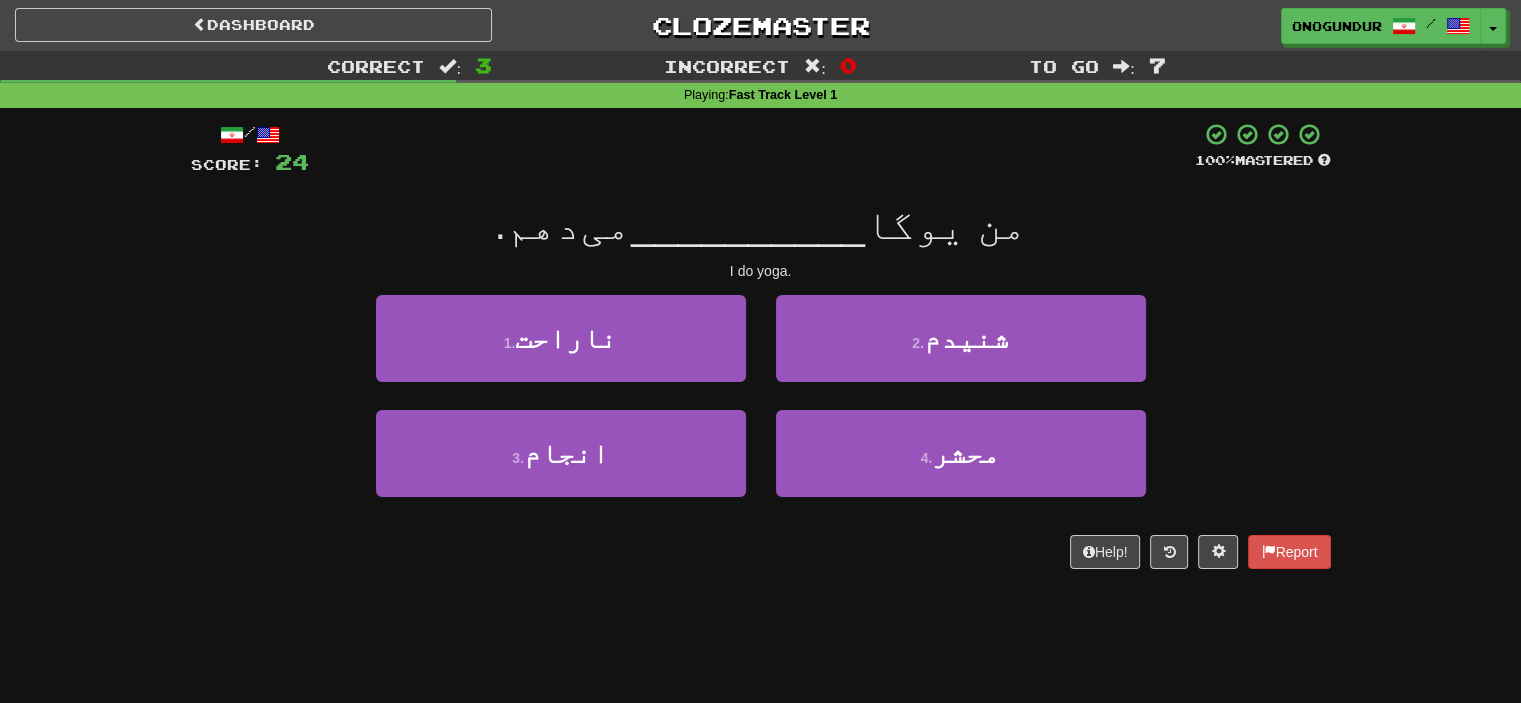 click on "Dashboard
Clozemaster
onogundur
/
Toggle Dropdown
Dashboard
Leaderboard
Activity Feed
Notifications
Profile
Discussions
Azərbaycanca
/
English
Streak:
27
Review:
2,703
Points Today: 0
Català
/
English
Streak:
0
Review:
10
Points Today: 0
Deutsch
/
English
Streak:
0
Review:
1,979
Points Today: 0
Español
/
English
Streak:
0
Review:
1,381
Points Today: 0
Esperanto
/
English
Streak:
0
Review:
1,035
Points Today: 0
Français
/
English
Streak:
0
Review:
19
Points Today: 0
Hrvatski
/
English
Streak:
0
Review:
278
Points Today: 0
Íslenska
/" at bounding box center (760, 351) 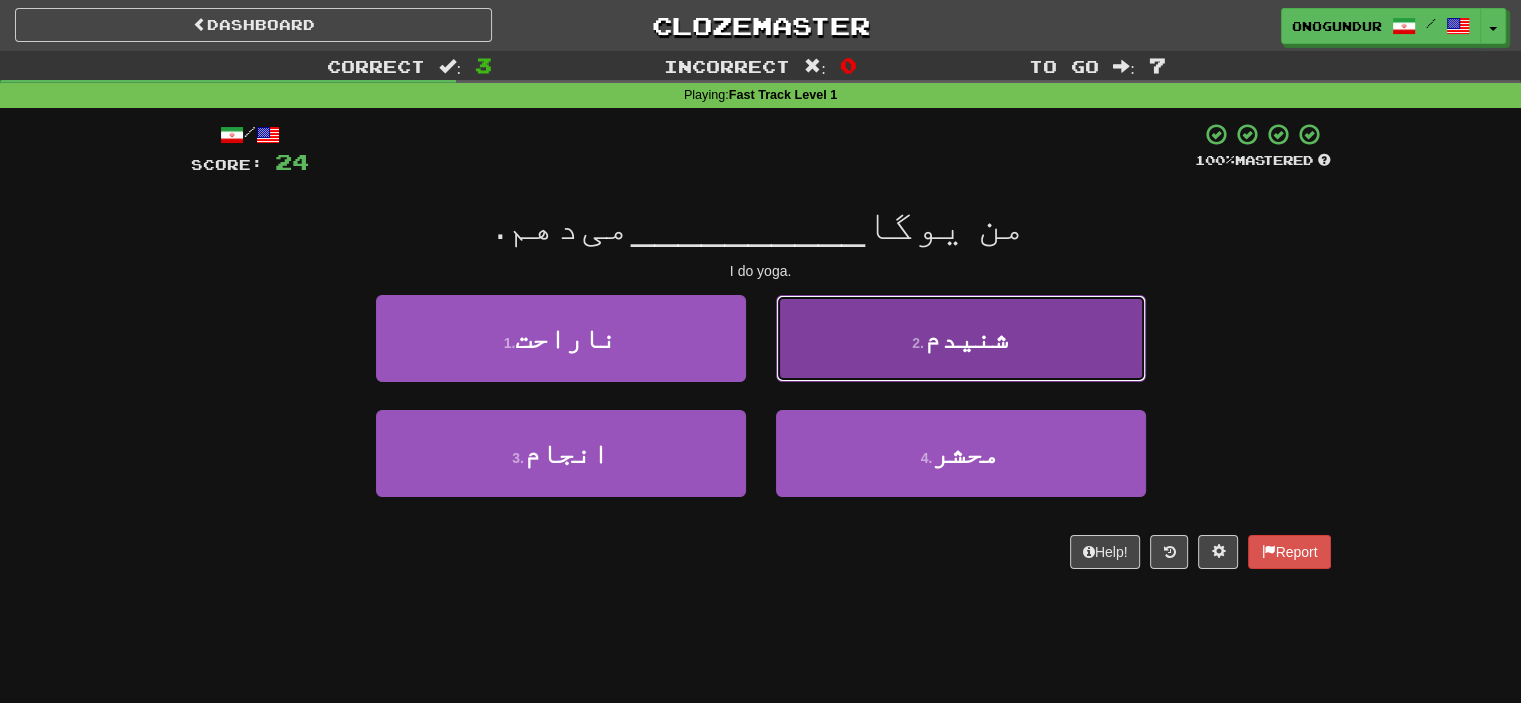 click on "2 .  شنیدم" at bounding box center (961, 338) 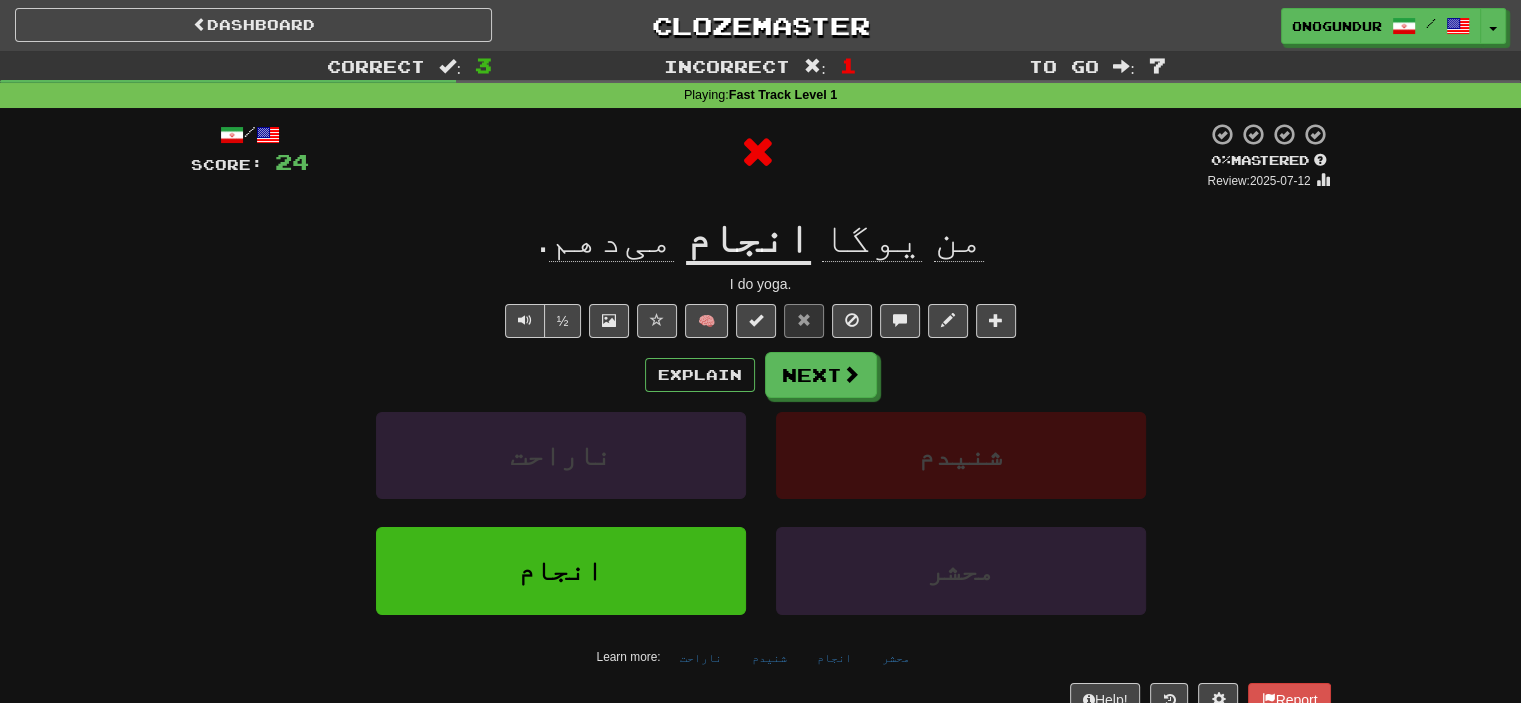 click at bounding box center [851, 374] 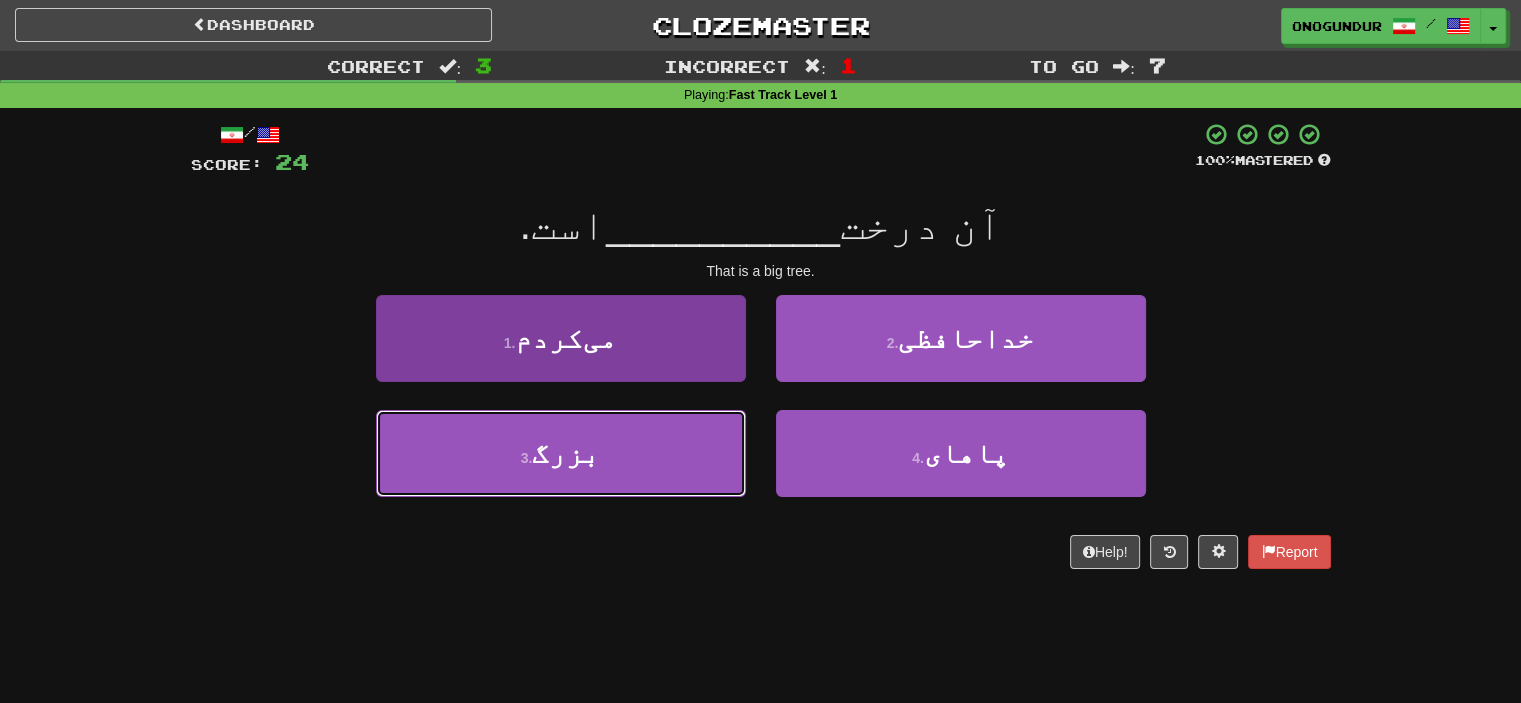click on "3 .  بزرگ" at bounding box center [561, 453] 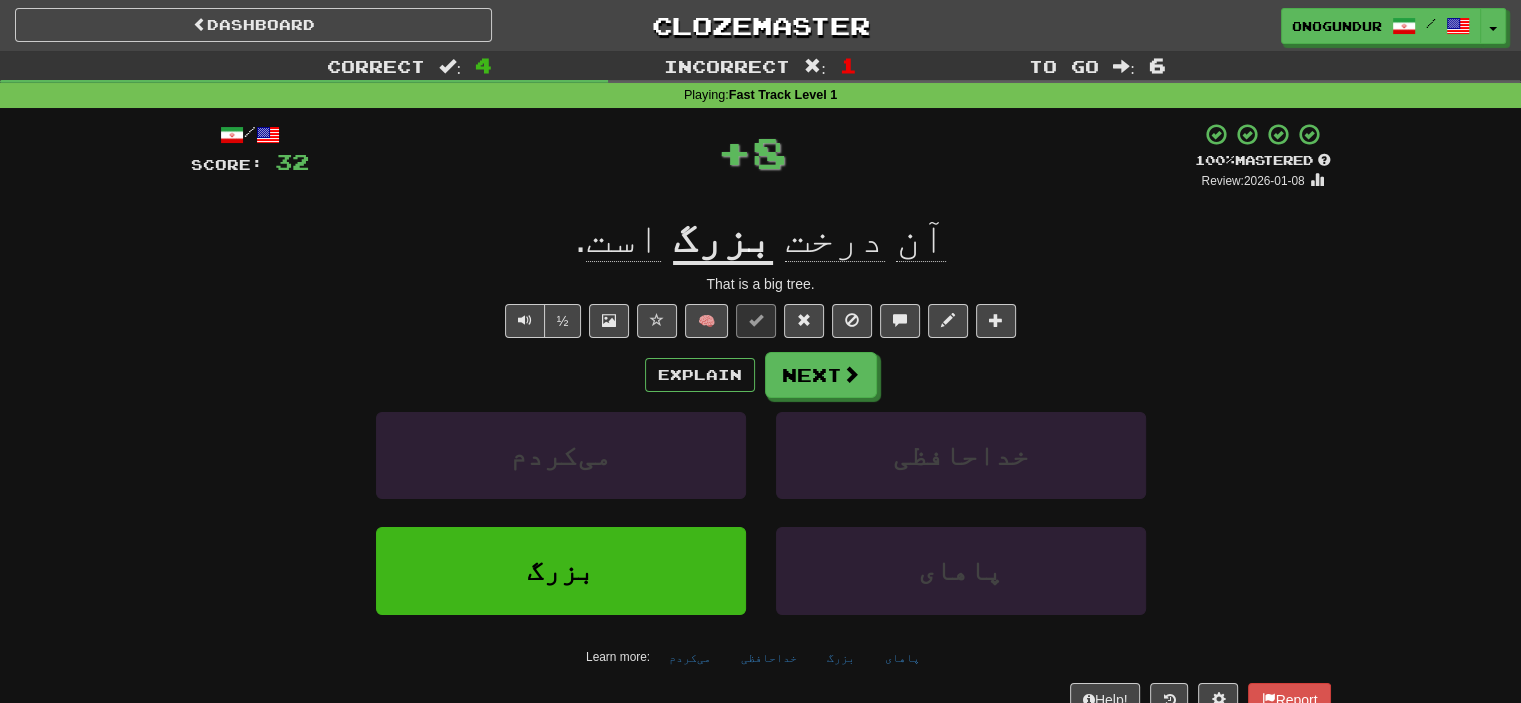 click on "Explain Next می‌کردم خداحافظی بزرگ پاهای Learn more: می‌کردم خداحافظی بزرگ پاهای" at bounding box center [761, 512] 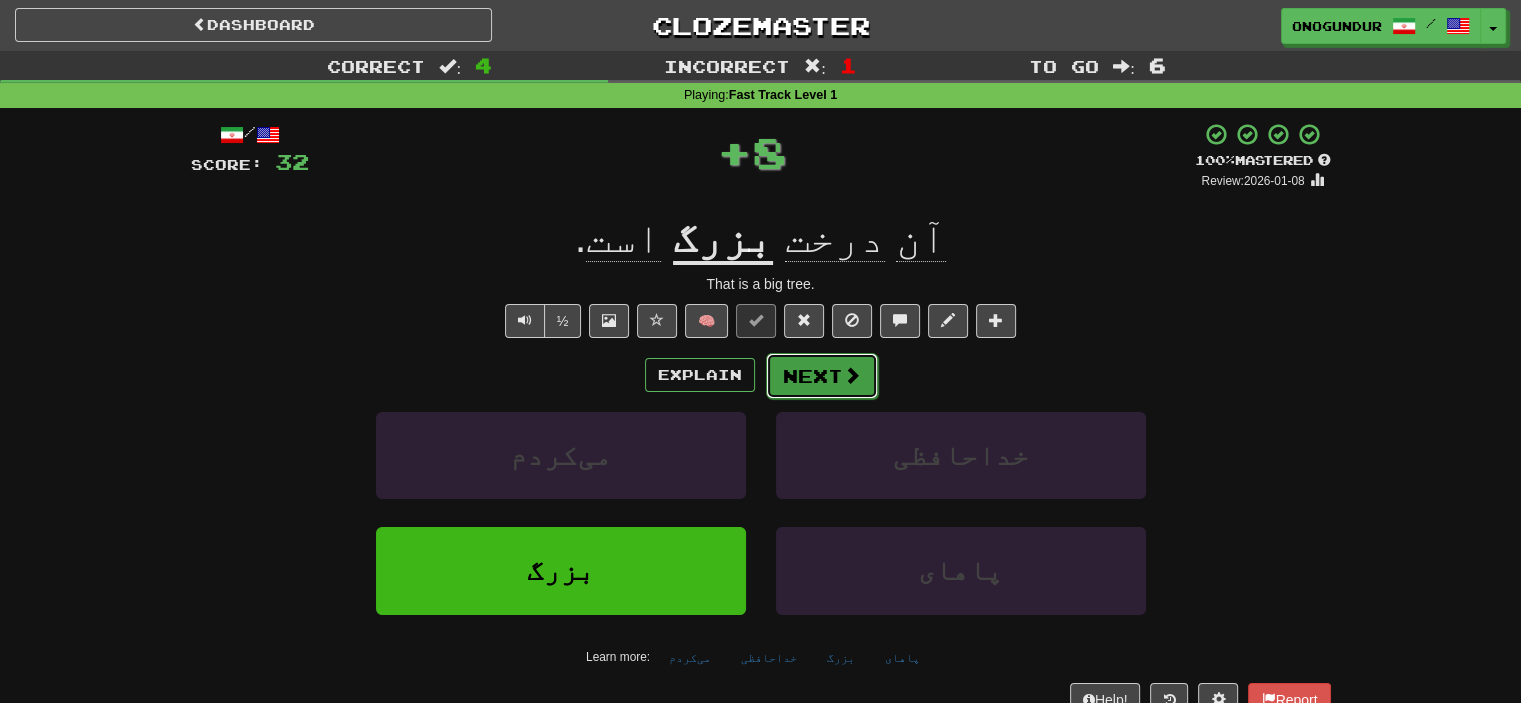 click on "Next" at bounding box center [822, 376] 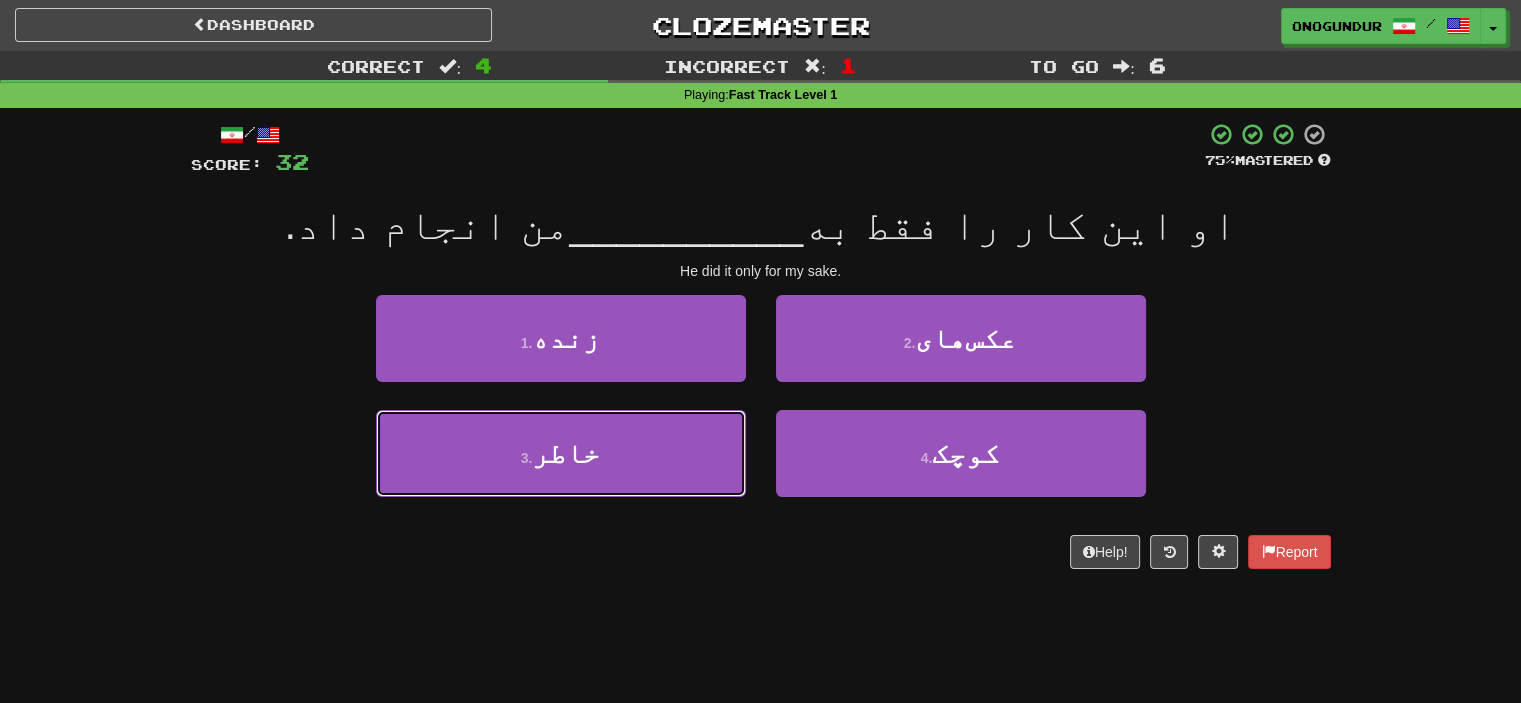 drag, startPoint x: 659, startPoint y: 451, endPoint x: 816, endPoint y: 400, distance: 165.07574 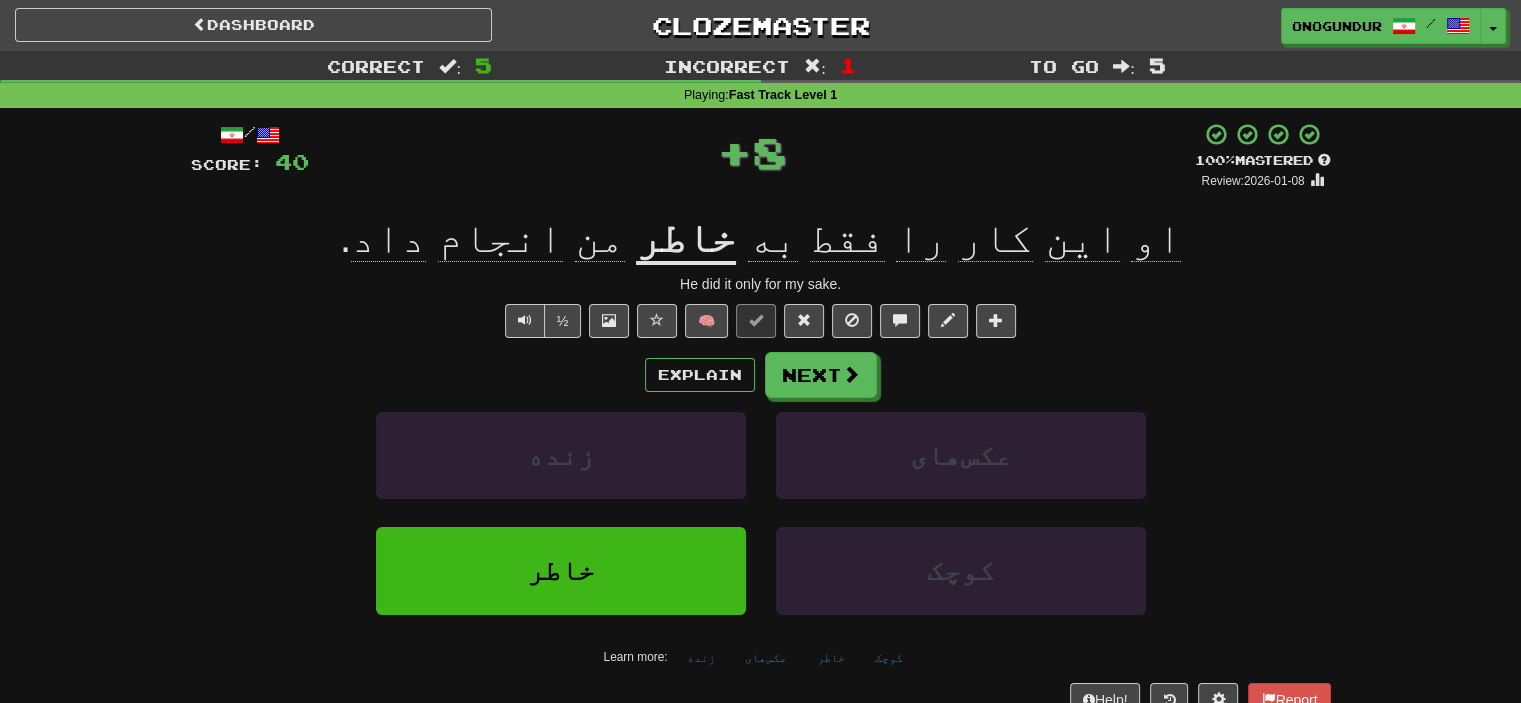 click on "Next" at bounding box center [821, 375] 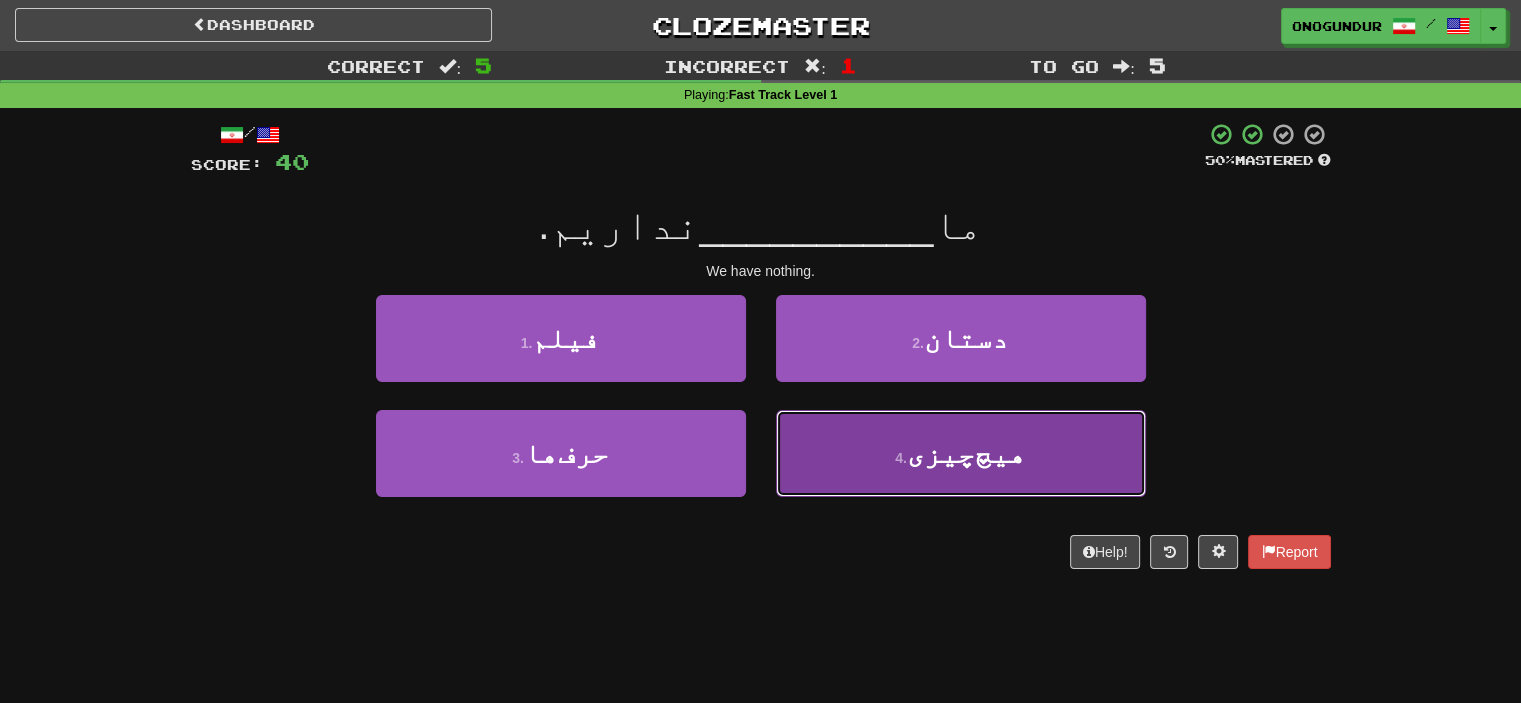 click on "4 .  هیچ‌چیزی" at bounding box center [961, 453] 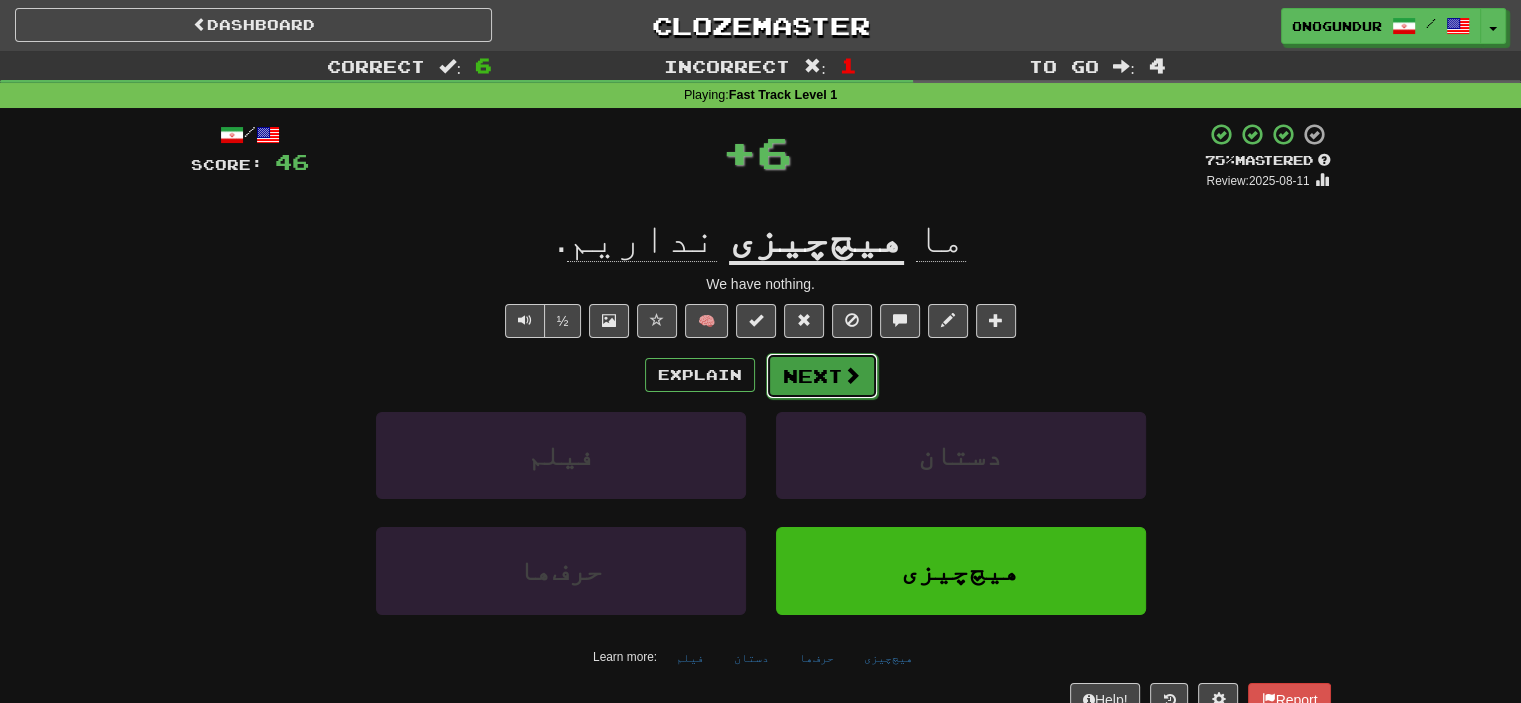 click on "Next" at bounding box center (822, 376) 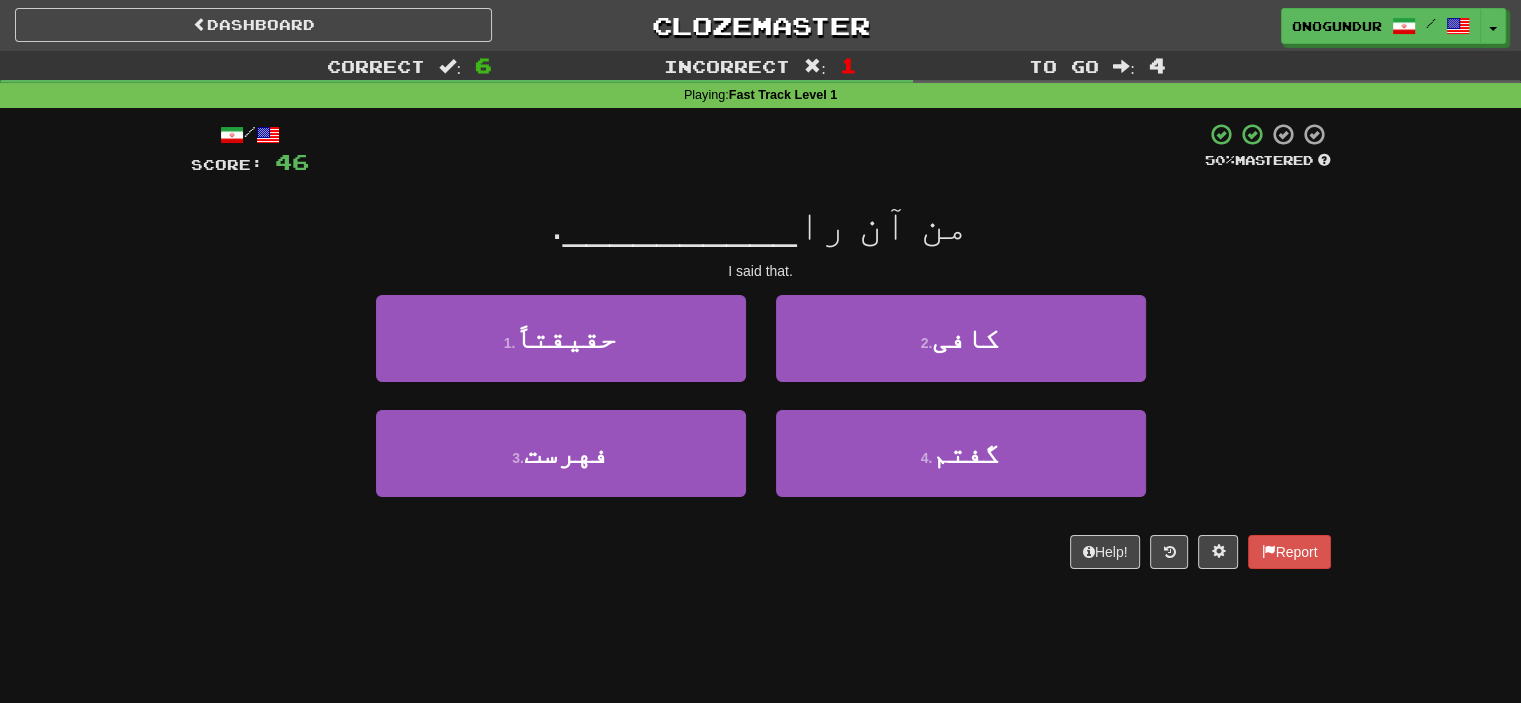 click on "Dashboard
Clozemaster
onogundur
/
Toggle Dropdown
Dashboard
Leaderboard
Activity Feed
Notifications
Profile
Discussions
Azərbaycanca
/
English
Streak:
27
Review:
2,703
Points Today: 0
Català
/
English
Streak:
0
Review:
10
Points Today: 0
Deutsch
/
English
Streak:
0
Review:
1,979
Points Today: 0
Español
/
English
Streak:
0
Review:
1,381
Points Today: 0
Esperanto
/
English
Streak:
0
Review:
1,035
Points Today: 0
Français
/
English
Streak:
0
Review:
19
Points Today: 0
Hrvatski
/
English
Streak:
0
Review:
278
Points Today: 0
Íslenska
/" at bounding box center (760, 351) 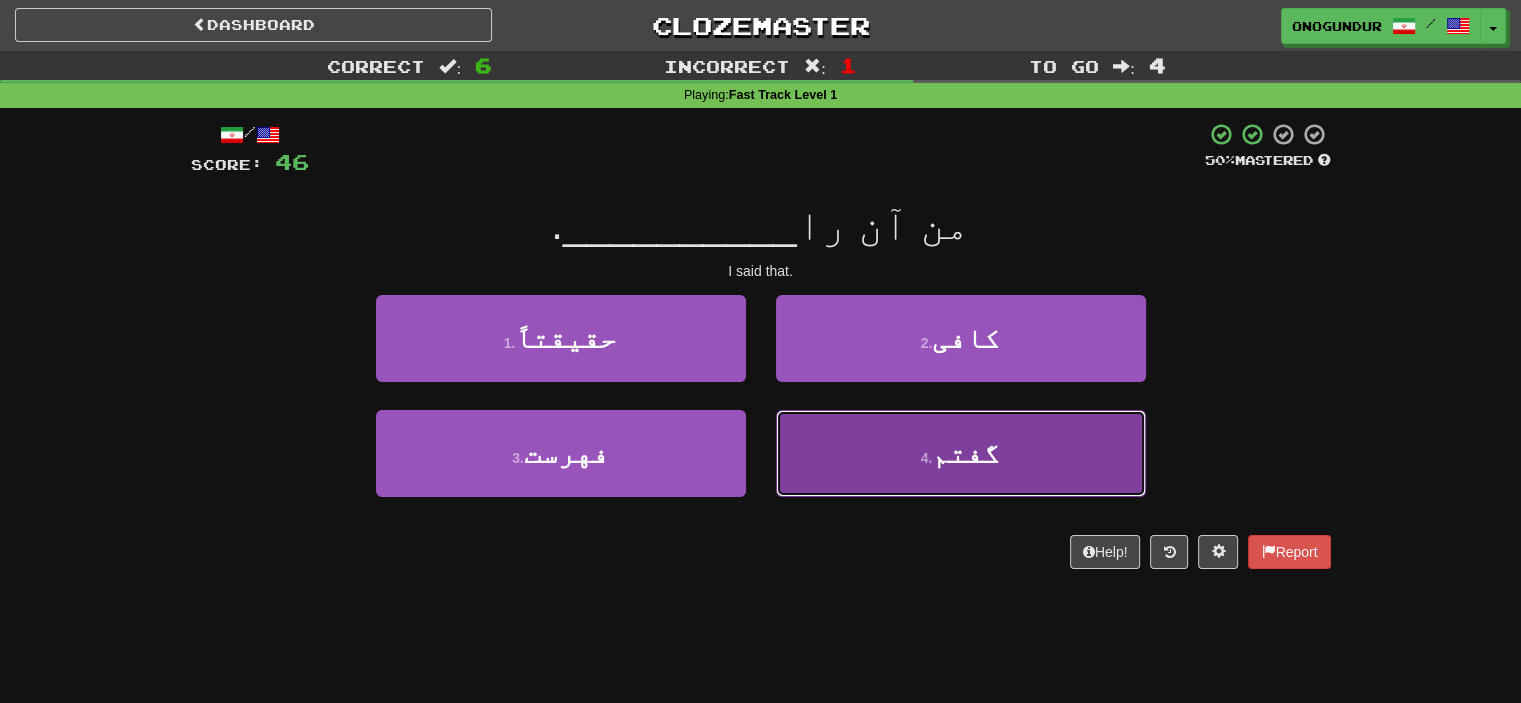 click on "4 .  گفتم" at bounding box center [961, 453] 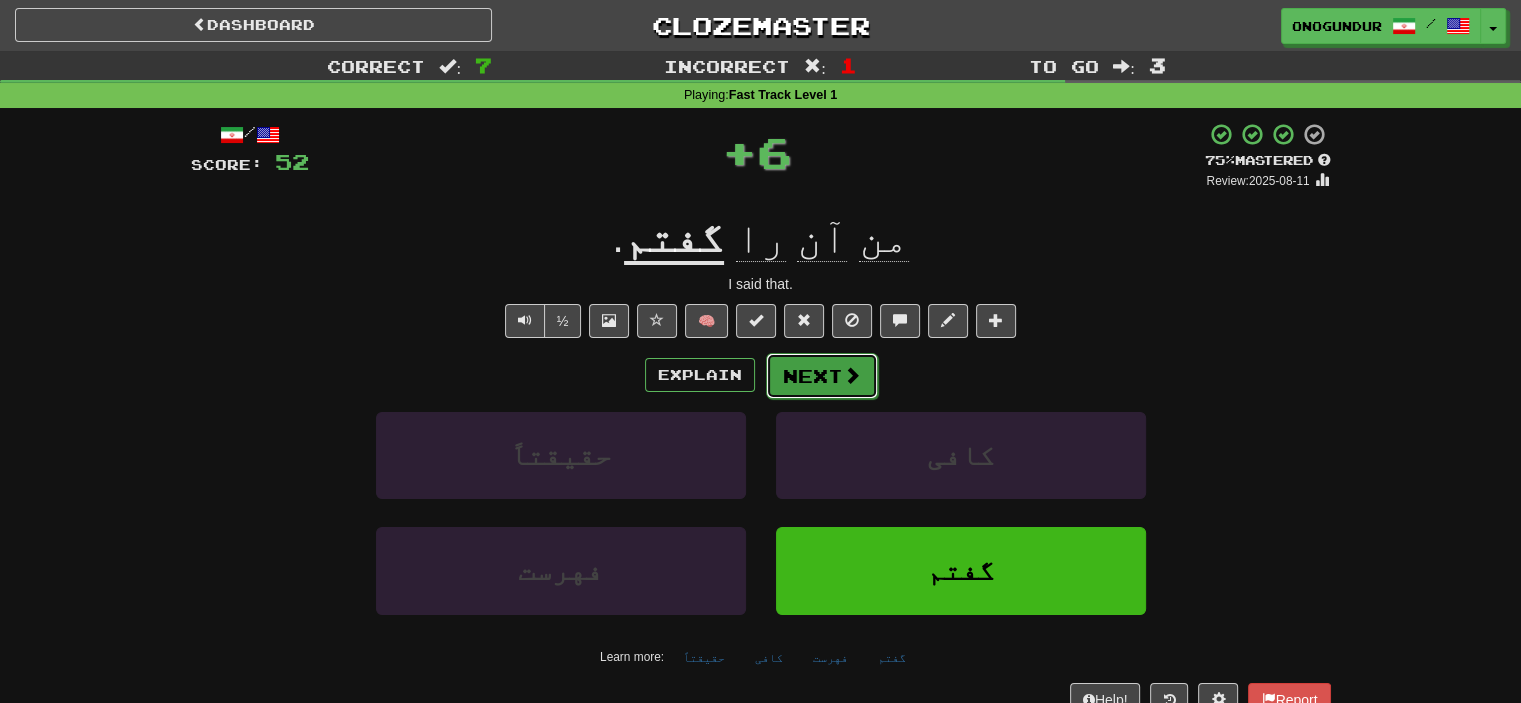 click on "Next" at bounding box center [822, 376] 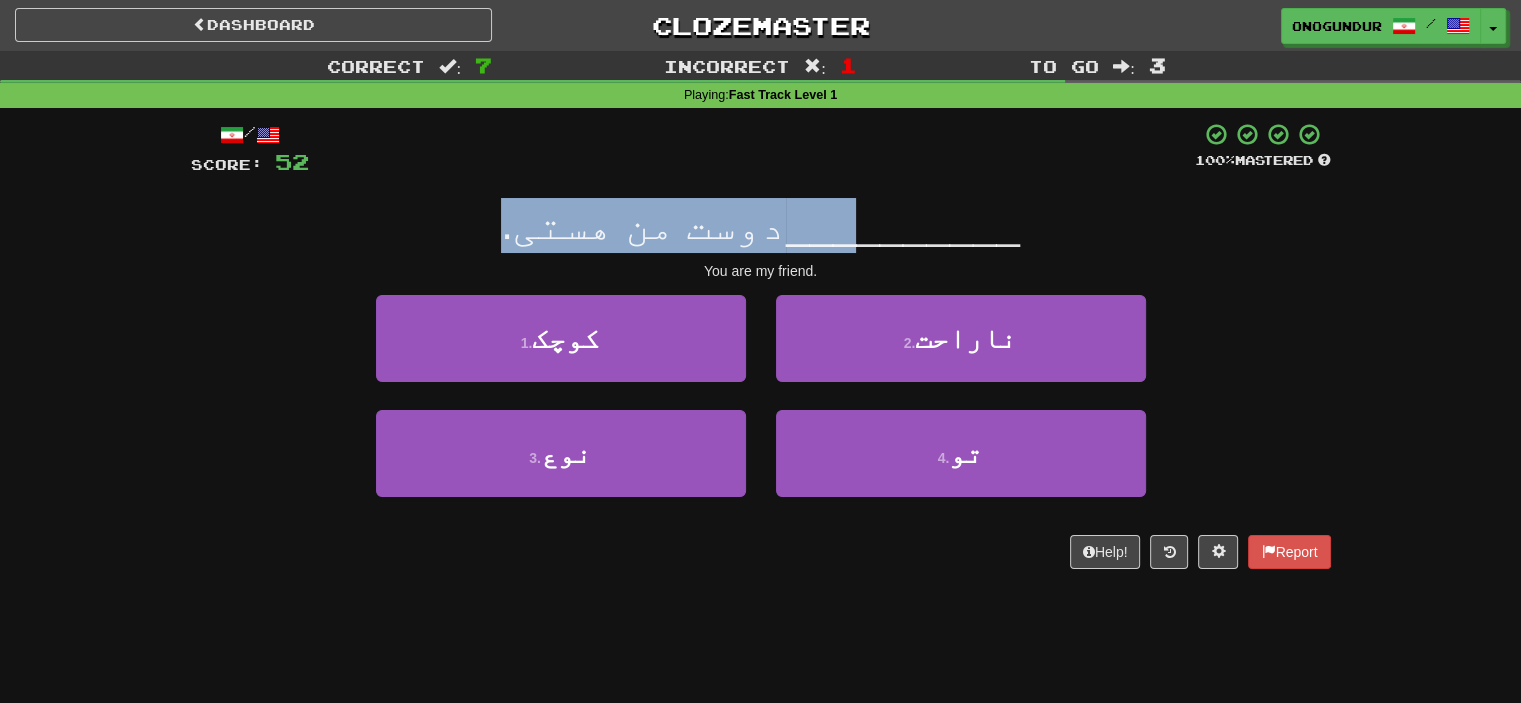 drag, startPoint x: 535, startPoint y: 233, endPoint x: 798, endPoint y: 256, distance: 264.00378 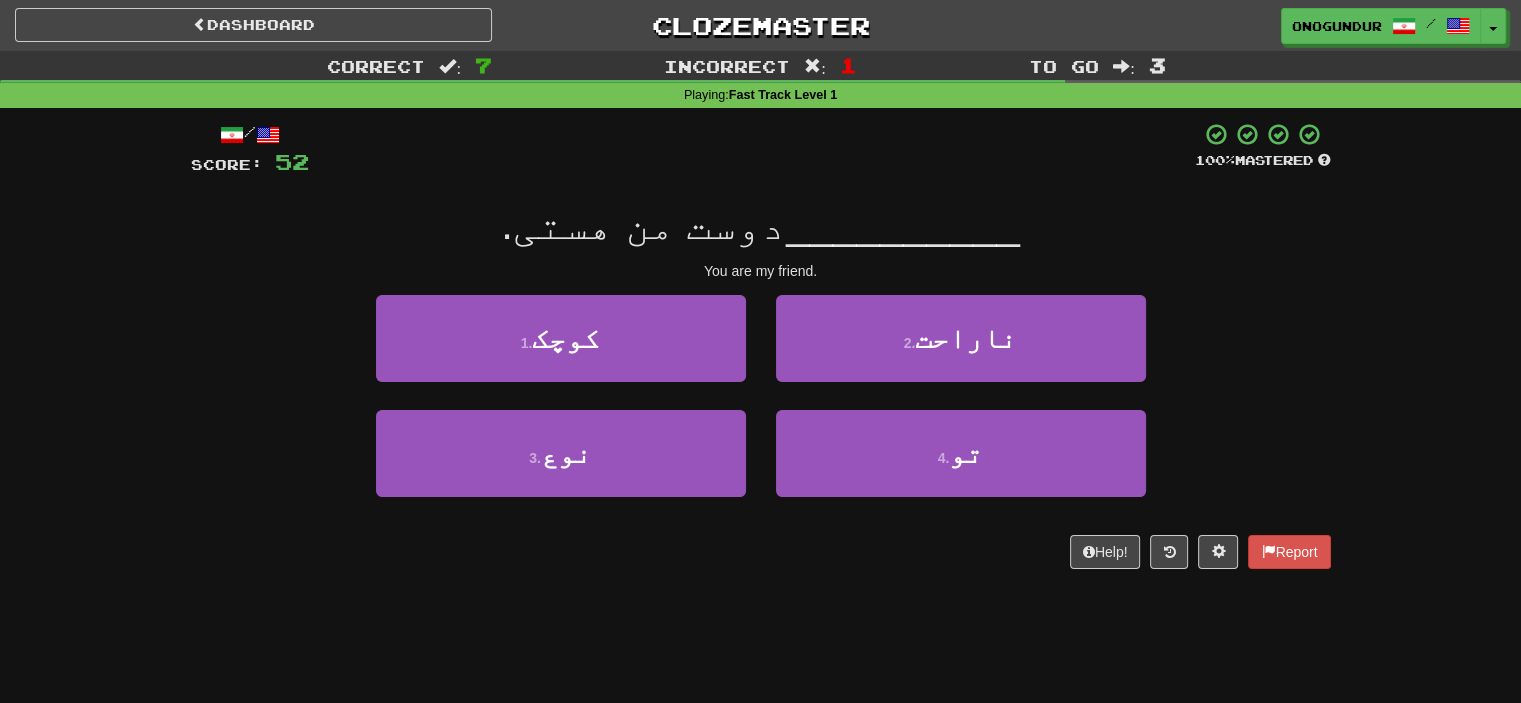 click on "Help!  Report" at bounding box center [761, 552] 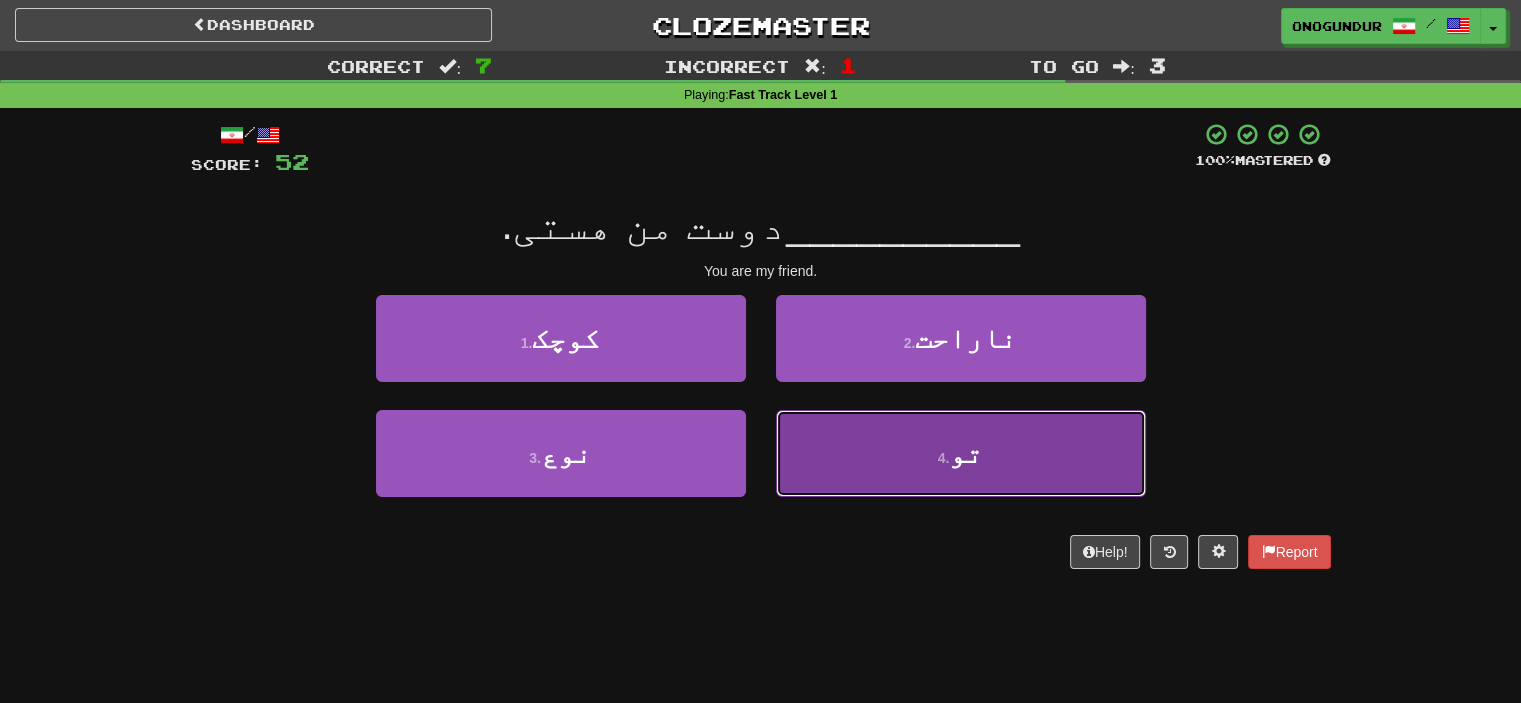 click on "4 .  تو" at bounding box center (961, 453) 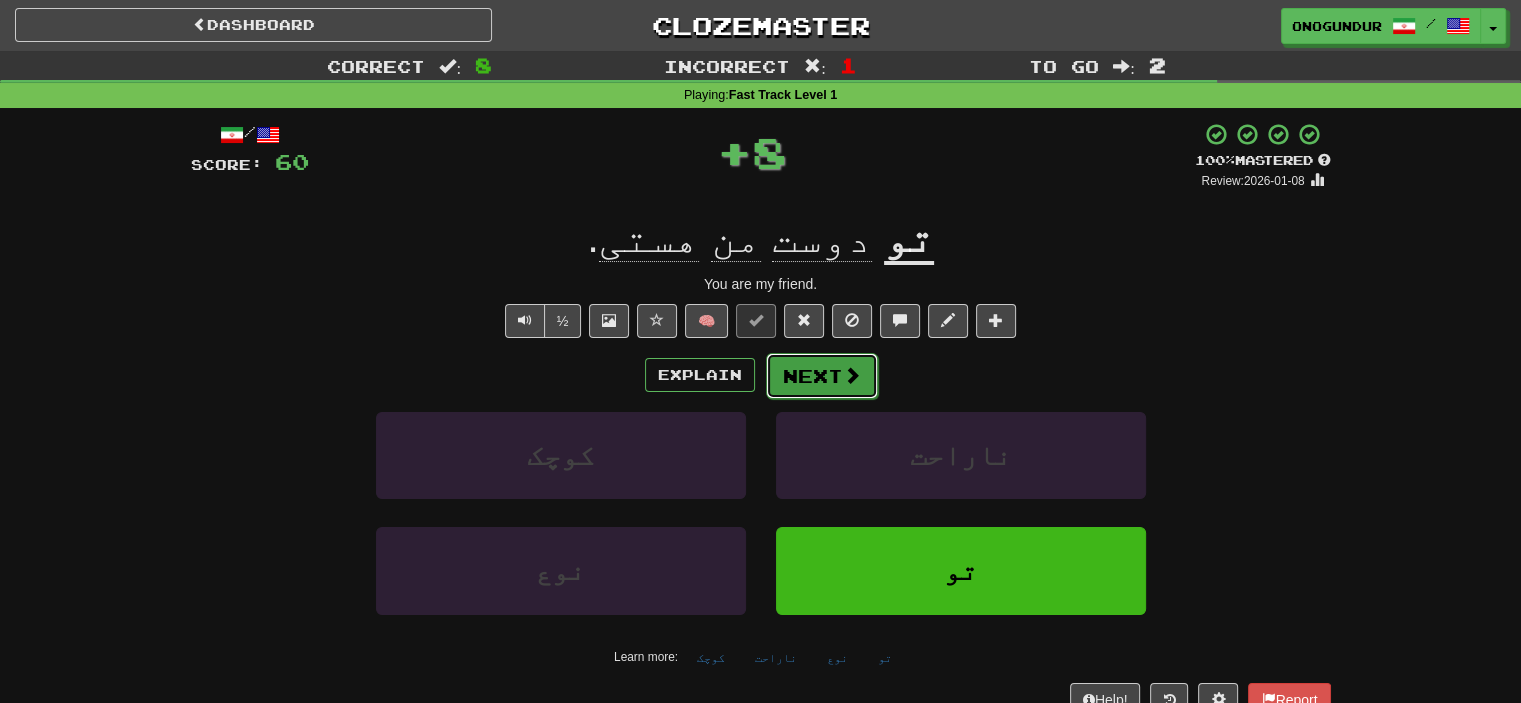 click on "Next" at bounding box center (822, 376) 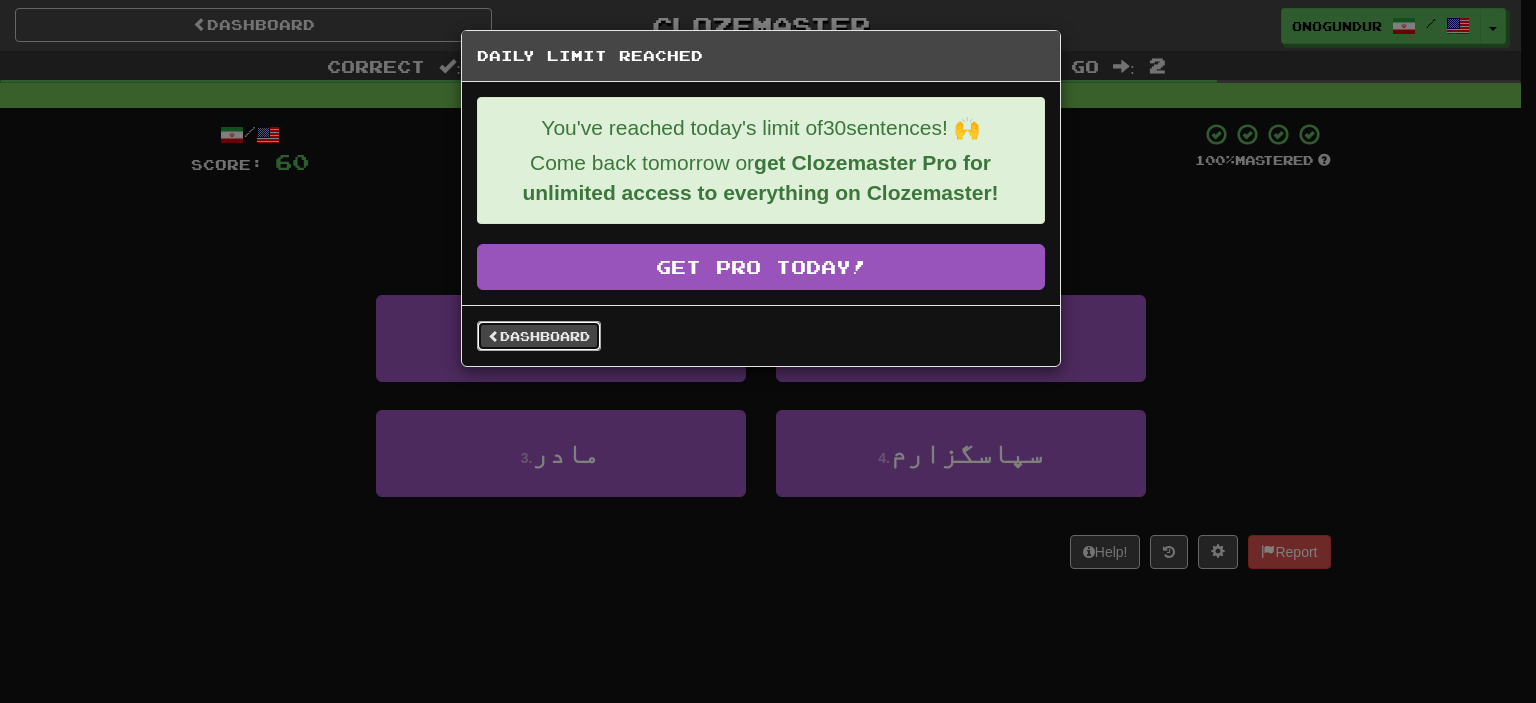 click on "Dashboard" at bounding box center (539, 336) 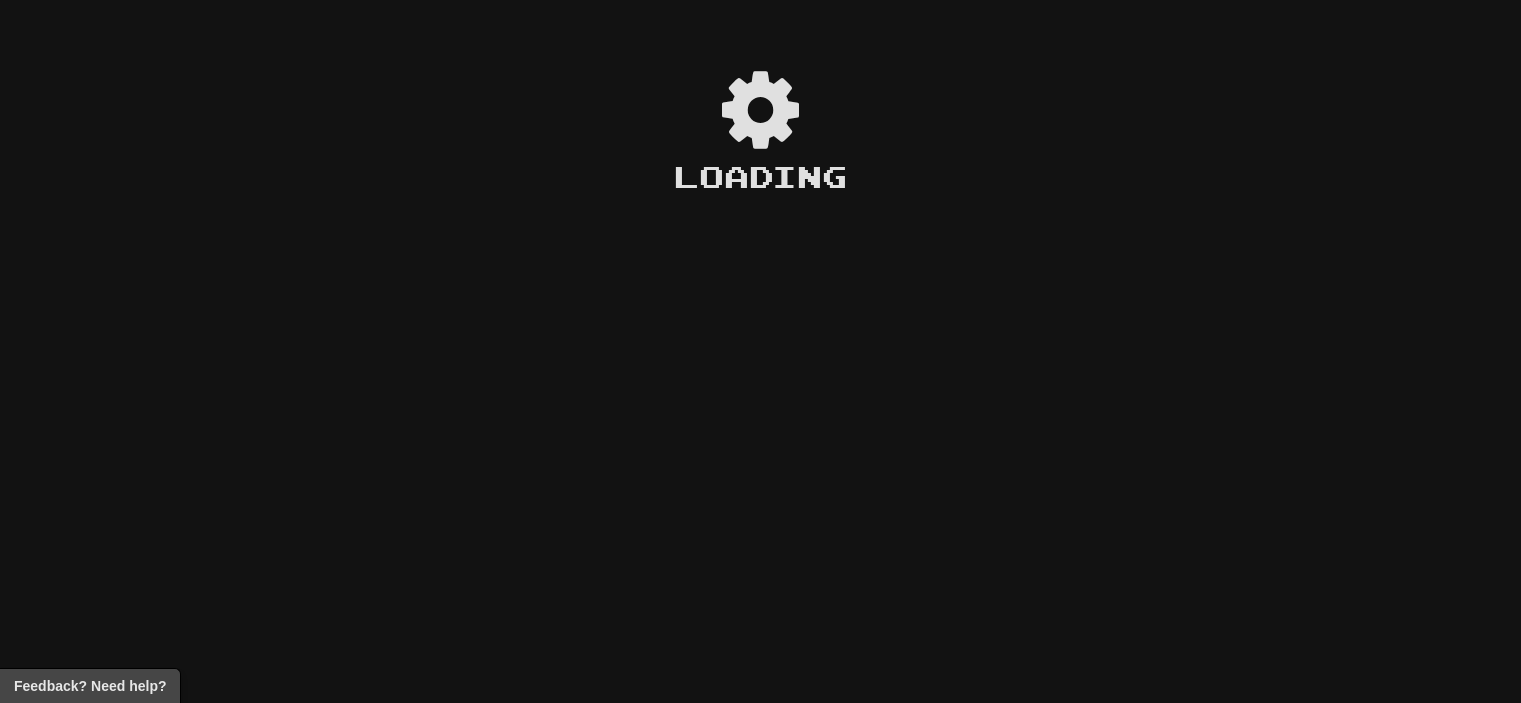 scroll, scrollTop: 0, scrollLeft: 0, axis: both 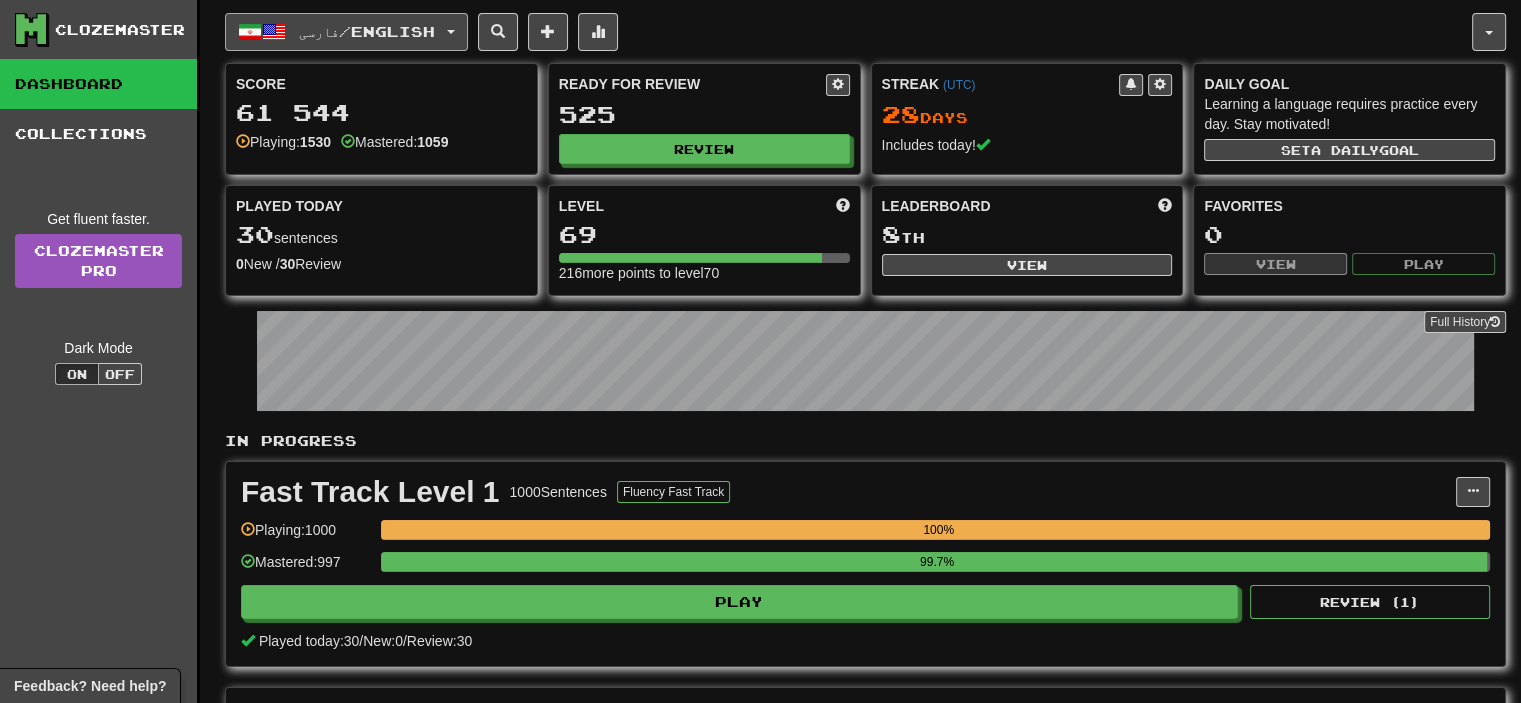 click on "فارسی  /  English" 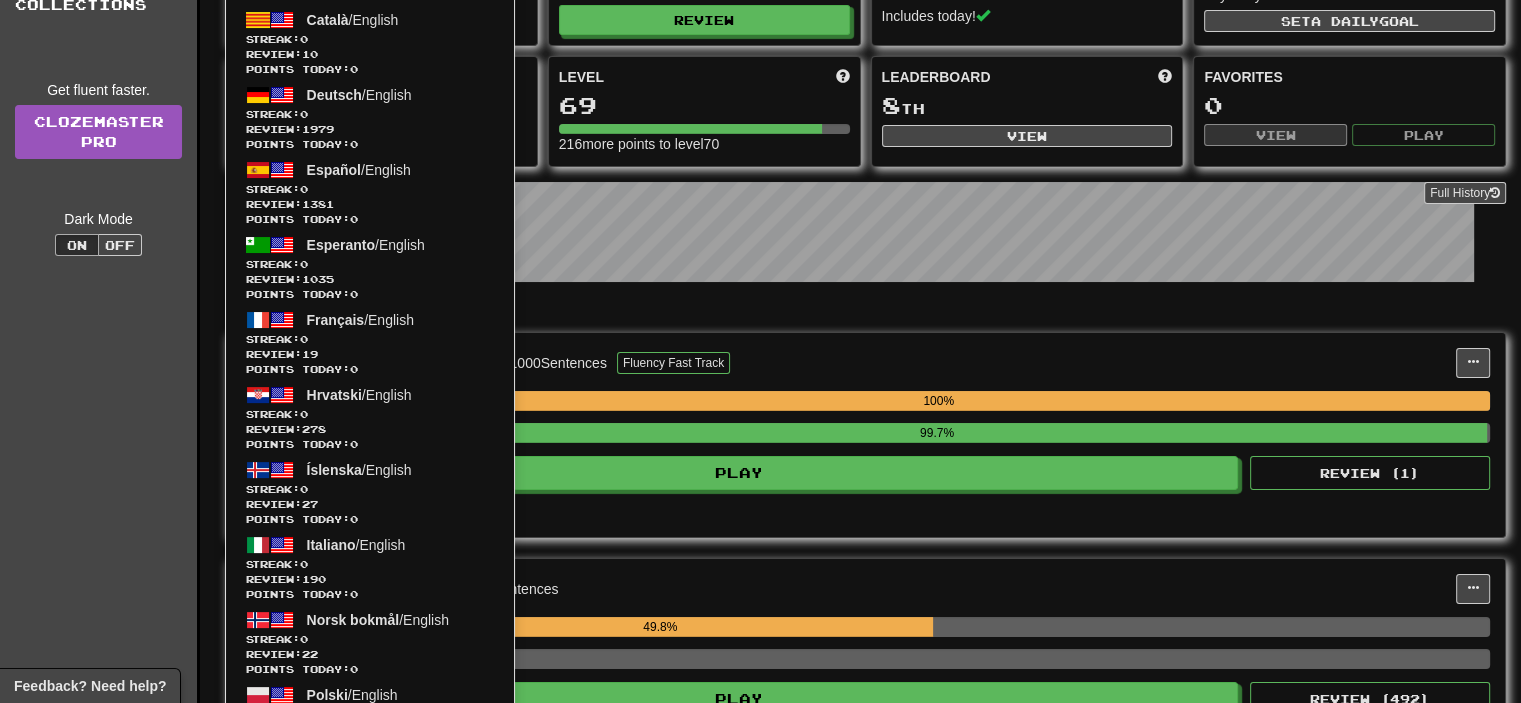 scroll, scrollTop: 0, scrollLeft: 0, axis: both 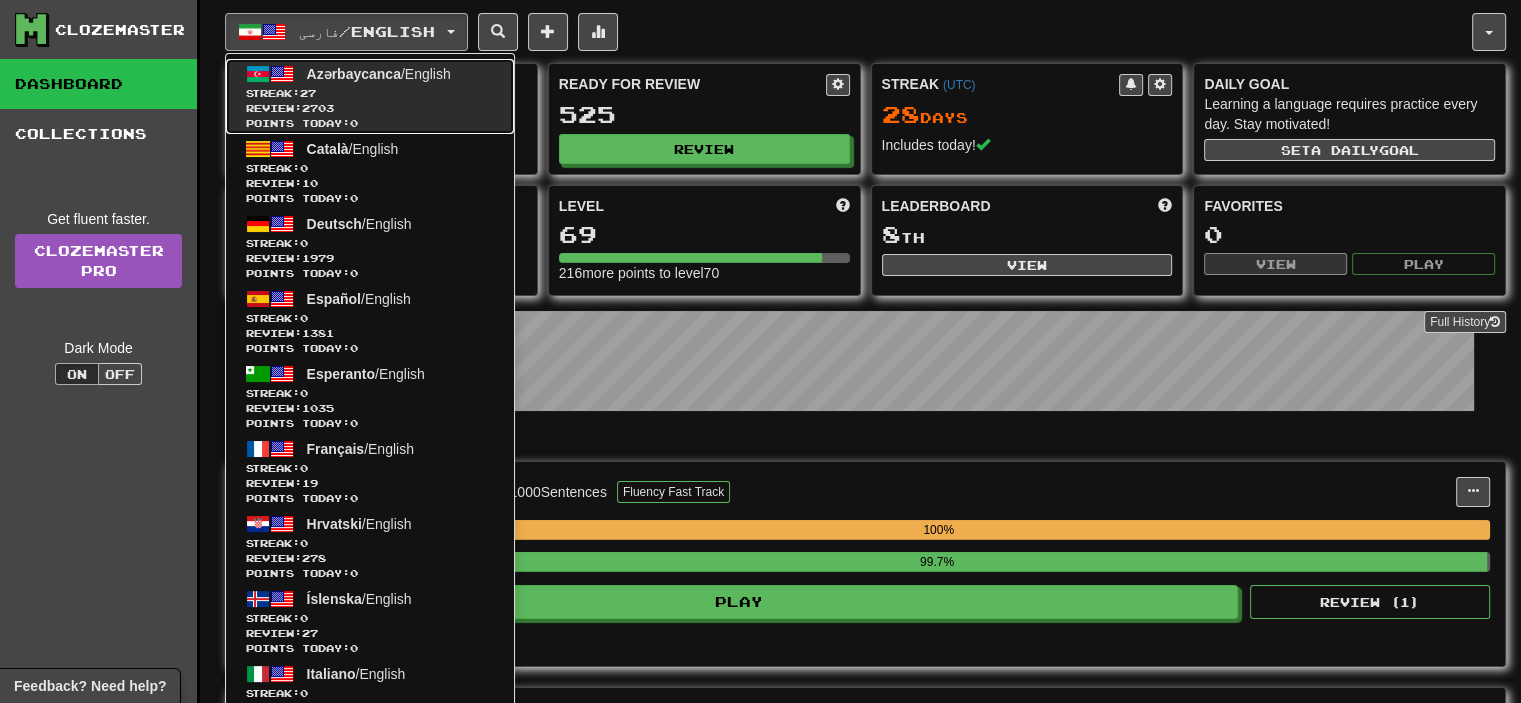 click on "Points today:  0" 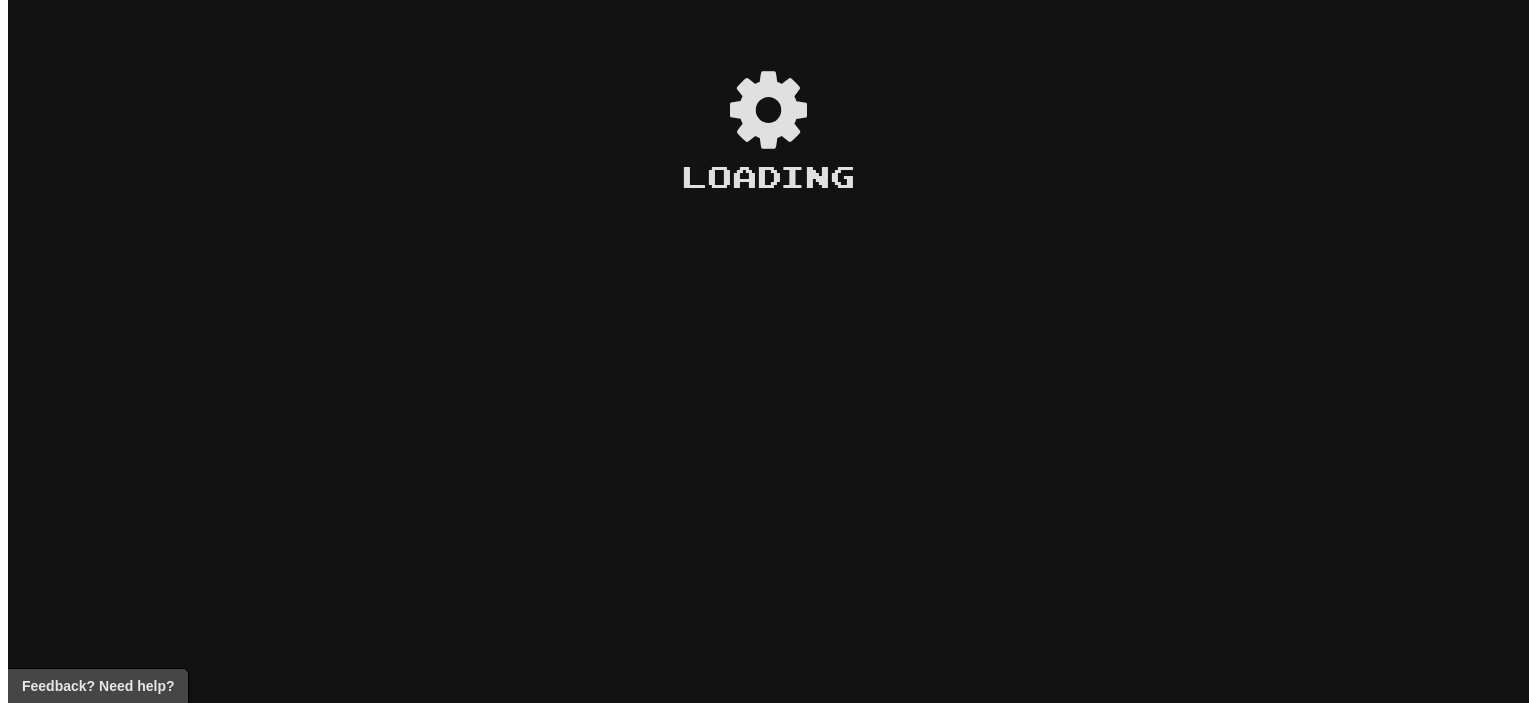 scroll, scrollTop: 0, scrollLeft: 0, axis: both 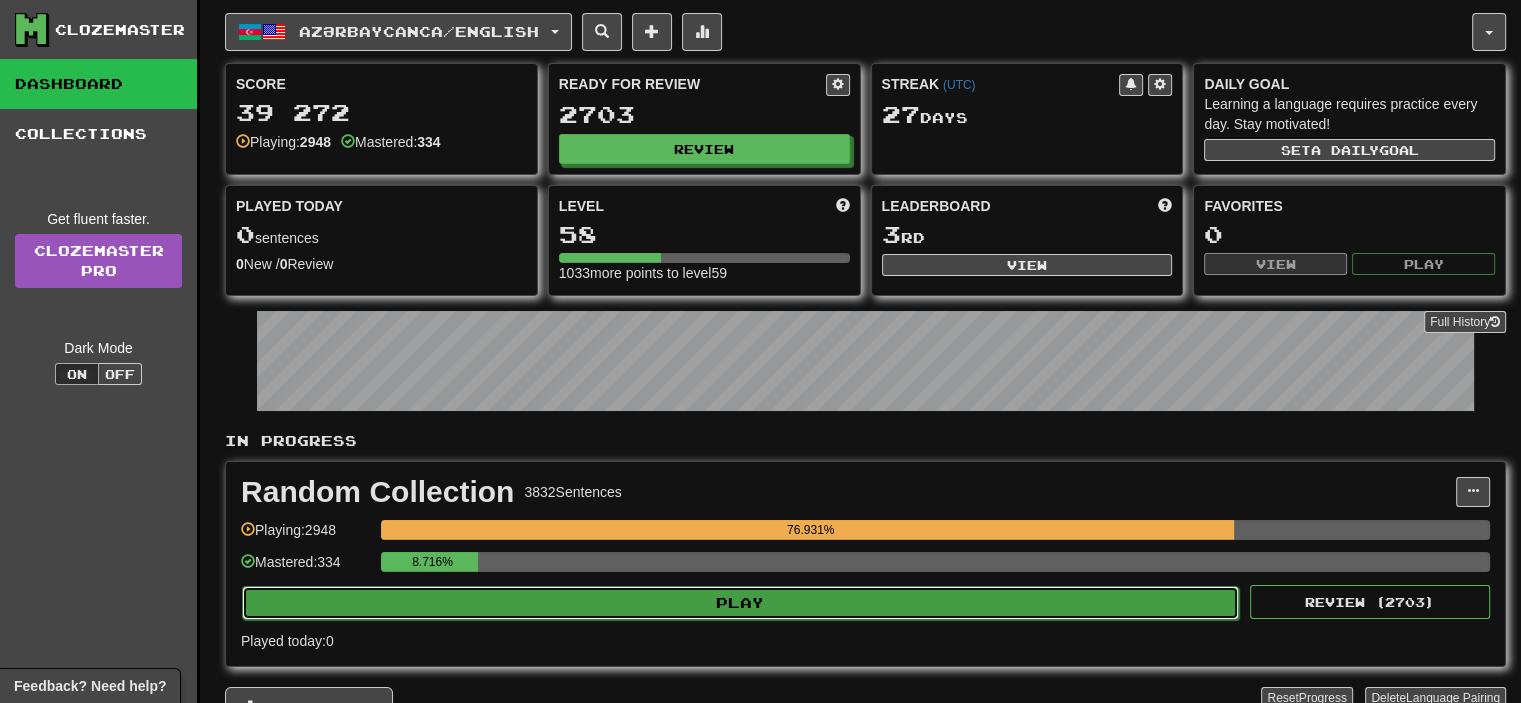 click on "Play" at bounding box center (740, 603) 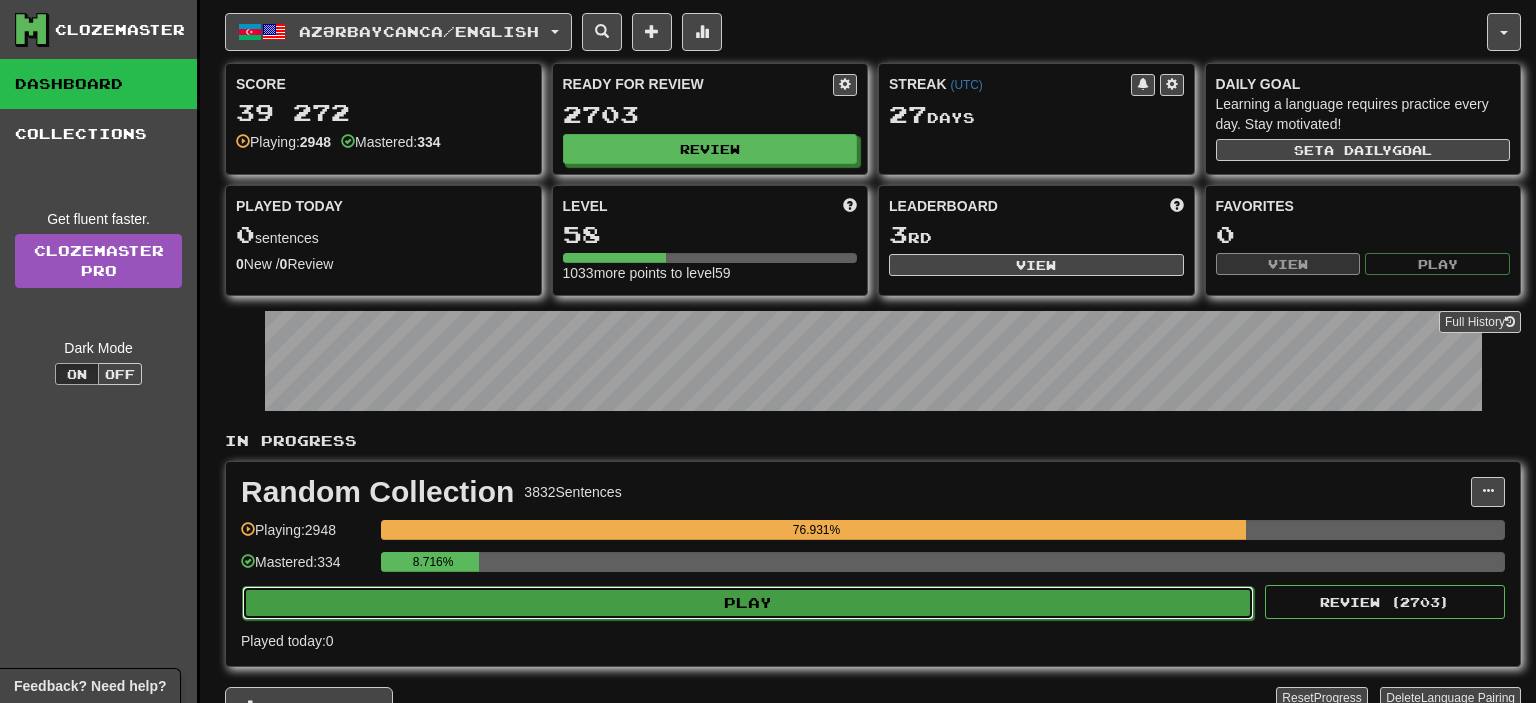 select on "**" 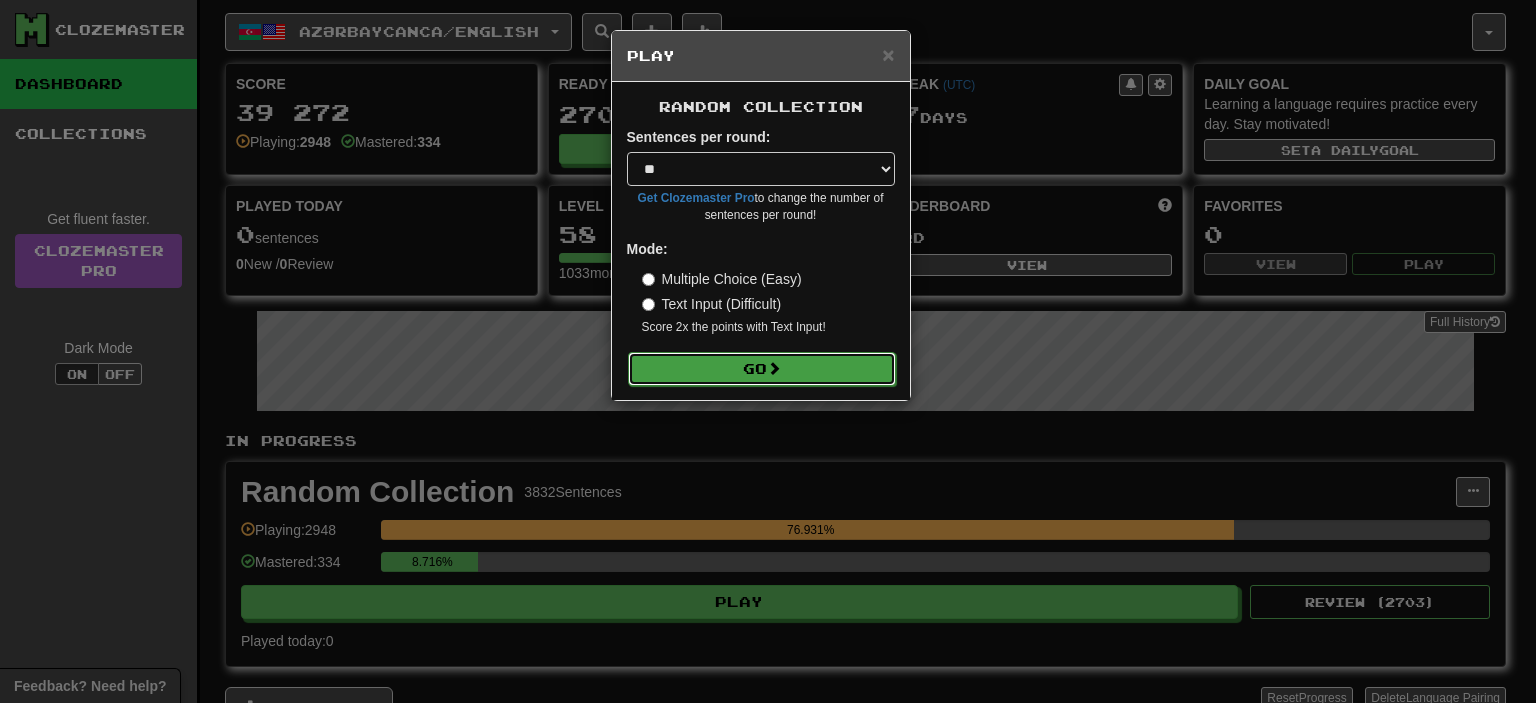 click on "Go" at bounding box center [762, 369] 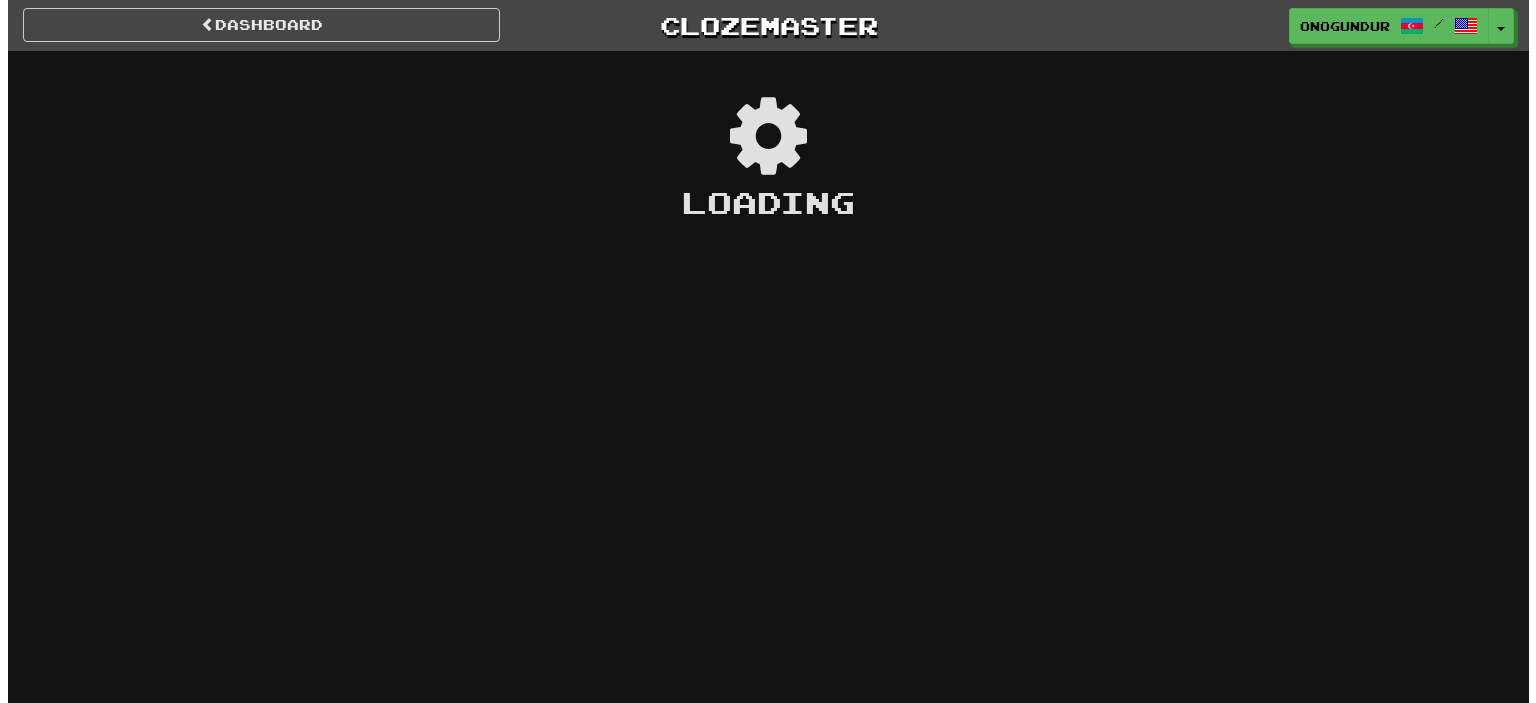 scroll, scrollTop: 0, scrollLeft: 0, axis: both 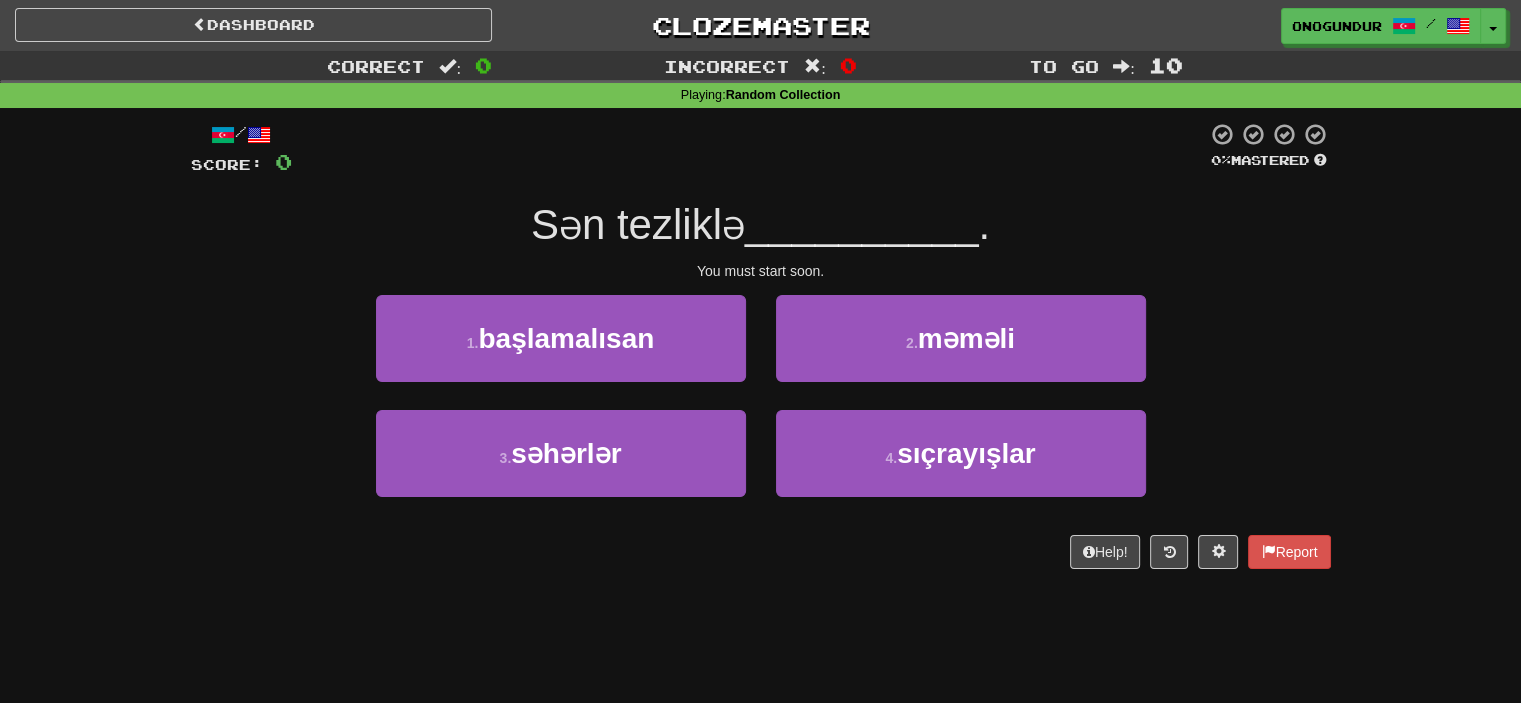 click on "Dashboard
Clozemaster
onogundur
/
Toggle Dropdown
Dashboard
Leaderboard
Activity Feed
Notifications
Profile
Discussions
Azərbaycanca
/
English
Streak:
27
Review:
2,703
Points Today: 0
Català
/
English
Streak:
0
Review:
10
Points Today: 0
Deutsch
/
English
Streak:
0
Review:
1,979
Points Today: 0
Español
/
English
Streak:
0
Review:
1,381
Points Today: 0
Esperanto
/
English
Streak:
0
Review:
1,035
Points Today: 0
Français
/
English
Streak:
0
Review:
19
Points Today: 0
Hrvatski
/
English
Streak:
0
Review:
278
Points Today: 0
Íslenska
/" at bounding box center [760, 351] 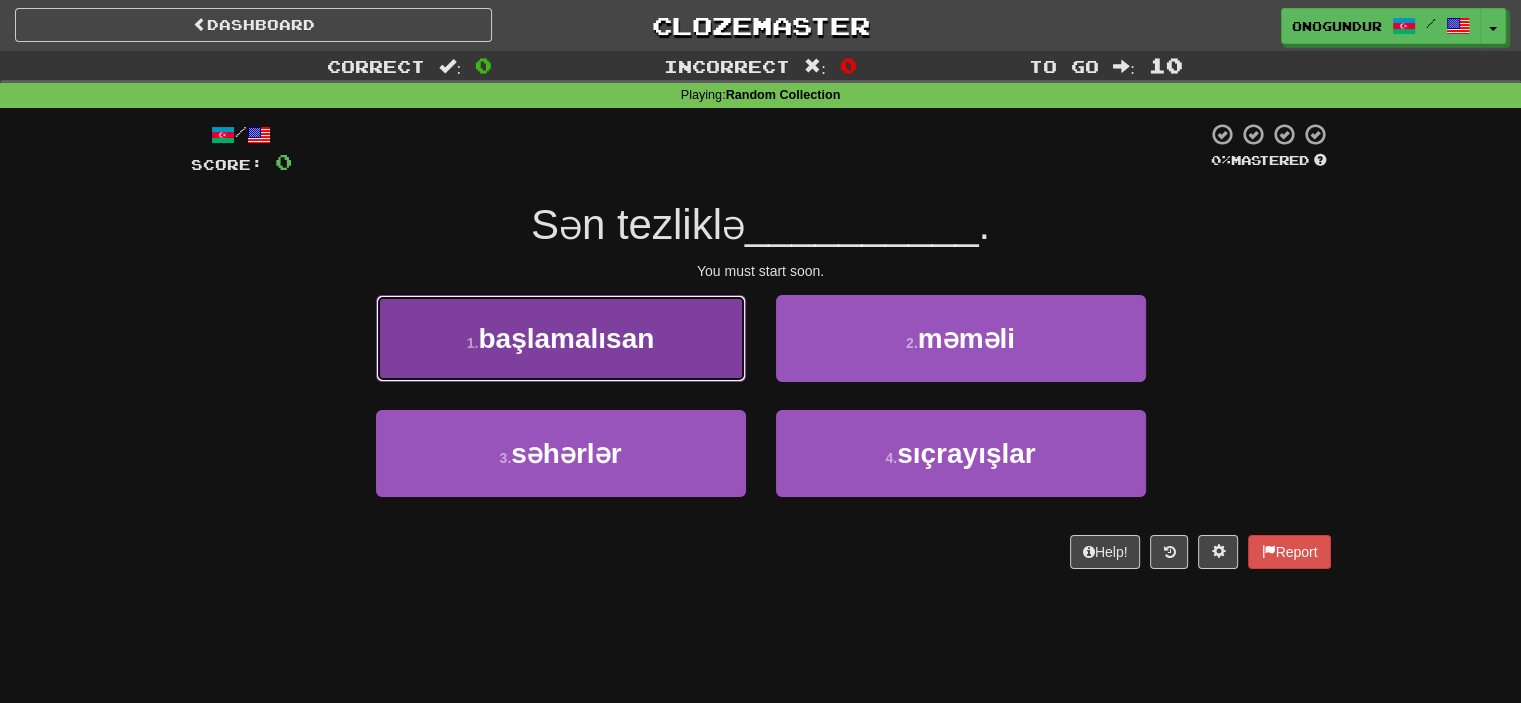 click on "1 .  başlamalısan" at bounding box center (561, 338) 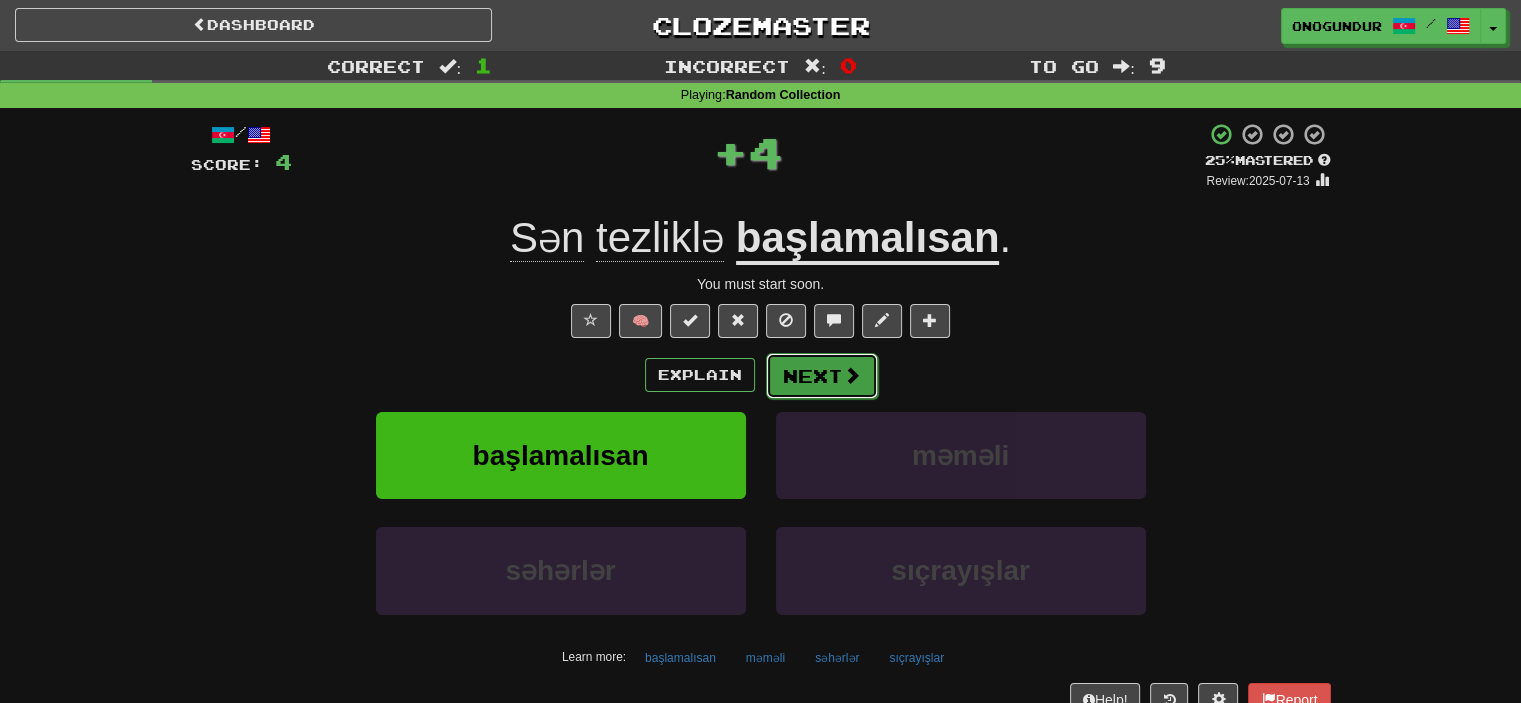 click on "Next" at bounding box center (822, 376) 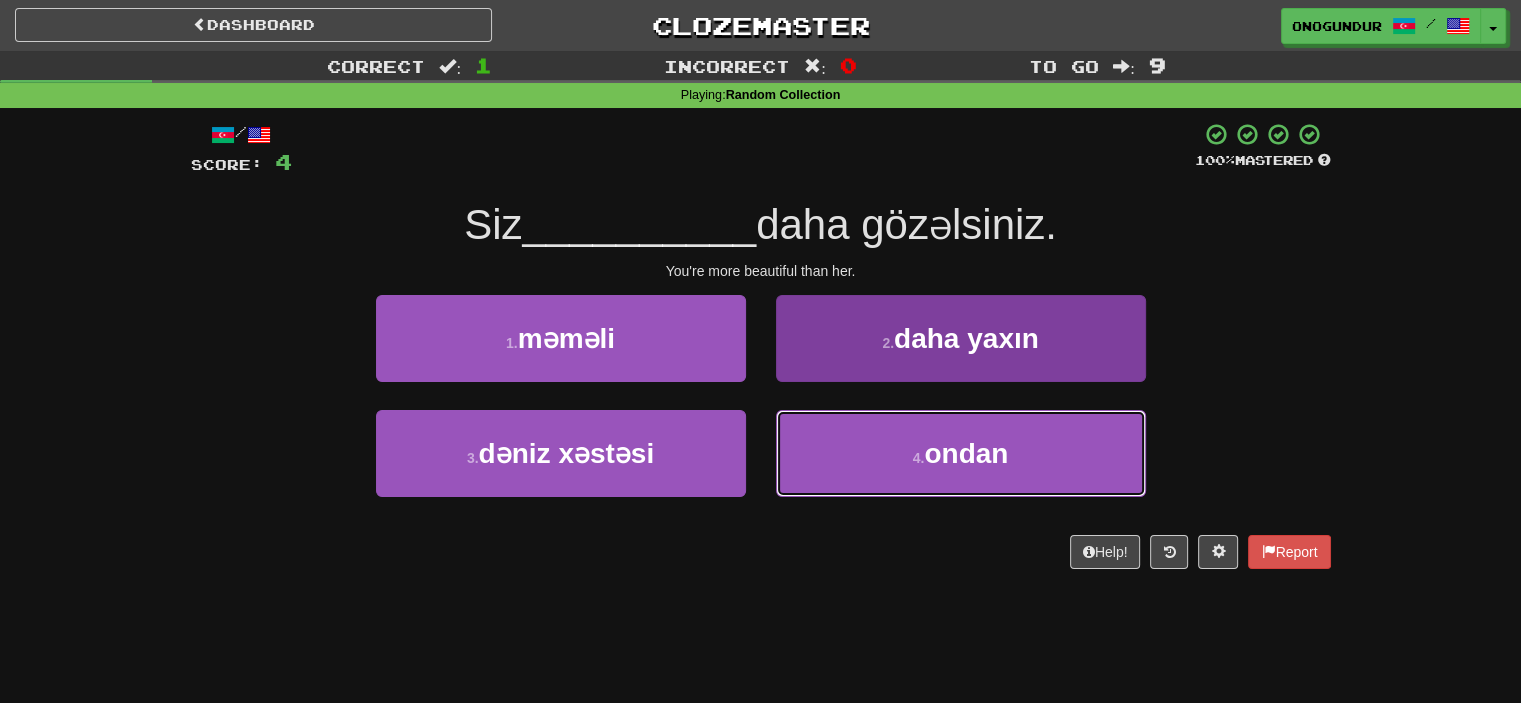 click on "4 .  ondan" at bounding box center [961, 453] 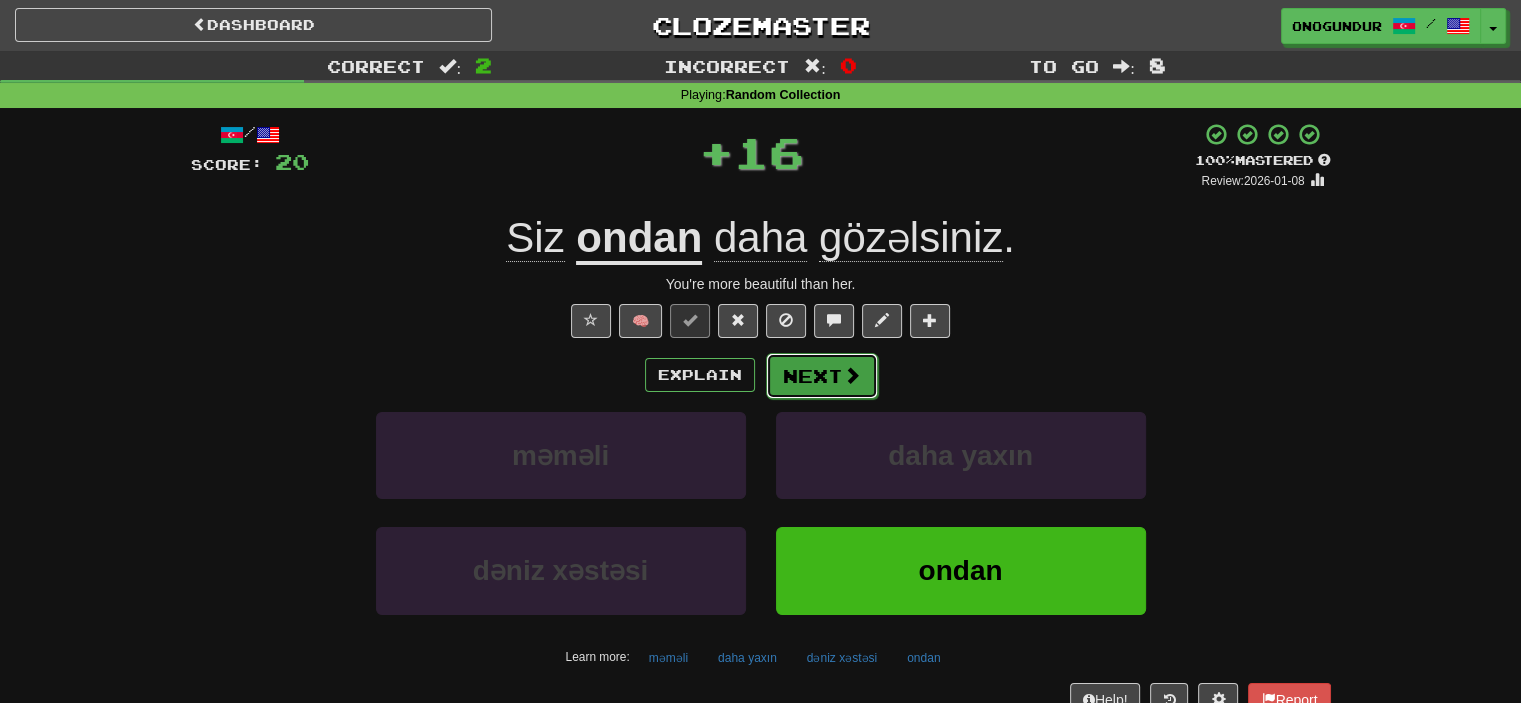 click on "Next" at bounding box center (822, 376) 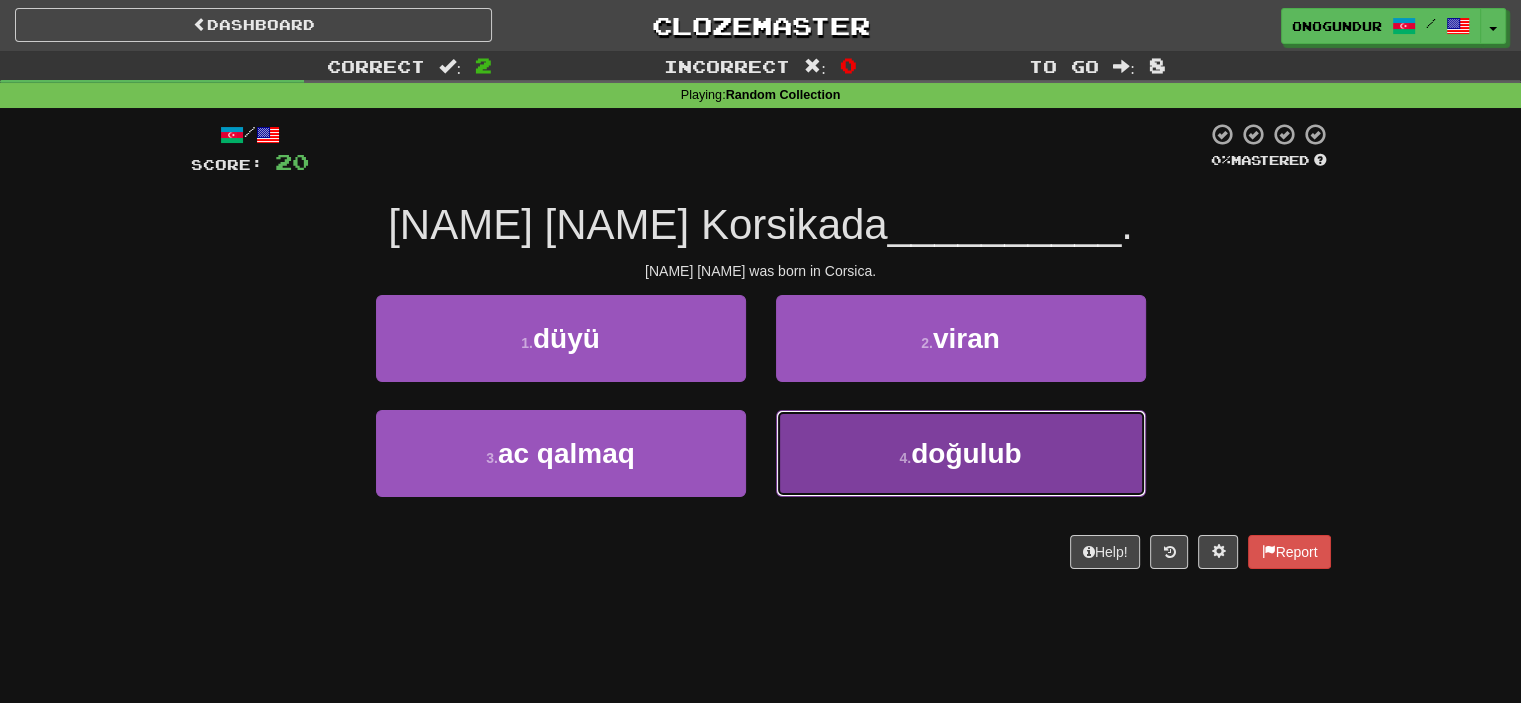 click on "4 ." at bounding box center (905, 458) 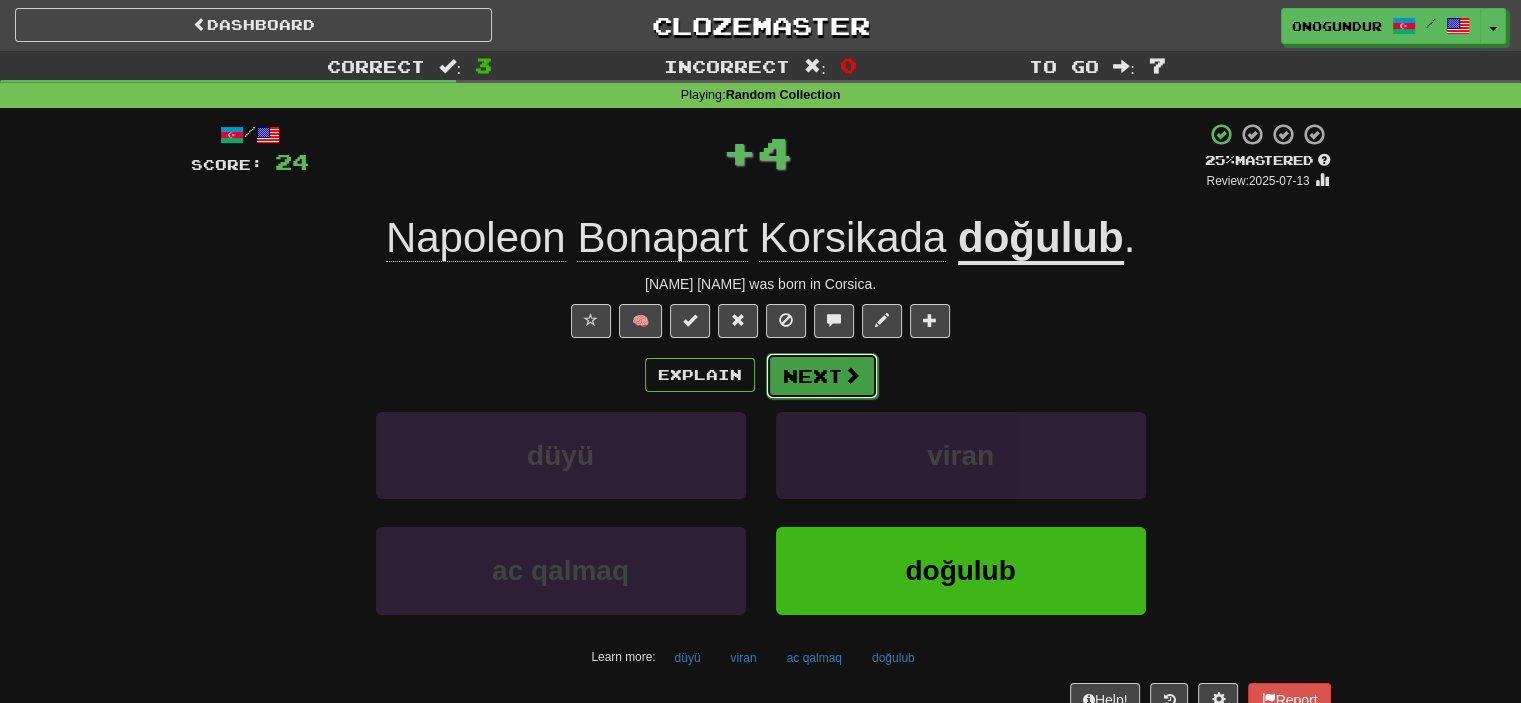 click on "Next" at bounding box center [822, 376] 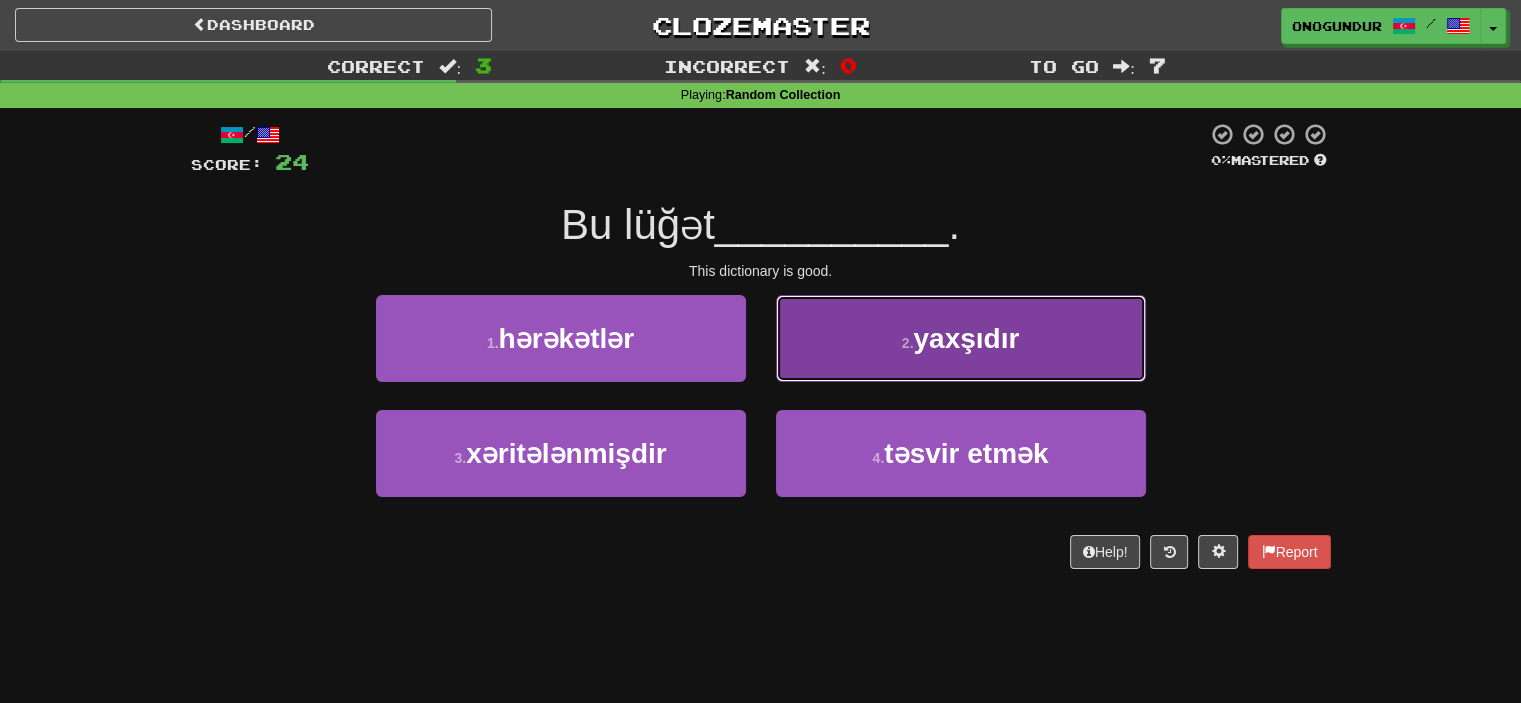 click on "2 .  yaxşıdır" at bounding box center [961, 338] 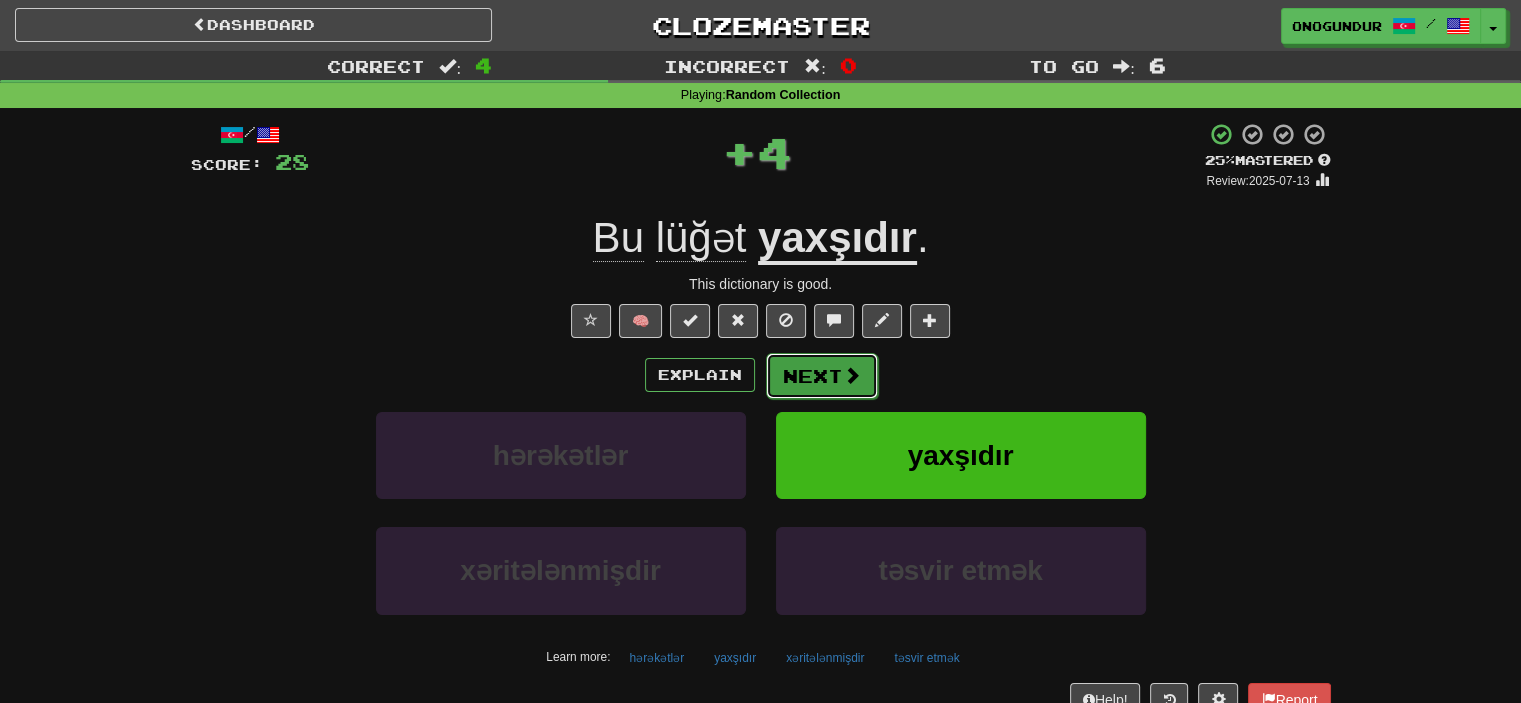 click on "Next" at bounding box center [822, 376] 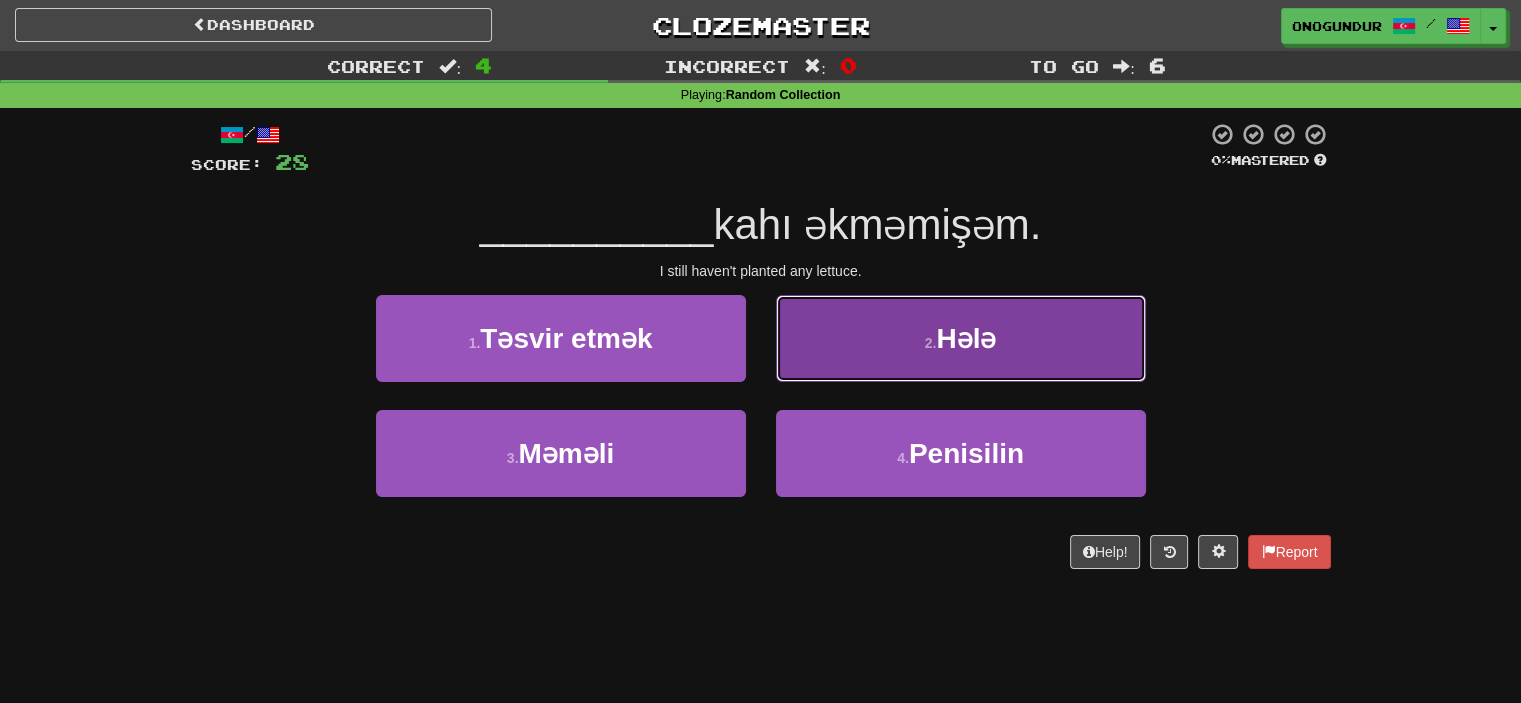 click on "2 .  Hələ" at bounding box center (961, 338) 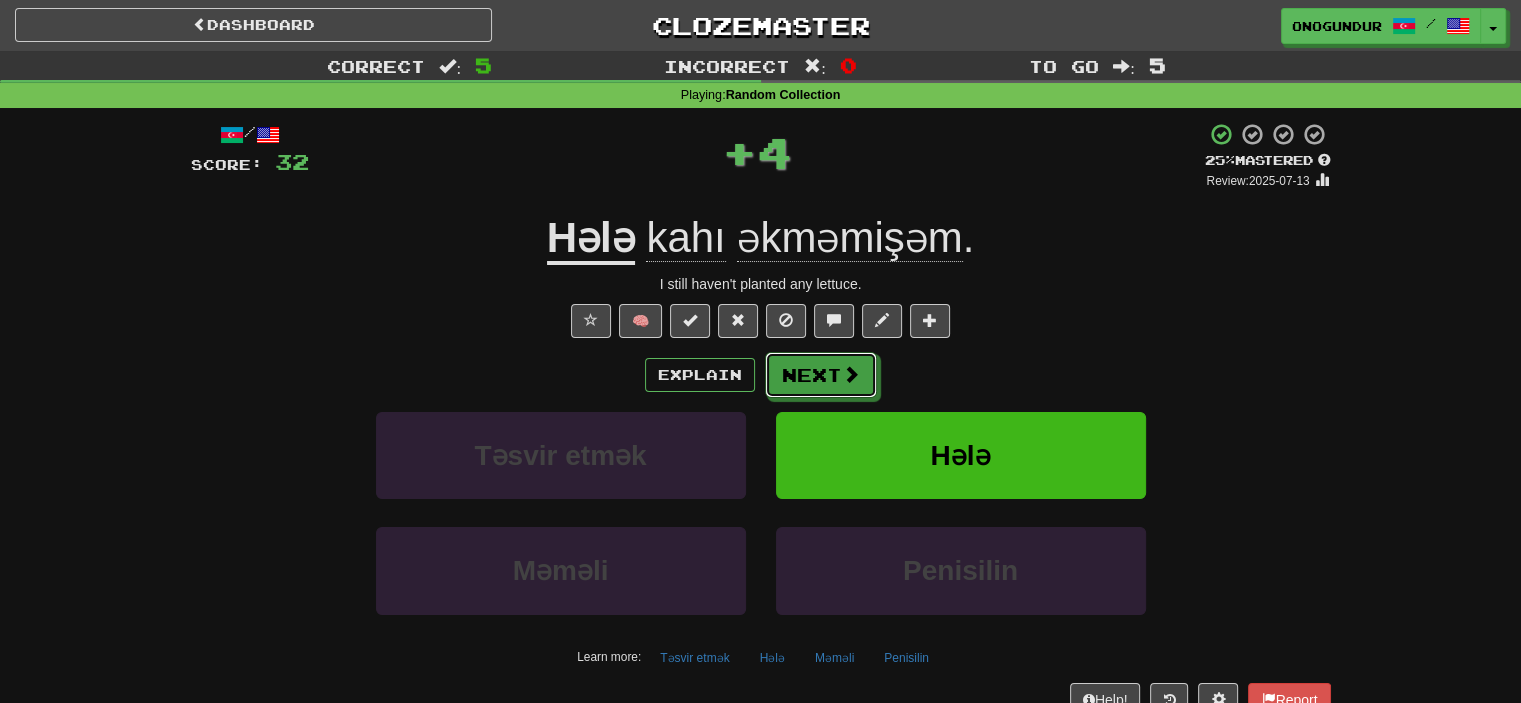 click on "Next" at bounding box center (821, 375) 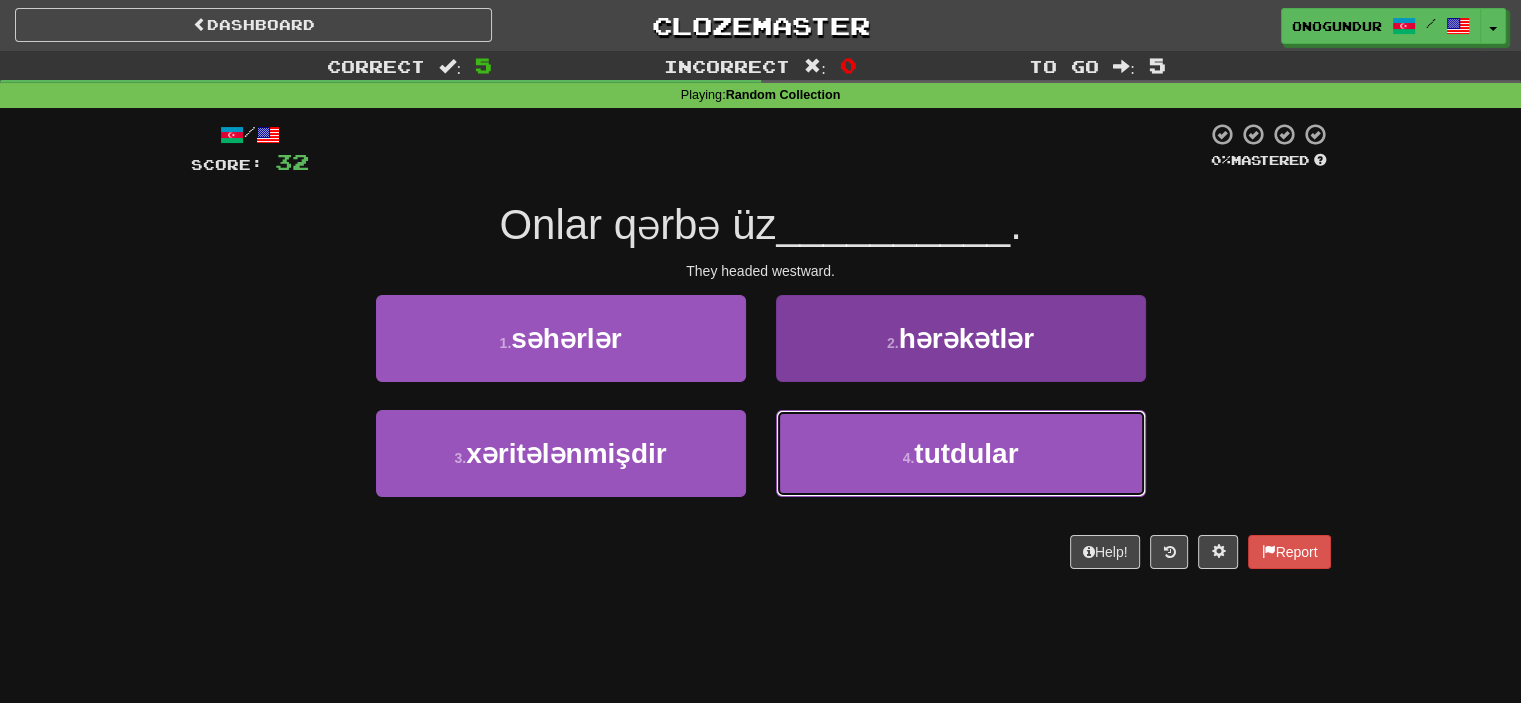 drag, startPoint x: 811, startPoint y: 487, endPoint x: 824, endPoint y: 439, distance: 49.729267 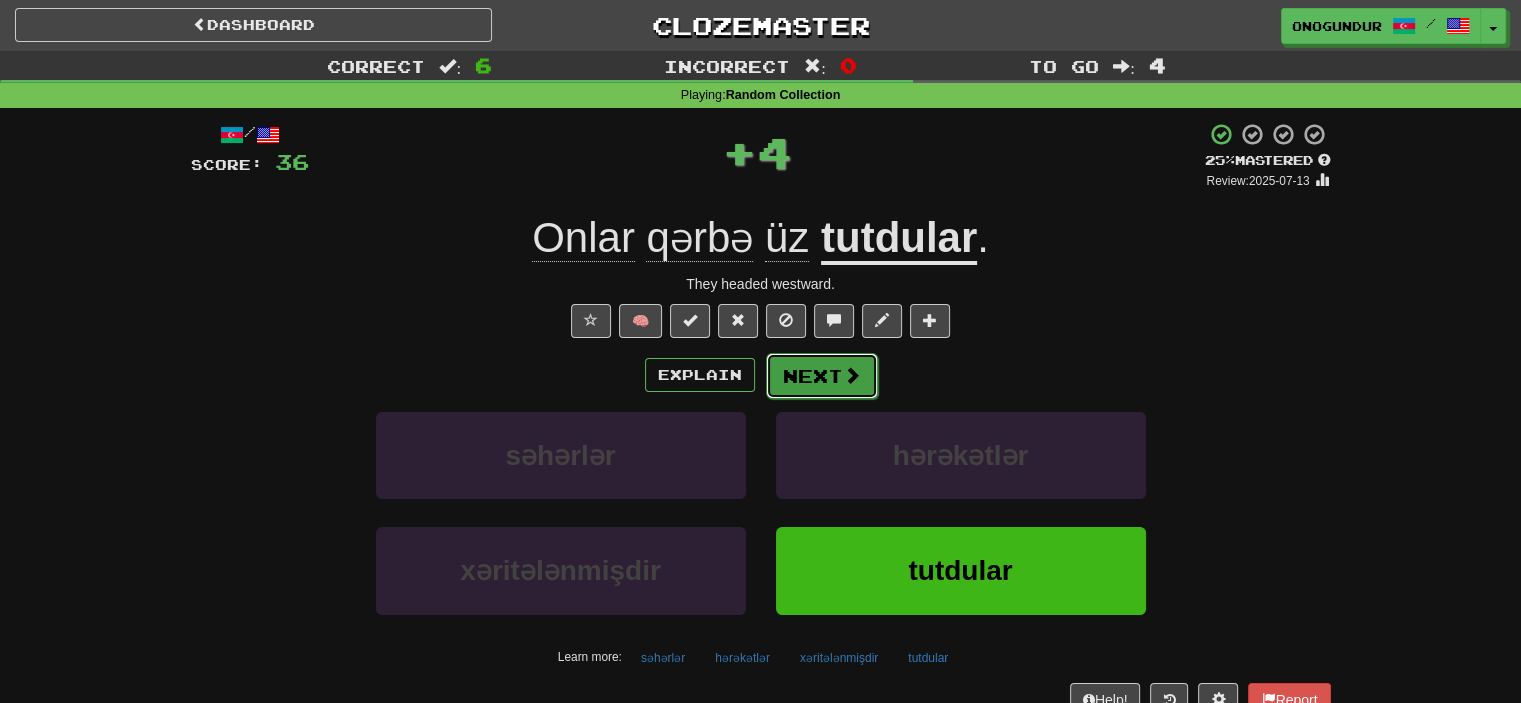 click on "Next" at bounding box center (822, 376) 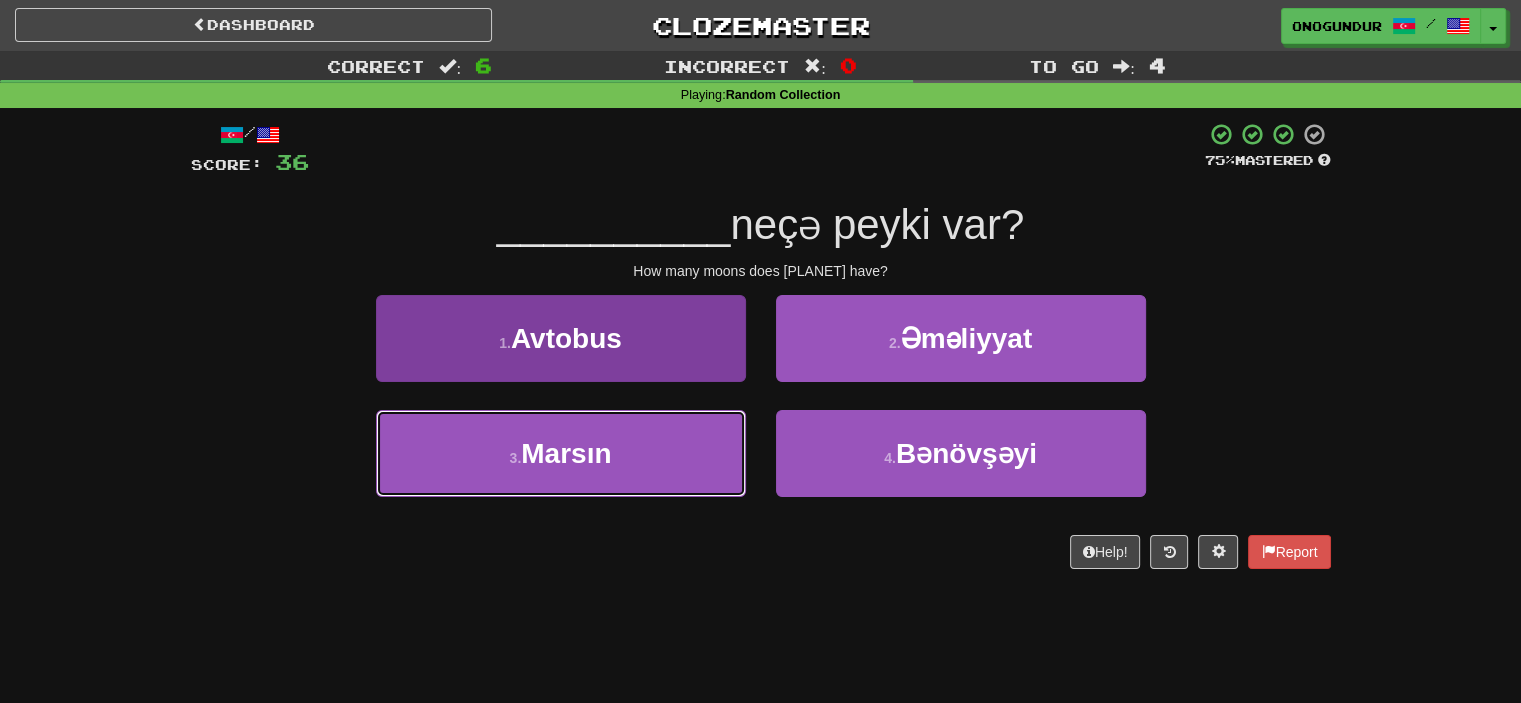drag, startPoint x: 696, startPoint y: 491, endPoint x: 706, endPoint y: 478, distance: 16.40122 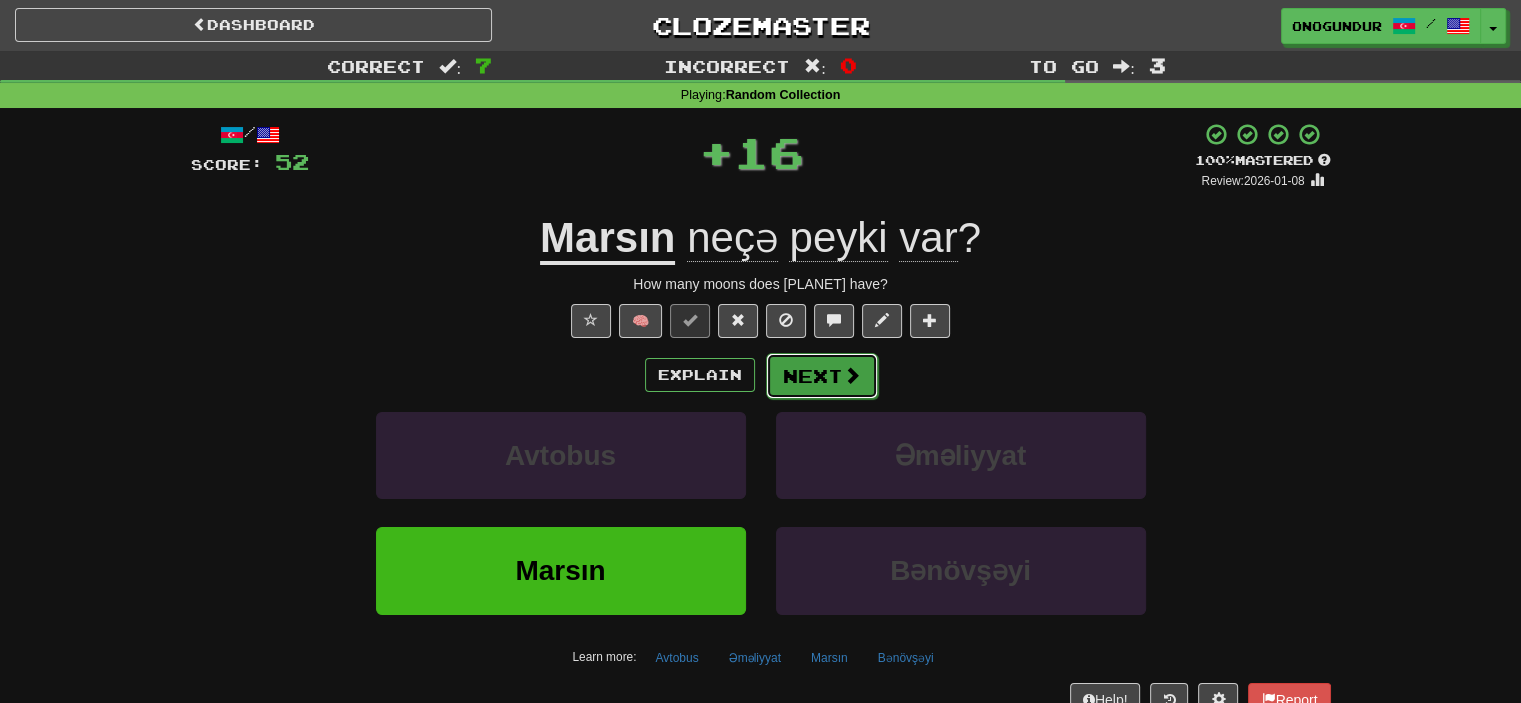click on "Next" at bounding box center [822, 376] 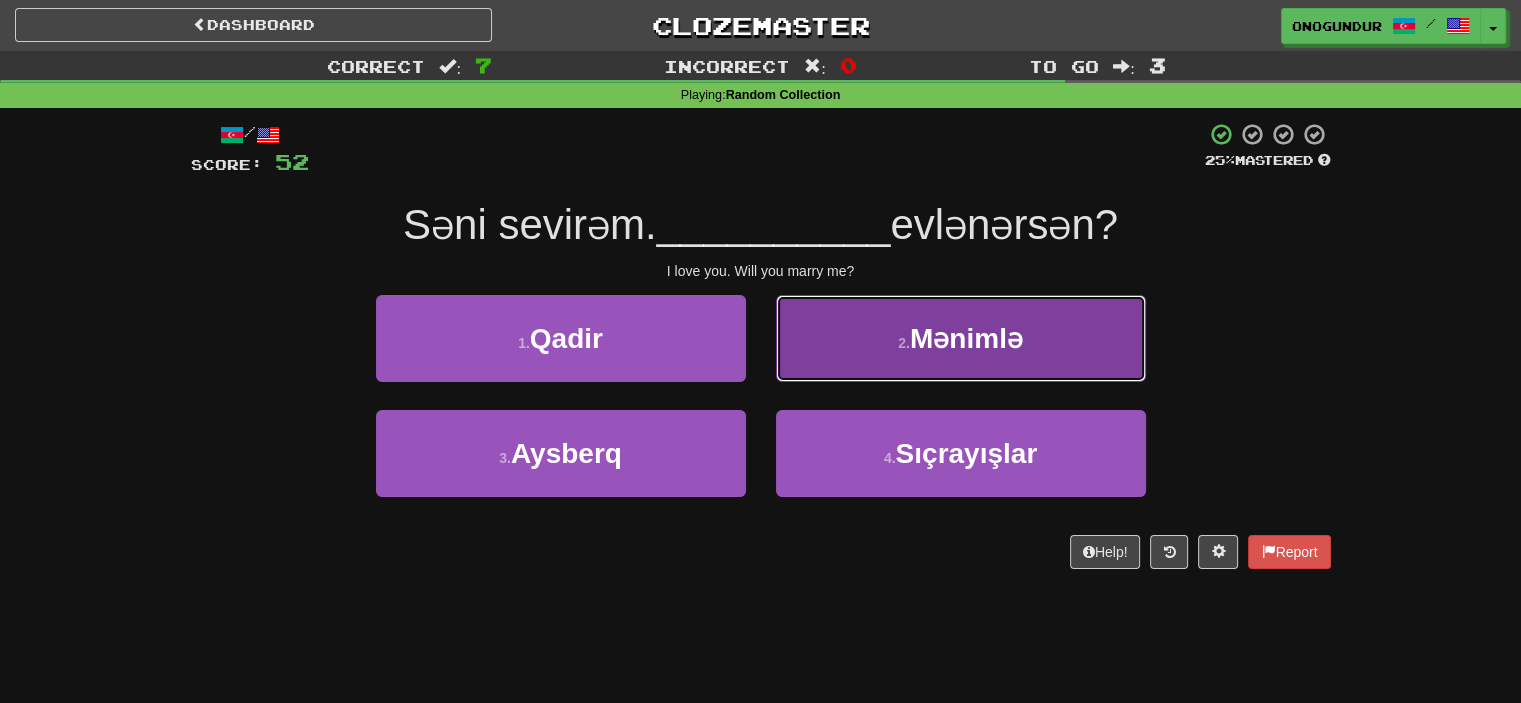 click on "2 .  Mənimlə" at bounding box center [961, 338] 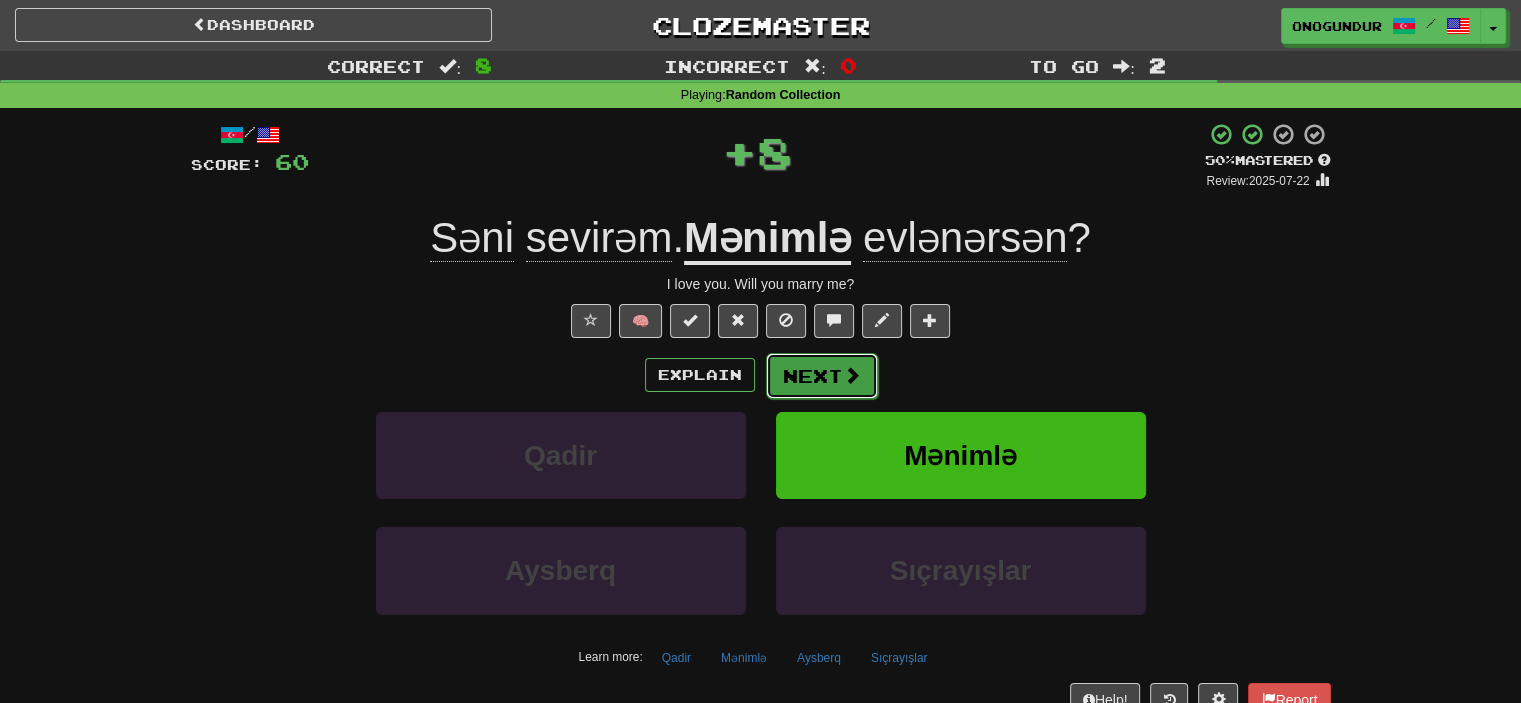 click on "Next" at bounding box center [822, 376] 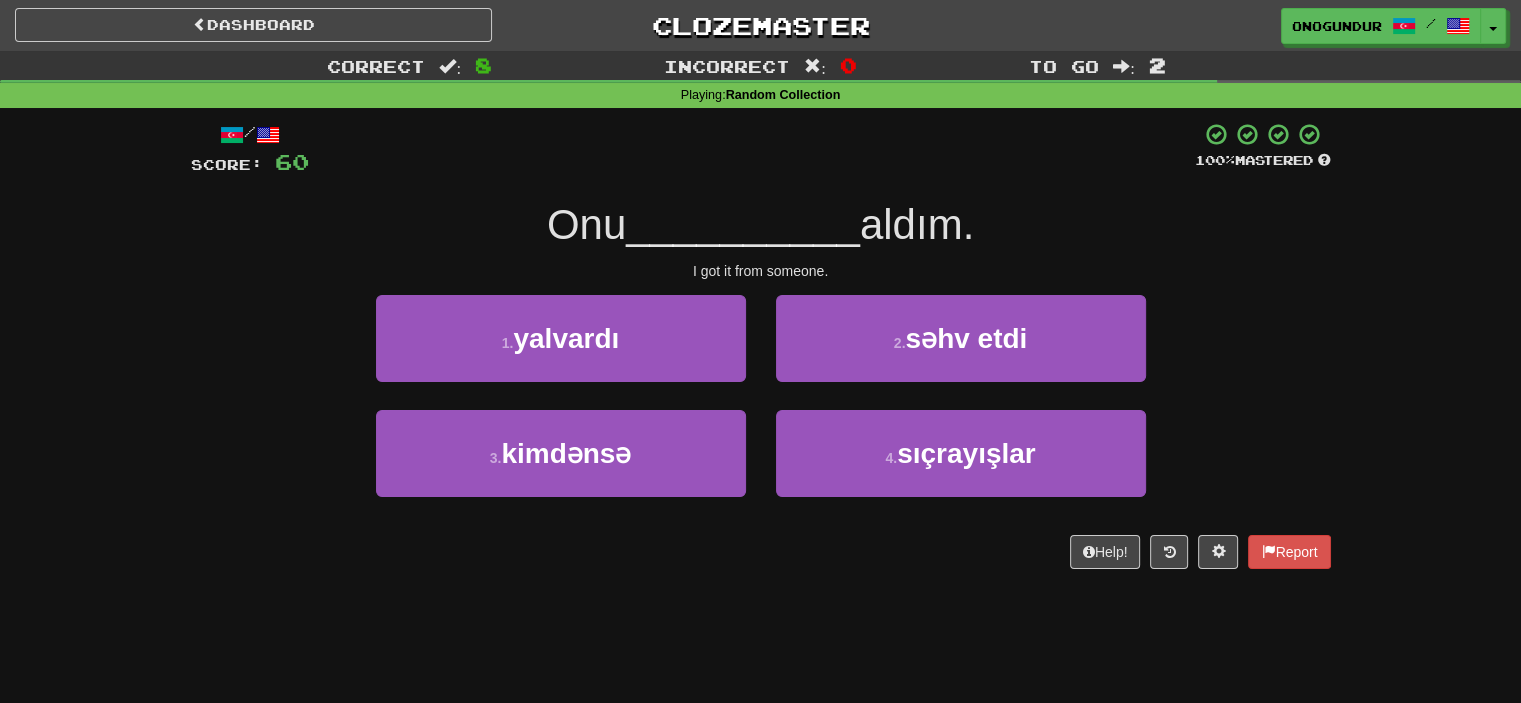 click on "Help!  Report" at bounding box center [761, 552] 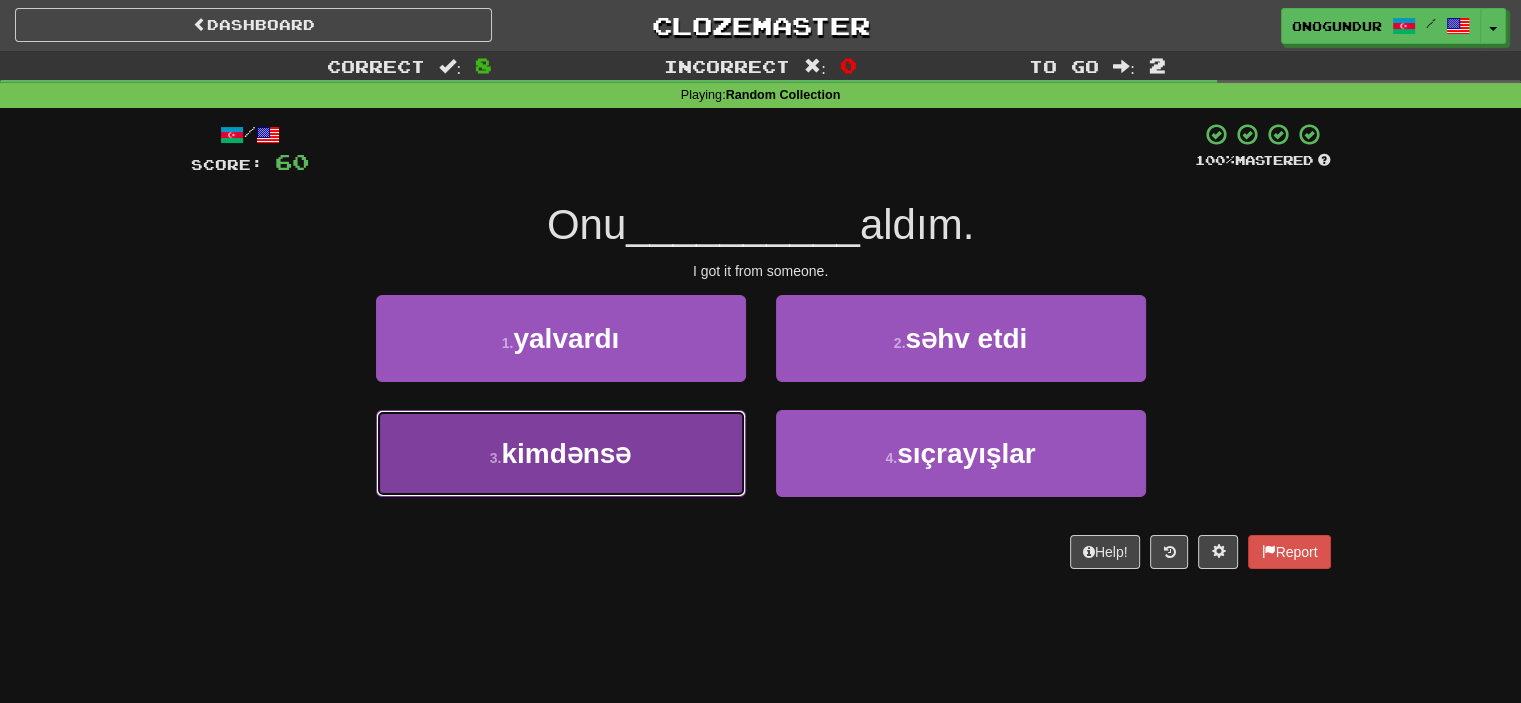 click on "3 .  kimdənsə" at bounding box center (561, 453) 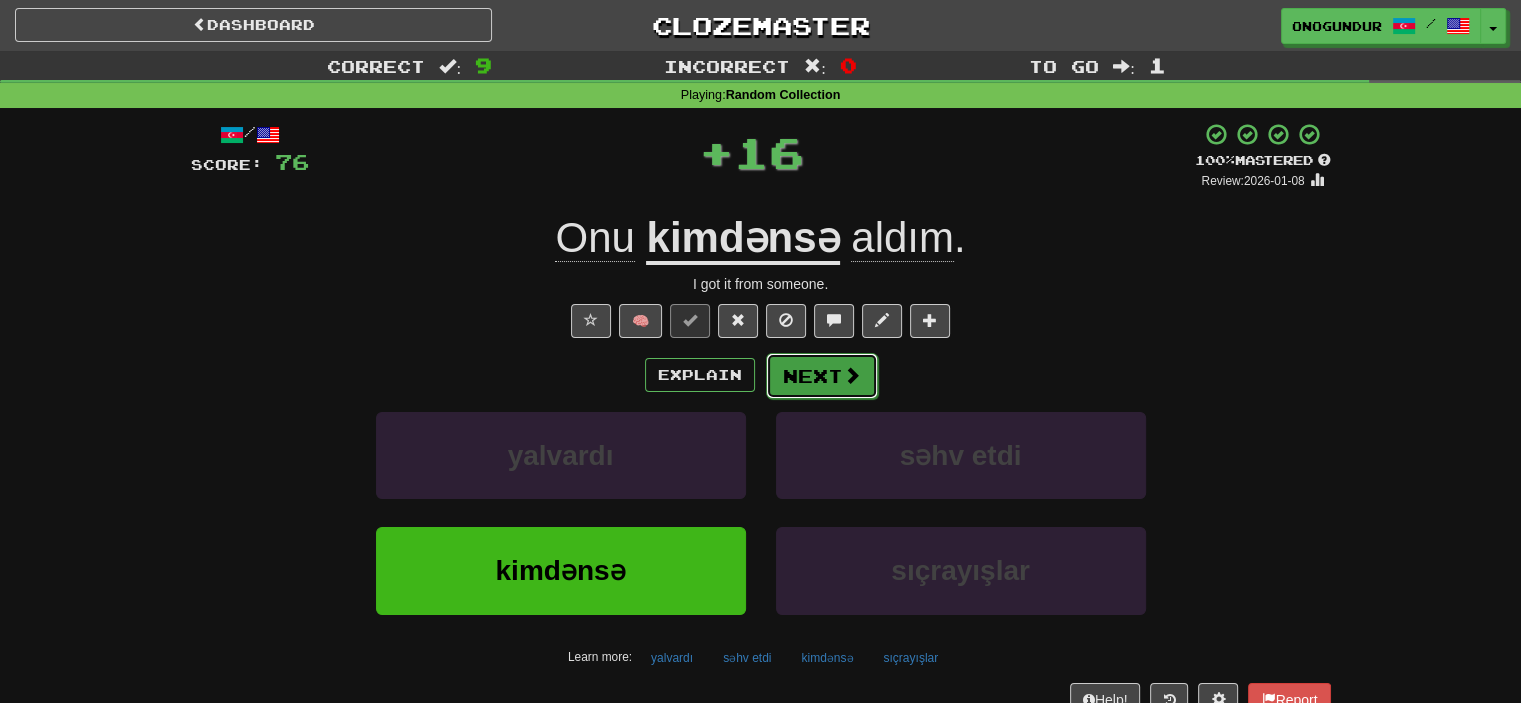 click on "Next" at bounding box center (822, 376) 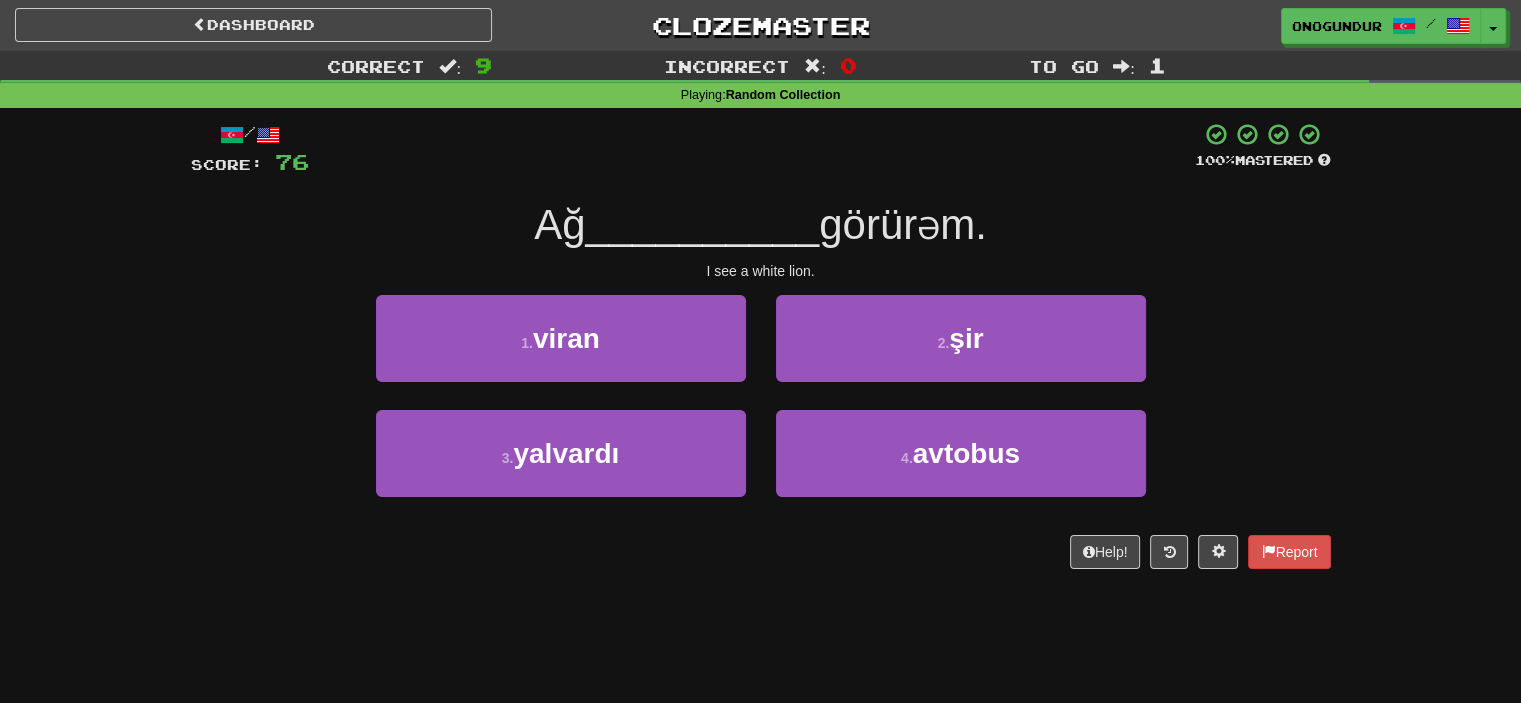click on "Help!  Report" at bounding box center [761, 552] 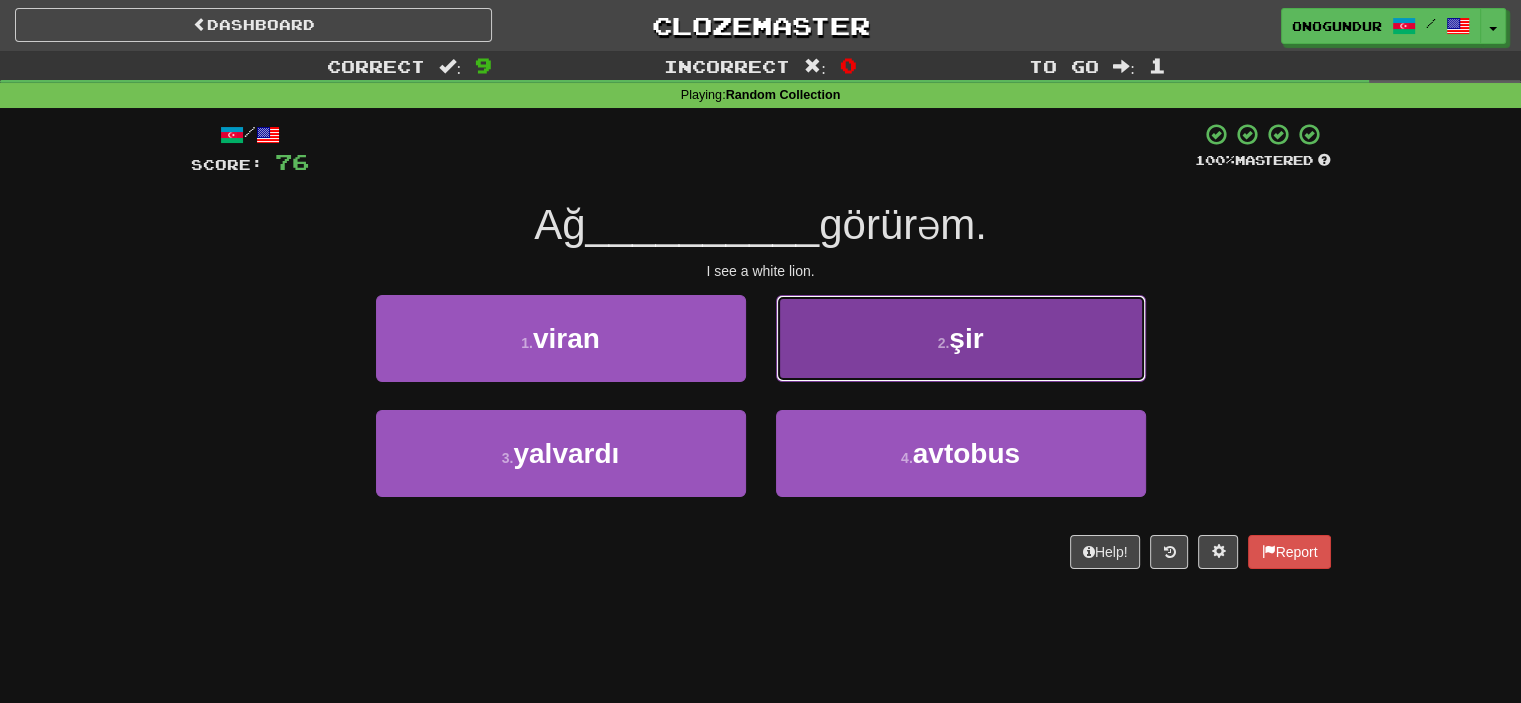 click on "2 .  şir" at bounding box center (961, 338) 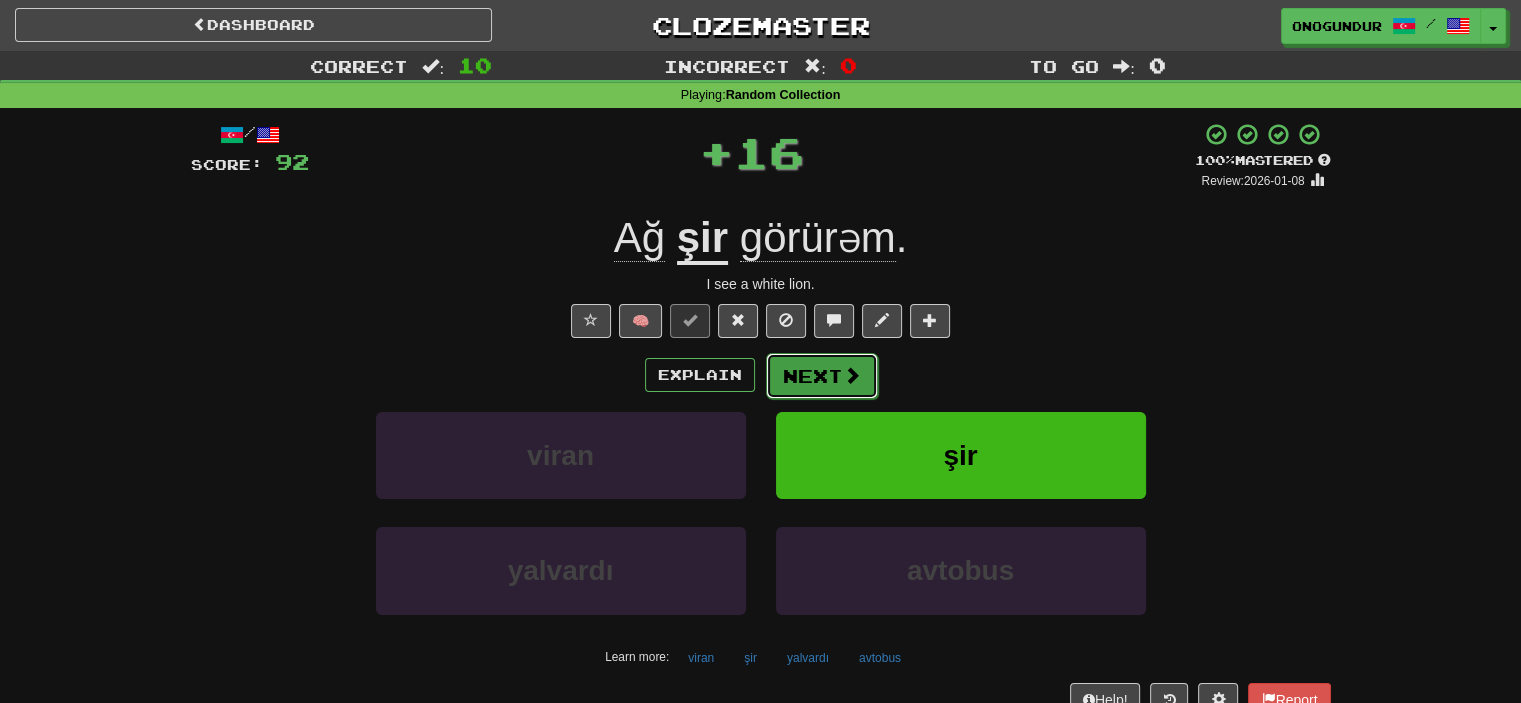click on "Next" at bounding box center (822, 376) 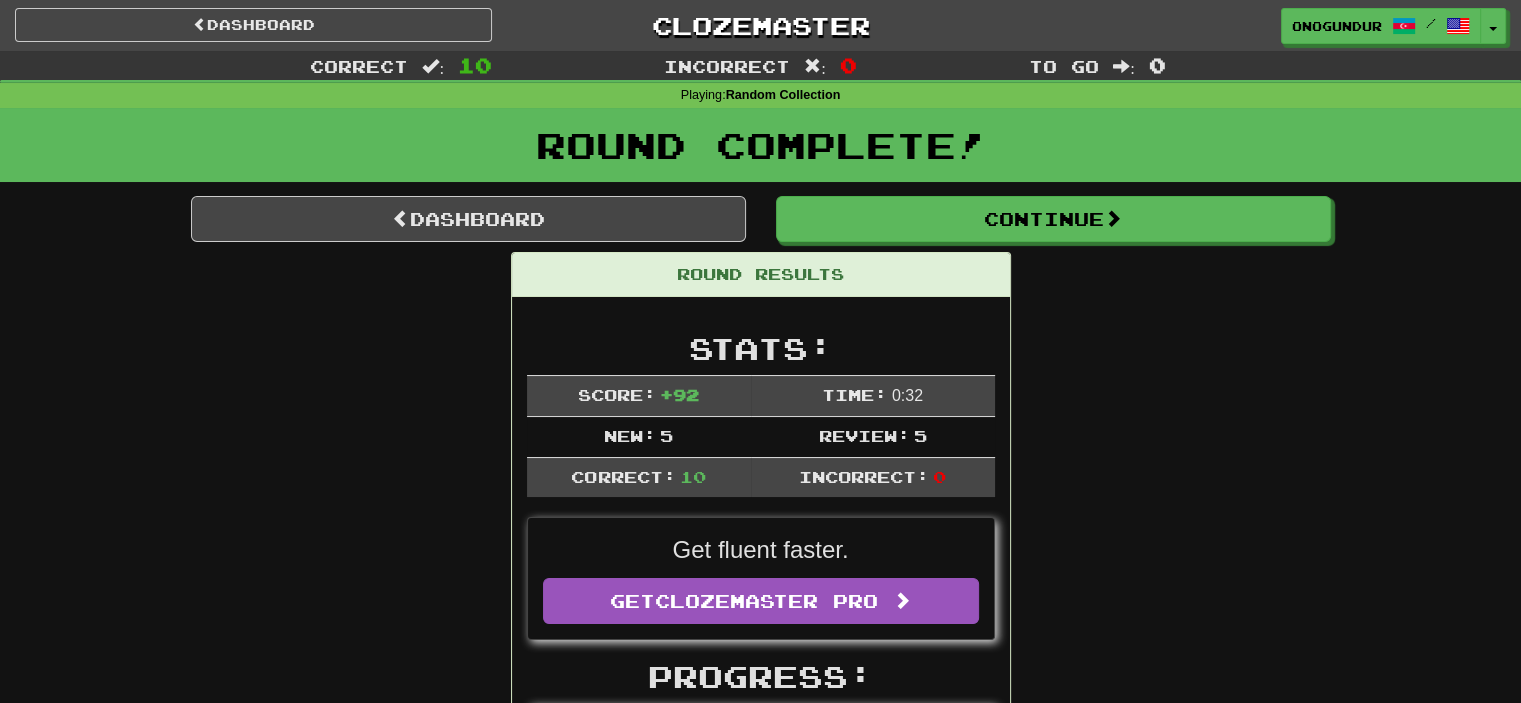 click on "Round Complete!" at bounding box center (760, 145) 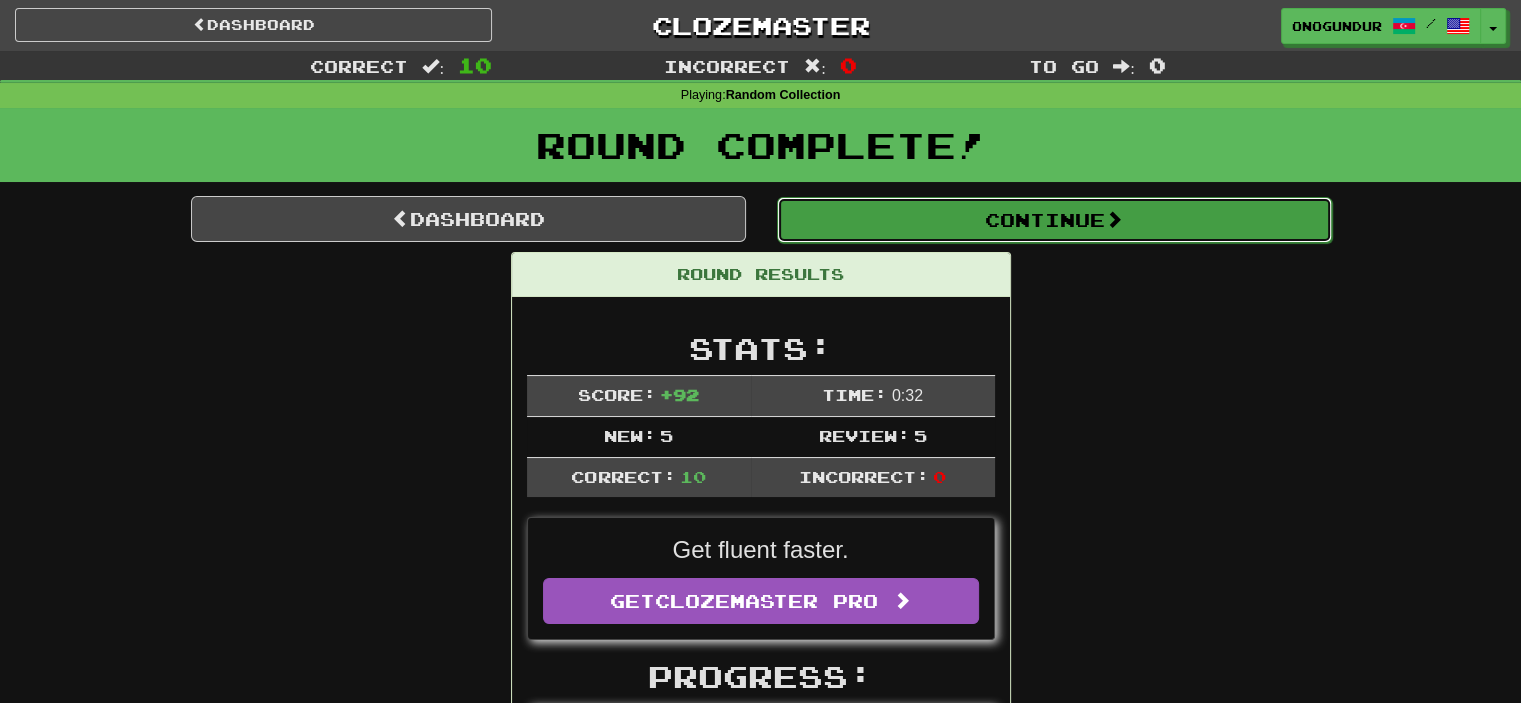 click on "Continue" at bounding box center (1054, 220) 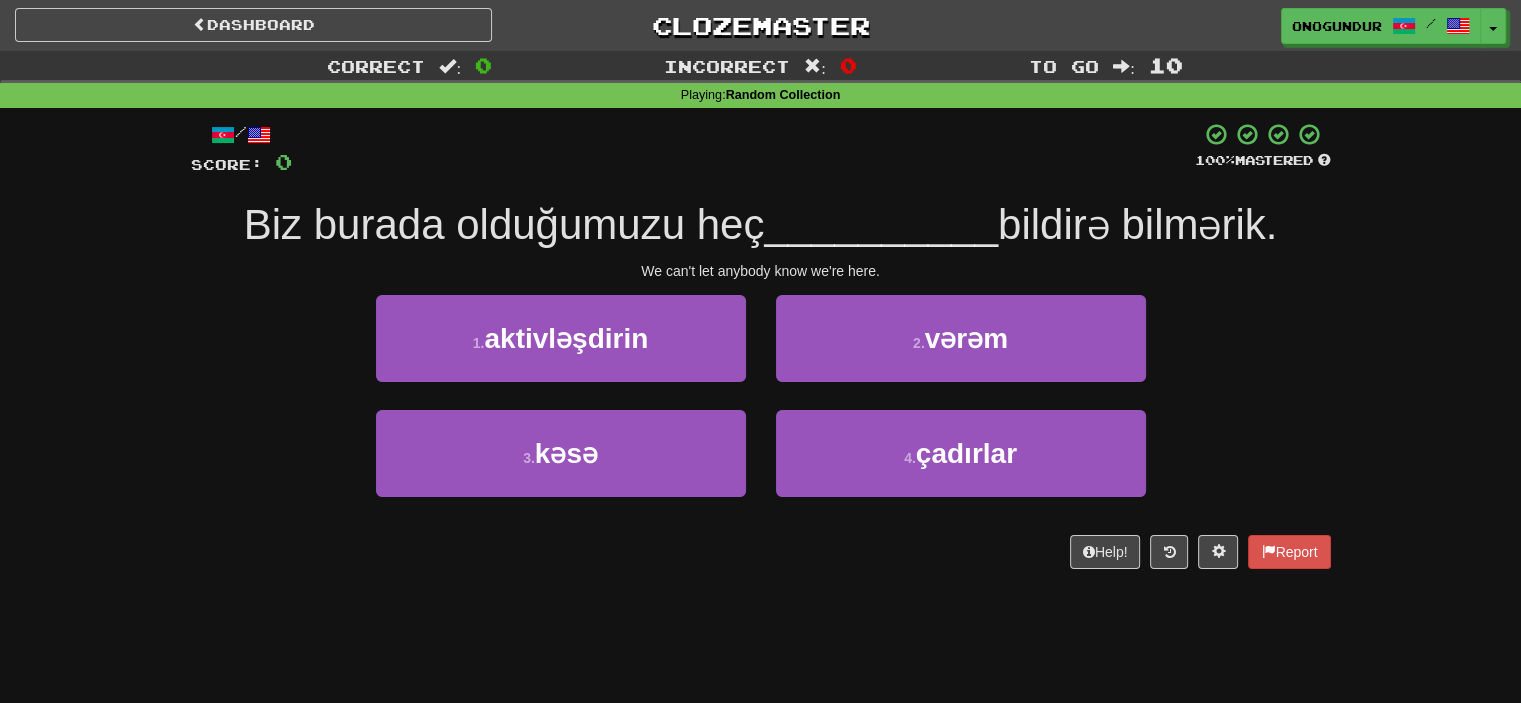 click on "/ Score: 0 100 % Mastered Biz burada olduğumuzu heç __________ bildirə bilmərik. We can't let anybody know we're here. 1 . aktivləşdirin 2 . vərəm 3 . kəsə 4 . çadırlar Help! Report" at bounding box center [761, 352] 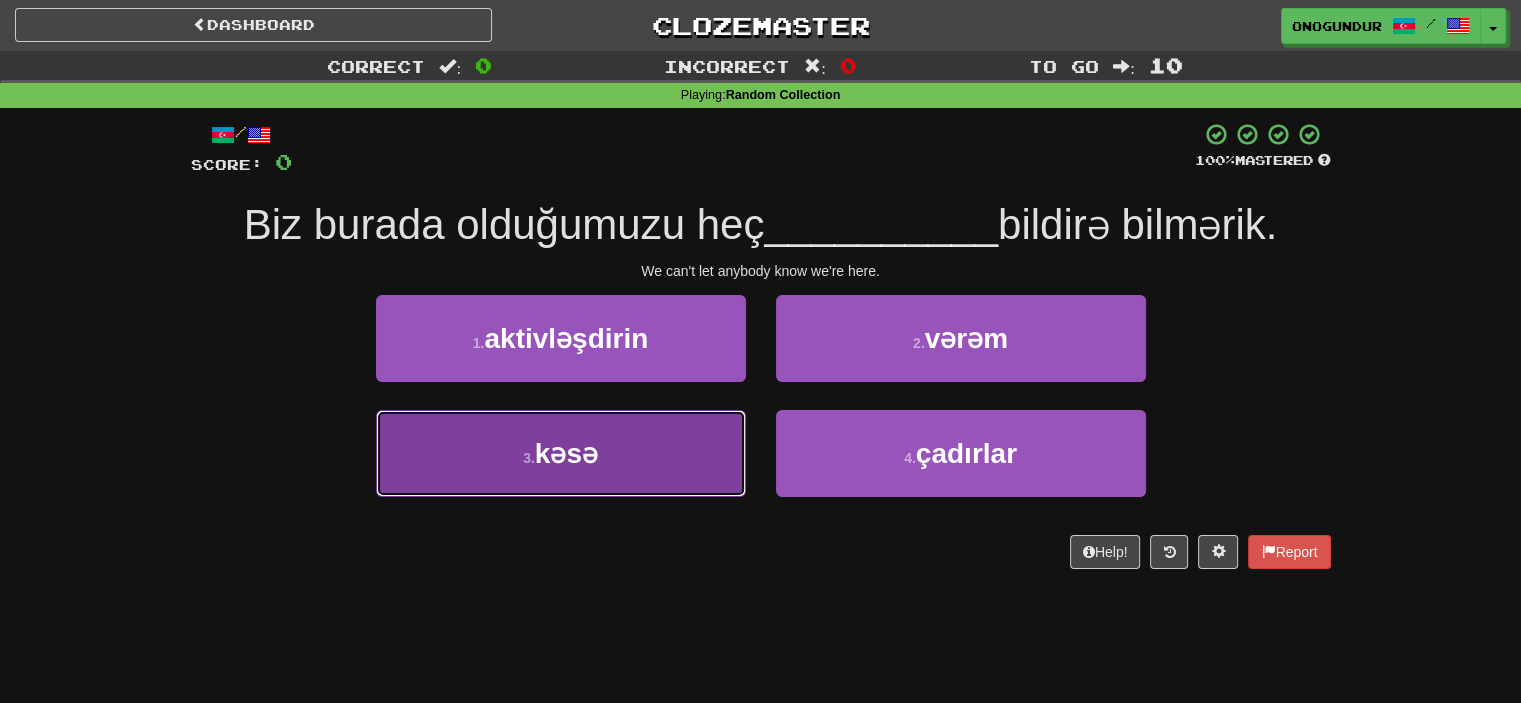 click on "3 .  kəsə" at bounding box center [561, 453] 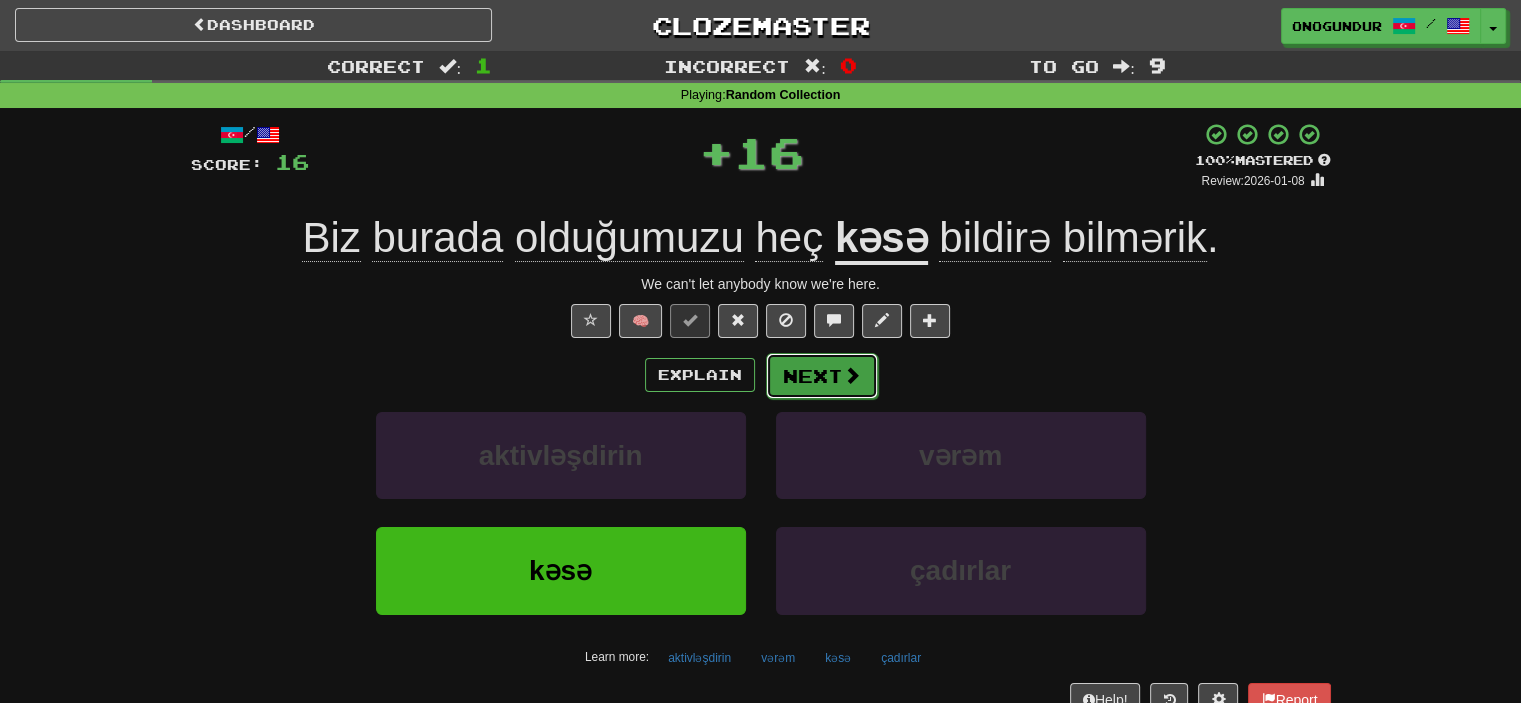 click on "Next" at bounding box center [822, 376] 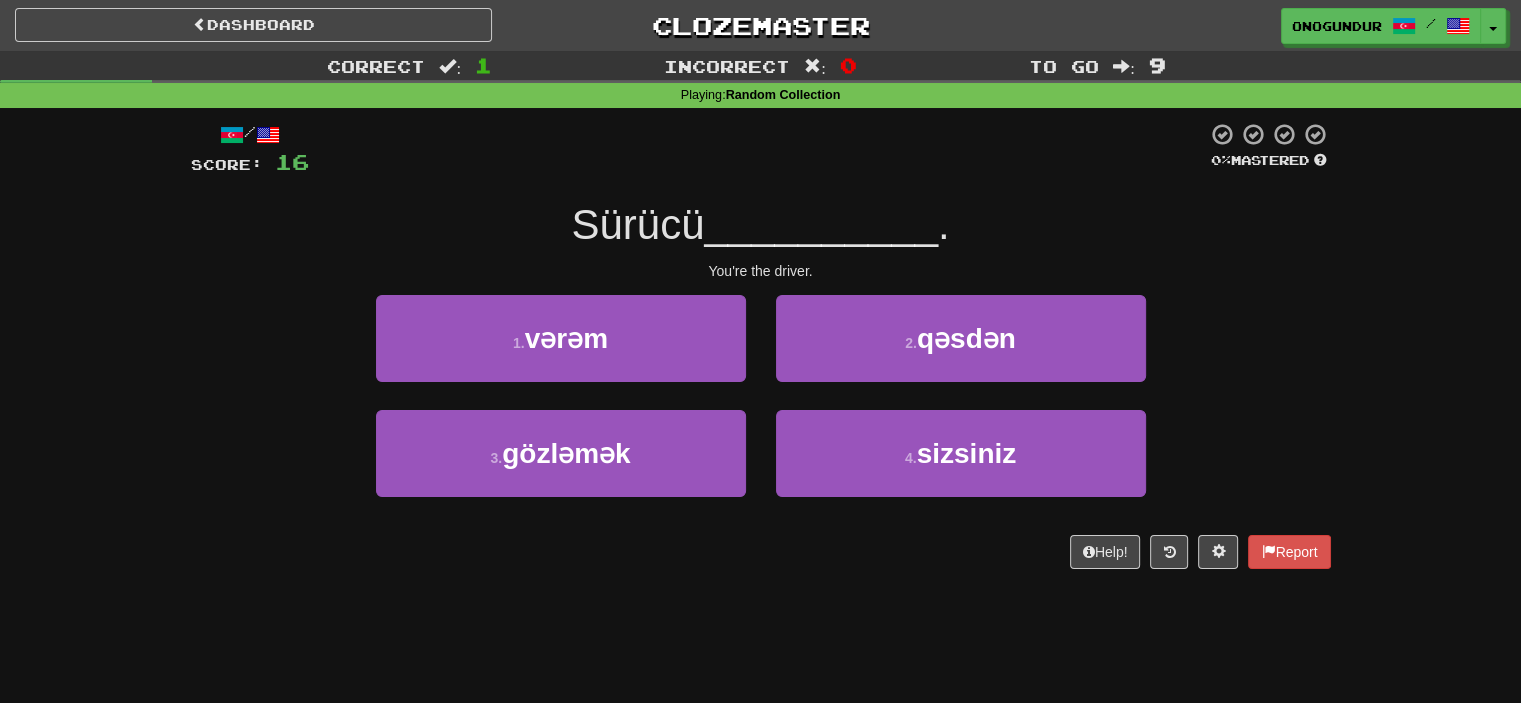 click on "Help!  Report" at bounding box center [761, 552] 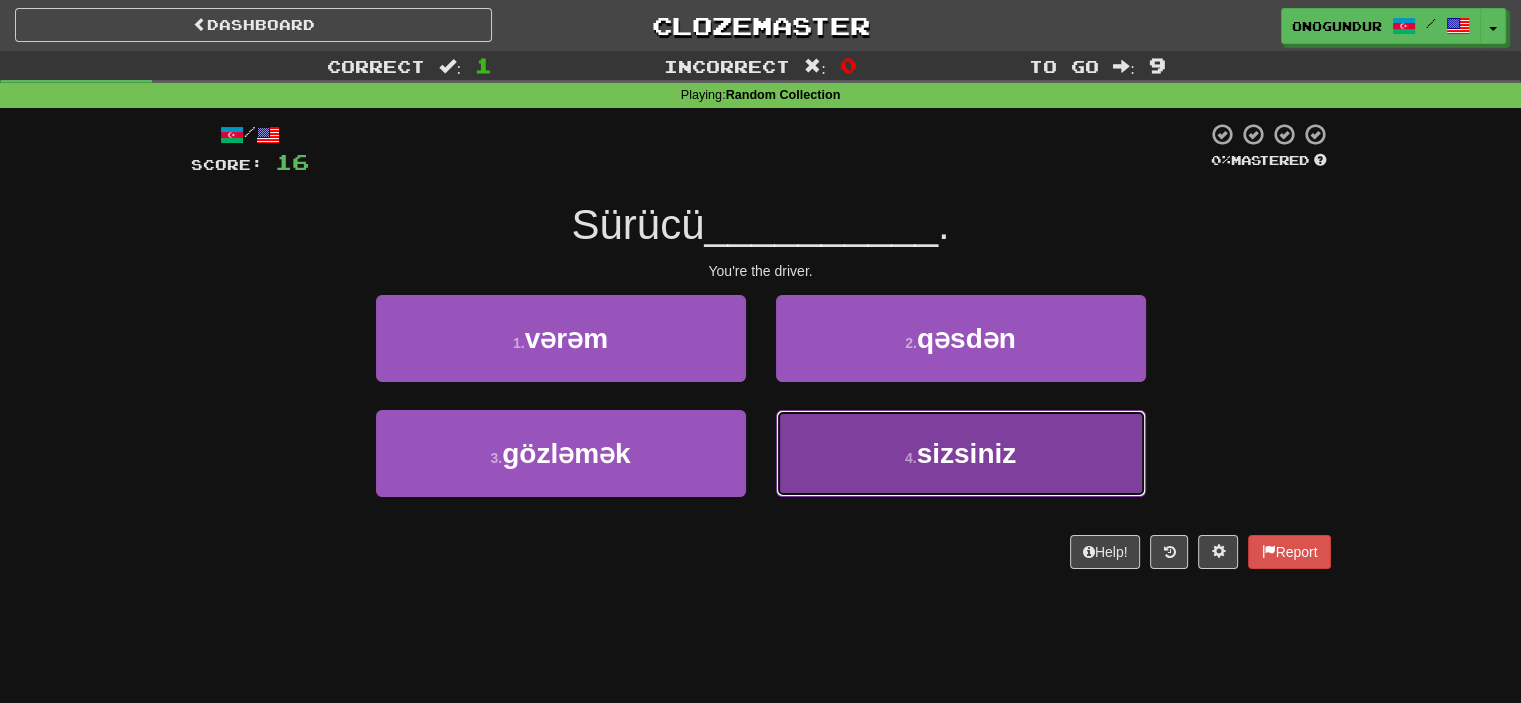 click on "4 .  sizsiniz" at bounding box center [961, 453] 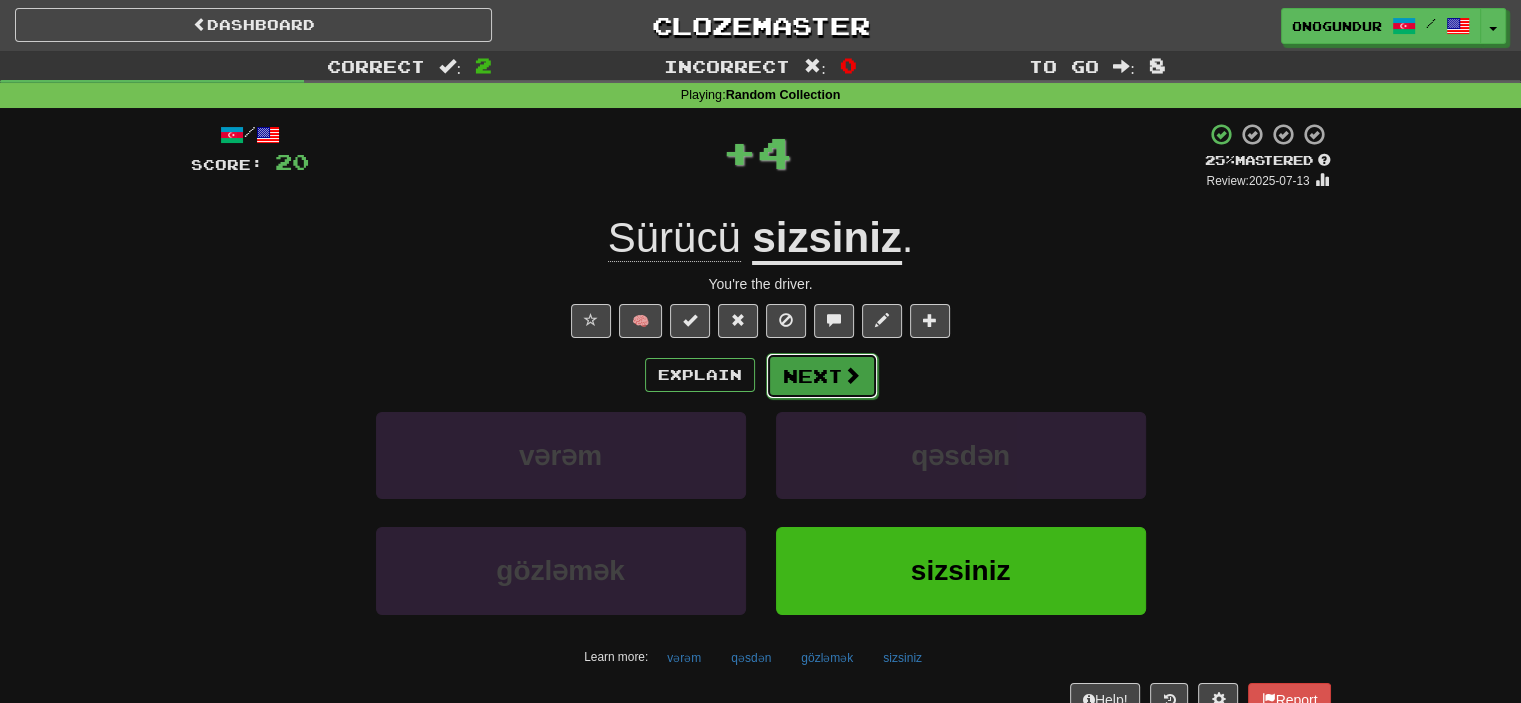 click at bounding box center [852, 375] 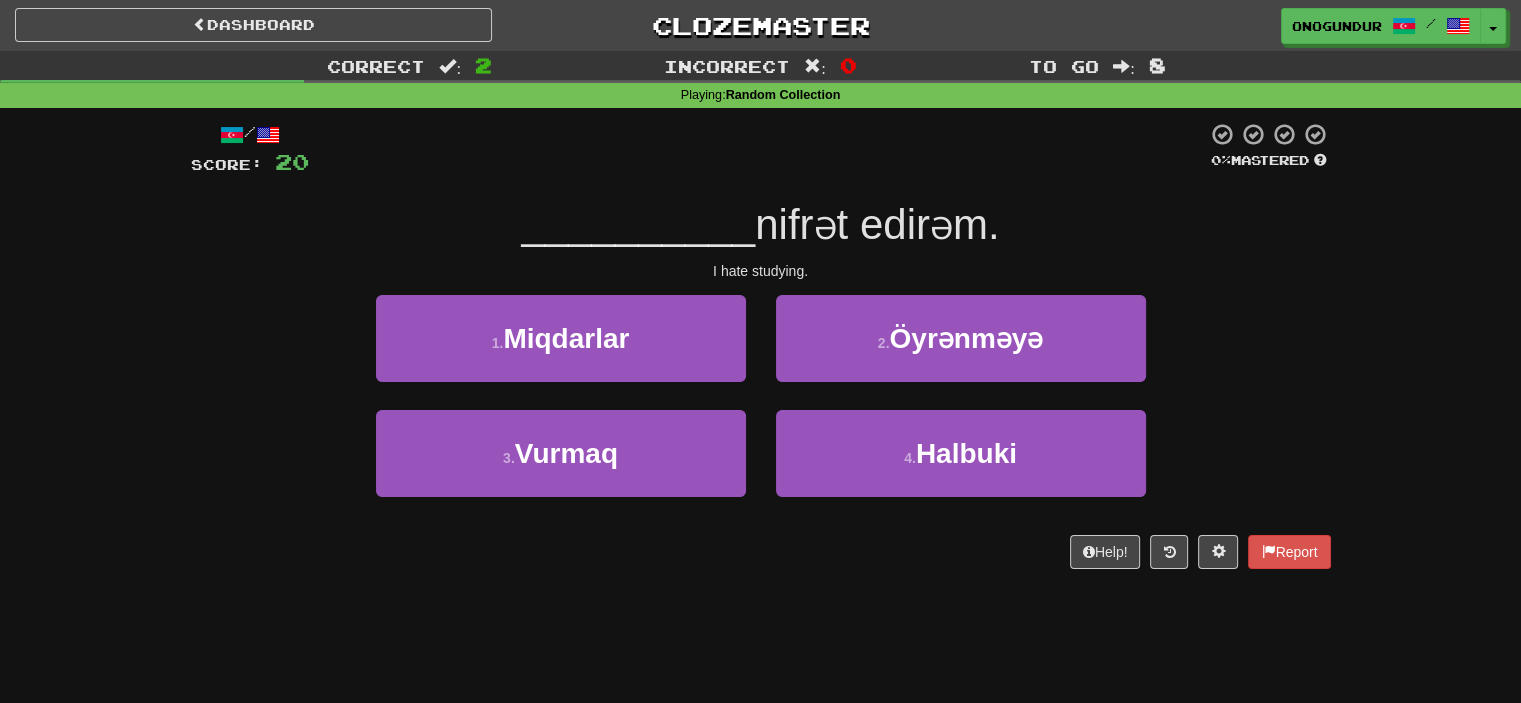 click on "Help!  Report" at bounding box center (761, 552) 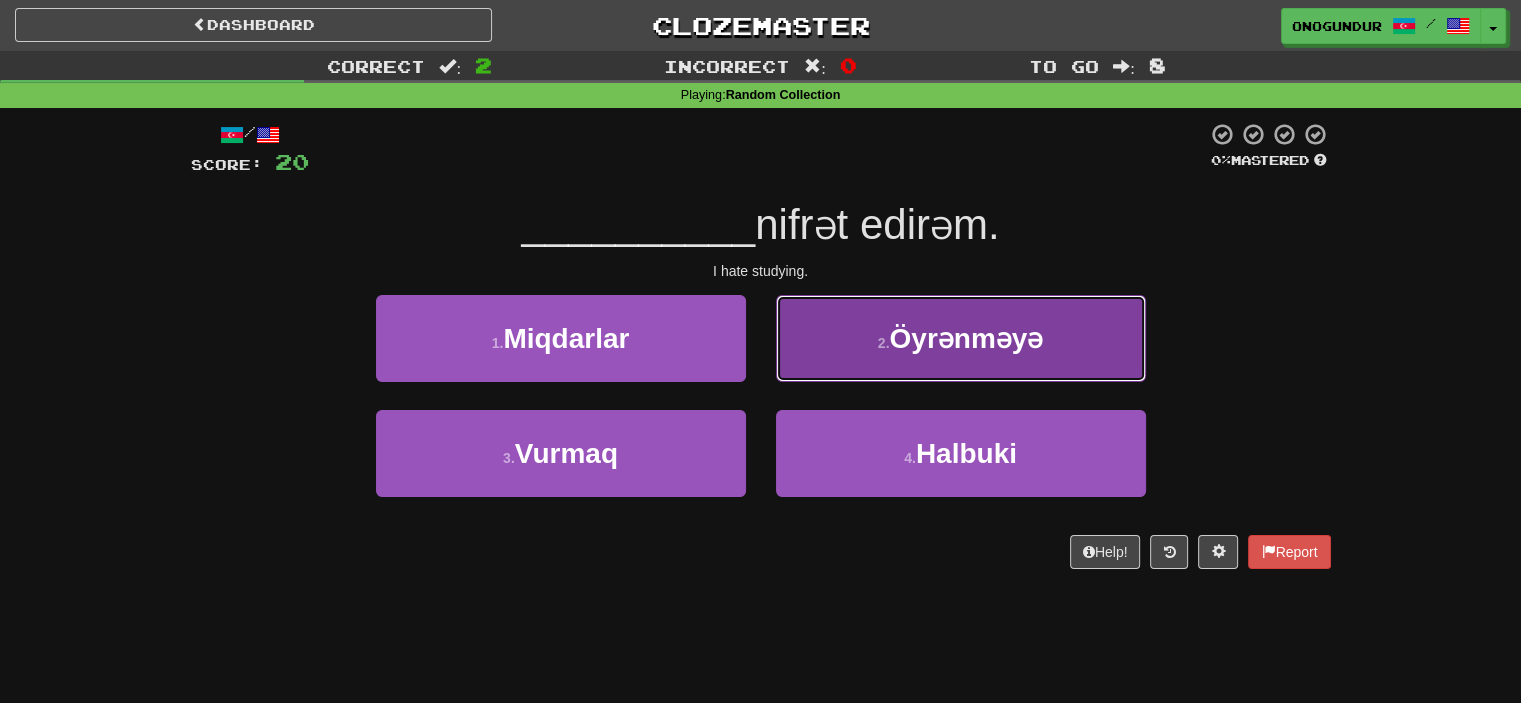 click on "2 .  Öyrənməyə" at bounding box center [961, 338] 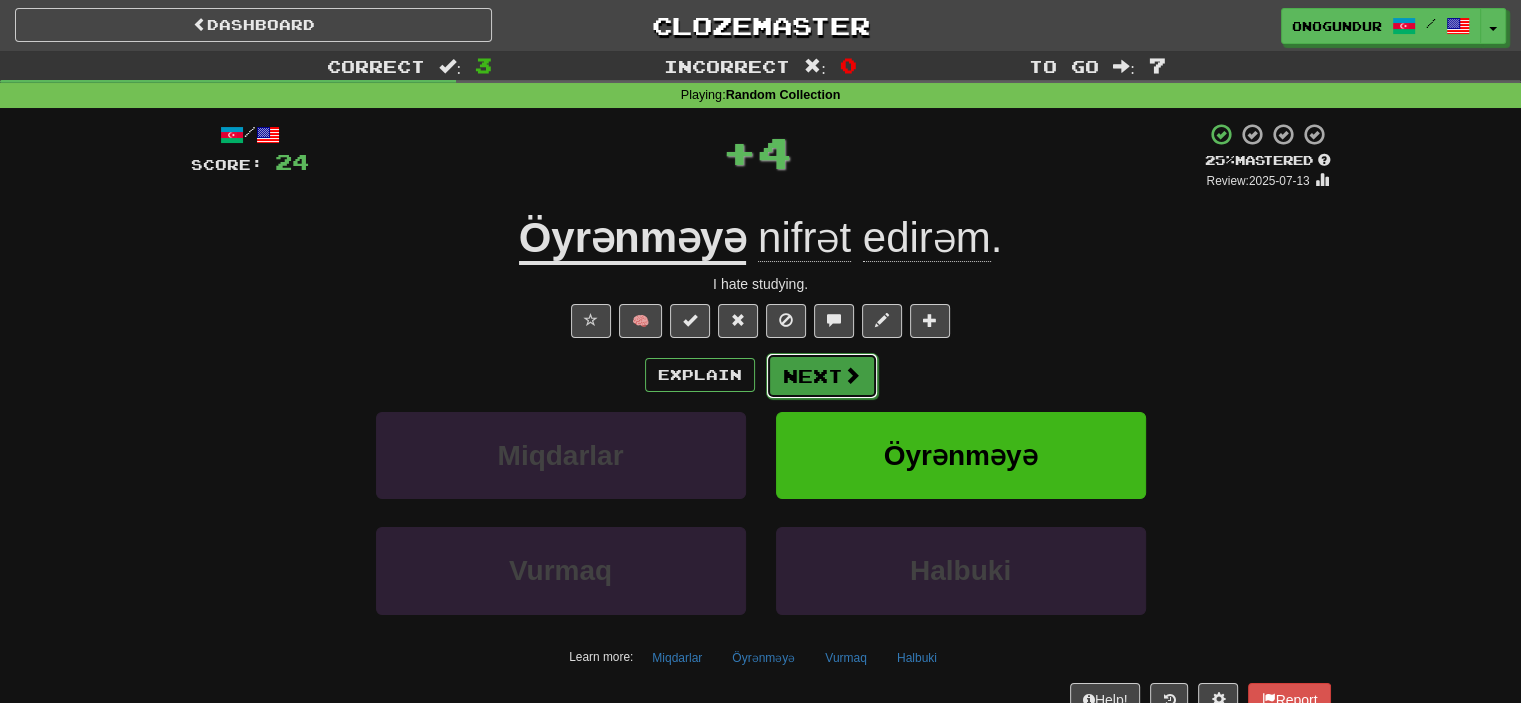 click on "Next" at bounding box center (822, 376) 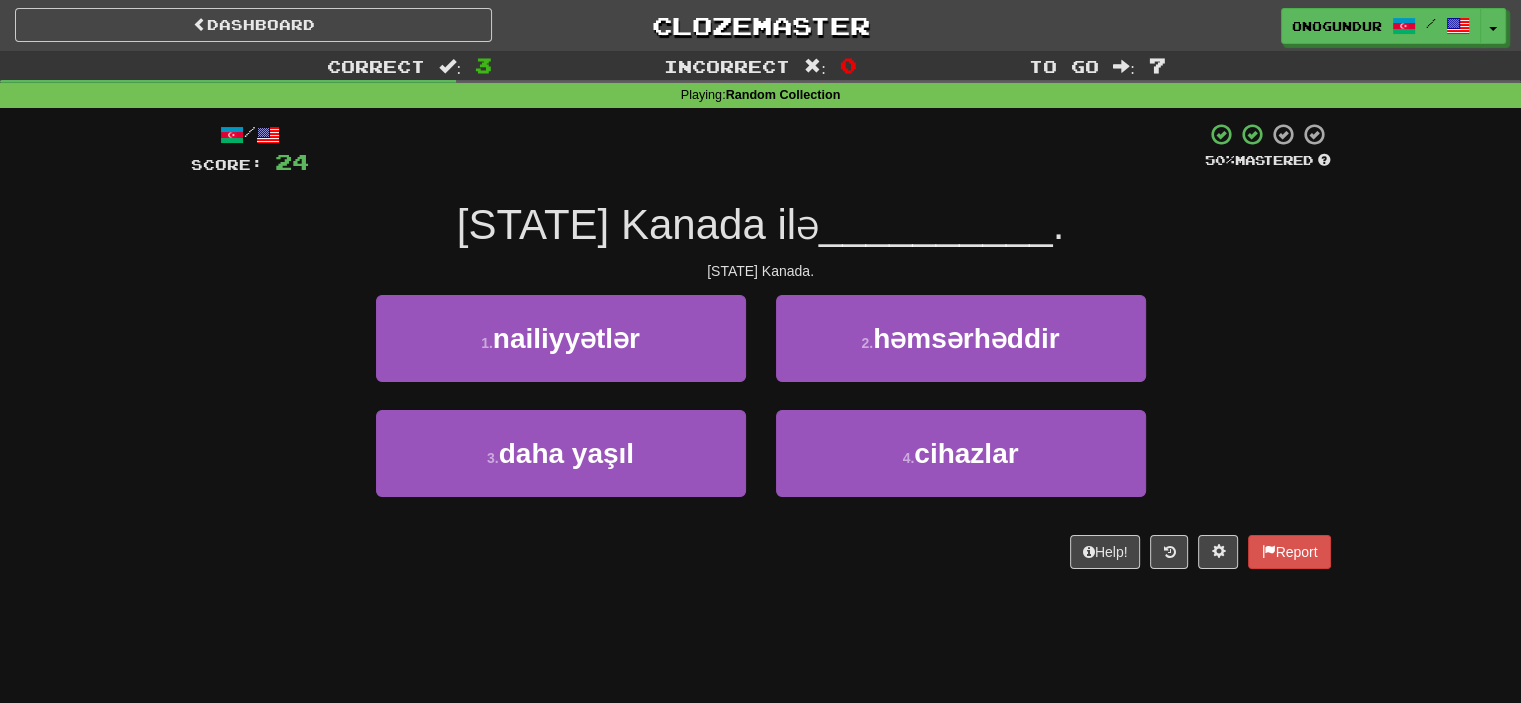 click on "Dashboard
Clozemaster
onogundur
/
Toggle Dropdown
Dashboard
Leaderboard
Activity Feed
Notifications
Profile
Discussions
Azərbaycanca
/
English
Streak:
27
Review:
2,703
Points Today: 0
Català
/
English
Streak:
0
Review:
10
Points Today: 0
Deutsch
/
English
Streak:
0
Review:
1,979
Points Today: 0
Español
/
English
Streak:
0
Review:
1,381
Points Today: 0
Esperanto
/
English
Streak:
0
Review:
1,035
Points Today: 0
Français
/
English
Streak:
0
Review:
19
Points Today: 0
Hrvatski
/
English
Streak:
0
Review:
278
Points Today: 0
Íslenska
/" at bounding box center (760, 351) 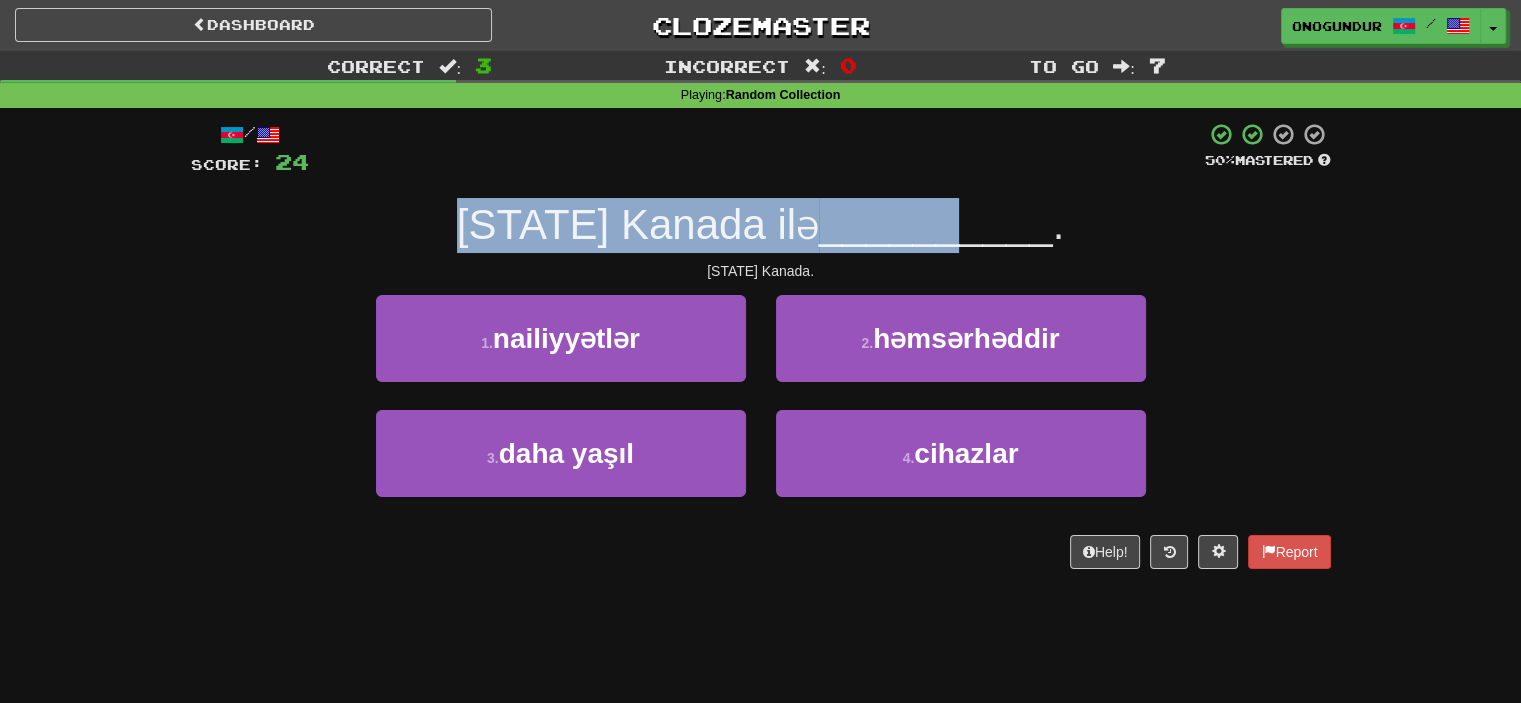 drag, startPoint x: 520, startPoint y: 219, endPoint x: 1033, endPoint y: 219, distance: 513 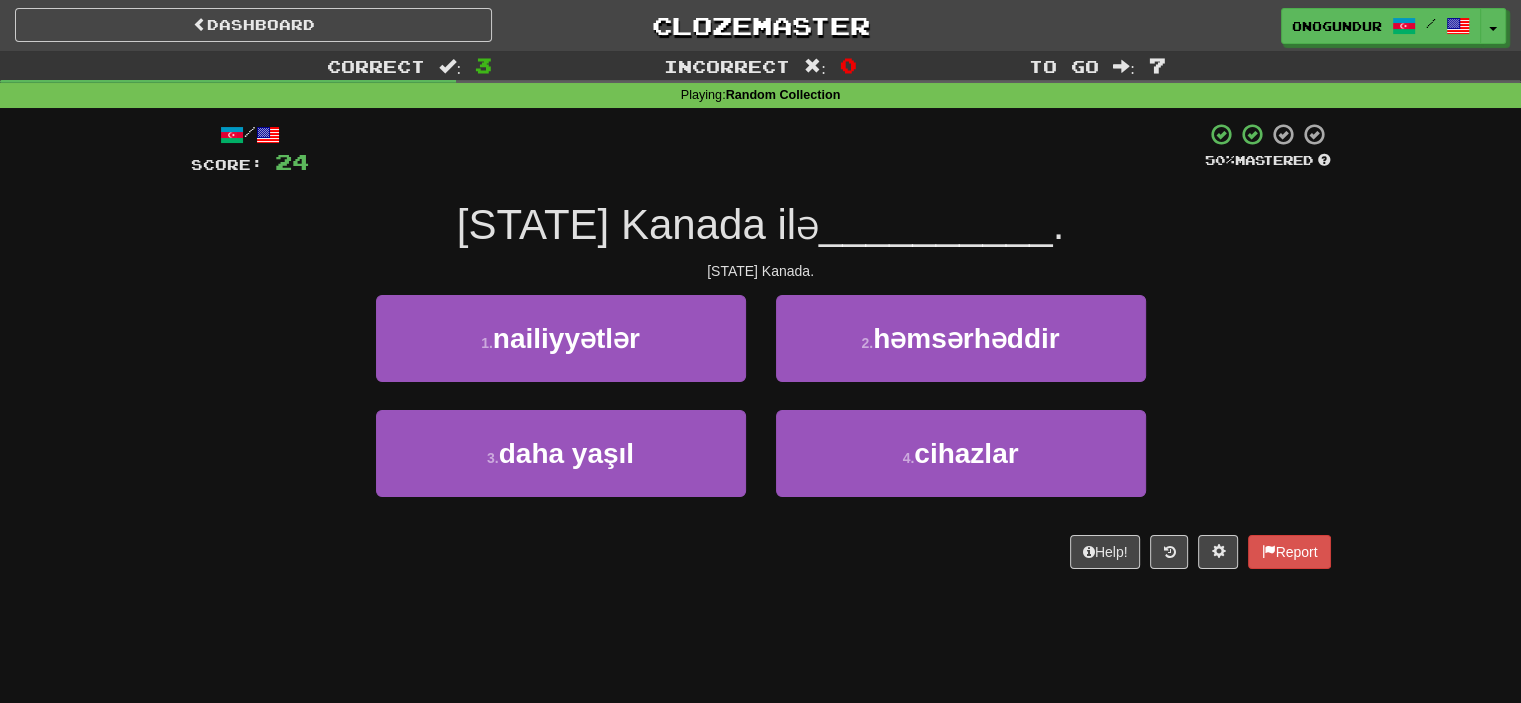 click on "Dashboard
Clozemaster
onogundur
/
Toggle Dropdown
Dashboard
Leaderboard
Activity Feed
Notifications
Profile
Discussions
Azərbaycanca
/
English
Streak:
27
Review:
2,703
Points Today: 0
Català
/
English
Streak:
0
Review:
10
Points Today: 0
Deutsch
/
English
Streak:
0
Review:
1,979
Points Today: 0
Español
/
English
Streak:
0
Review:
1,381
Points Today: 0
Esperanto
/
English
Streak:
0
Review:
1,035
Points Today: 0
Français
/
English
Streak:
0
Review:
19
Points Today: 0
Hrvatski
/
English
Streak:
0
Review:
278
Points Today: 0
Íslenska
/" at bounding box center (760, 351) 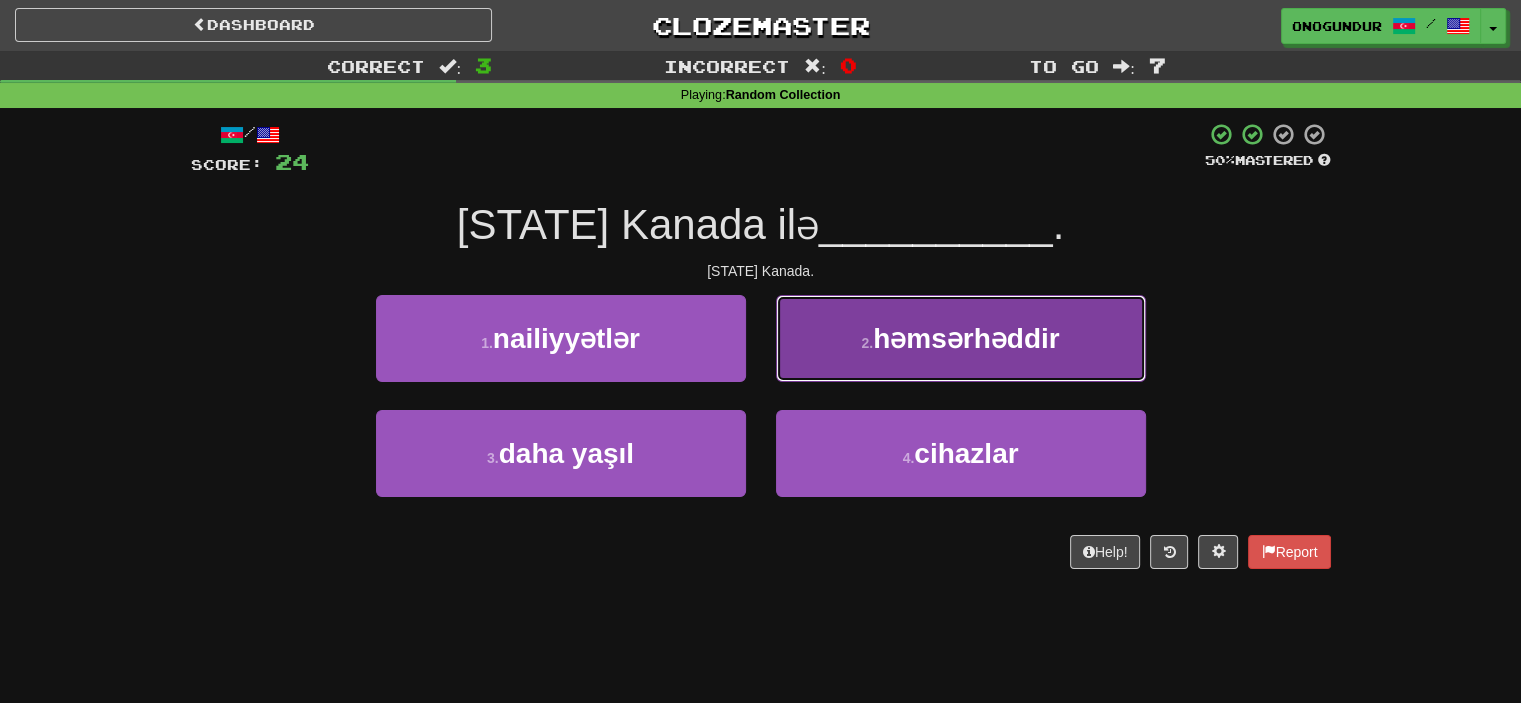click on "2 .  həmsərhəddir" at bounding box center (961, 338) 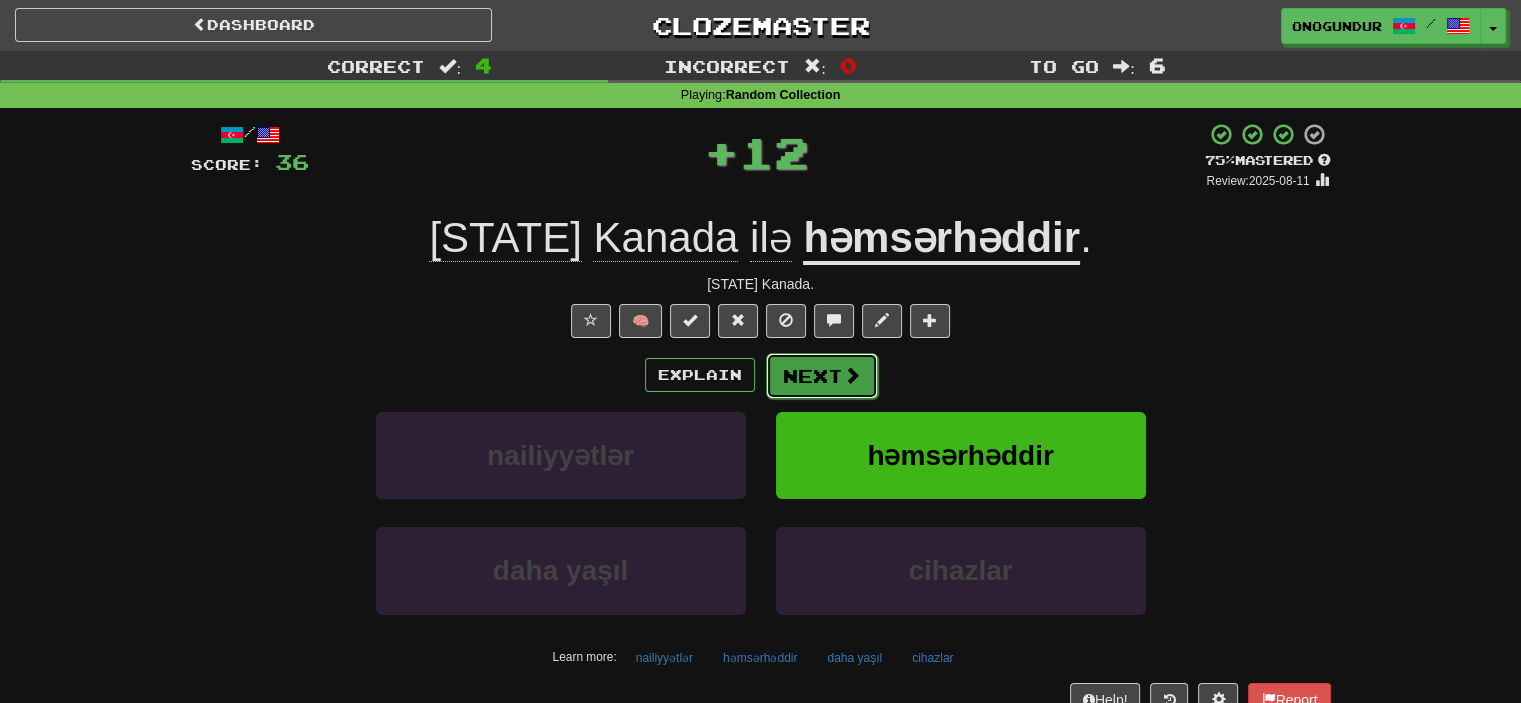 click on "Next" at bounding box center [822, 376] 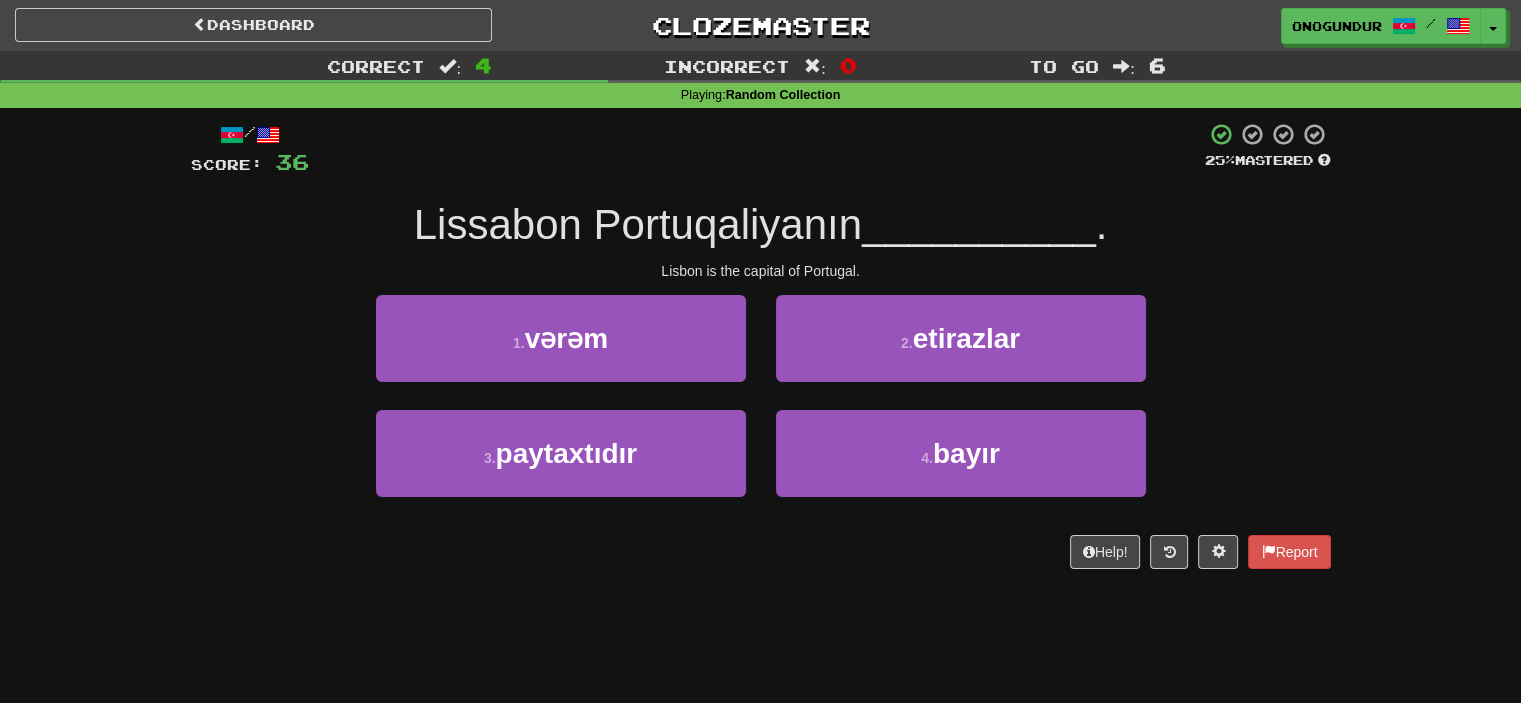 drag, startPoint x: 404, startPoint y: 223, endPoint x: 1014, endPoint y: 230, distance: 610.04016 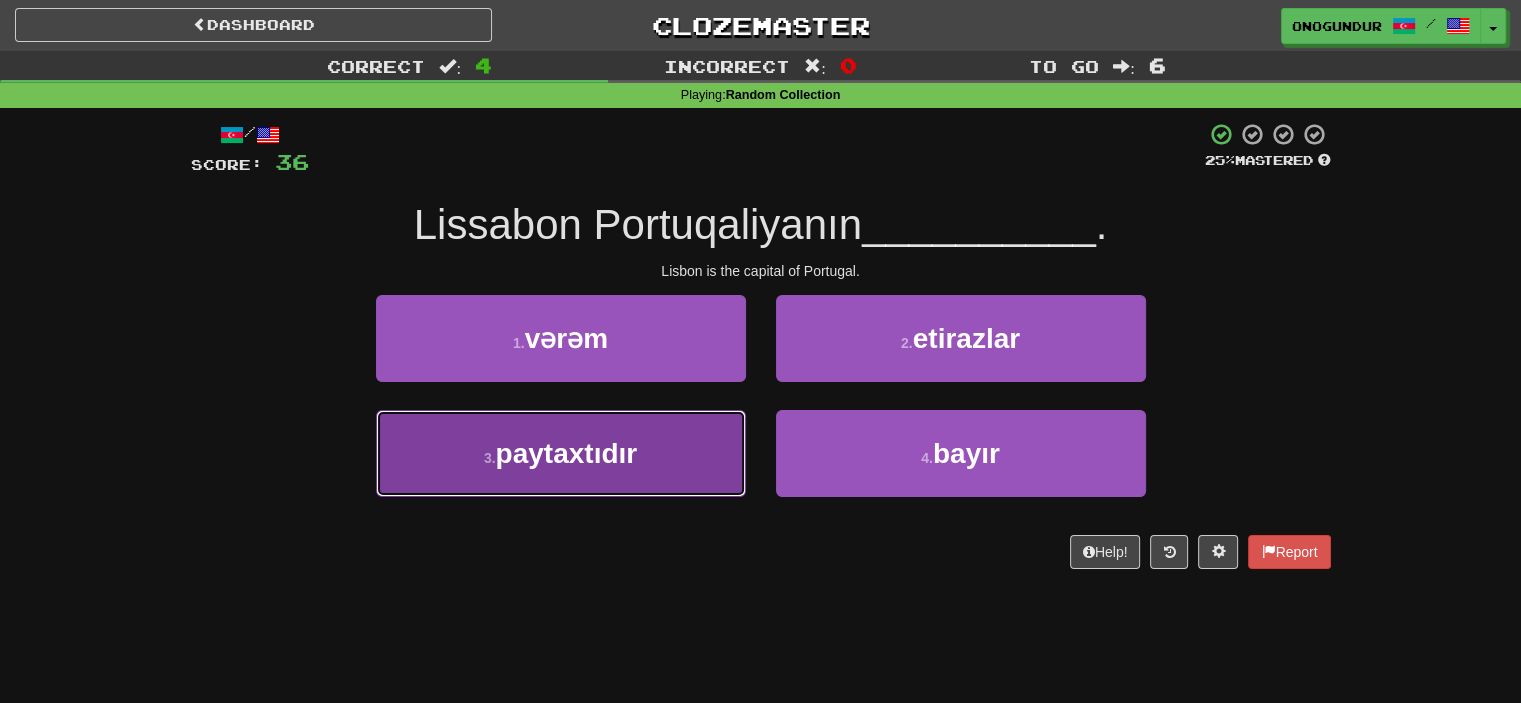 click on "paytaxtıdır" at bounding box center [567, 453] 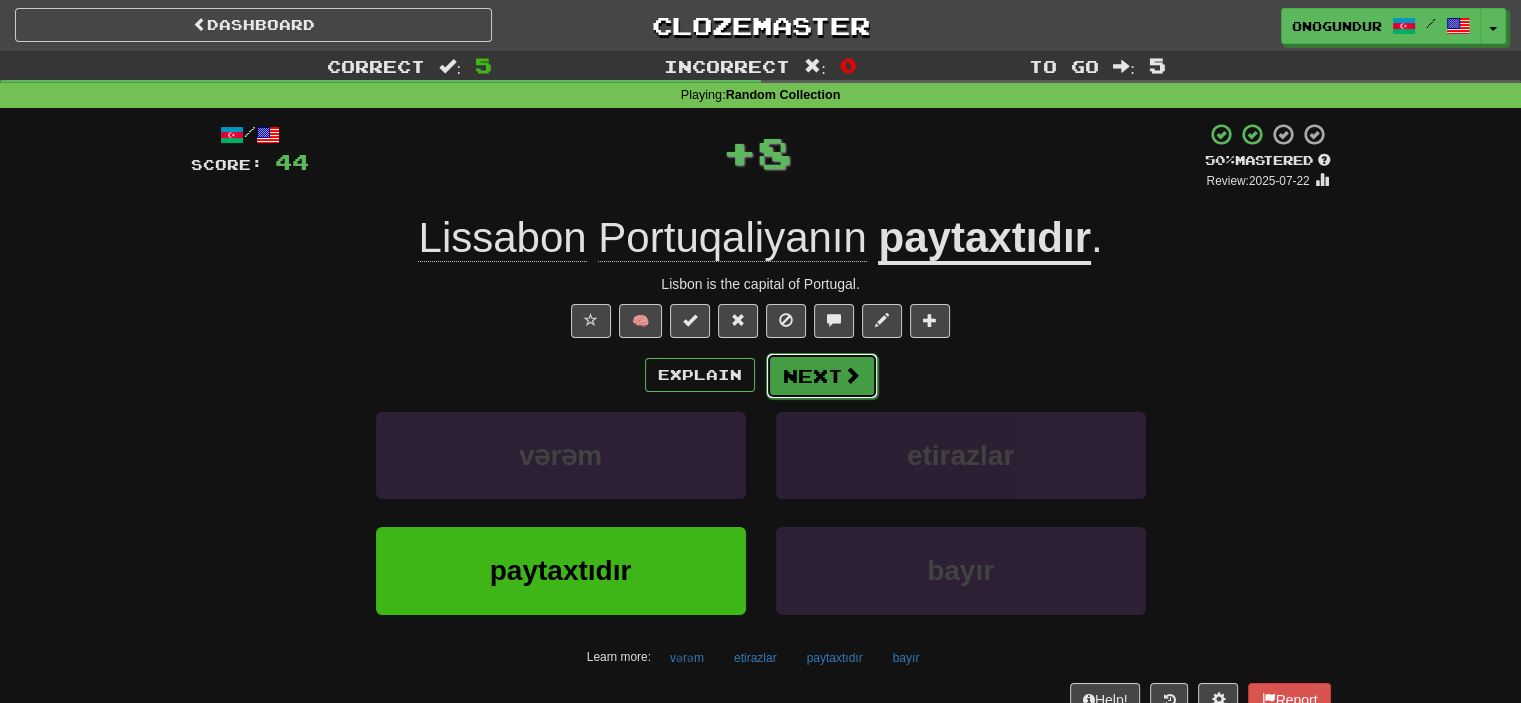 click on "Next" at bounding box center [822, 376] 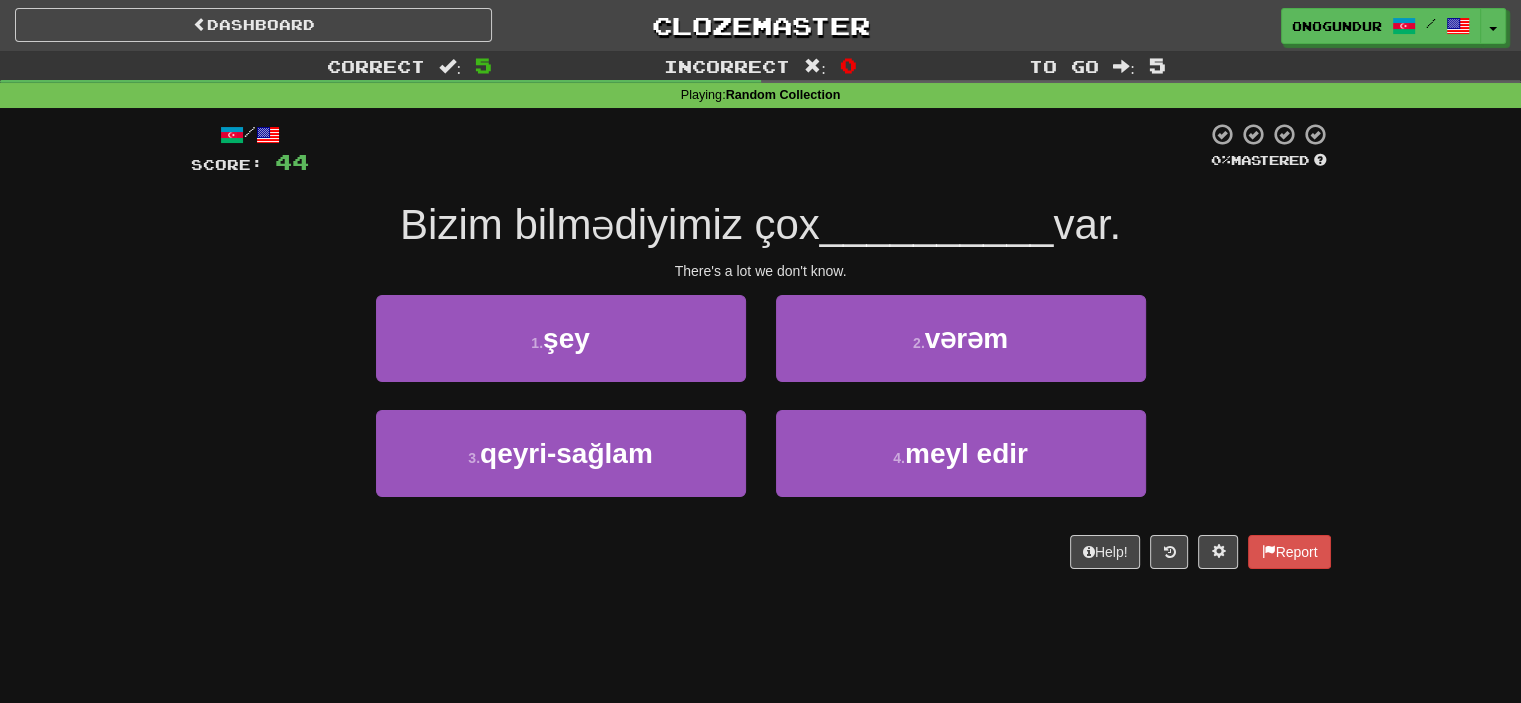 click on "Dashboard
Clozemaster
onogundur
/
Toggle Dropdown
Dashboard
Leaderboard
Activity Feed
Notifications
Profile
Discussions
Azərbaycanca
/
English
Streak:
27
Review:
2,703
Points Today: 0
Català
/
English
Streak:
0
Review:
10
Points Today: 0
Deutsch
/
English
Streak:
0
Review:
1,979
Points Today: 0
Español
/
English
Streak:
0
Review:
1,381
Points Today: 0
Esperanto
/
English
Streak:
0
Review:
1,035
Points Today: 0
Français
/
English
Streak:
0
Review:
19
Points Today: 0
Hrvatski
/
English
Streak:
0
Review:
278
Points Today: 0
Íslenska
/" at bounding box center (760, 351) 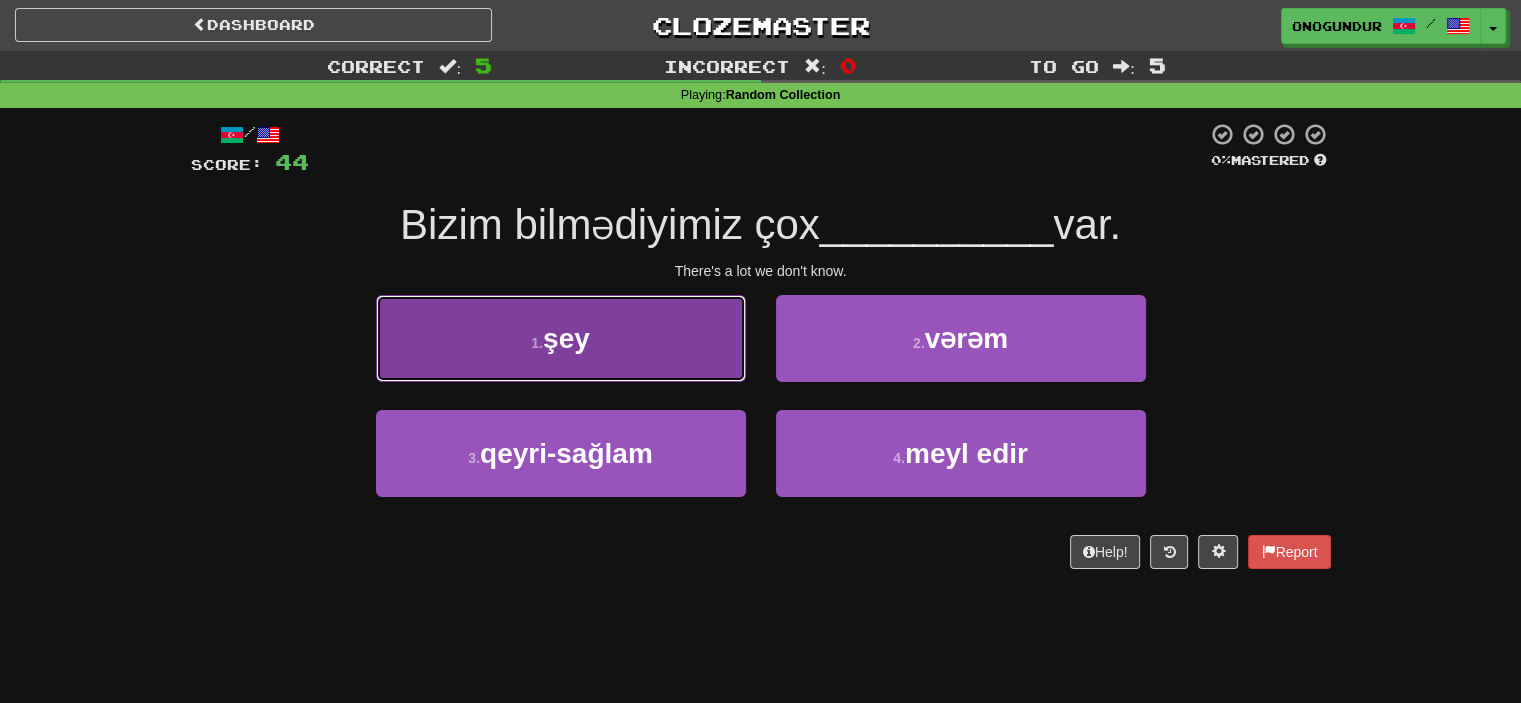click on "1 .  şey" at bounding box center [561, 338] 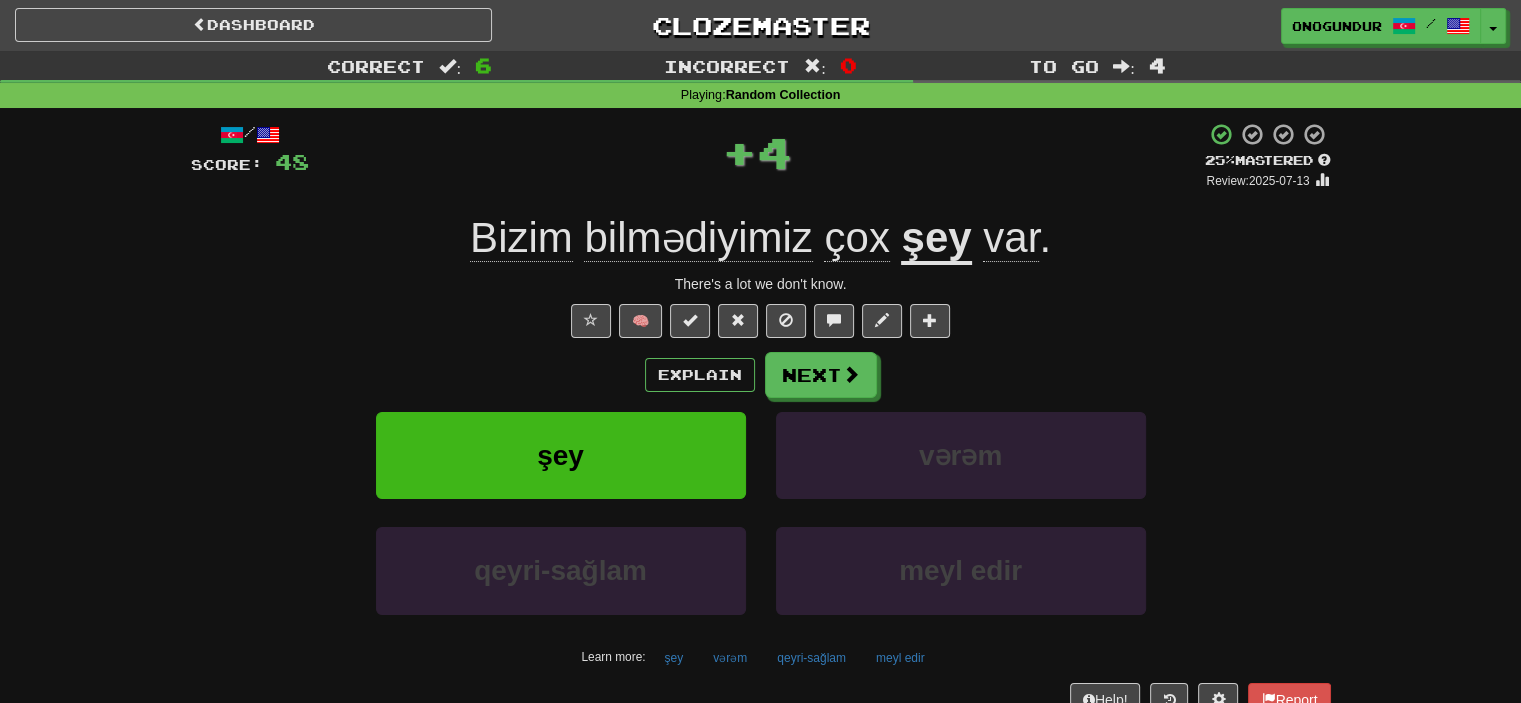 click on "Explain Next" at bounding box center (761, 375) 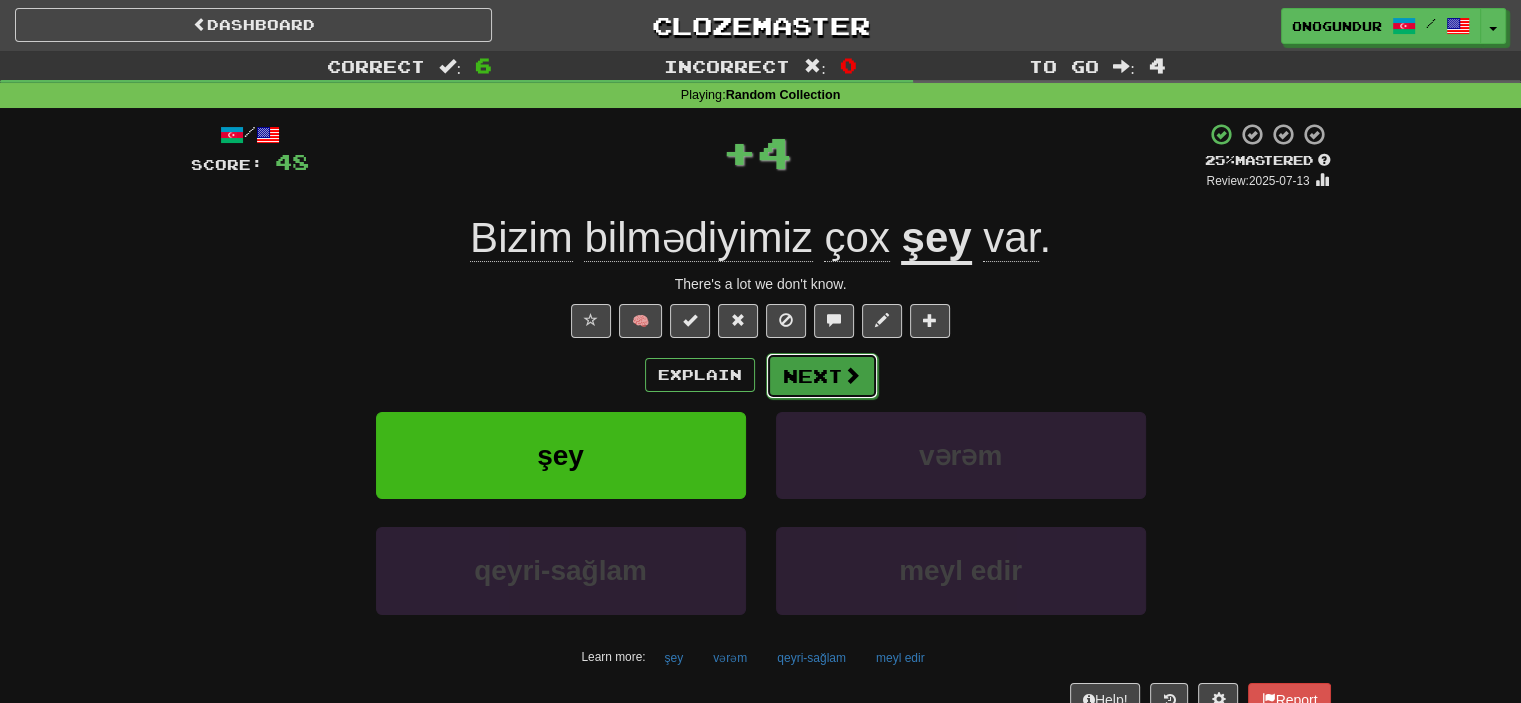 click on "Next" at bounding box center (822, 376) 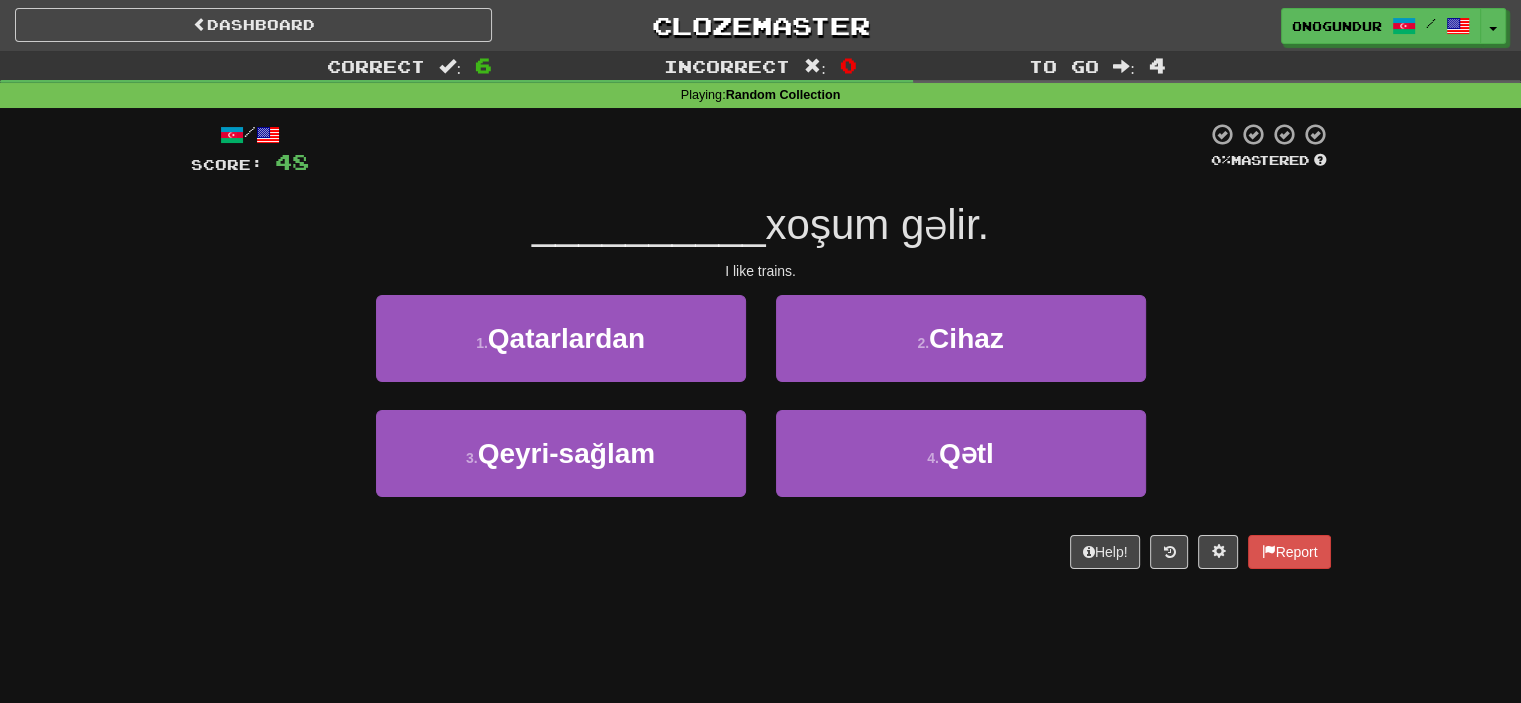 click on "Dashboard
Clozemaster
onogundur
/
Toggle Dropdown
Dashboard
Leaderboard
Activity Feed
Notifications
Profile
Discussions
Azərbaycanca
/
English
Streak:
27
Review:
2,703
Points Today: 0
Català
/
English
Streak:
0
Review:
10
Points Today: 0
Deutsch
/
English
Streak:
0
Review:
1,979
Points Today: 0
Español
/
English
Streak:
0
Review:
1,381
Points Today: 0
Esperanto
/
English
Streak:
0
Review:
1,035
Points Today: 0
Français
/
English
Streak:
0
Review:
19
Points Today: 0
Hrvatski
/
English
Streak:
0
Review:
278
Points Today: 0
Íslenska
/" at bounding box center (760, 351) 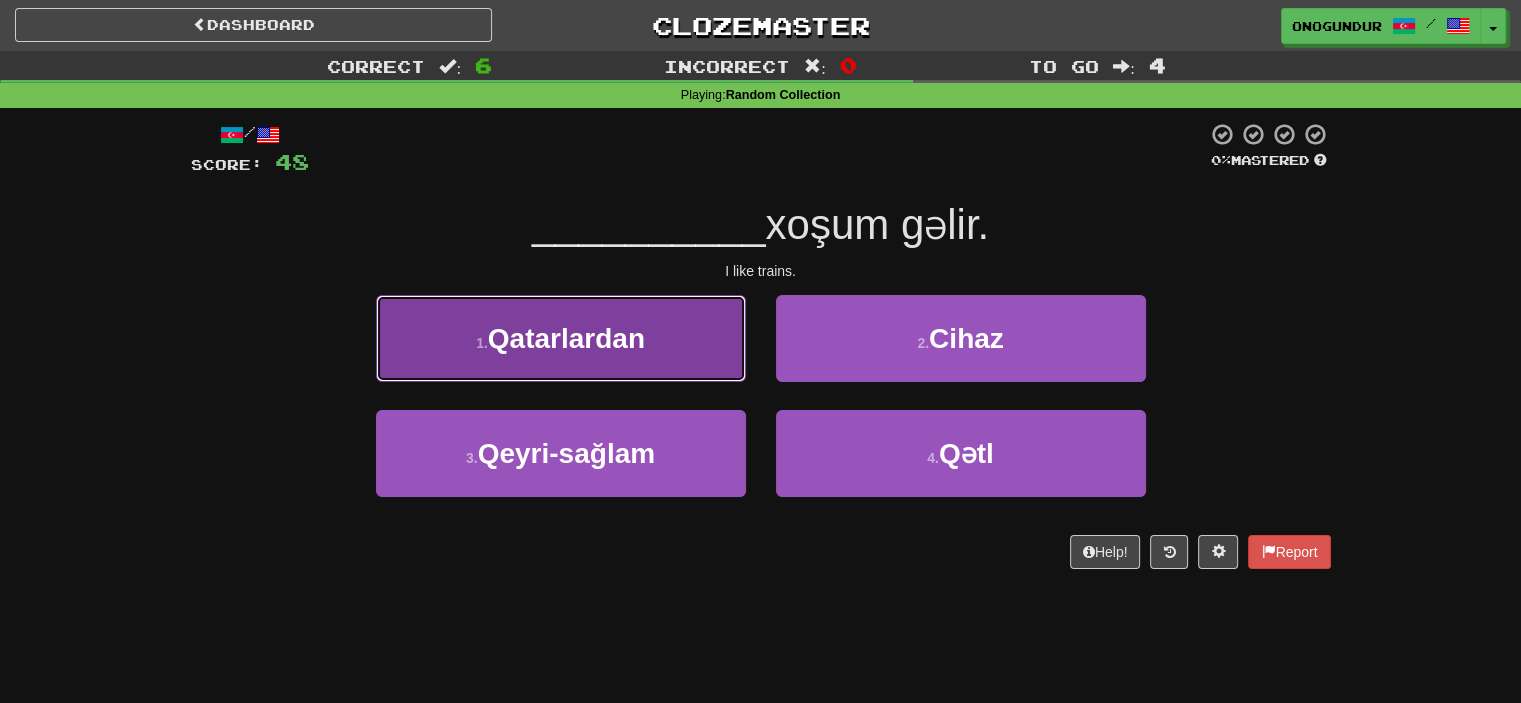 click on "1 .  Qatarlardan" at bounding box center (561, 338) 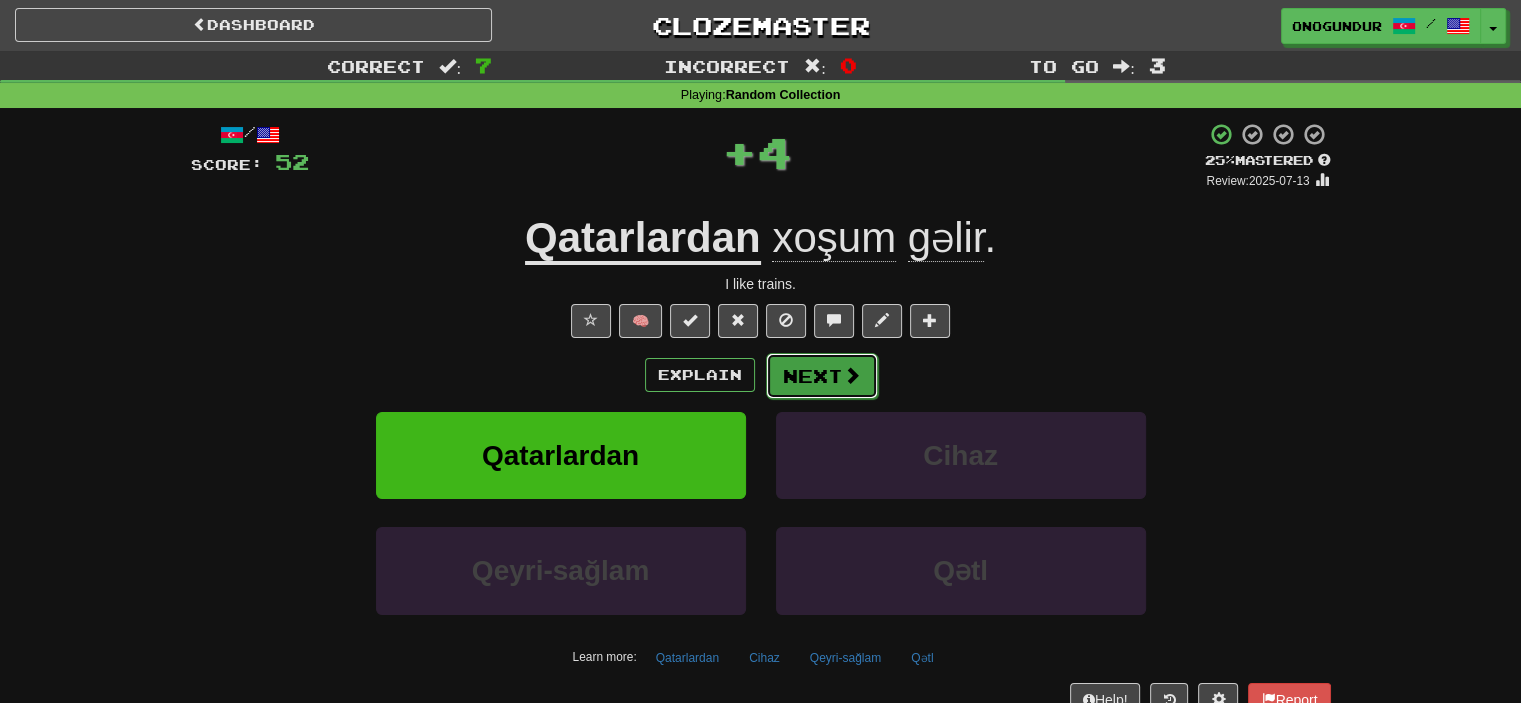 click on "Next" at bounding box center (822, 376) 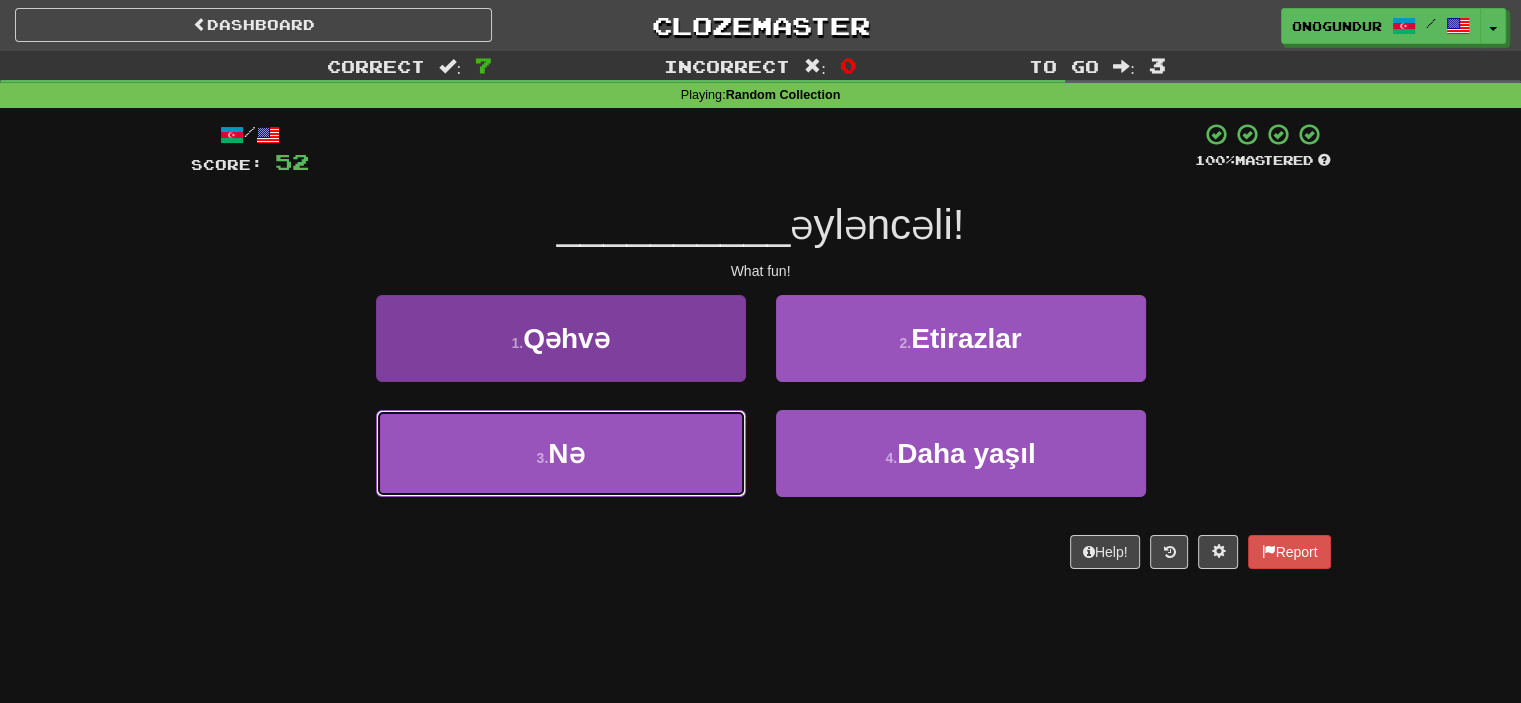 click on "3 .  Nə" at bounding box center (561, 453) 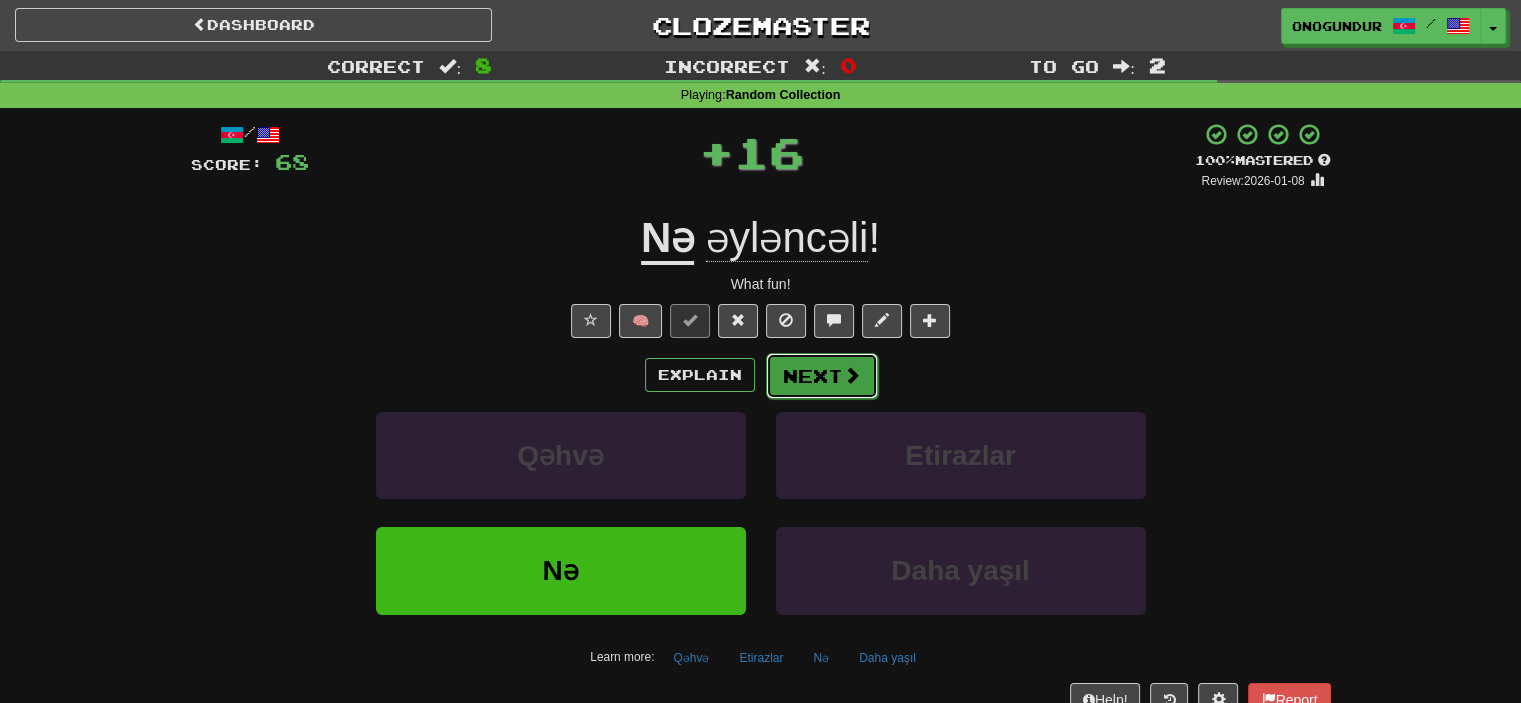 click on "Next" at bounding box center [822, 376] 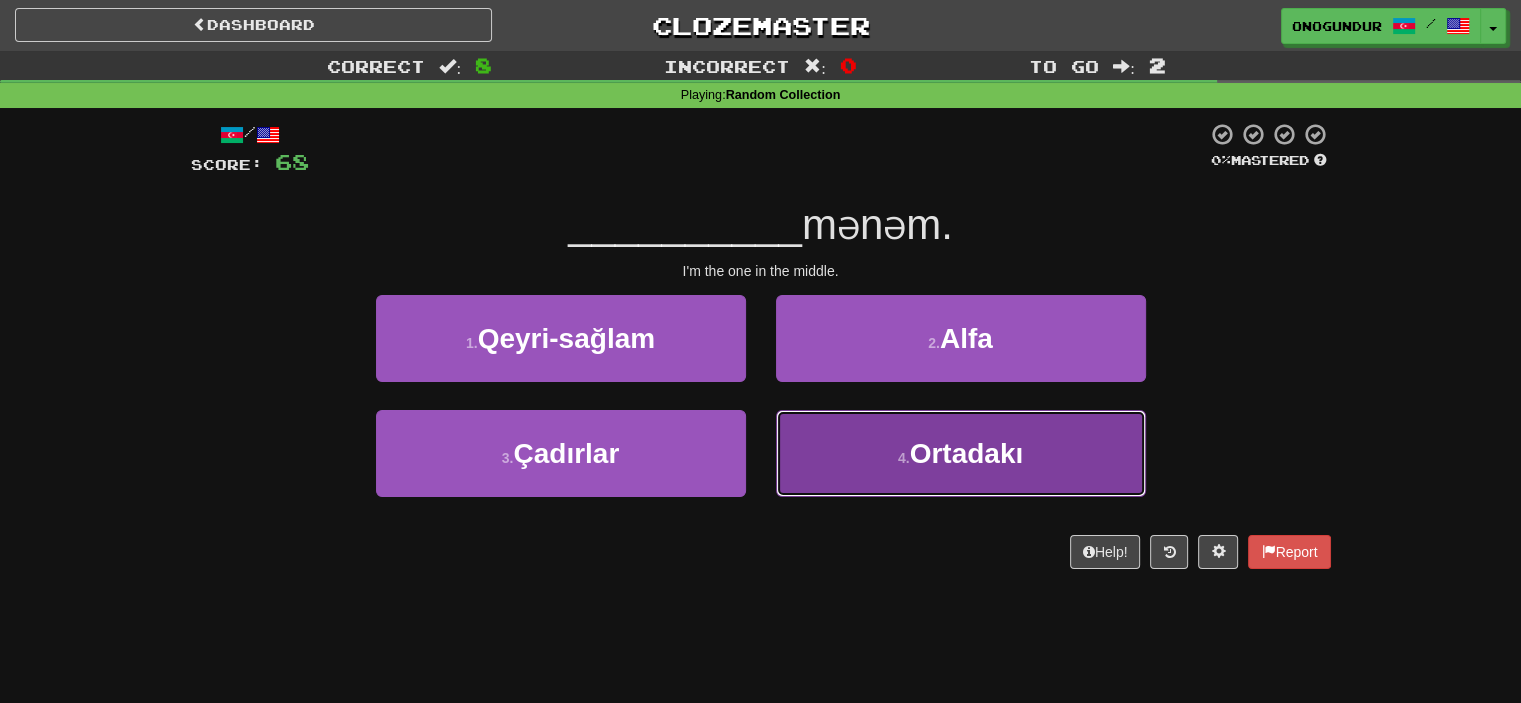 click on "Ortadakı" at bounding box center [967, 453] 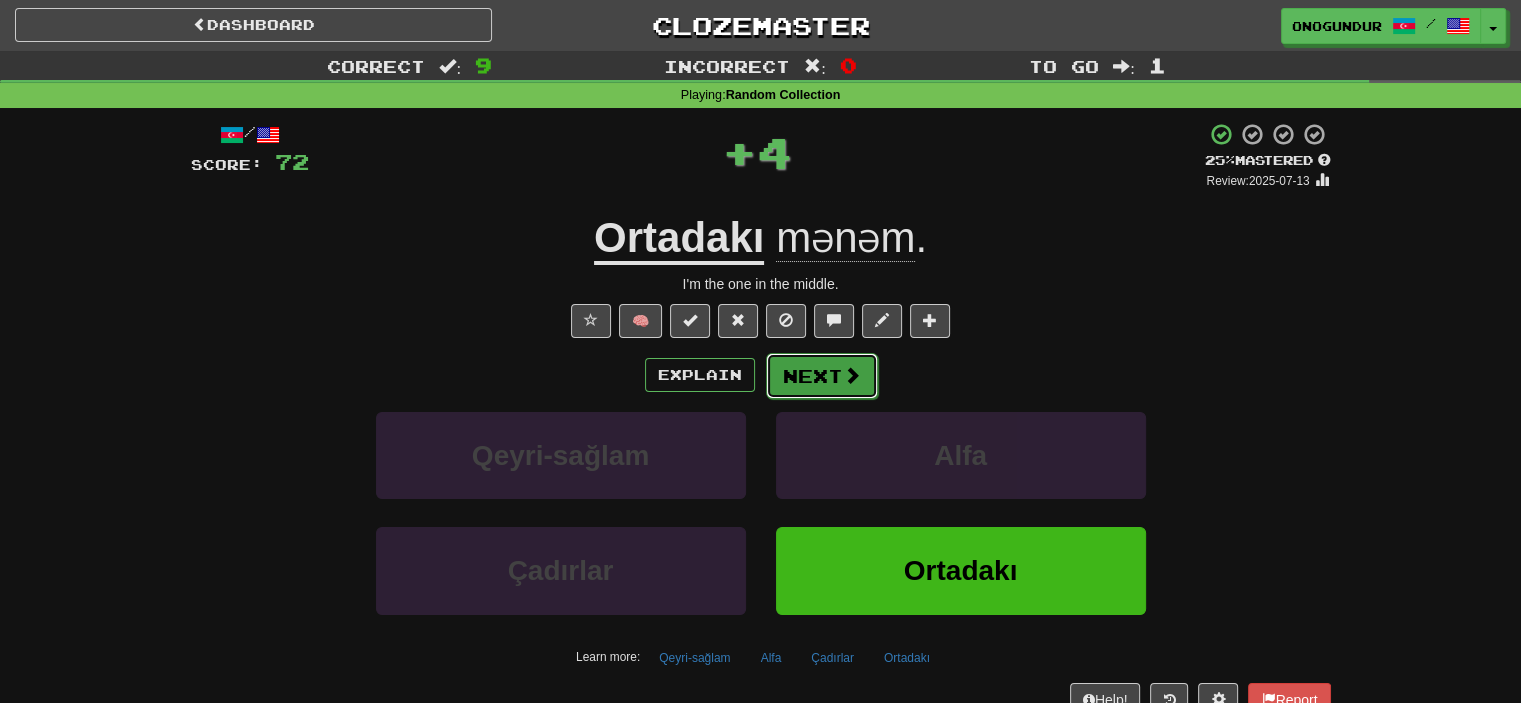 click on "Next" at bounding box center [822, 376] 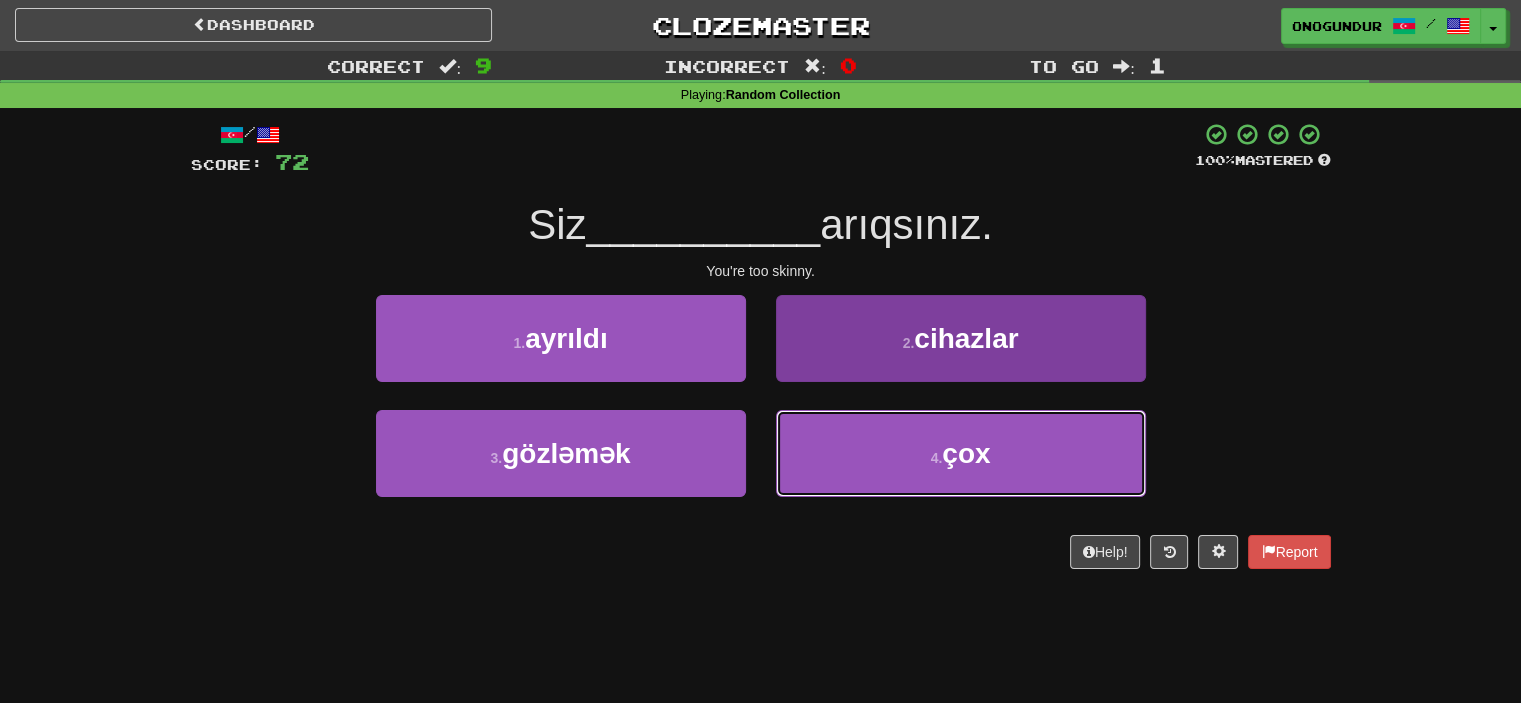 click on "4 .  çox" at bounding box center (961, 453) 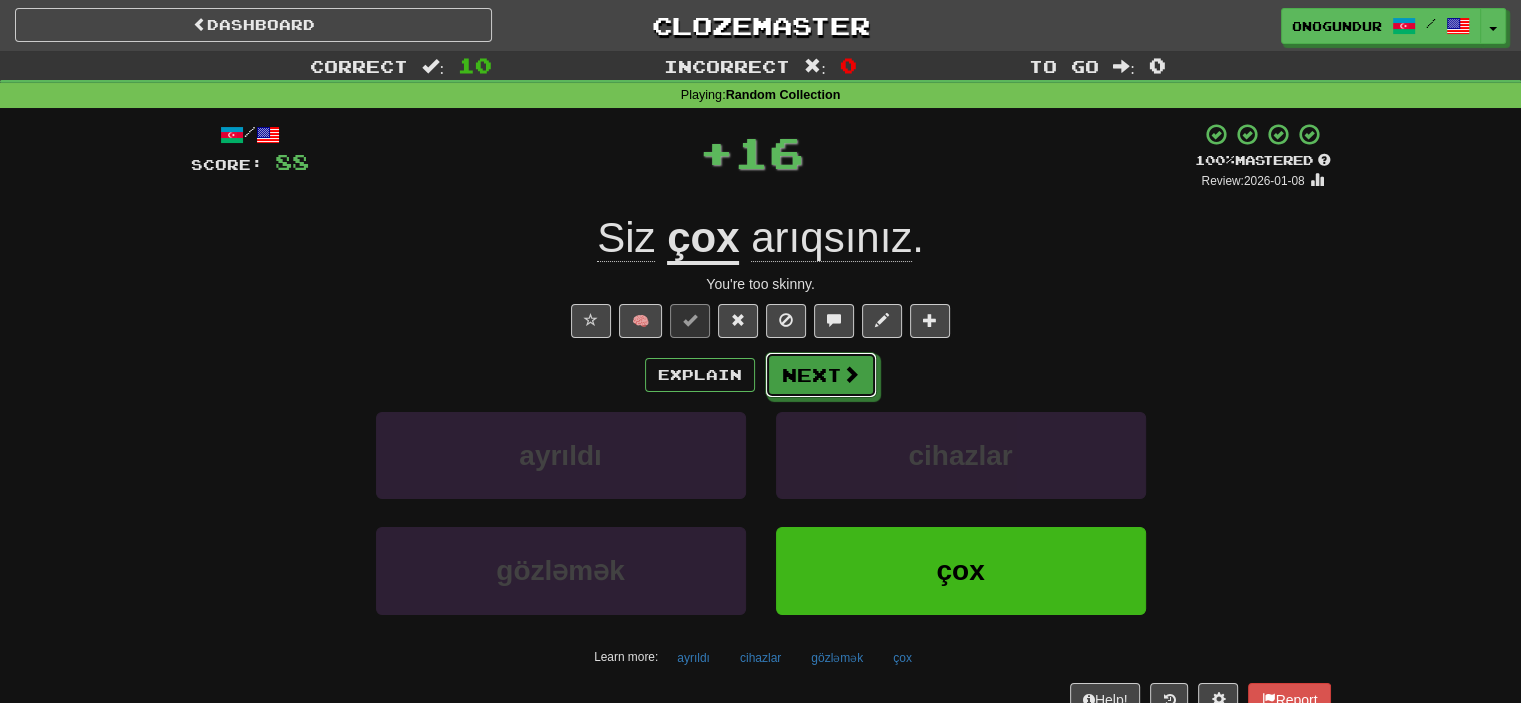 click on "Next" at bounding box center [821, 375] 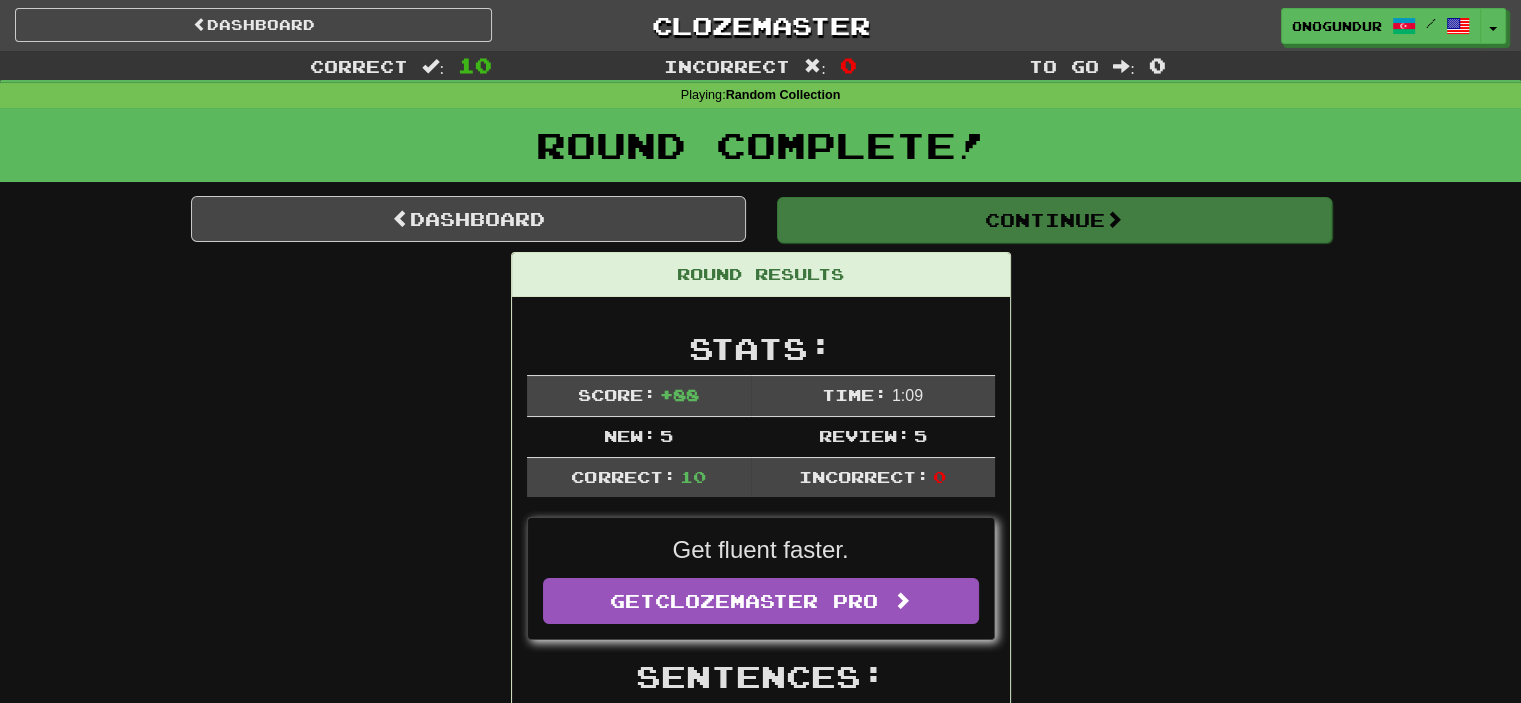 click on "Continue" at bounding box center (1054, 220) 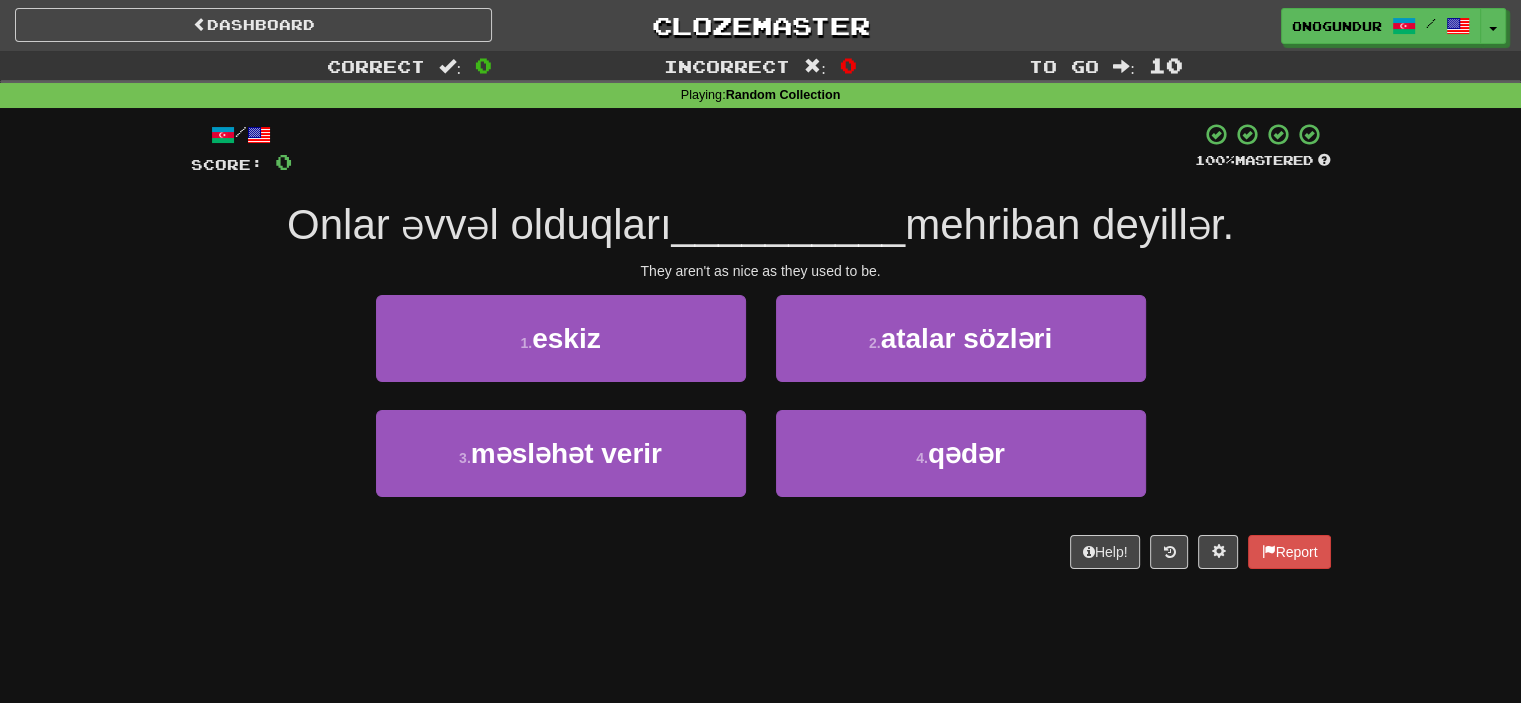 click on "/ Score: 0 100 % Mastered Onlar əvvəl olduqları __________ mehriban deyillər. They aren't as nice as they used to be. 1 . eskiz 2 . atalar sözləri 3 . məsləhət verir 4 . qədər Help! Report" at bounding box center [761, 352] 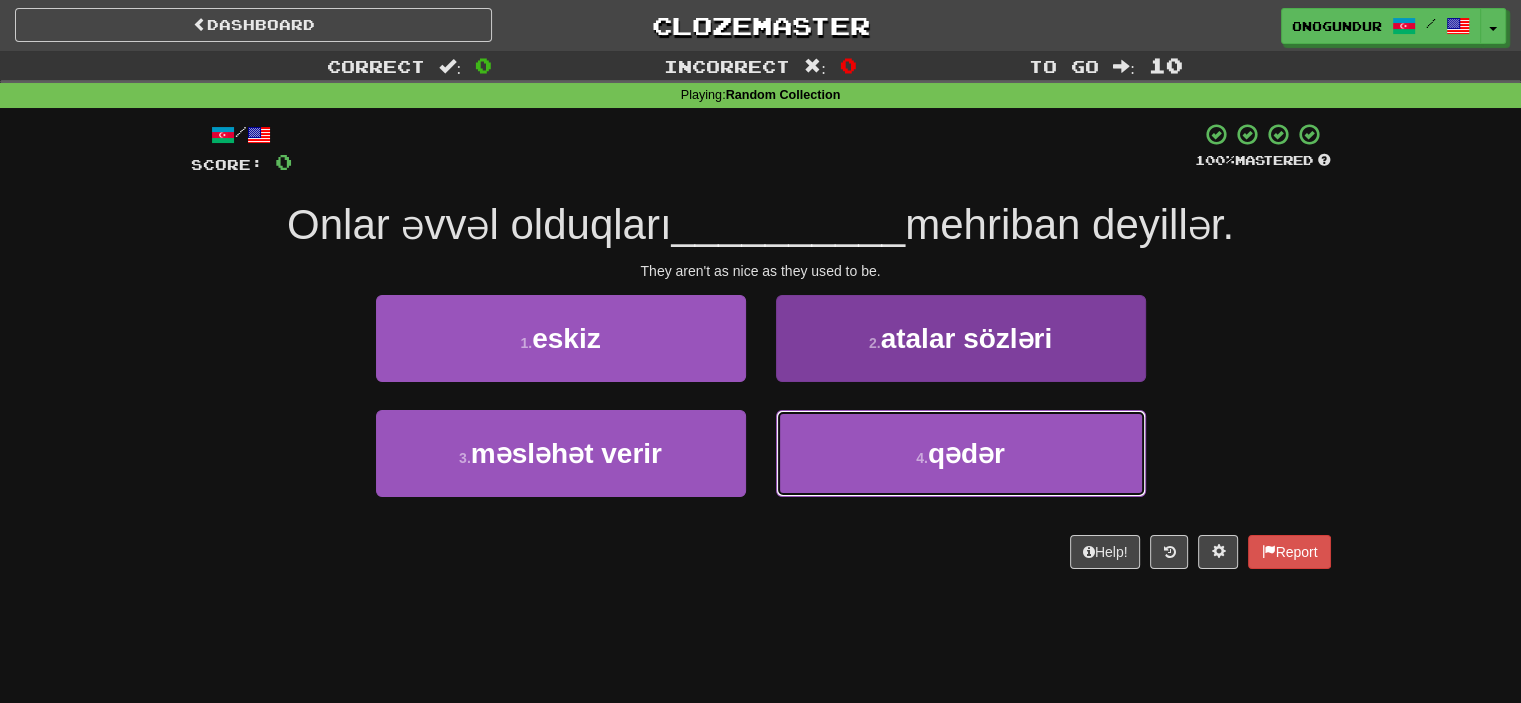 drag, startPoint x: 823, startPoint y: 449, endPoint x: 824, endPoint y: 437, distance: 12.0415945 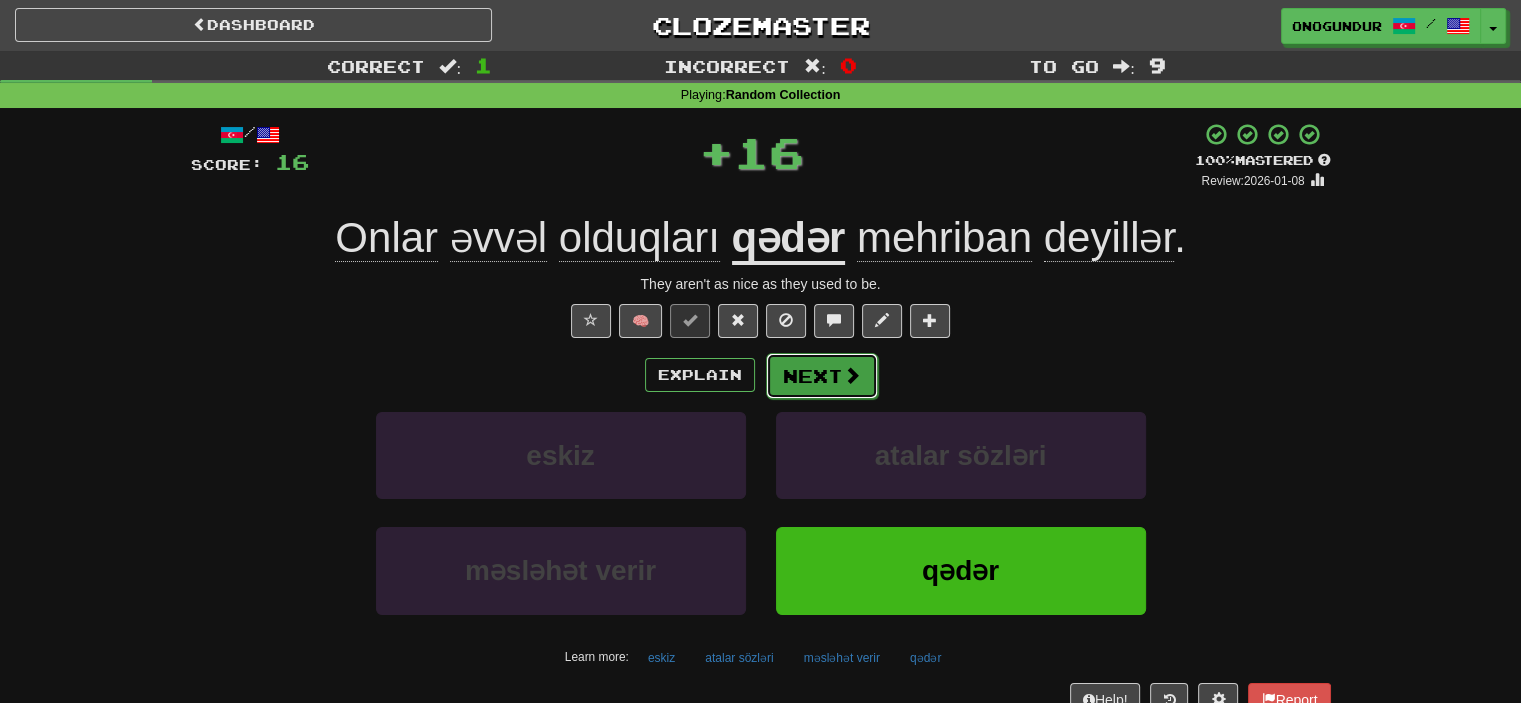 click on "Next" at bounding box center [822, 376] 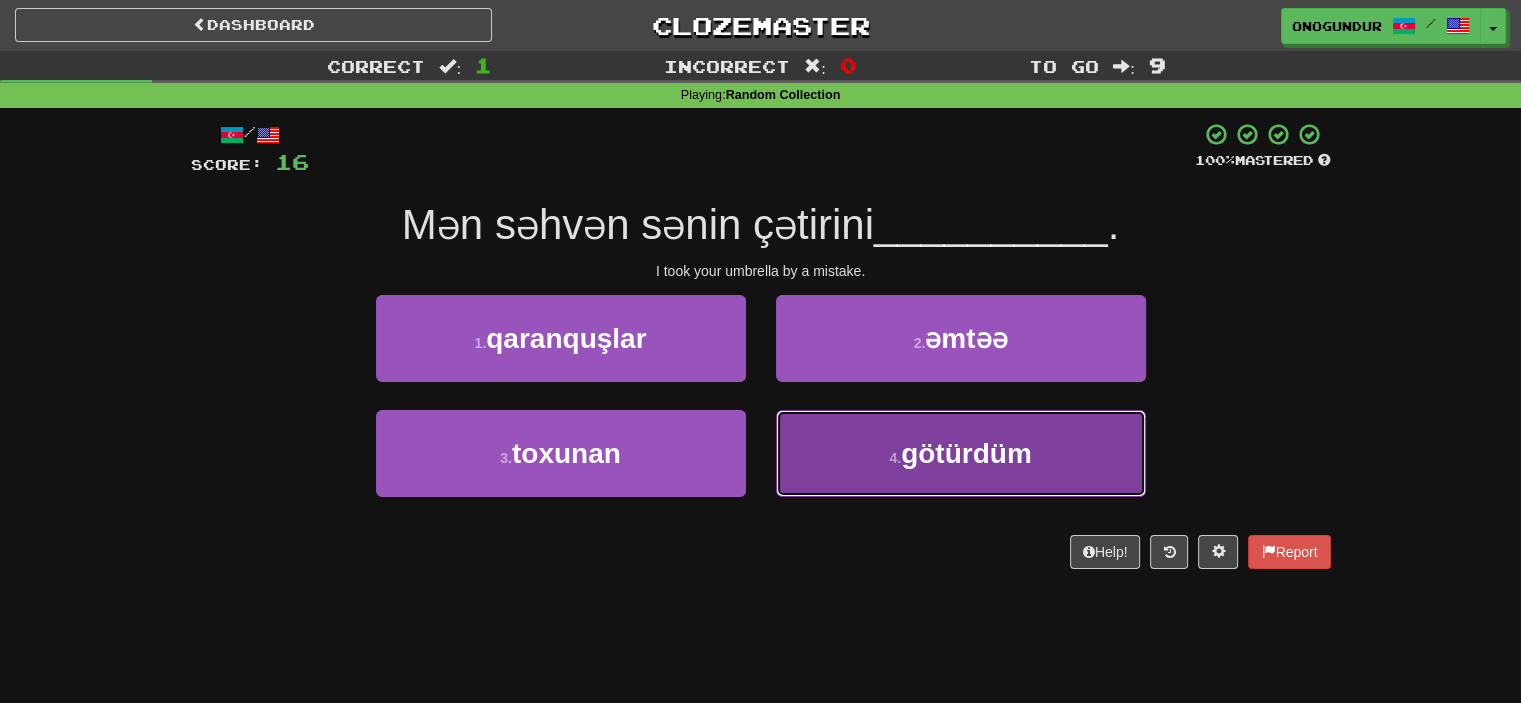 click on "4 .  götürdüm" at bounding box center (961, 453) 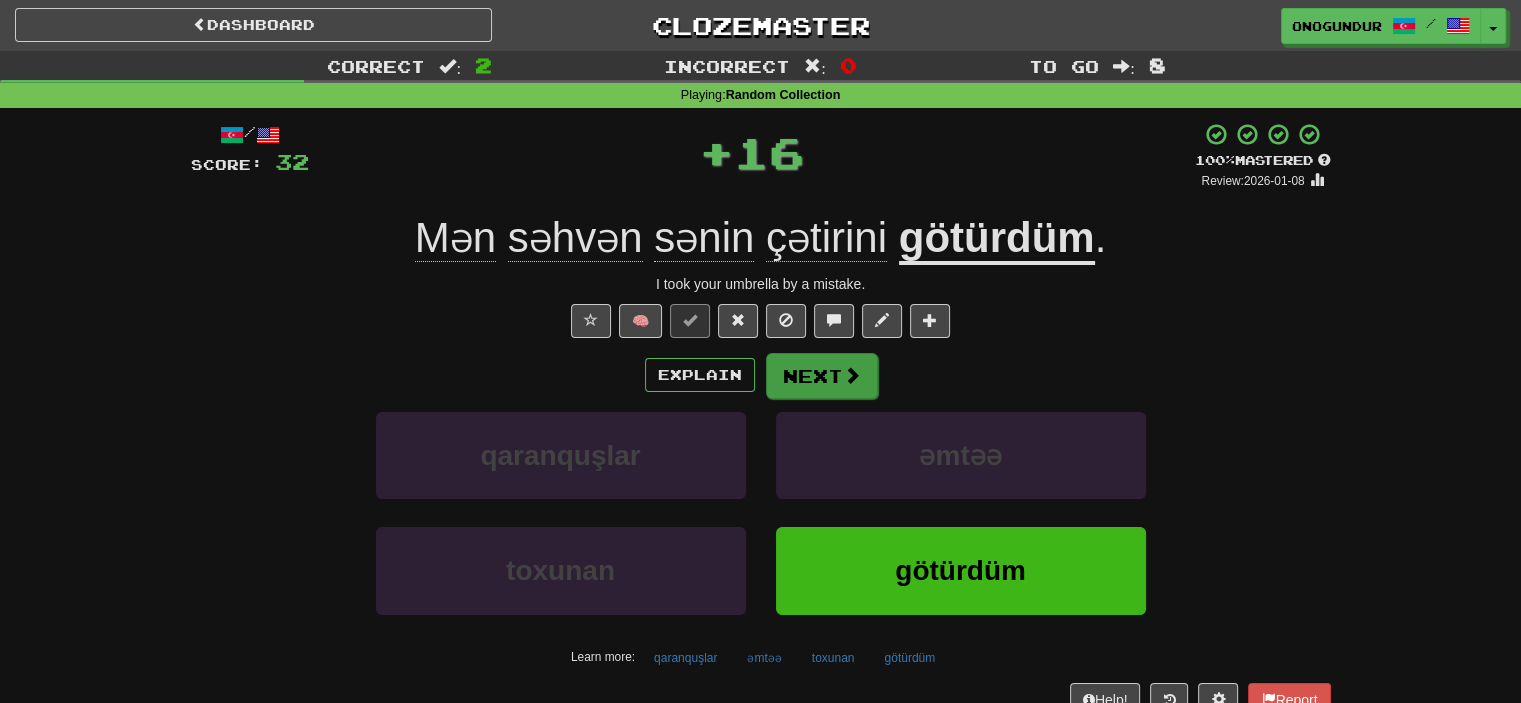 click on "Explain Next" at bounding box center (761, 375) 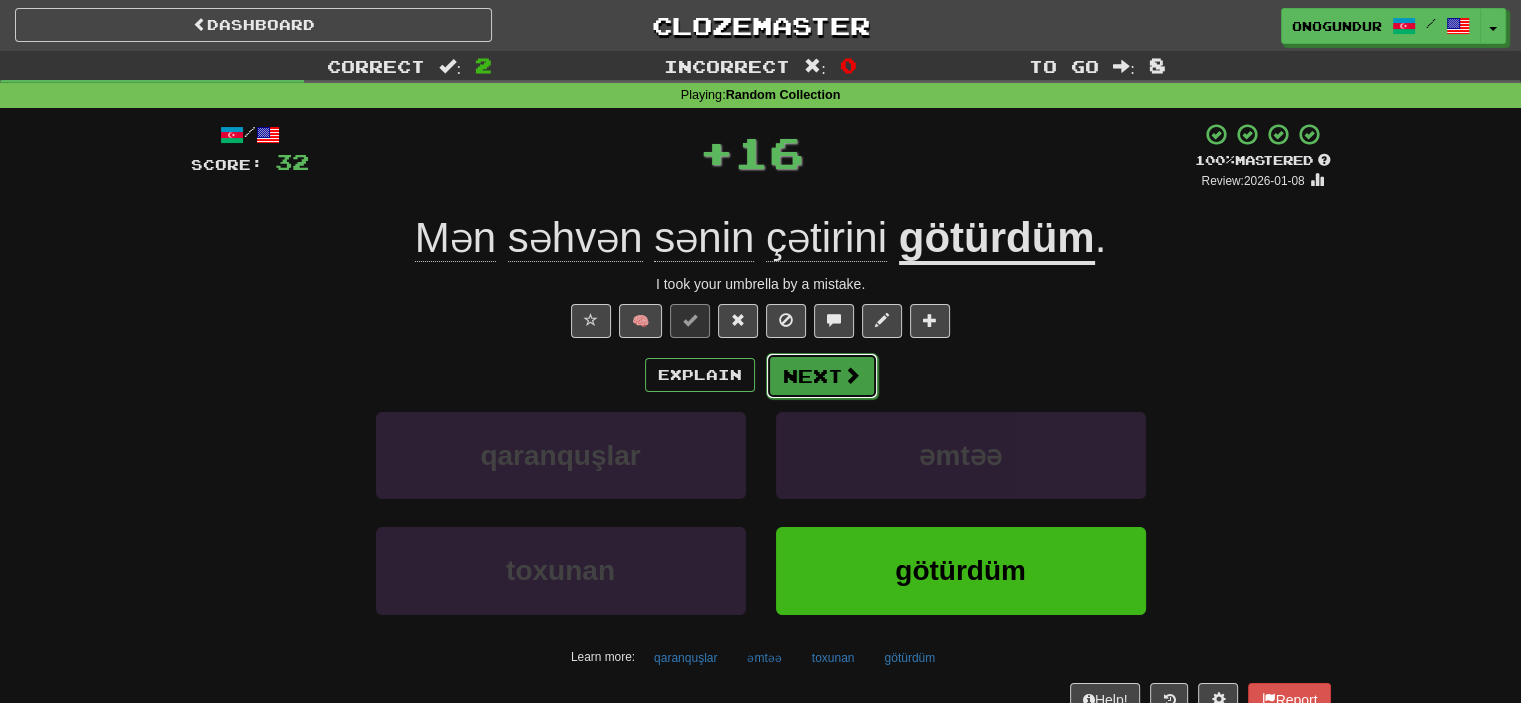 click on "Next" at bounding box center [822, 376] 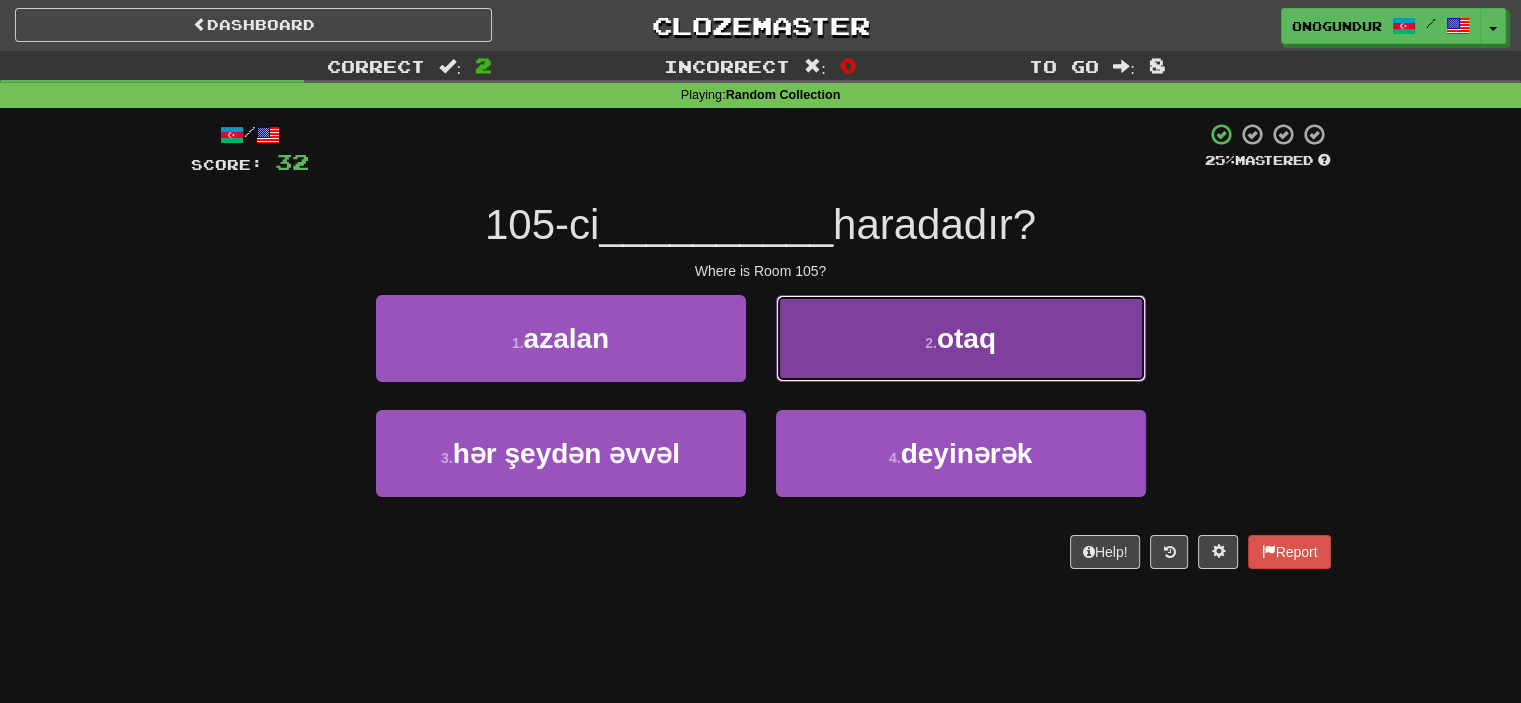 click on "2 .  otaq" at bounding box center (961, 338) 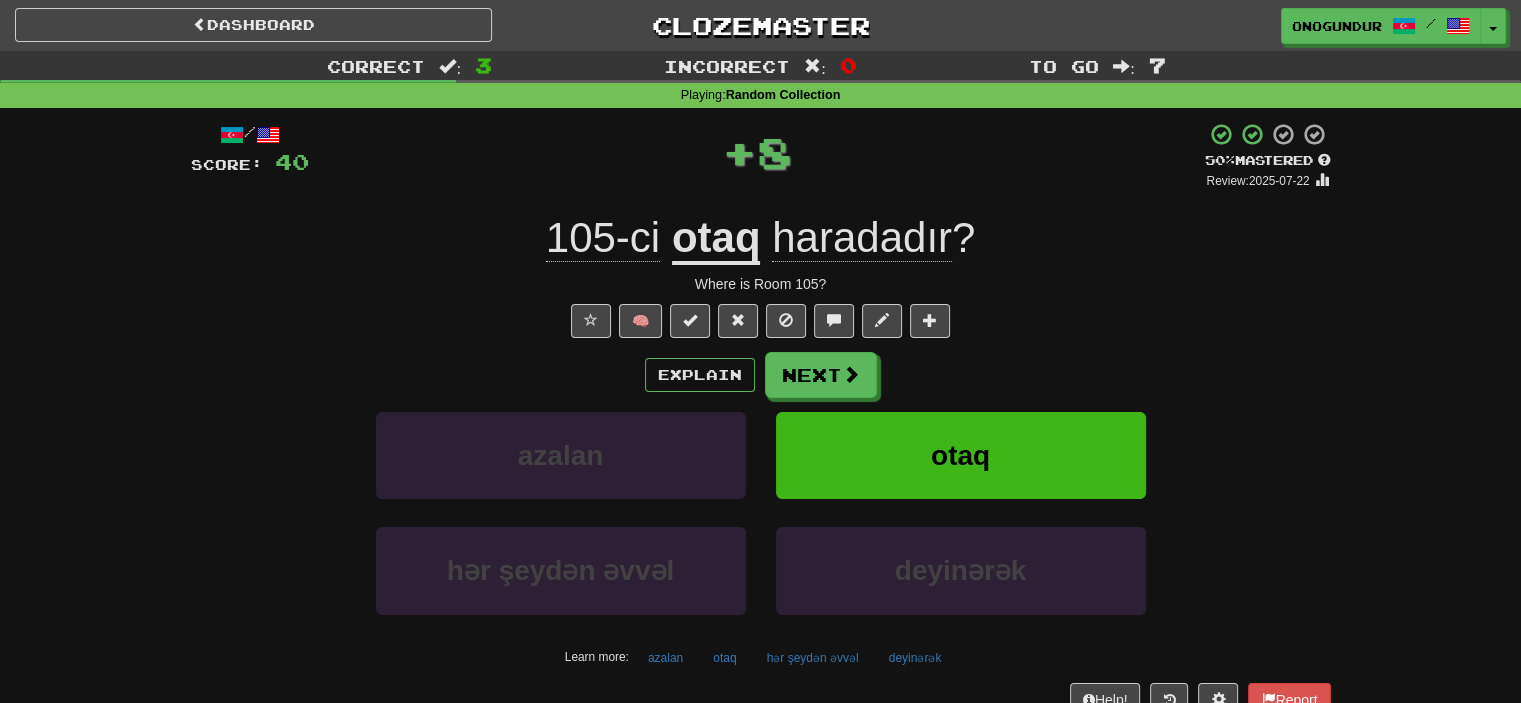 click on "Explain Next azalan otaq hər şeydən əvvəl deyinərək Learn more: azalan otaq hər şeydən əvvəl deyinərək" at bounding box center (761, 512) 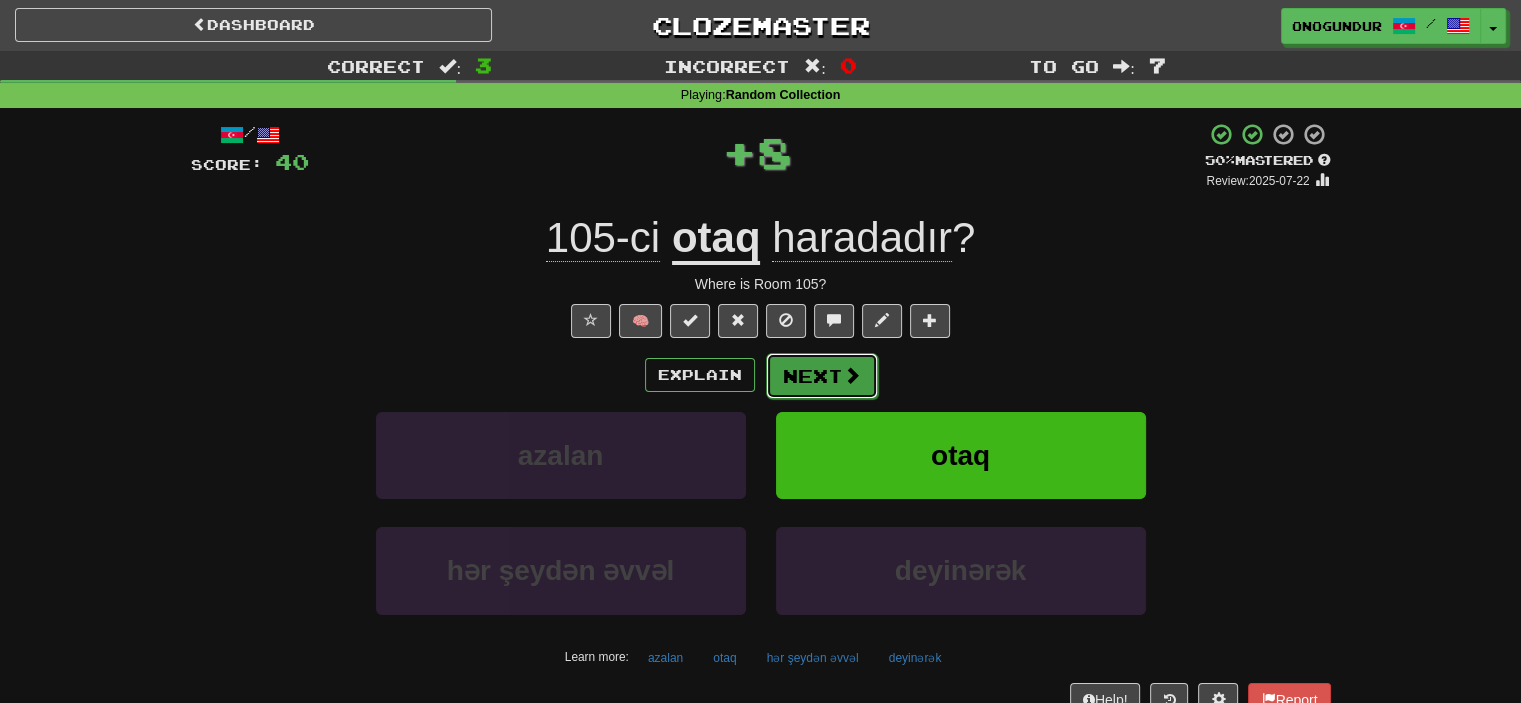 click on "Next" at bounding box center [822, 376] 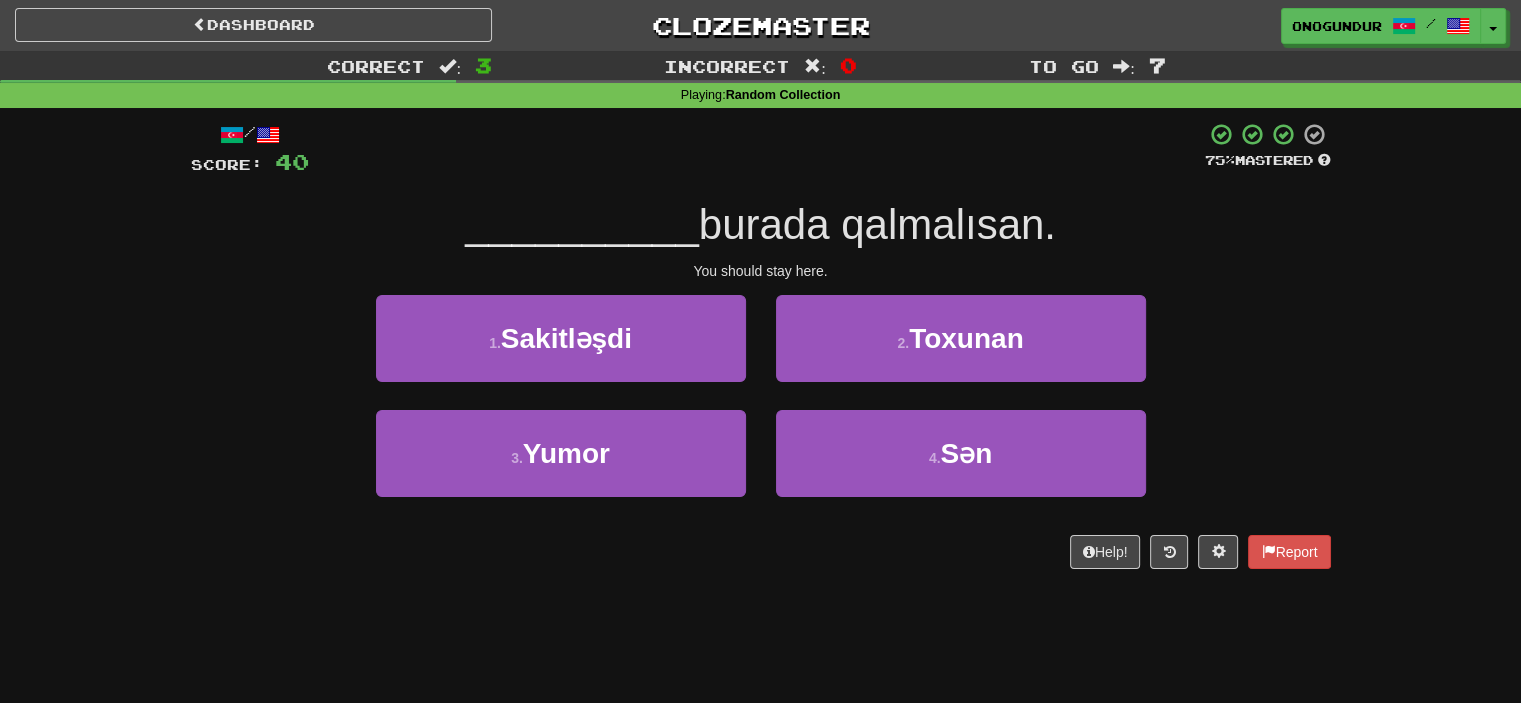 click on "Help!  Report" at bounding box center (761, 552) 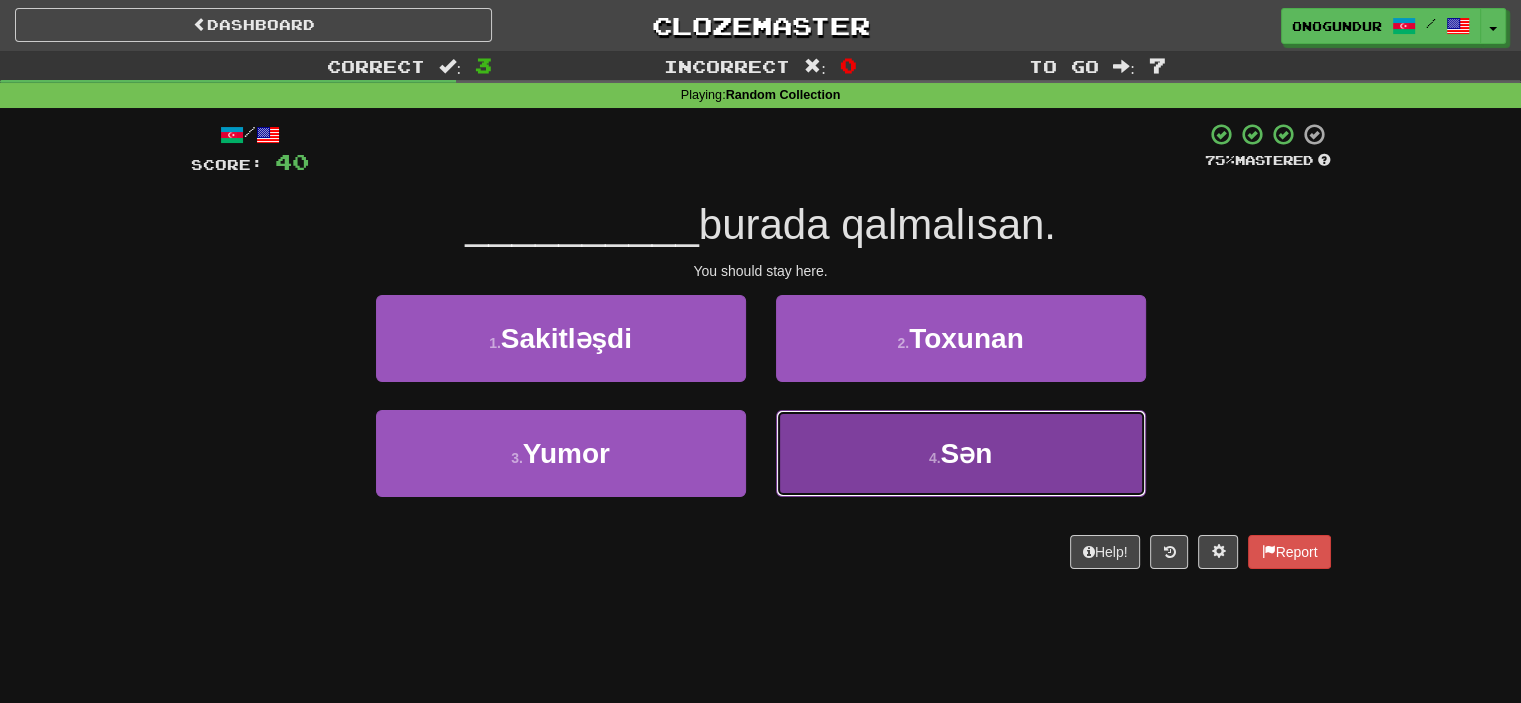 click on "4 .  Sən" at bounding box center [961, 453] 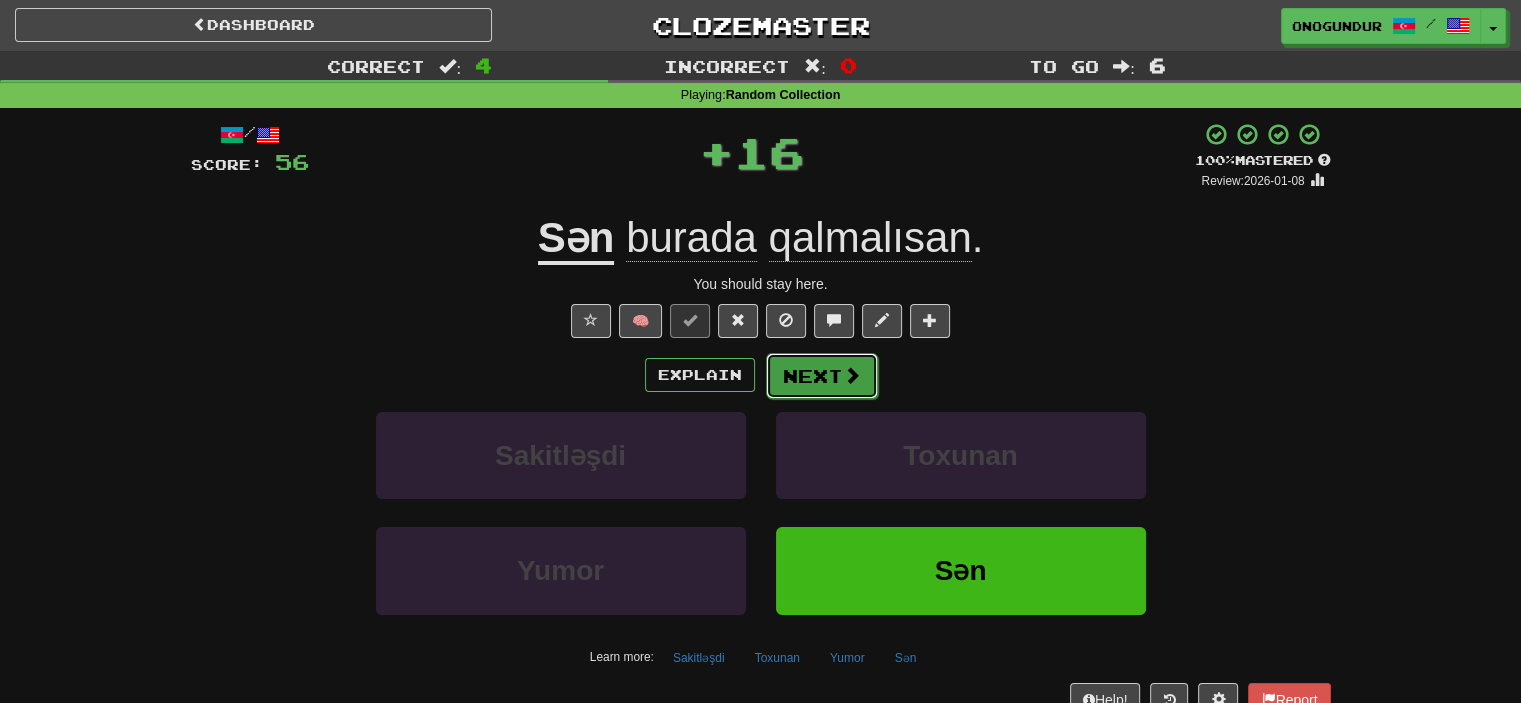 click on "Next" at bounding box center (822, 376) 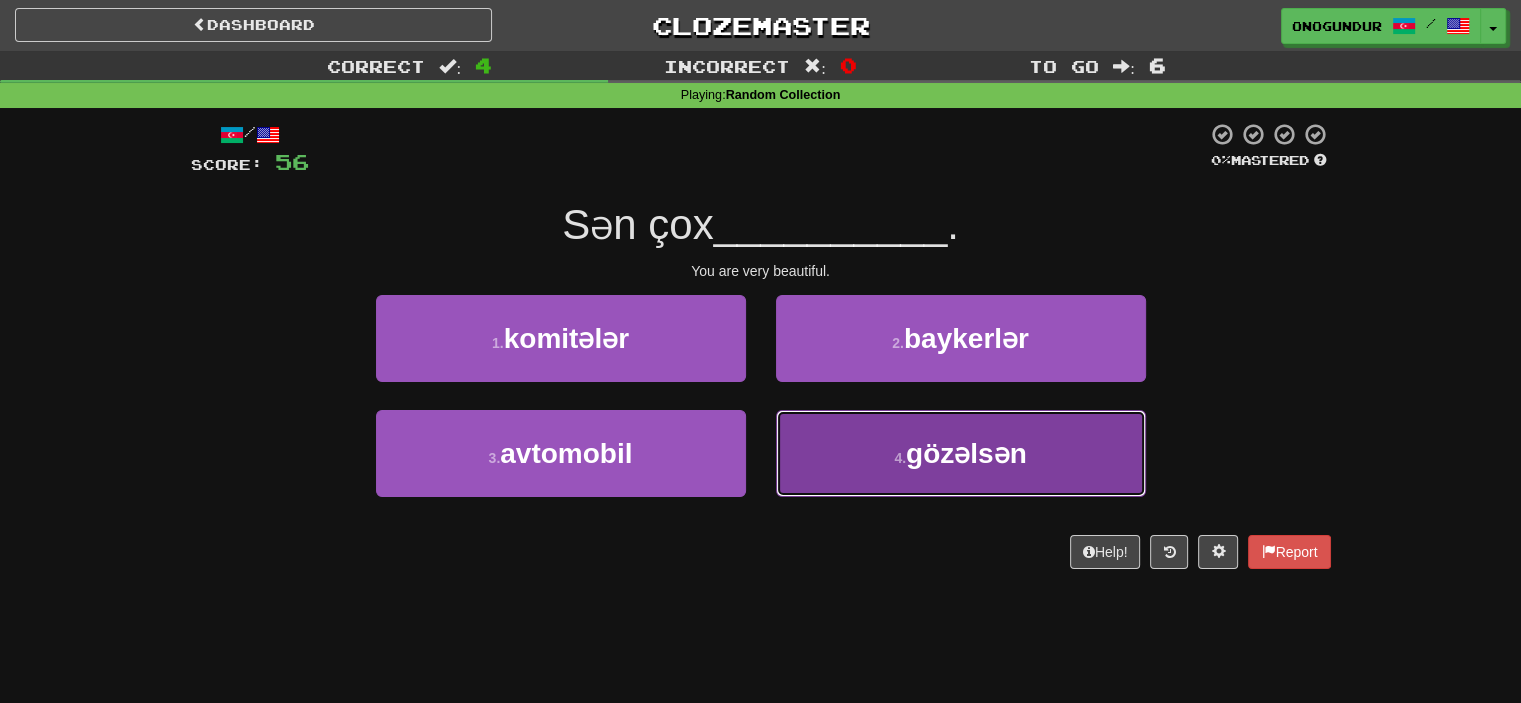 click on "4 .  gözəlsən" at bounding box center (961, 453) 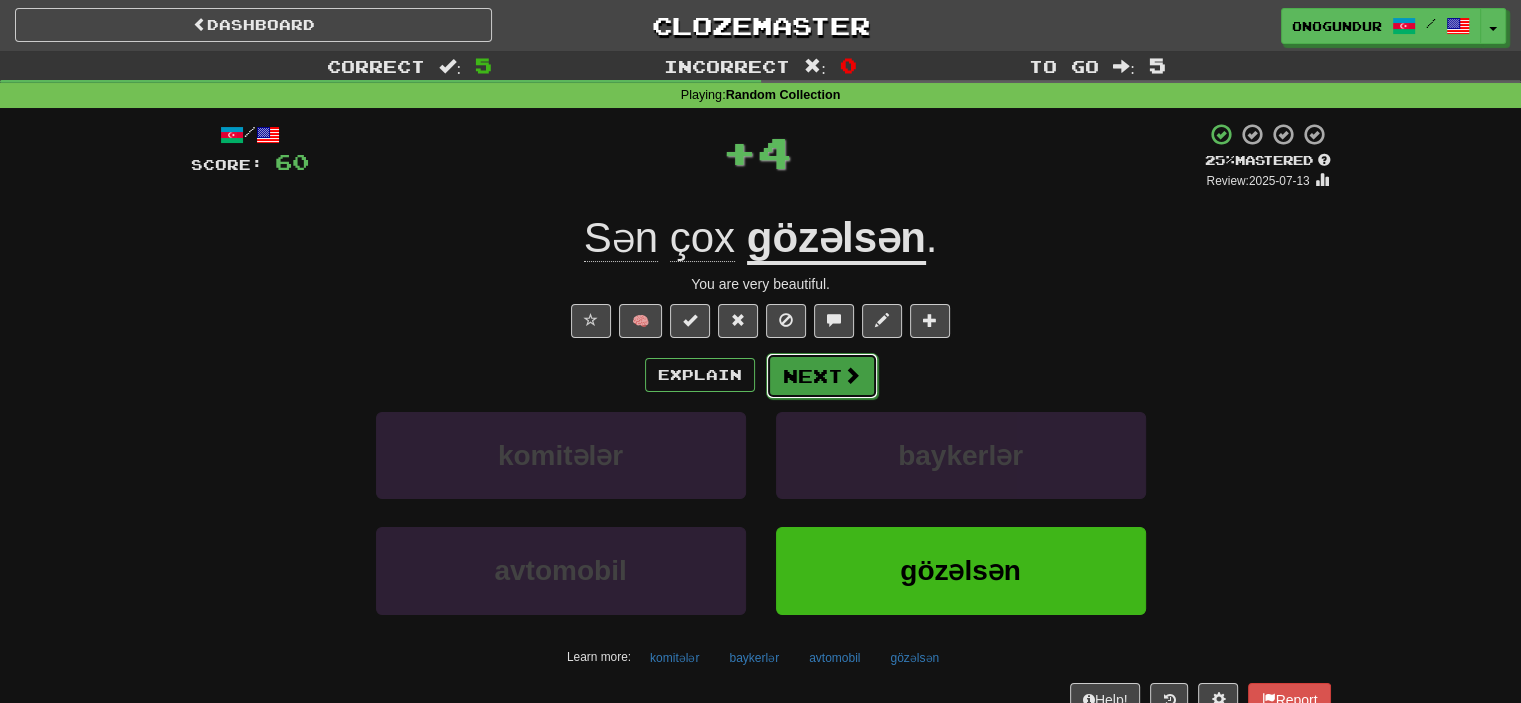 click on "Next" at bounding box center [822, 376] 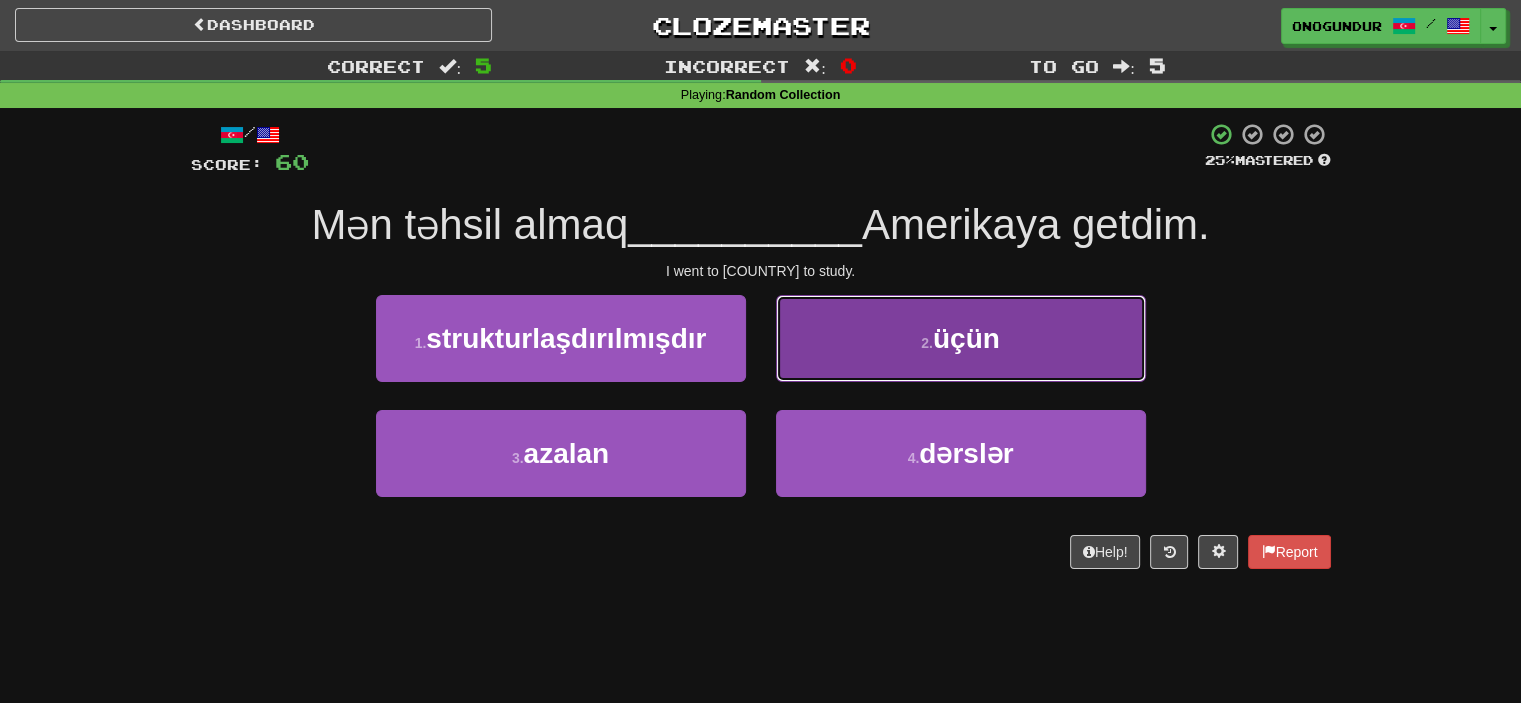 click on "2 .  üçün" at bounding box center [961, 338] 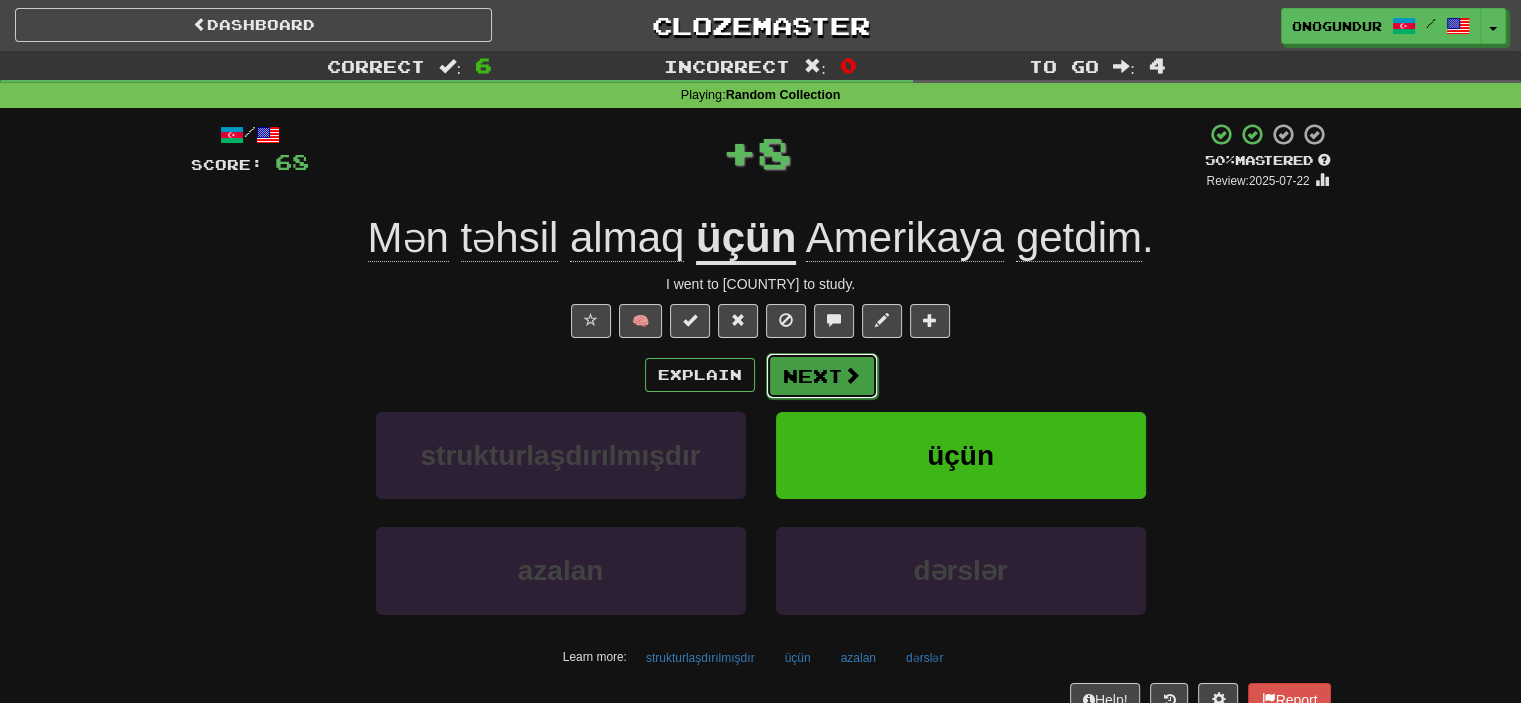 click on "Next" at bounding box center [822, 376] 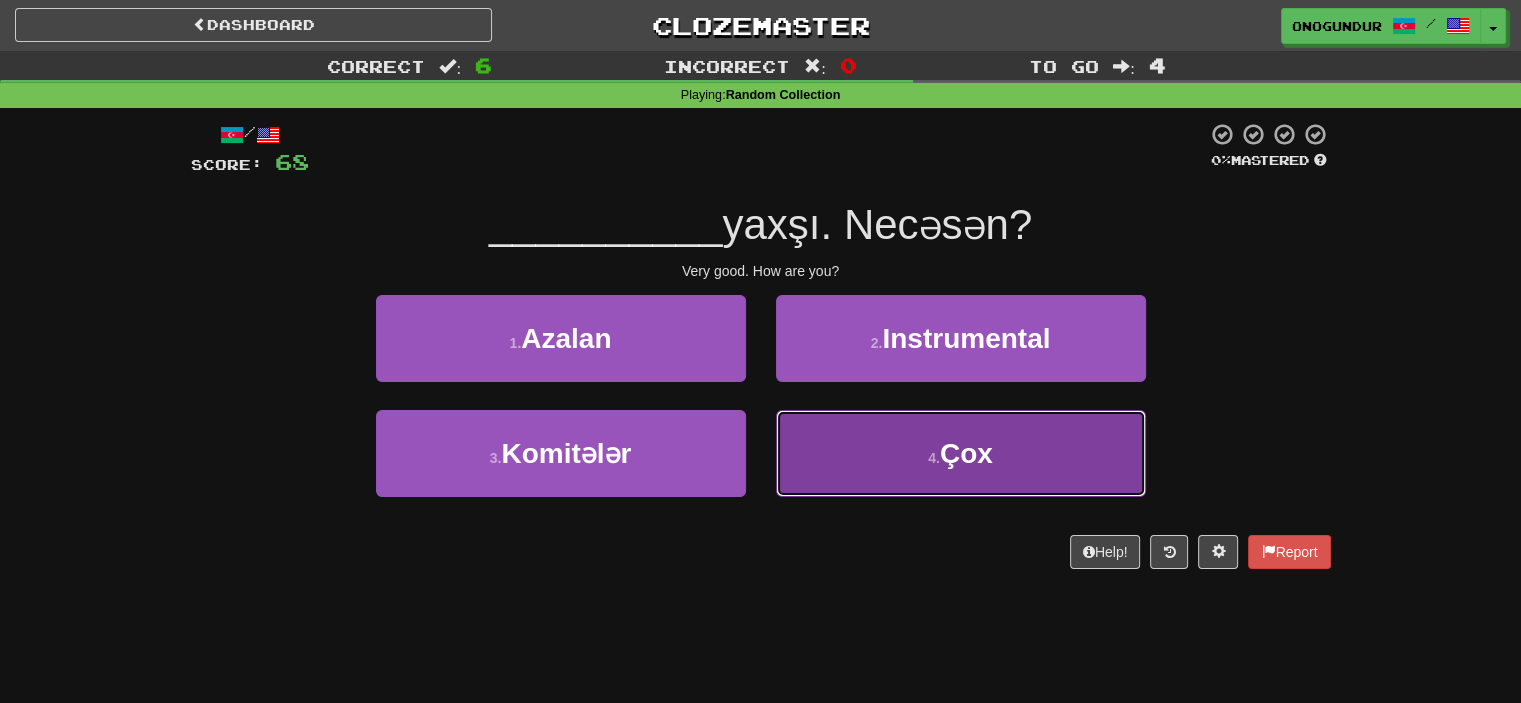 click on "4 .  Çox" at bounding box center [961, 453] 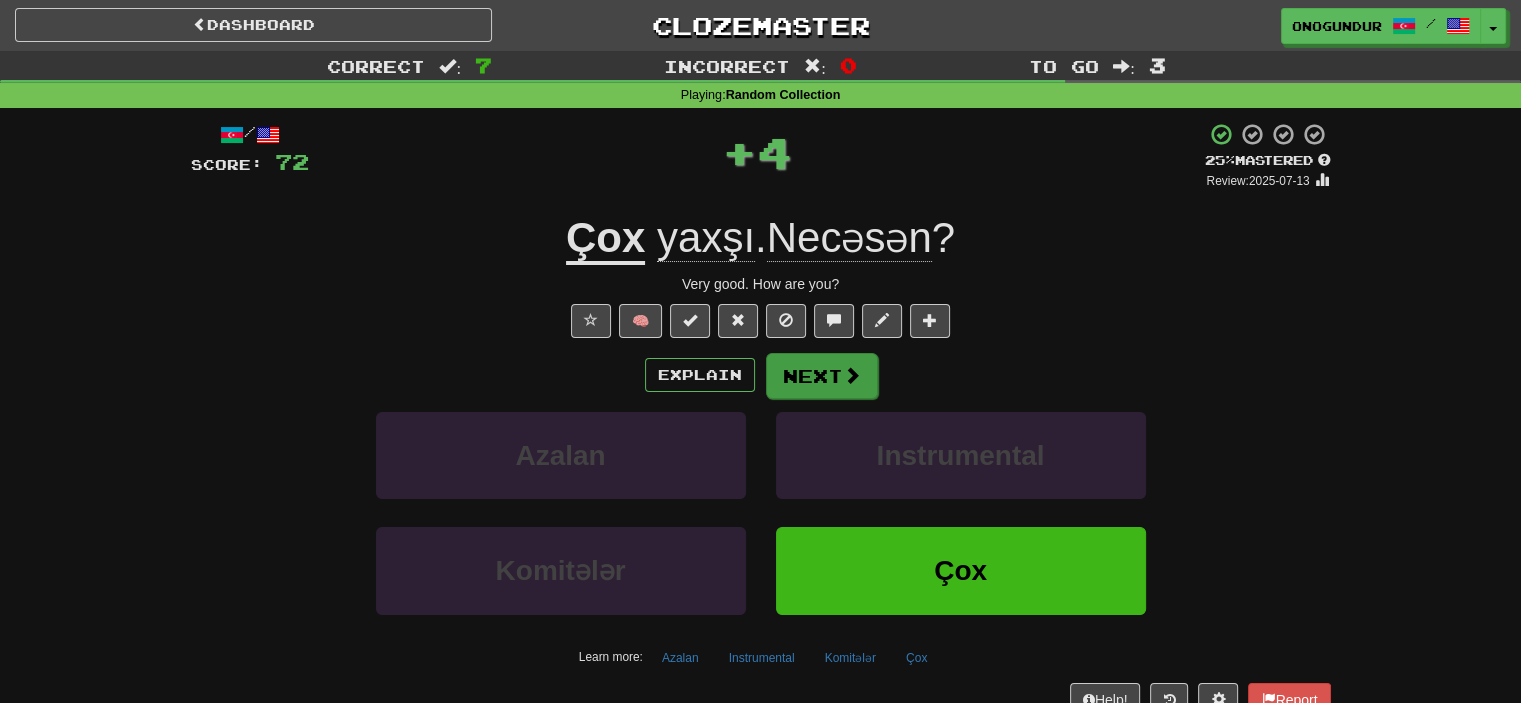 click on "Next" at bounding box center (822, 376) 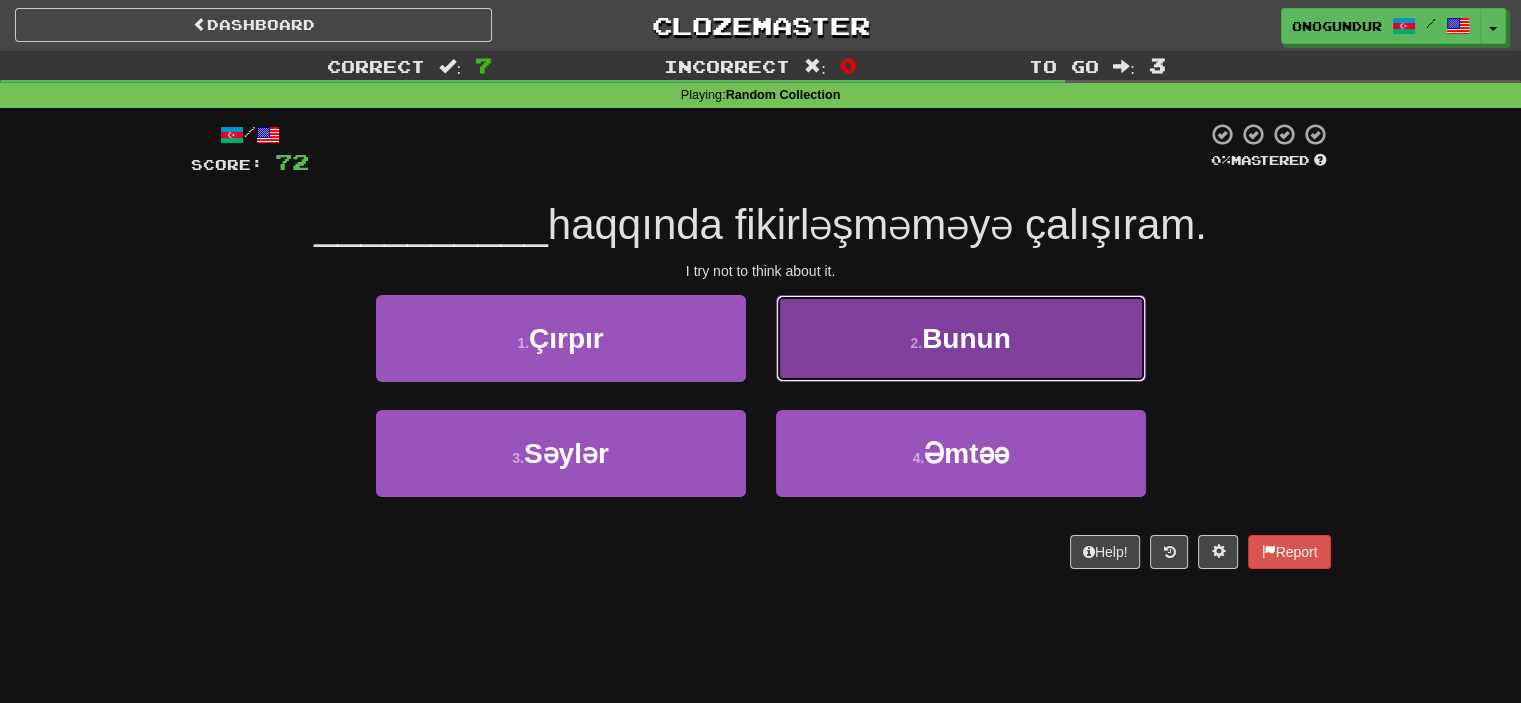 click on "2 .  Bunun" at bounding box center (961, 338) 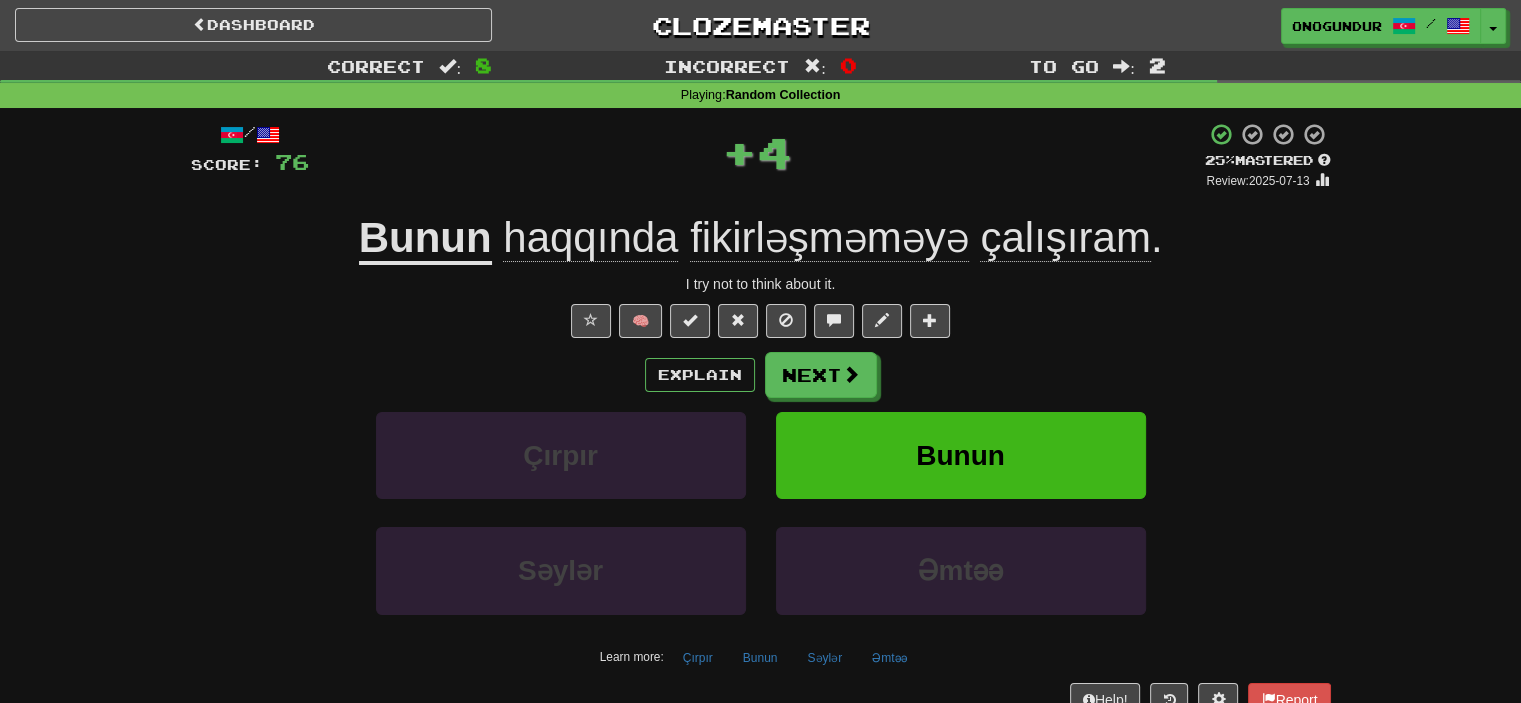 click on "Next" at bounding box center [821, 375] 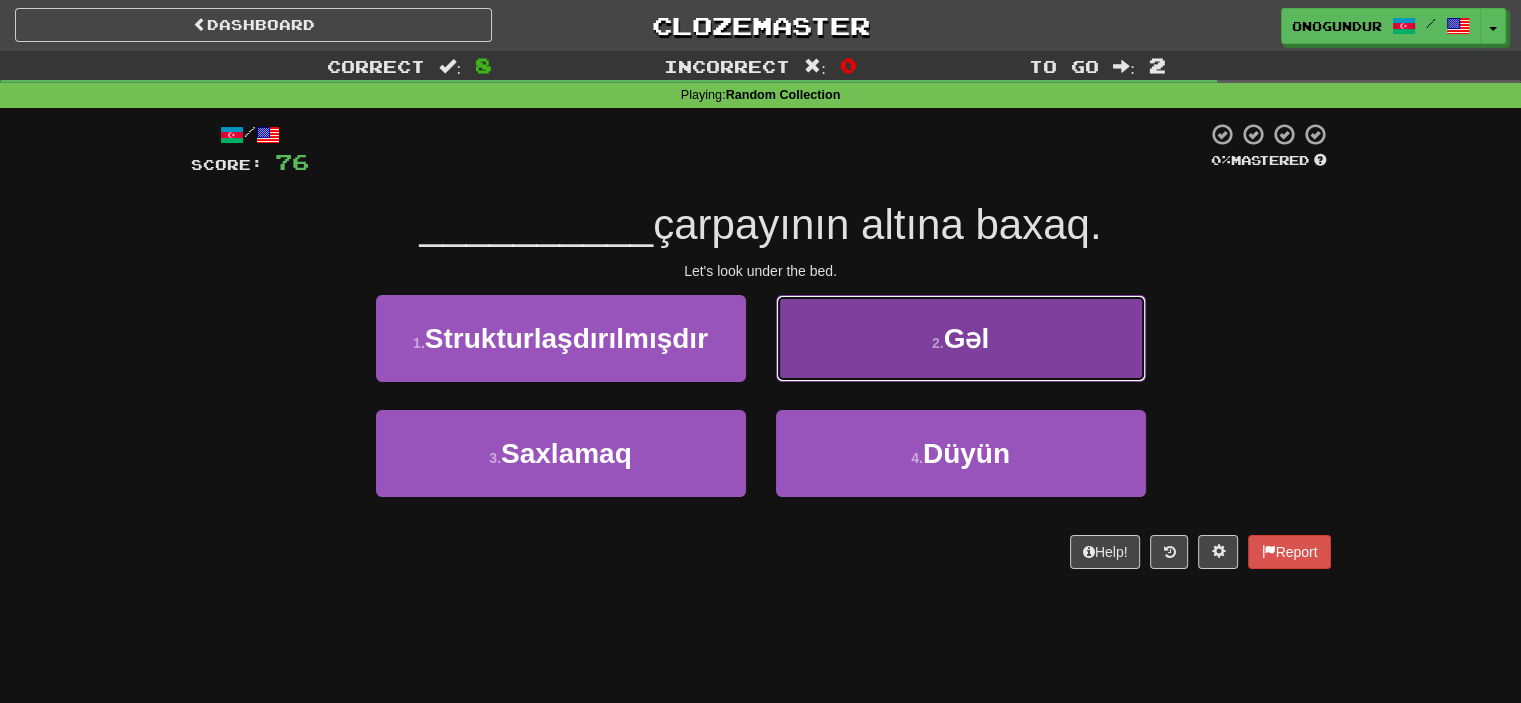 click on "2 .  Gəl" at bounding box center (961, 338) 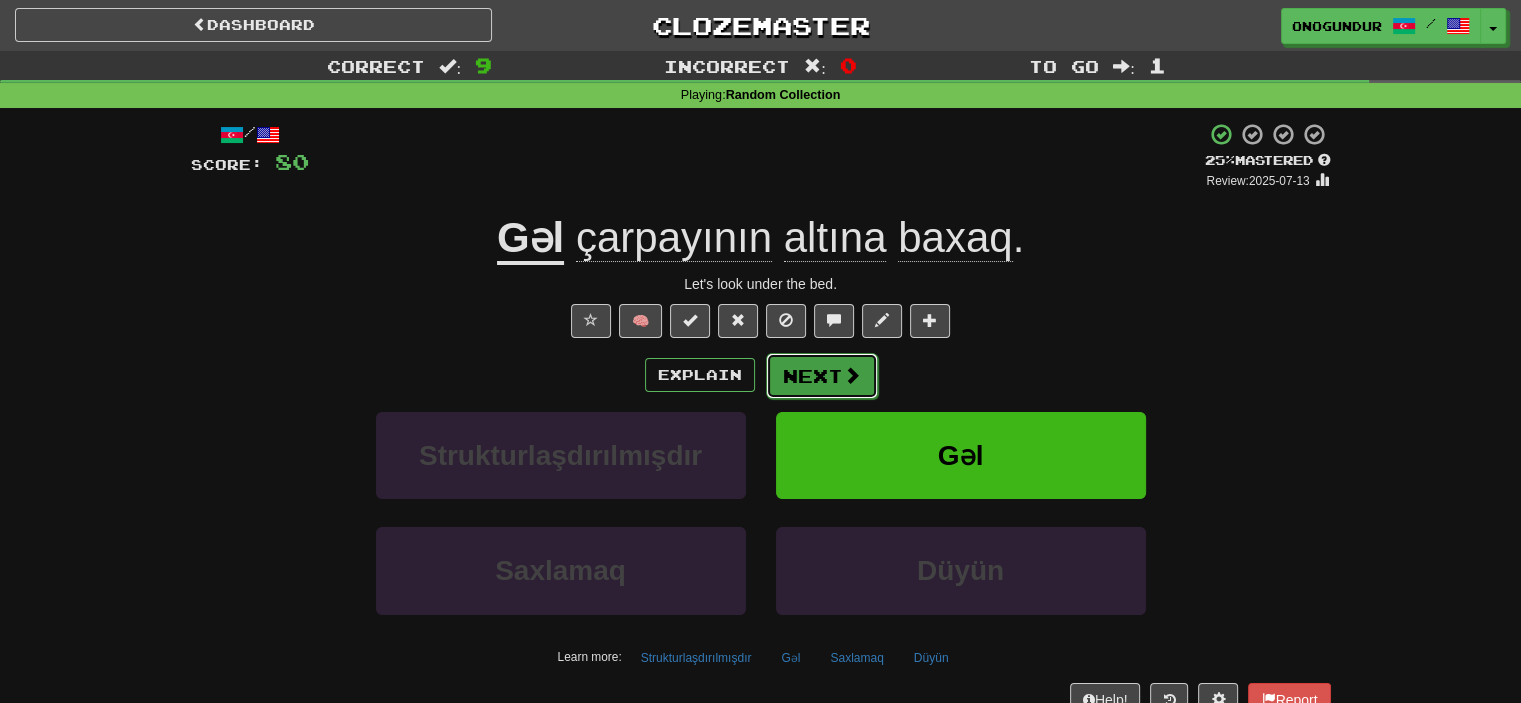 click on "Next" at bounding box center [822, 376] 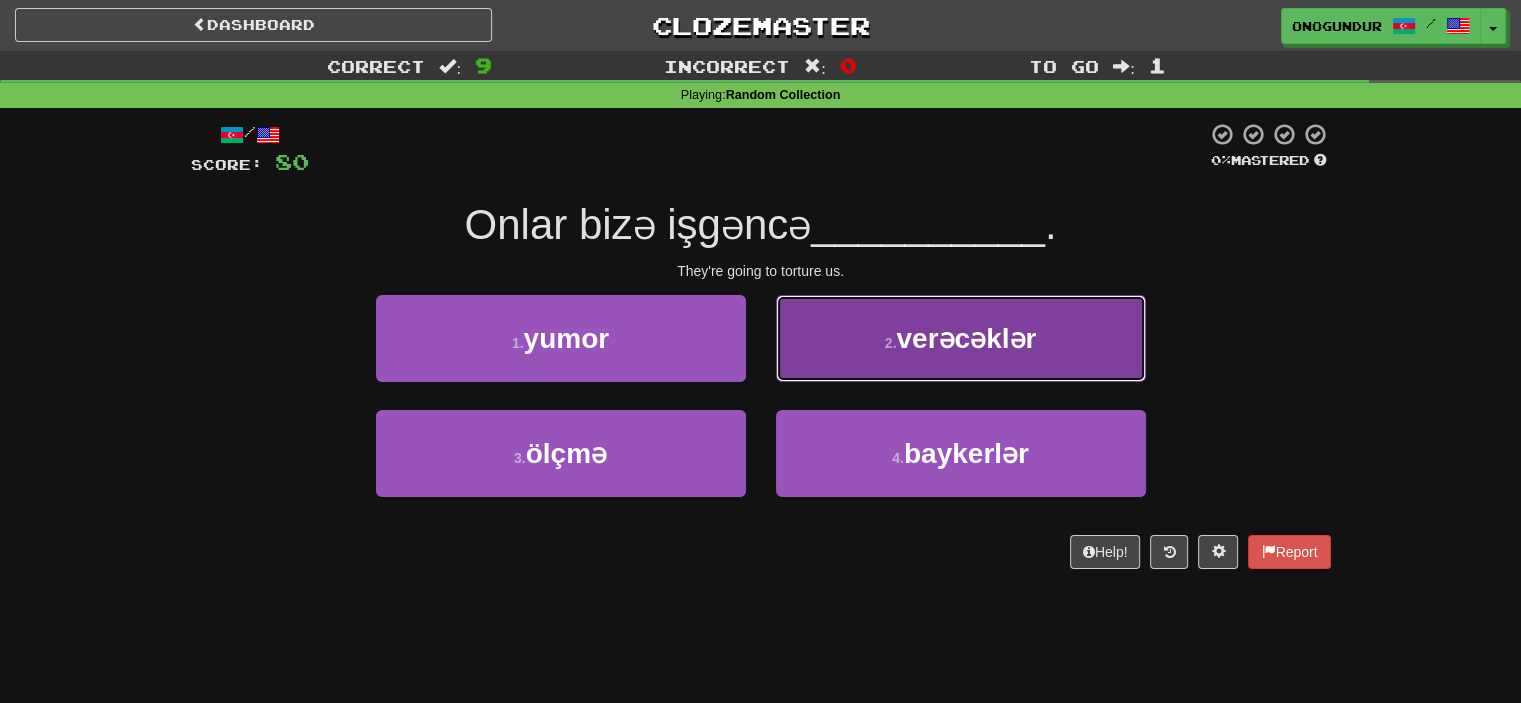 click on "2 .  verəcəklər" at bounding box center (961, 338) 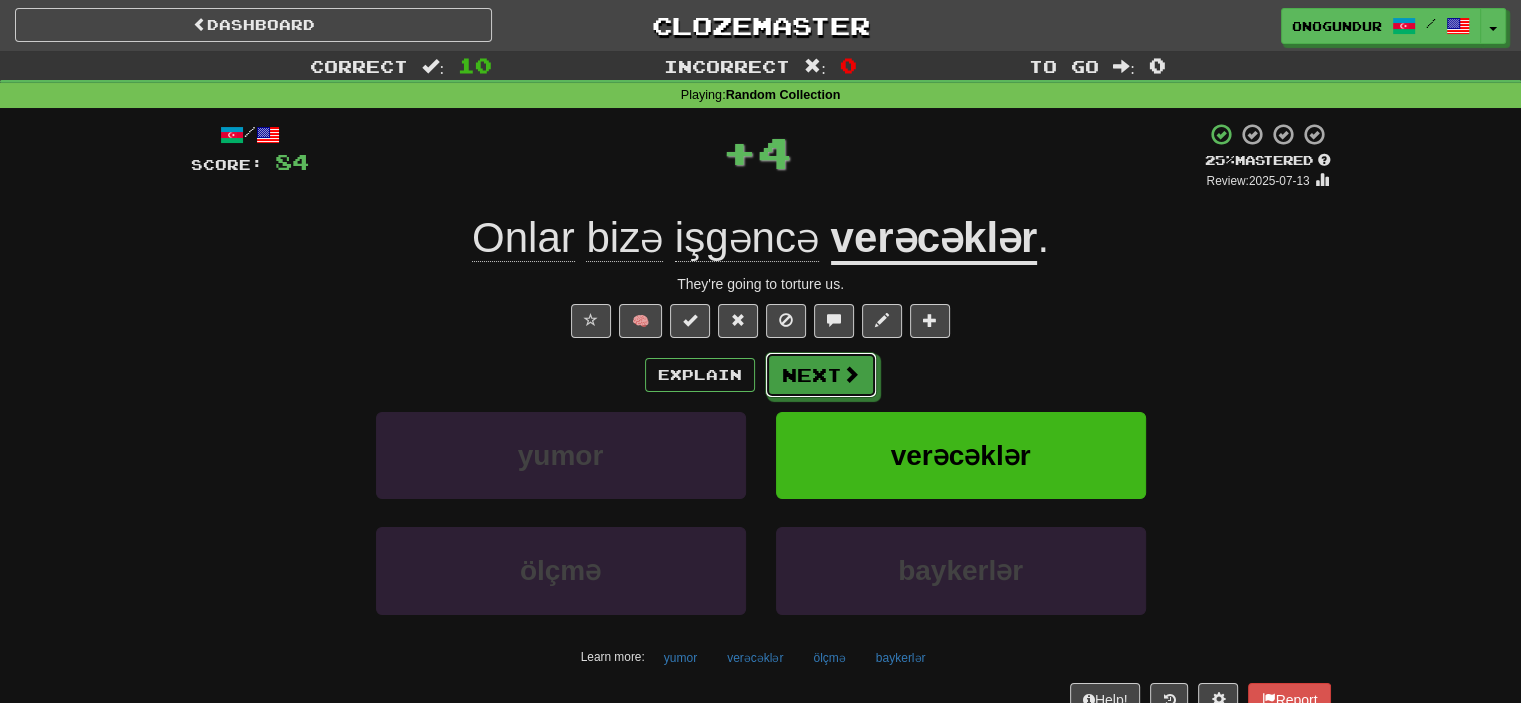 click on "Next" at bounding box center (821, 375) 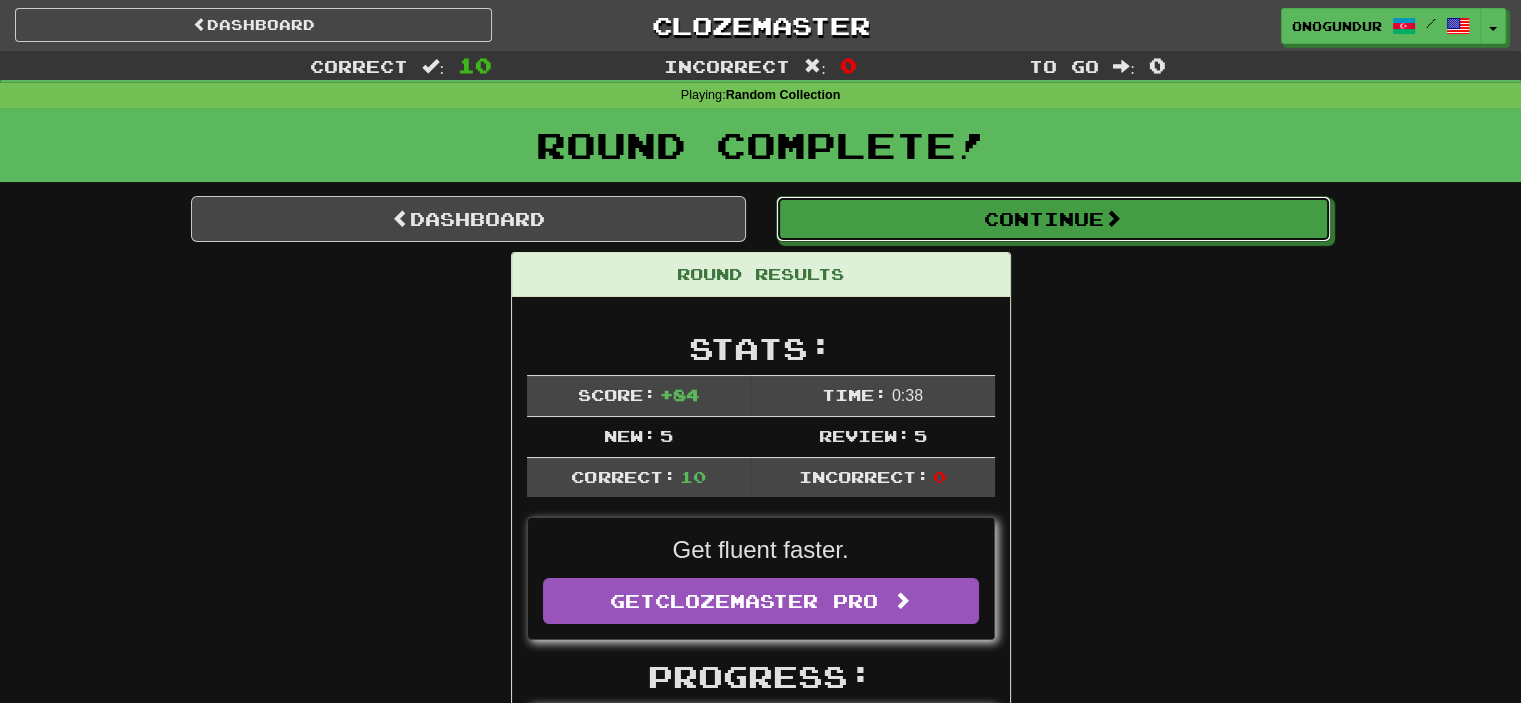 click on "Continue" at bounding box center (1053, 219) 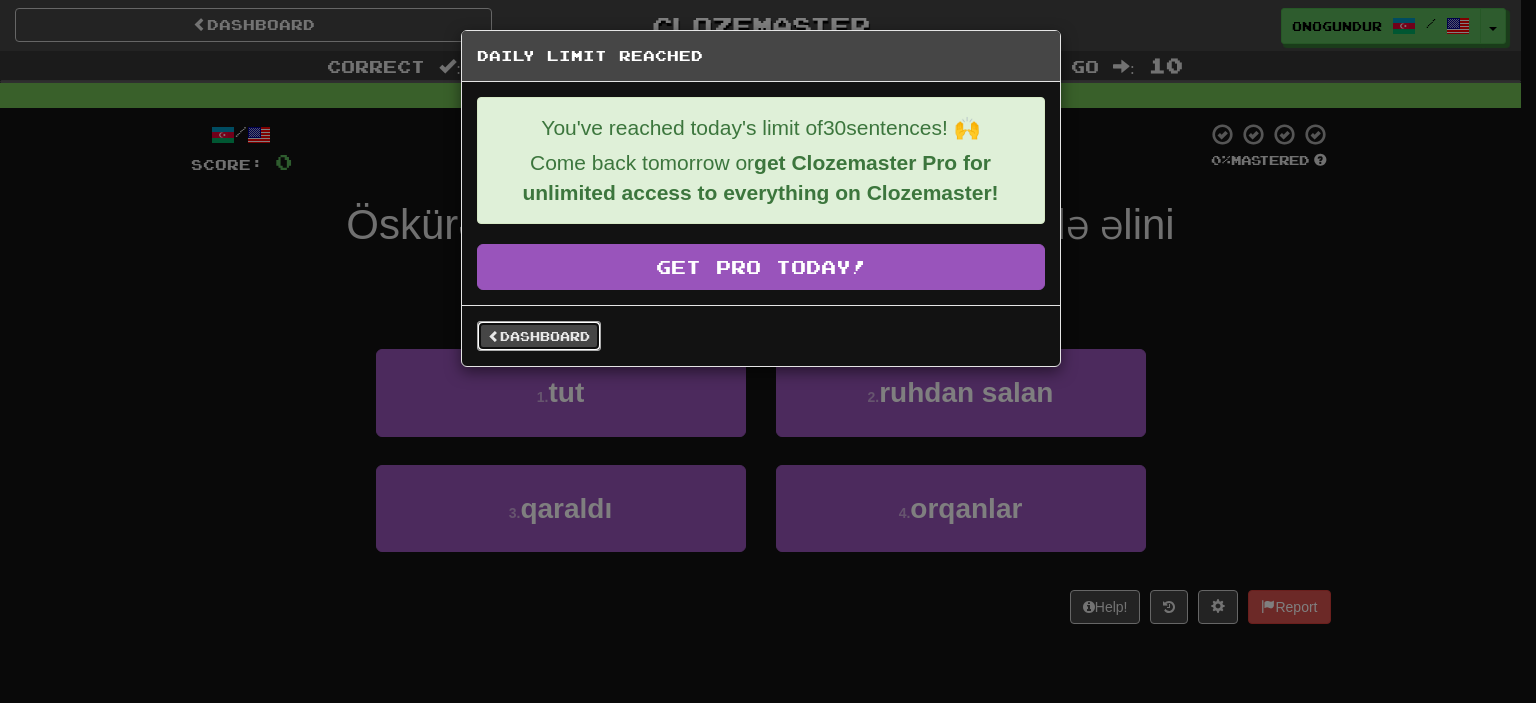 click on "Dashboard" at bounding box center [539, 336] 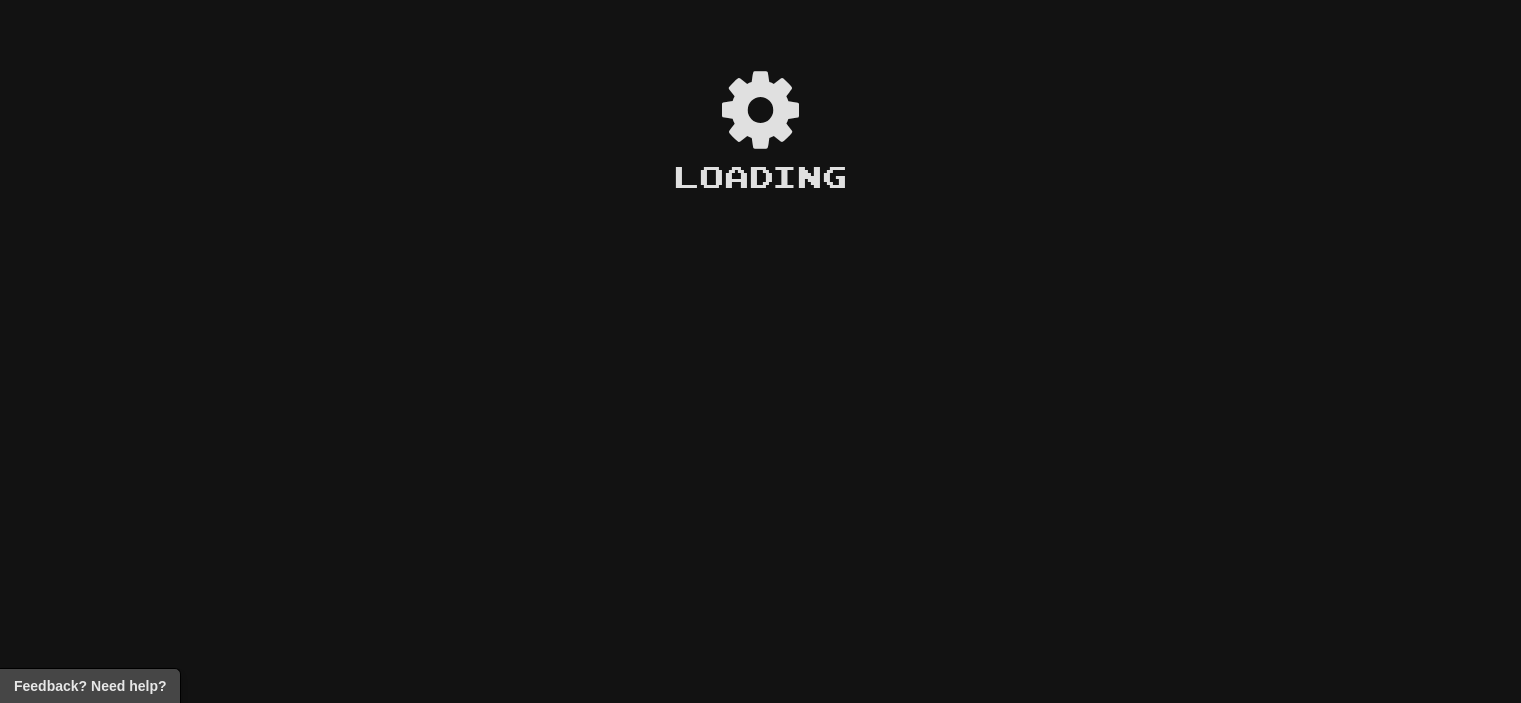 scroll, scrollTop: 0, scrollLeft: 0, axis: both 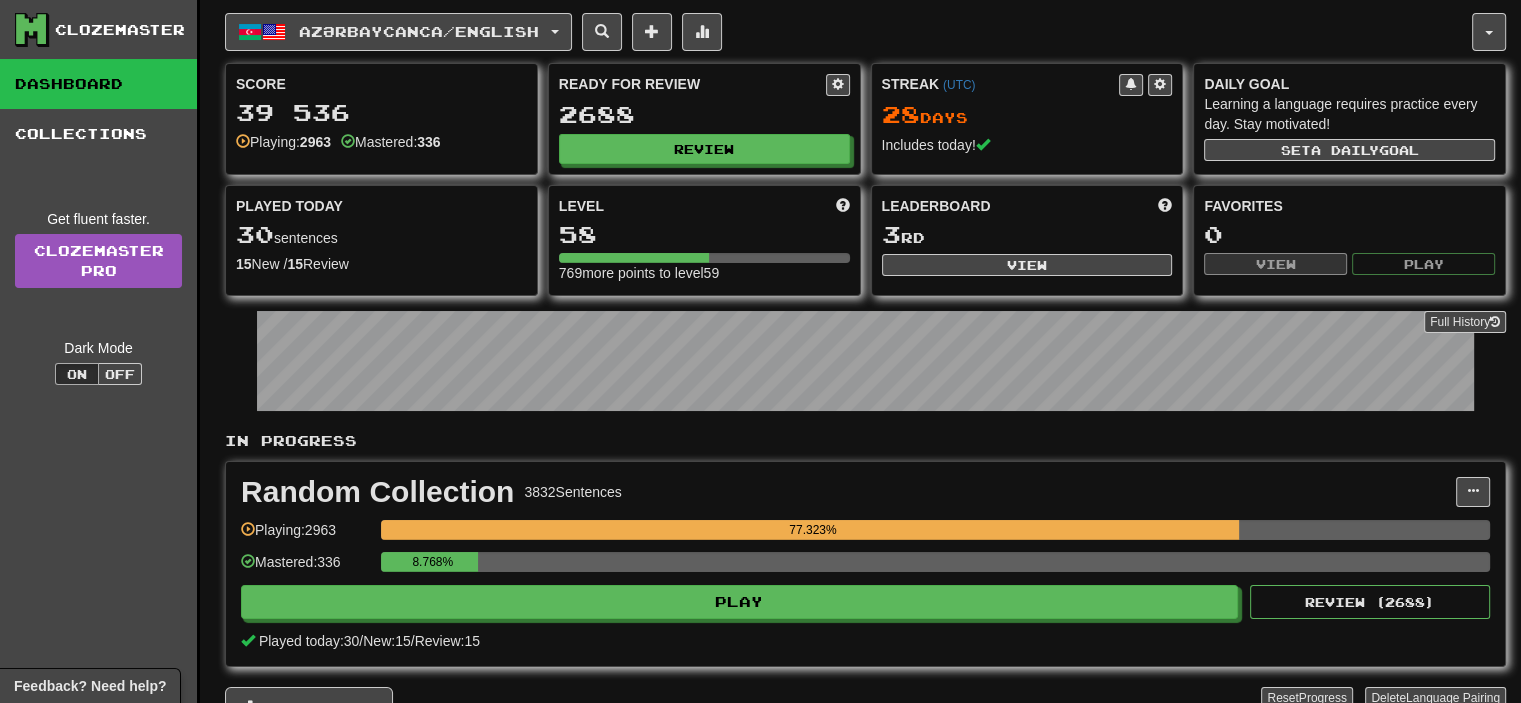 click on "Azərbaycanca  /  English Azərbaycanca  /  English Streak:  28   Review:  2688 Points today:  264 Català  /  English Streak:  0   Review:  10 Points today:  0 Deutsch  /  English Streak:  0   Review:  1979 Points today:  0 Español  /  English Streak:  0   Review:  1381 Points today:  0 Esperanto  /  English Streak:  0   Review:  1035 Points today:  0 Français  /  English Streak:  0   Review:  19 Points today:  0 Hrvatski  /  English Streak:  0   Review:  278 Points today:  0 Íslenska  /  English Streak:  0   Review:  27 Points today:  0 Italiano  /  English Streak:  0   Review:  190 Points today:  0 Norsk bokmål  /  English Streak:  0   Review:  22 Points today:  0 Polski  /  English Streak:  0   Review:  25 Points today:  0 Português  /  English Streak:  0   Review:  10 Points today:  0 Română  /  English Streak:  0   Review:  425 Points today:  0 Shqip  /  English Streak:  0   Review:  35 Points today:  0 Slovenčina  /  English Streak:  0   Review:  113 Points today:  0 Slovenščina  /  English 0" 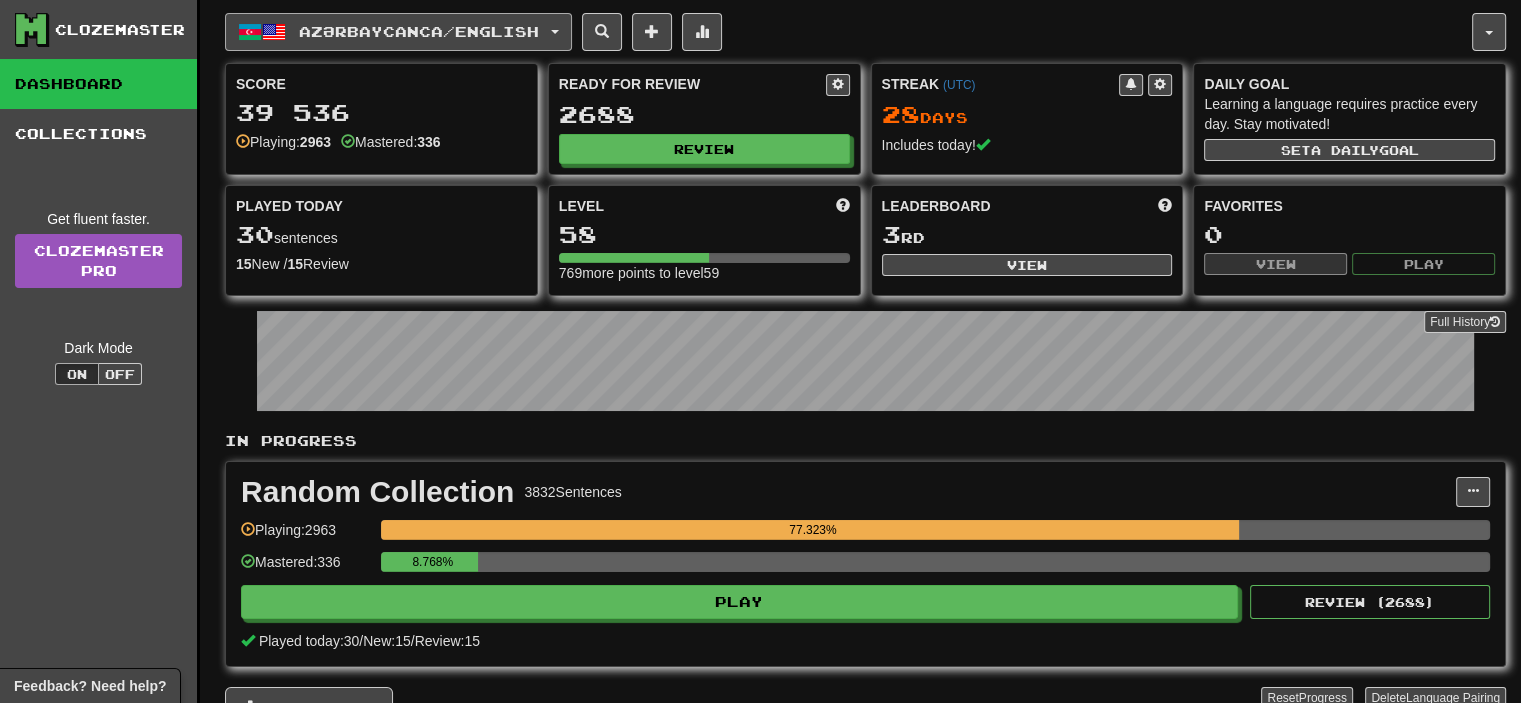 click on "Azərbaycanca  /  English" 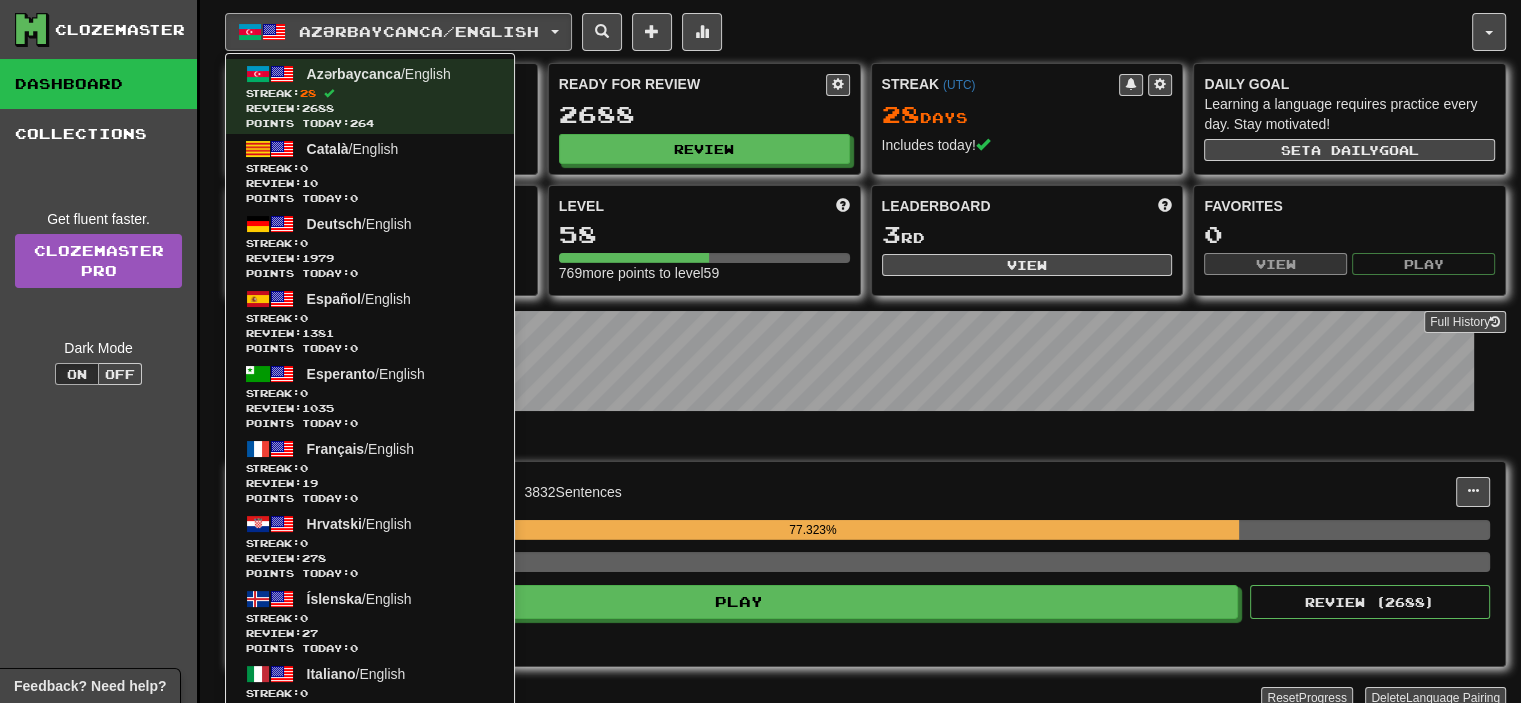 click on "Azərbaycanca  /  English Azərbaycanca  /  English Streak:  28   Review:  2688 Points today:  264 Català  /  English Streak:  0   Review:  10 Points today:  0 Deutsch  /  English Streak:  0   Review:  1979 Points today:  0 Español  /  English Streak:  0   Review:  1381 Points today:  0 Esperanto  /  English Streak:  0   Review:  1035 Points today:  0 Français  /  English Streak:  0   Review:  19 Points today:  0 Hrvatski  /  English Streak:  0   Review:  278 Points today:  0 Íslenska  /  English Streak:  0   Review:  27 Points today:  0 Italiano  /  English Streak:  0   Review:  190 Points today:  0 Norsk bokmål  /  English Streak:  0   Review:  22 Points today:  0 Polski  /  English Streak:  0   Review:  25 Points today:  0 Português  /  English Streak:  0   Review:  10 Points today:  0 Română  /  English Streak:  0   Review:  425 Points today:  0 Shqip  /  English Streak:  0   Review:  35 Points today:  0 Slovenčina  /  English Streak:  0   Review:  113 Points today:  0 Slovenščina  /  English 0" 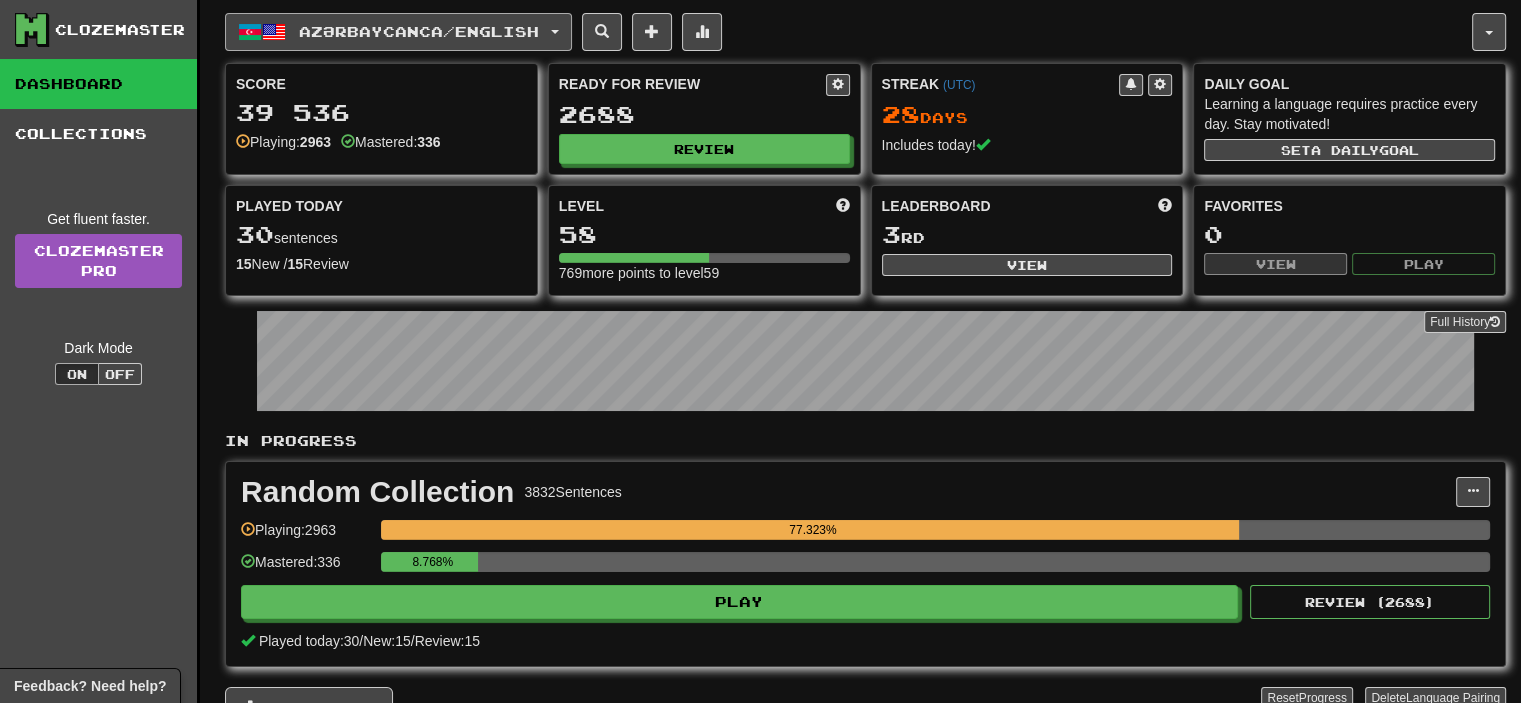 click on "Azərbaycanca  /  English" 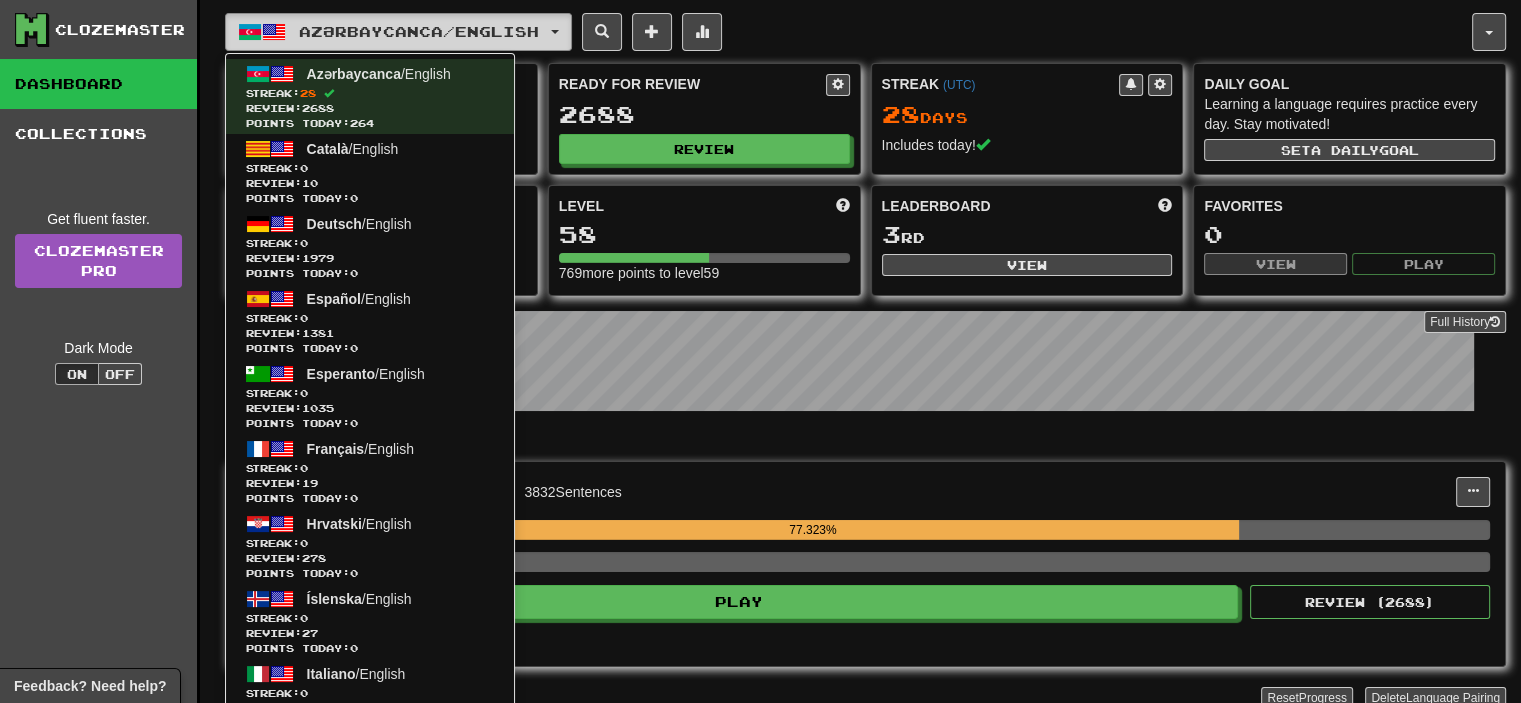 click on "Azərbaycanca  /  English" 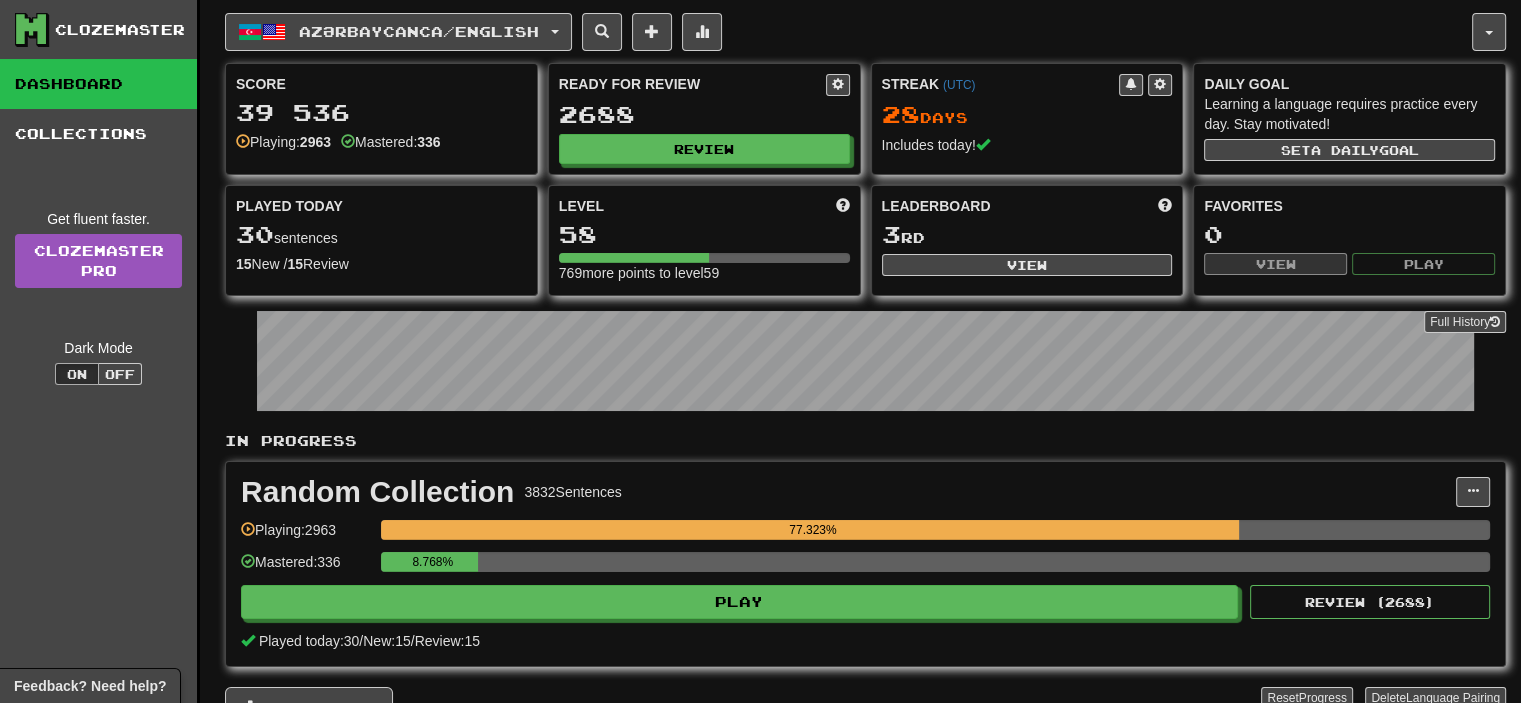 click on "Azərbaycanca  /  English Azərbaycanca  /  English Streak:  28   Review:  2688 Points today:  264 Català  /  English Streak:  0   Review:  10 Points today:  0 Deutsch  /  English Streak:  0   Review:  1979 Points today:  0 Español  /  English Streak:  0   Review:  1381 Points today:  0 Esperanto  /  English Streak:  0   Review:  1035 Points today:  0 Français  /  English Streak:  0   Review:  19 Points today:  0 Hrvatski  /  English Streak:  0   Review:  278 Points today:  0 Íslenska  /  English Streak:  0   Review:  27 Points today:  0 Italiano  /  English Streak:  0   Review:  190 Points today:  0 Norsk bokmål  /  English Streak:  0   Review:  22 Points today:  0 Polski  /  English Streak:  0   Review:  25 Points today:  0 Português  /  English Streak:  0   Review:  10 Points today:  0 Română  /  English Streak:  0   Review:  425 Points today:  0 Shqip  /  English Streak:  0   Review:  35 Points today:  0 Slovenčina  /  English Streak:  0   Review:  113 Points today:  0 Slovenščina  /  English 0" 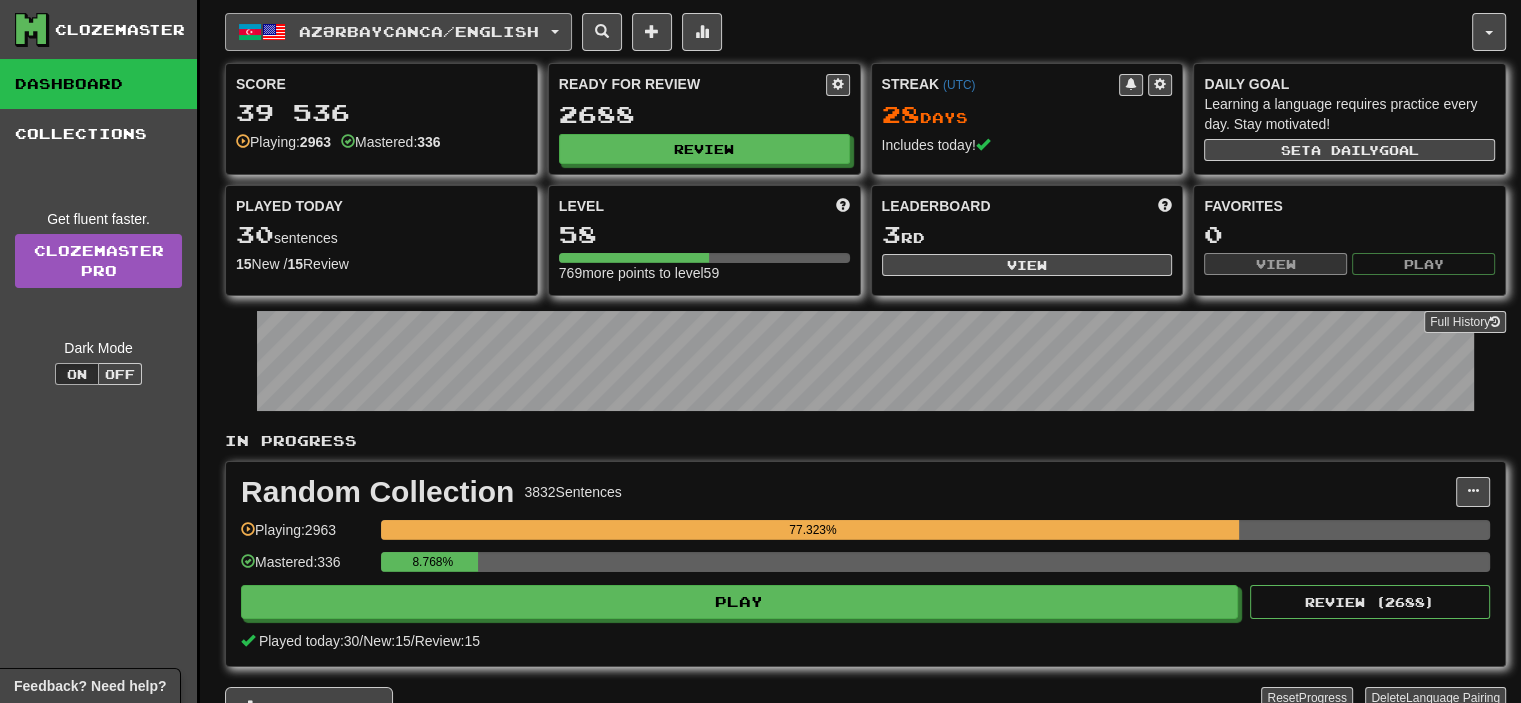 click on "Azərbaycanca  /  English" 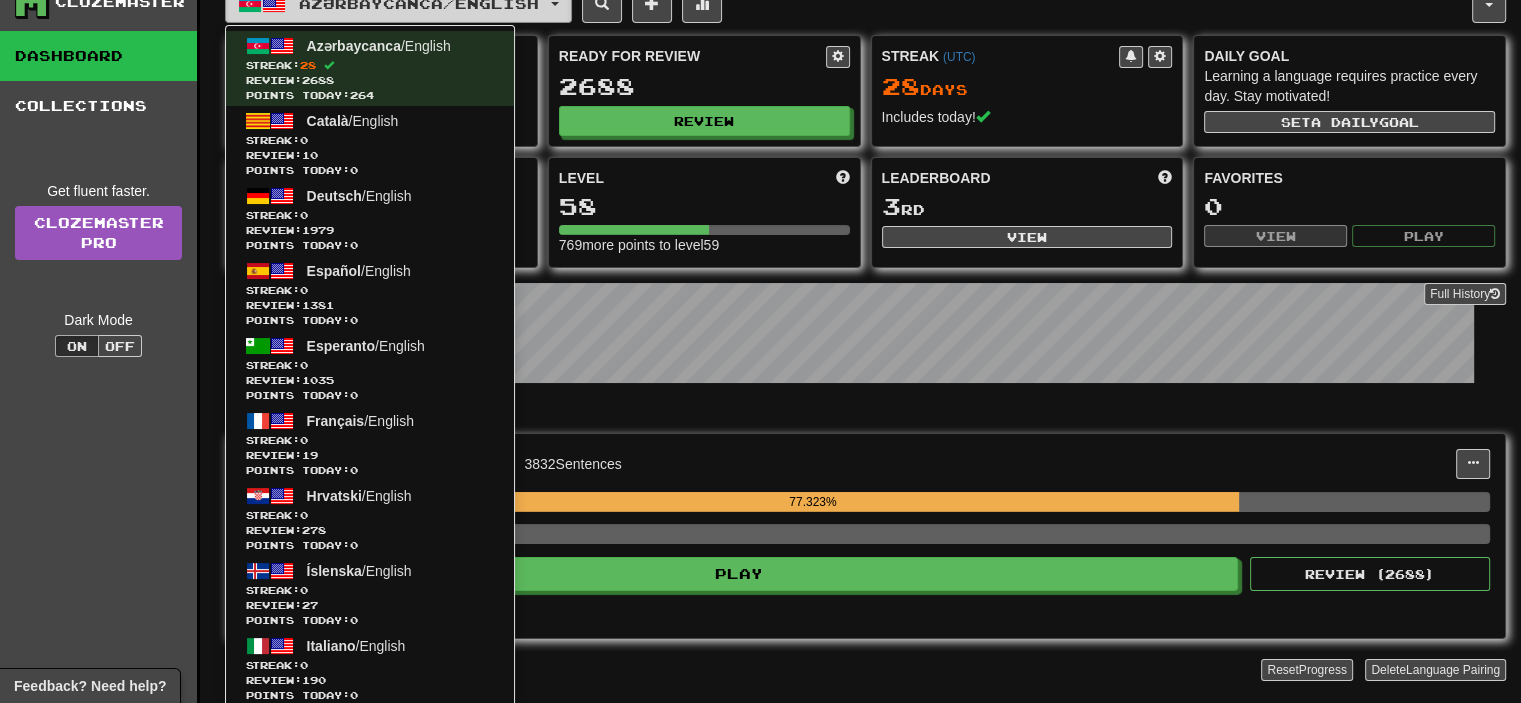 scroll, scrollTop: 0, scrollLeft: 0, axis: both 